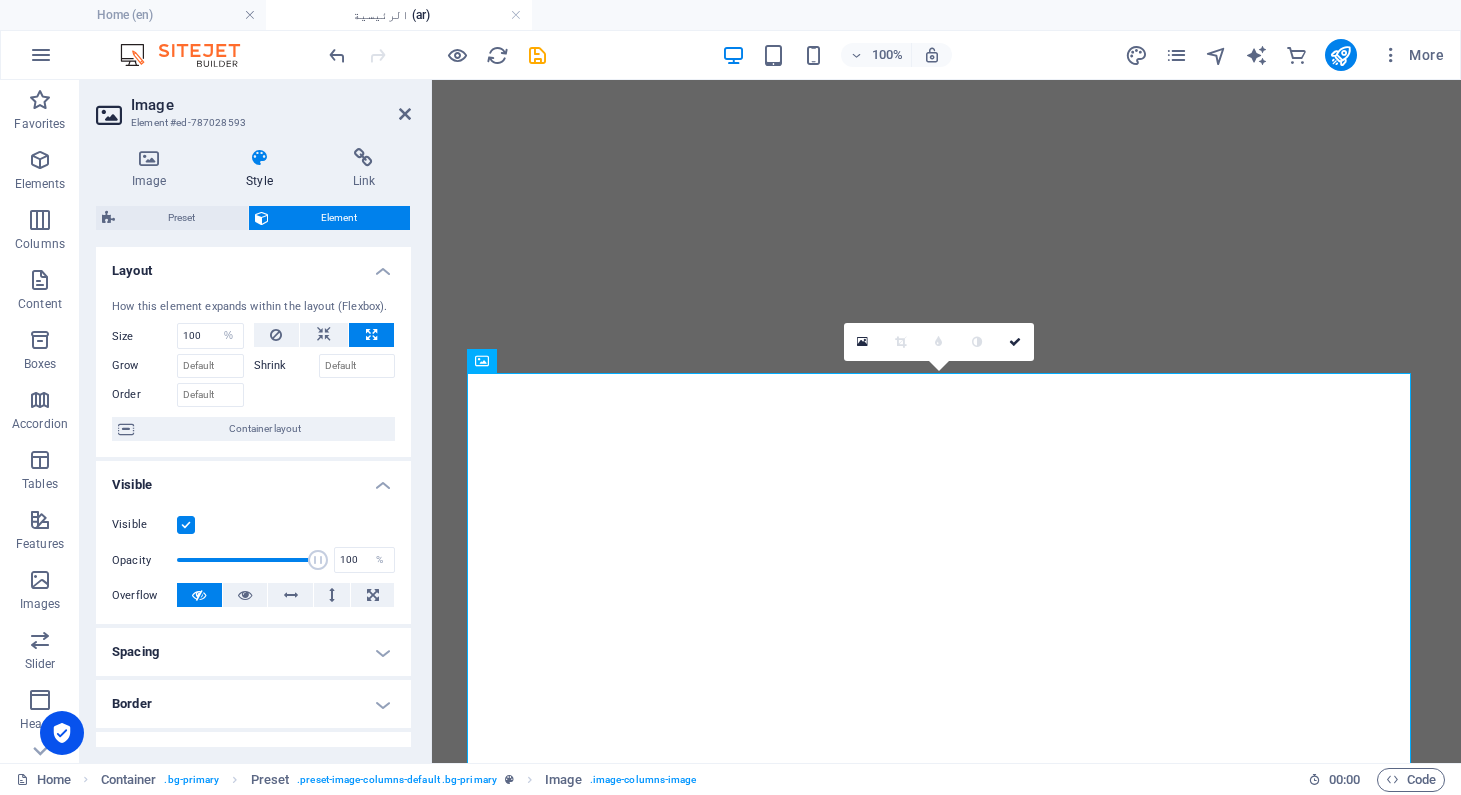 select on "%" 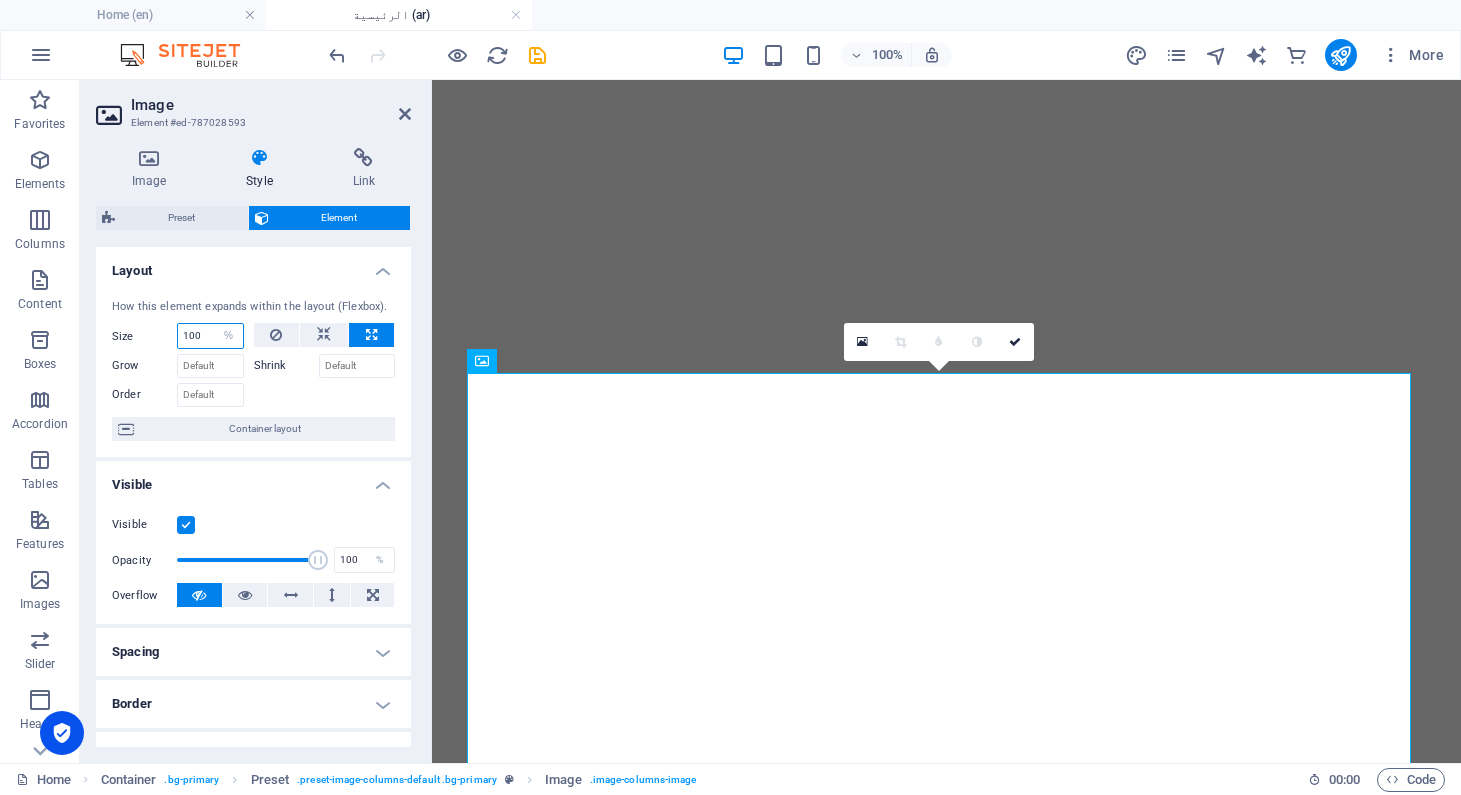 scroll, scrollTop: 0, scrollLeft: 0, axis: both 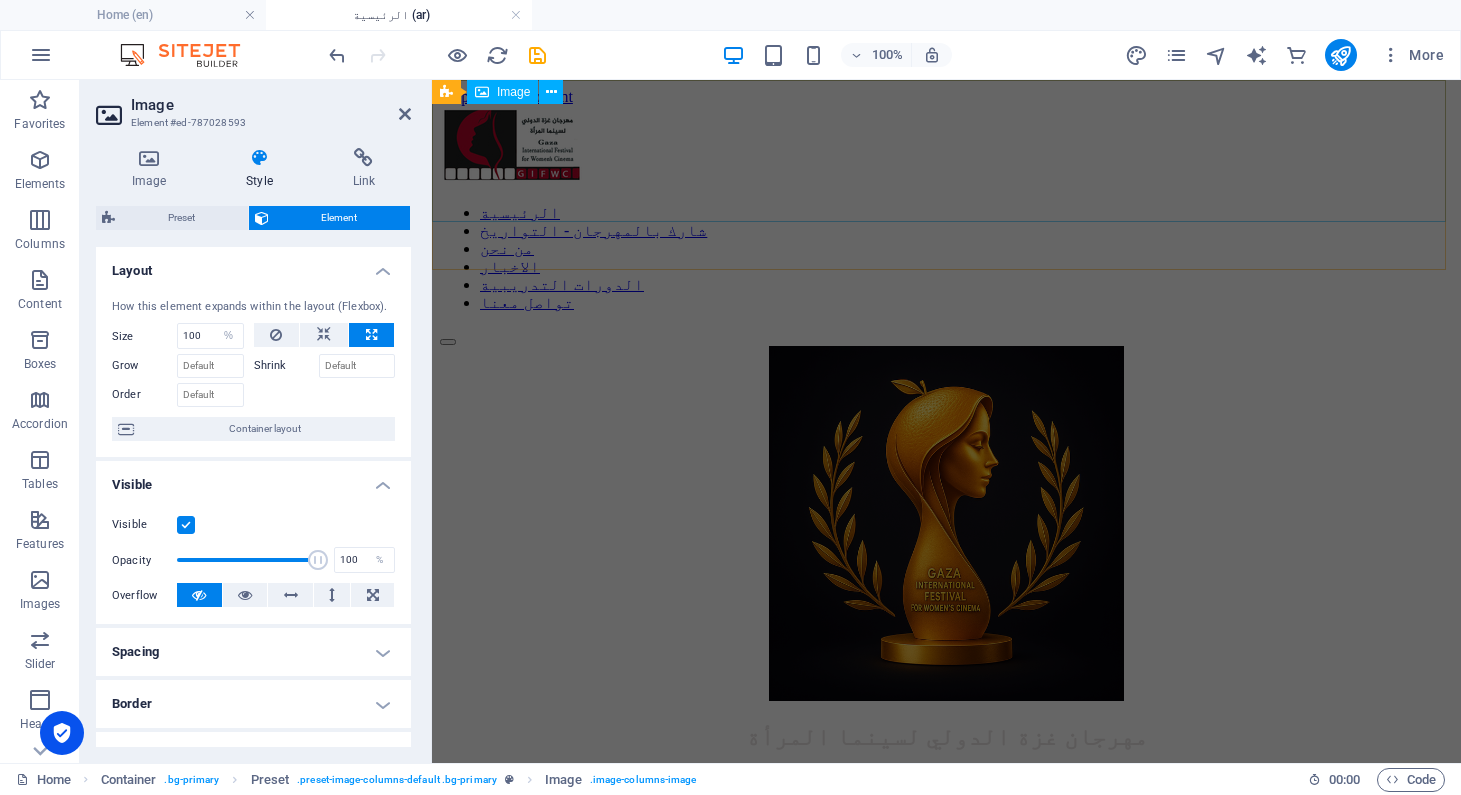 click at bounding box center [946, 147] 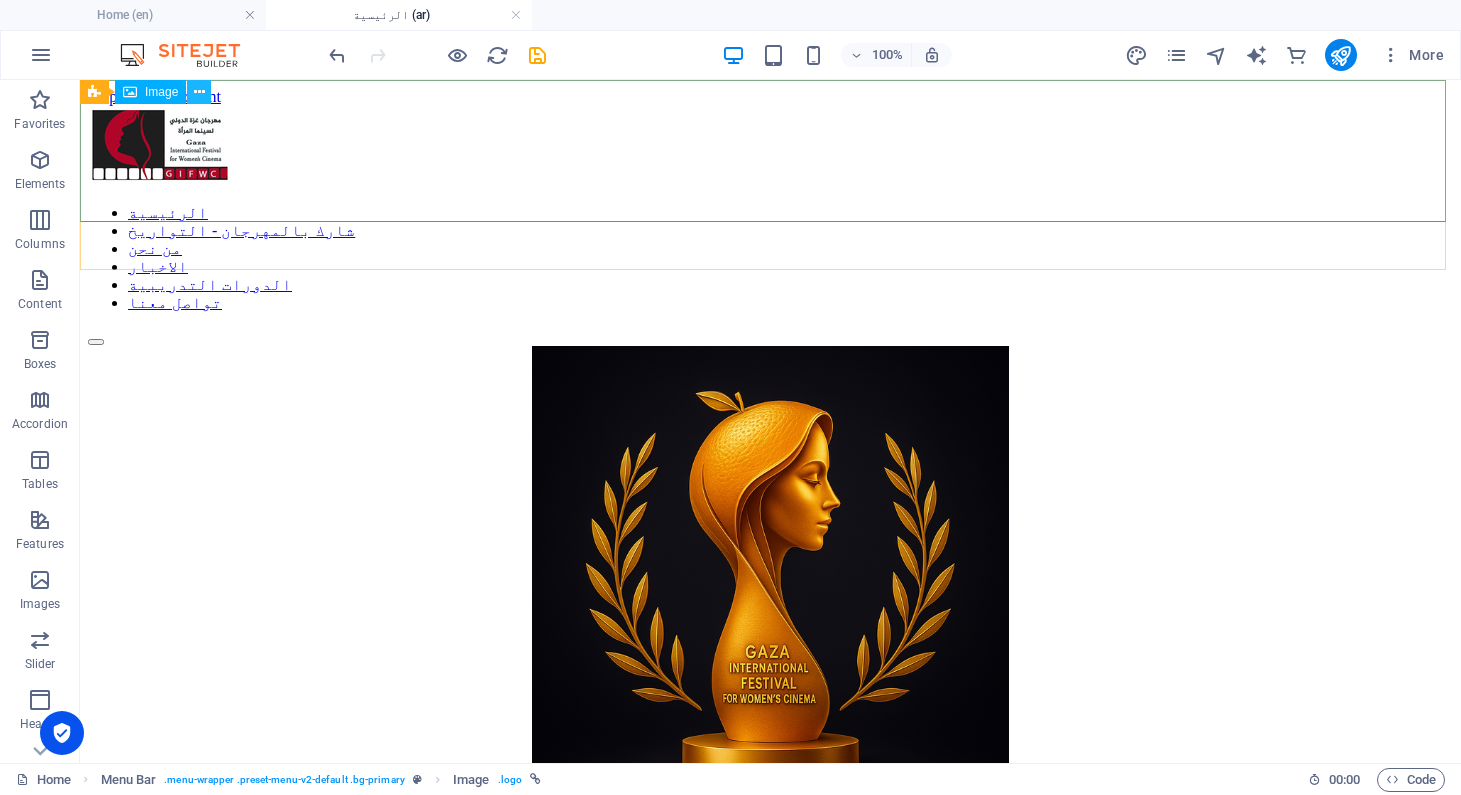 click at bounding box center (199, 92) 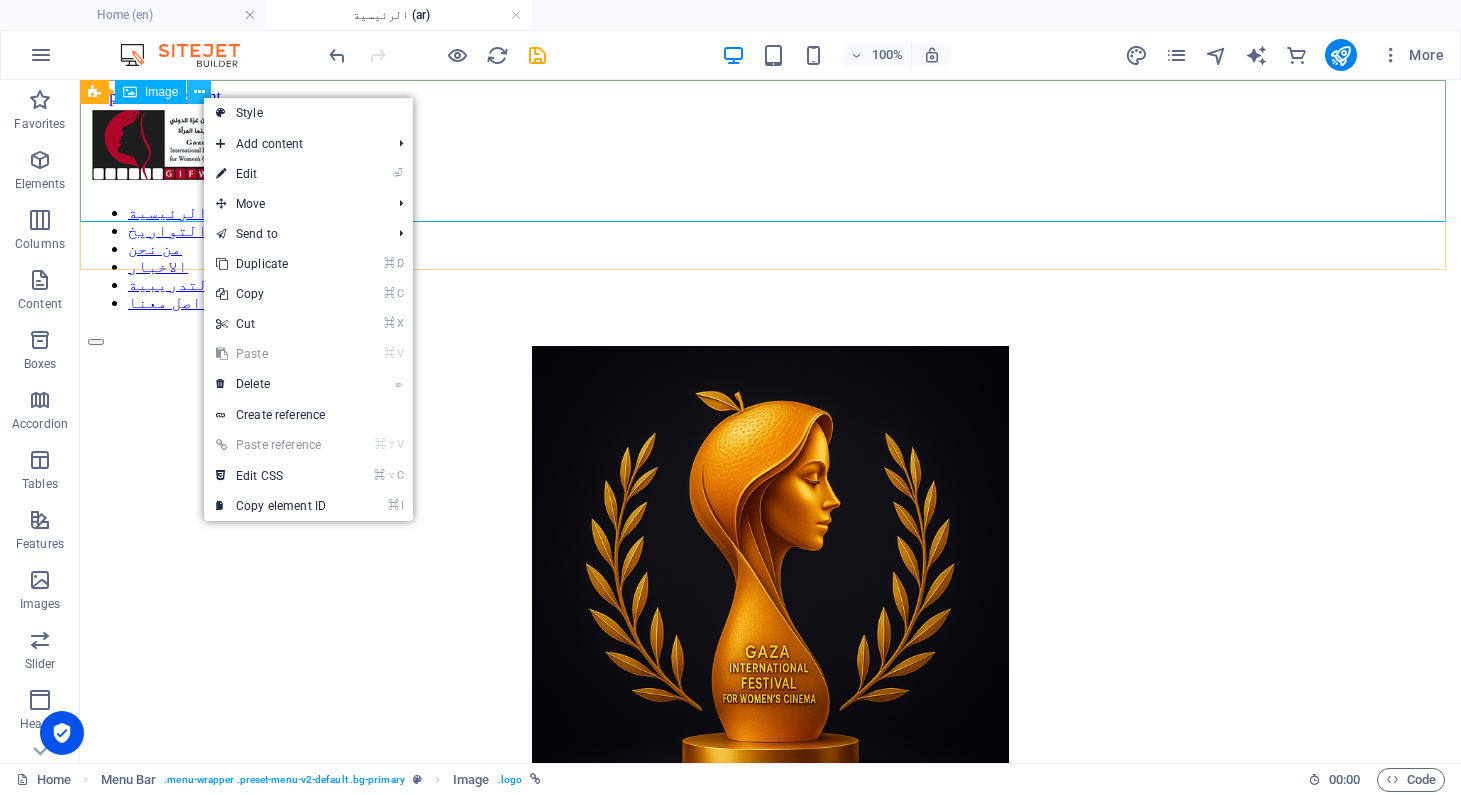 click at bounding box center (199, 92) 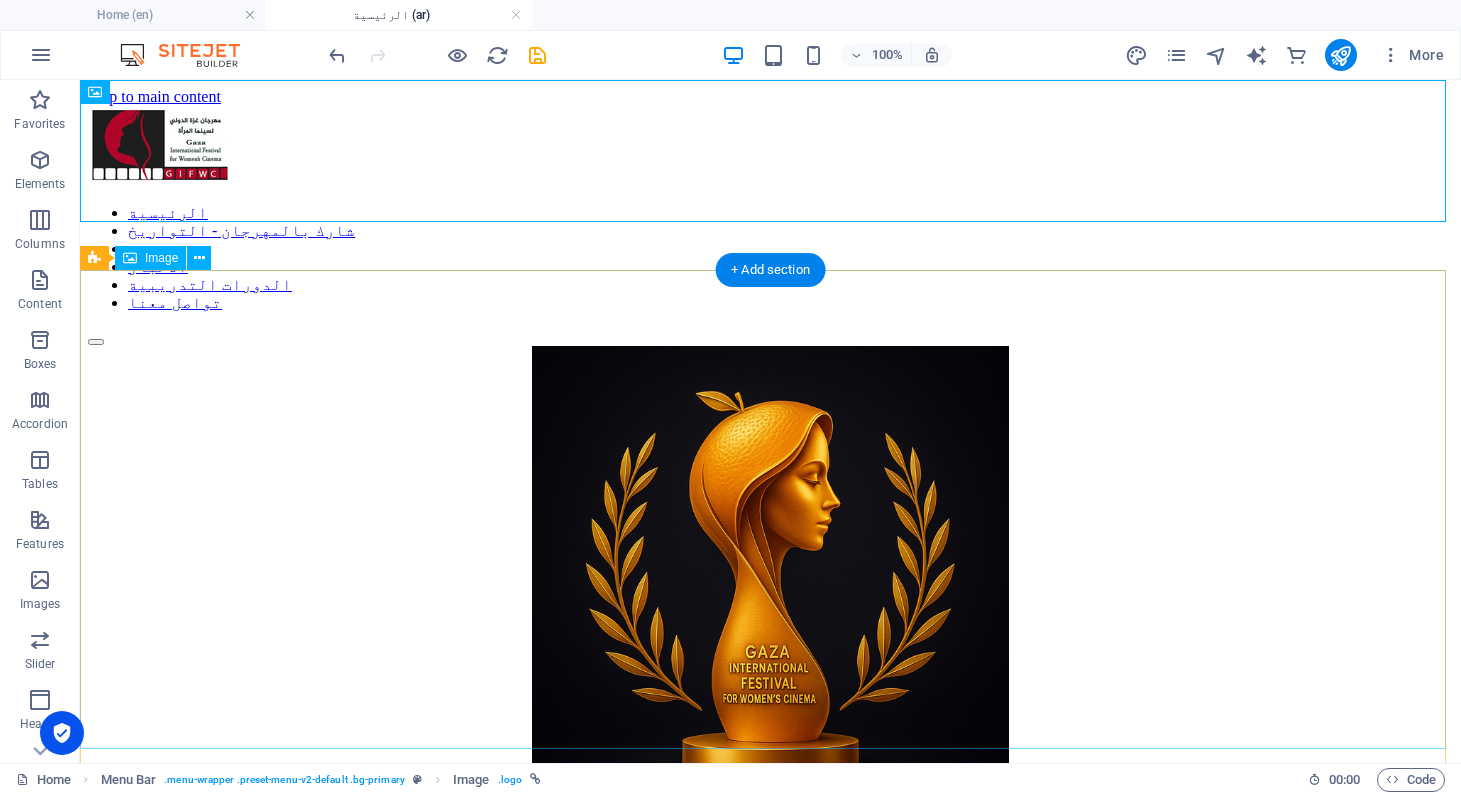 click at bounding box center [770, 587] 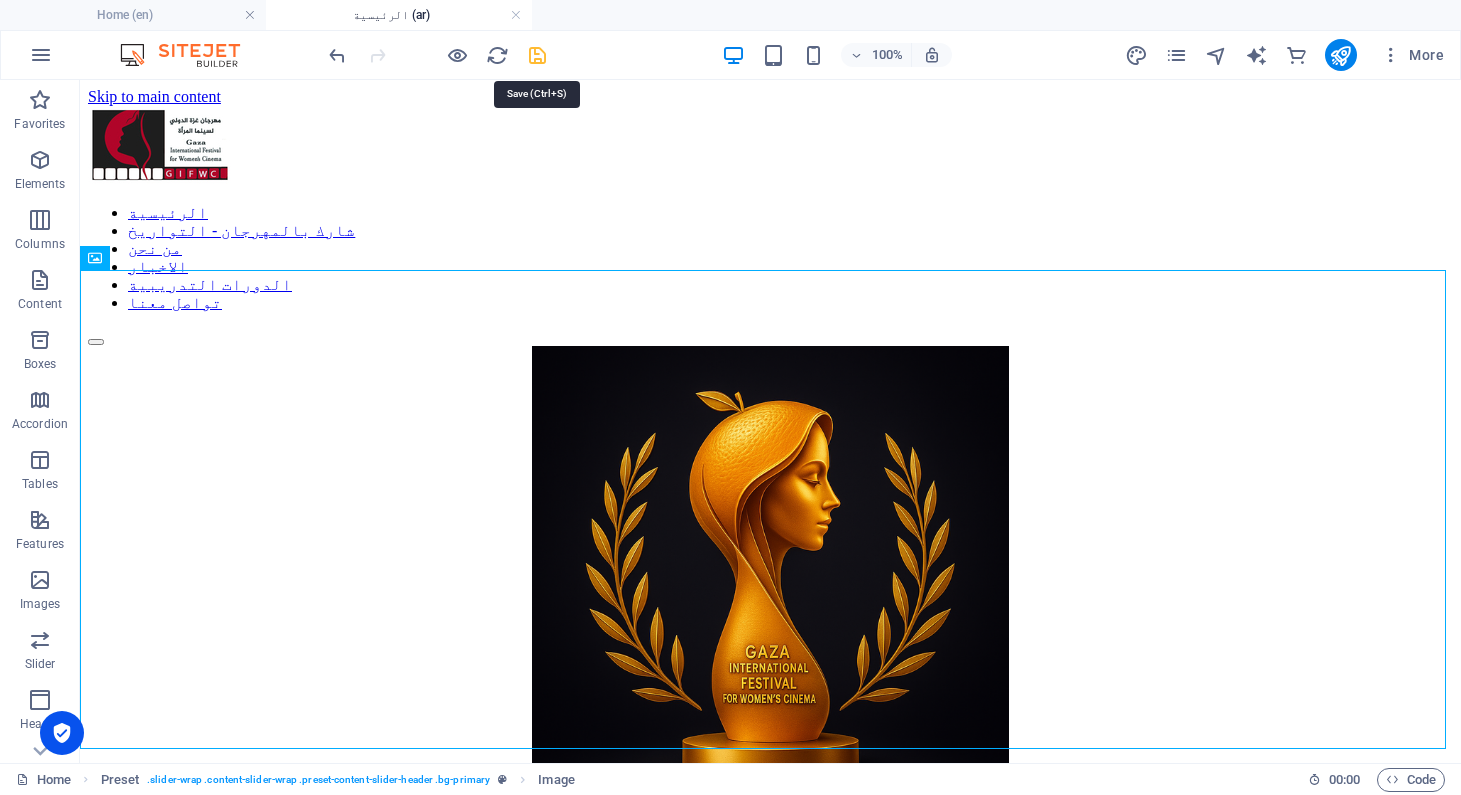 click at bounding box center (537, 55) 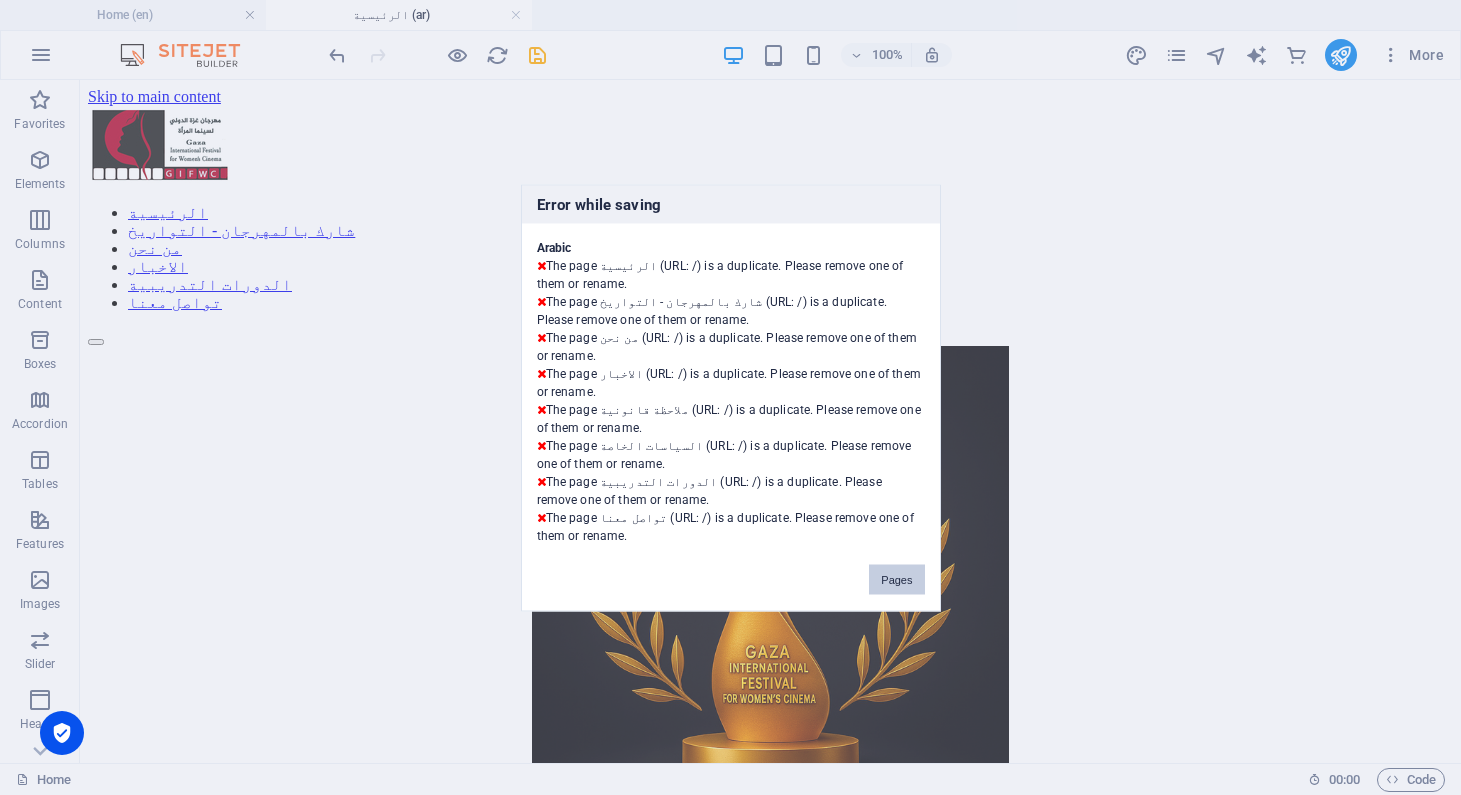 click on "Pages" at bounding box center [896, 579] 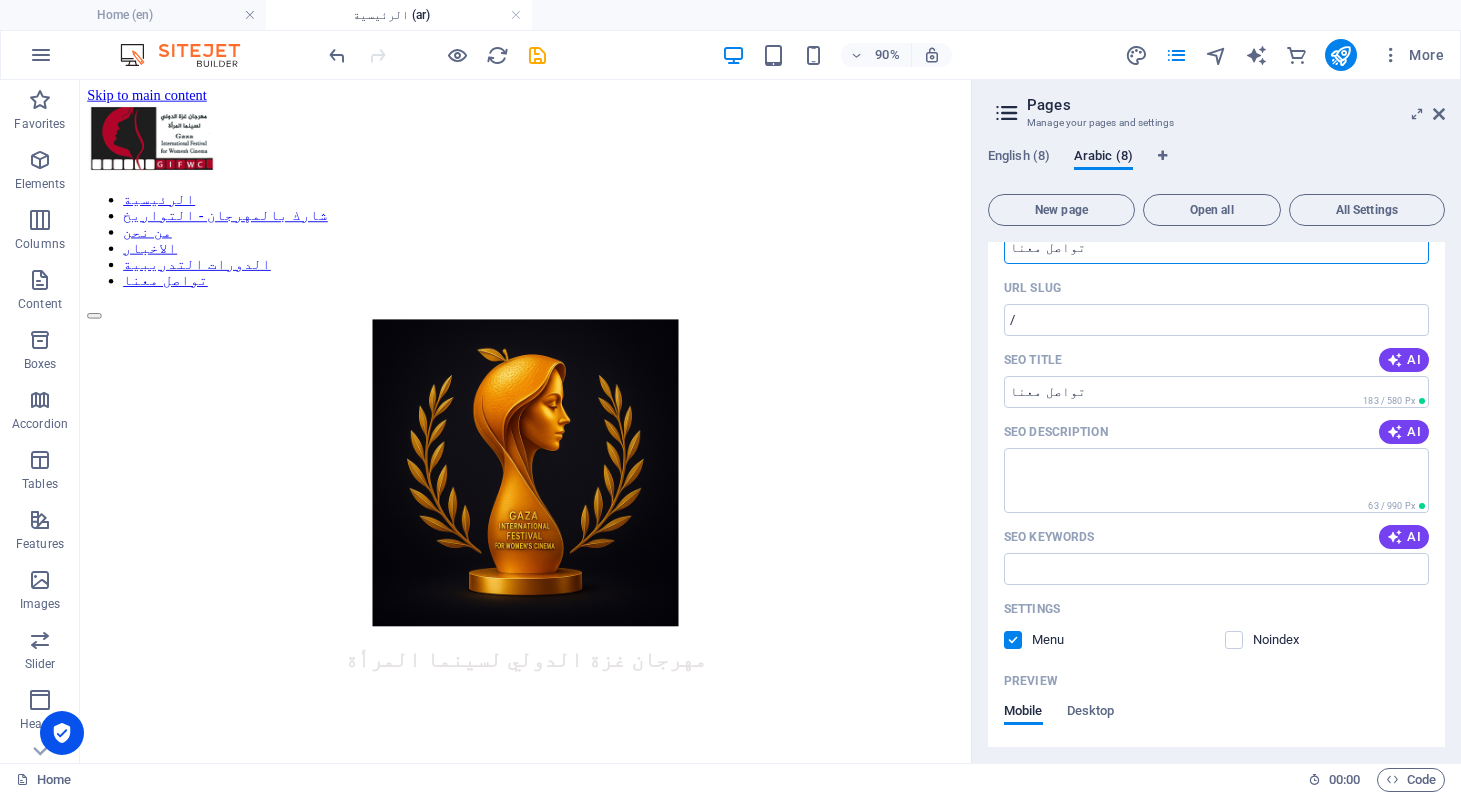 scroll, scrollTop: 5217, scrollLeft: 0, axis: vertical 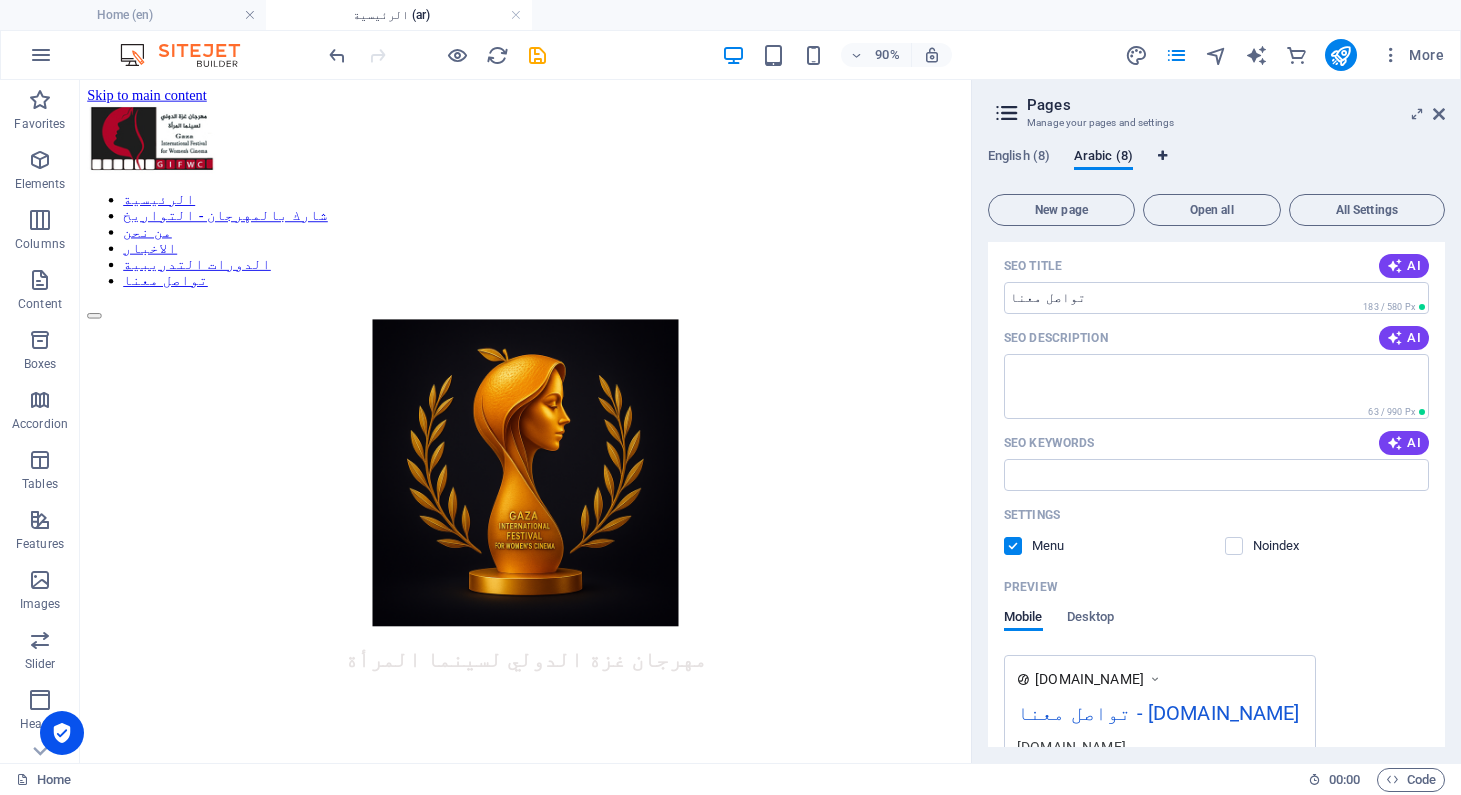 click at bounding box center [1162, 156] 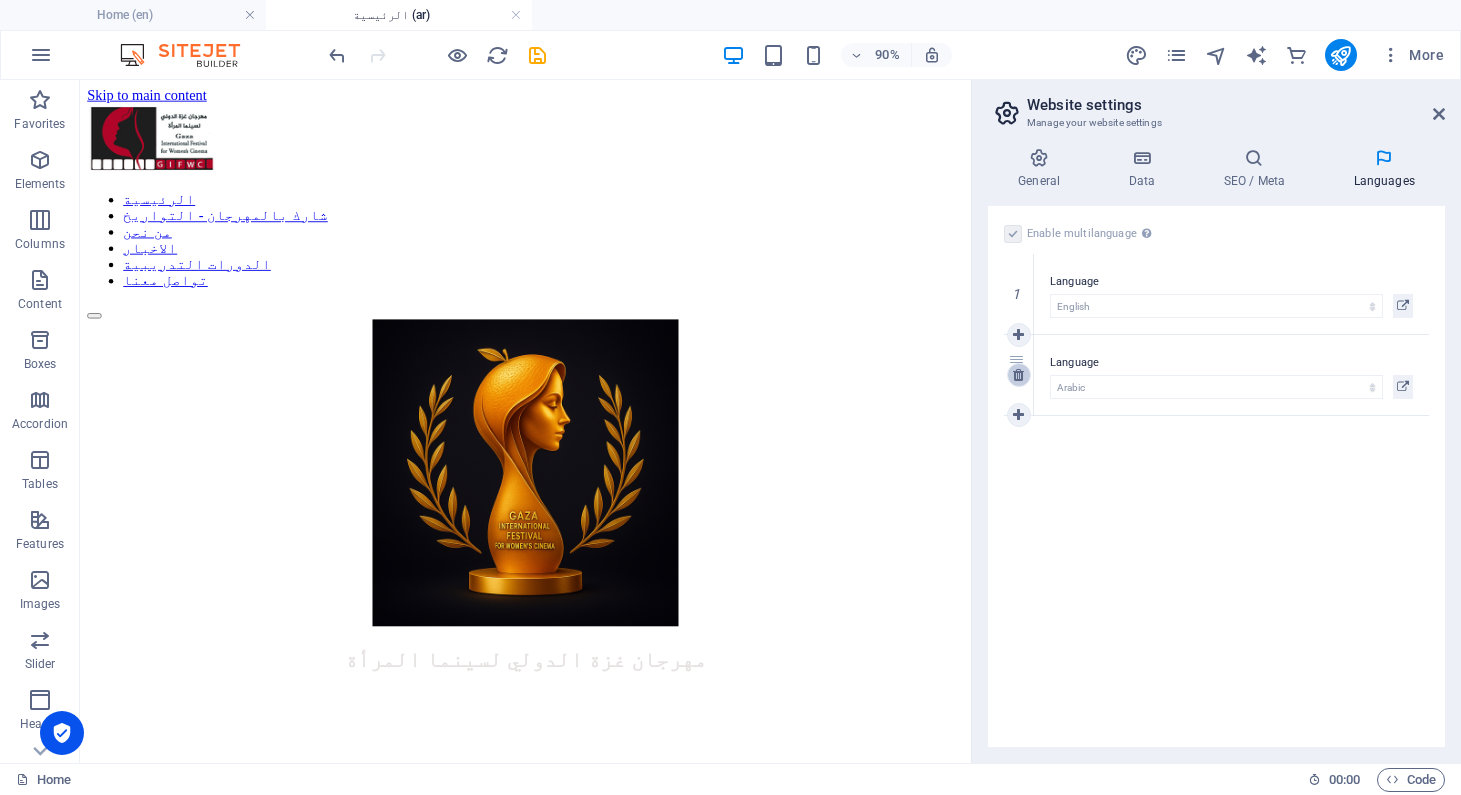 click at bounding box center [1018, 375] 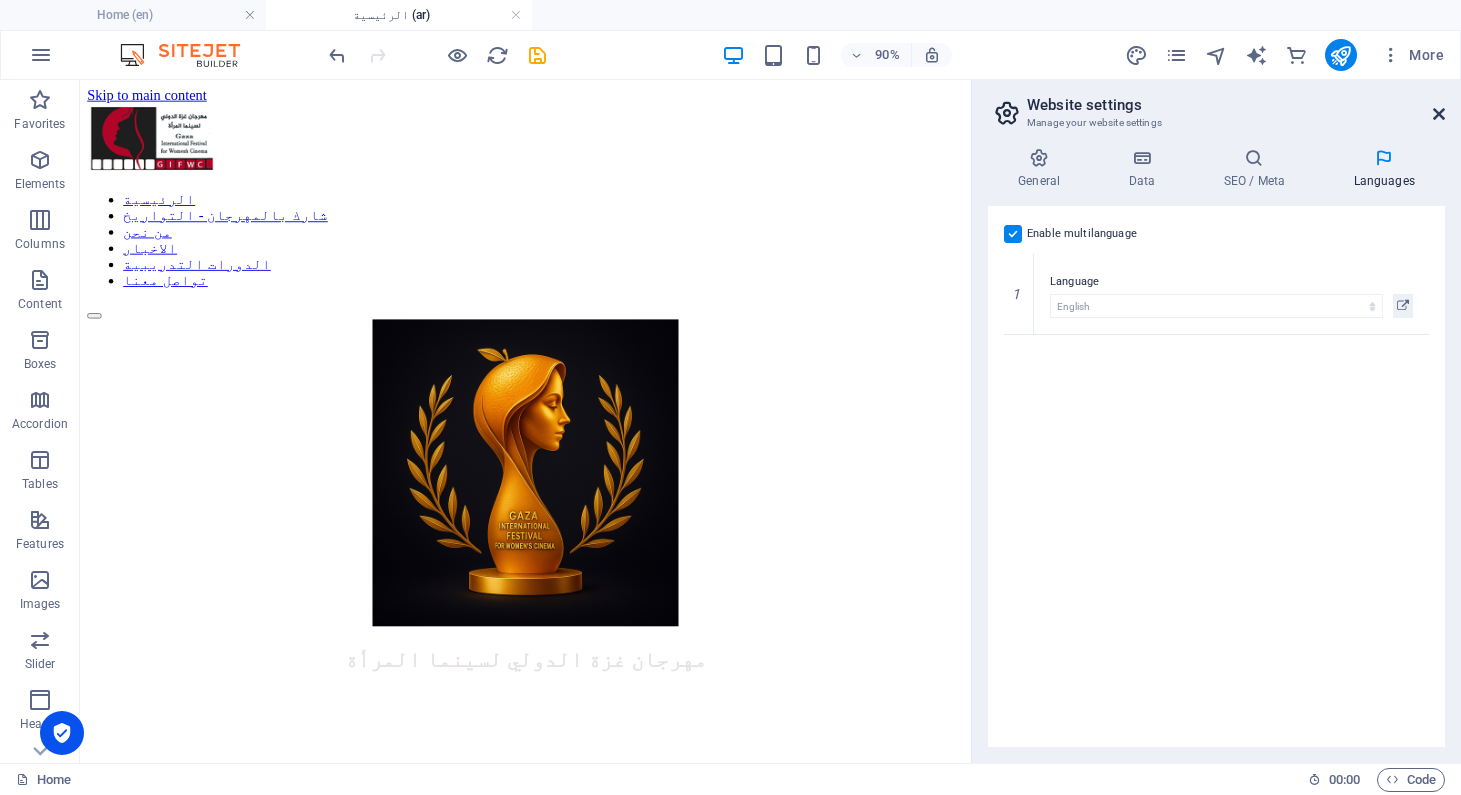 click at bounding box center (1439, 114) 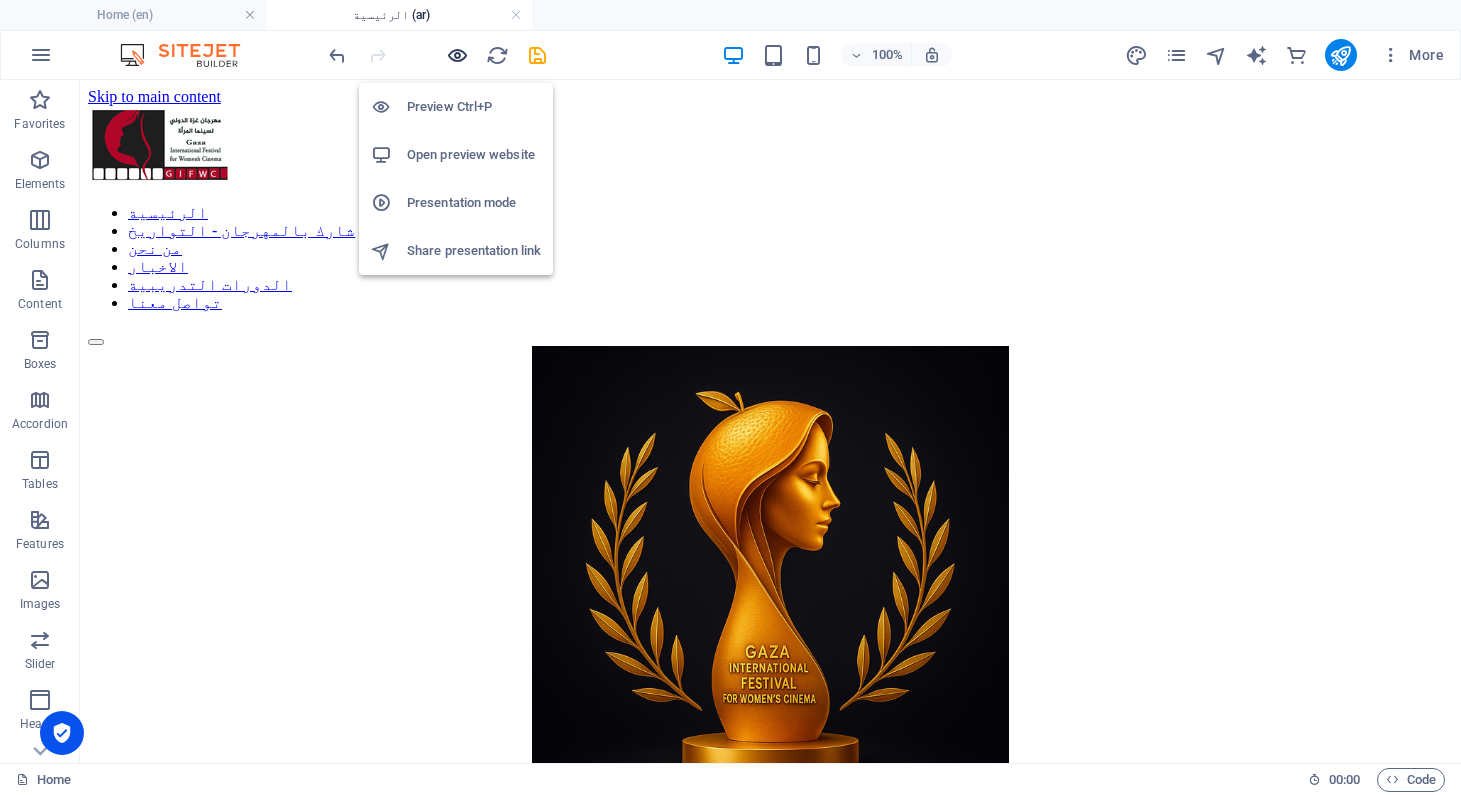 click at bounding box center (457, 55) 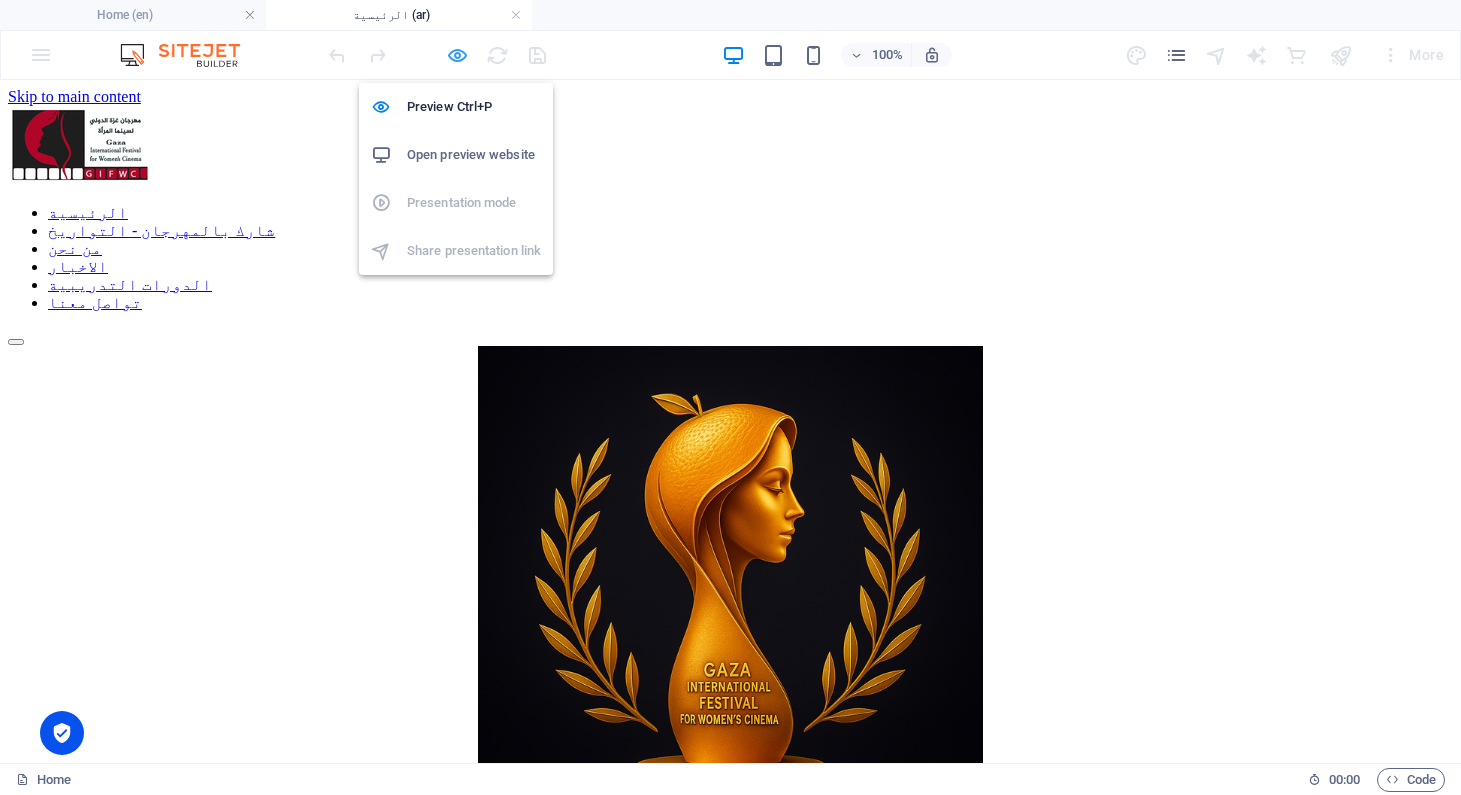 click at bounding box center [457, 55] 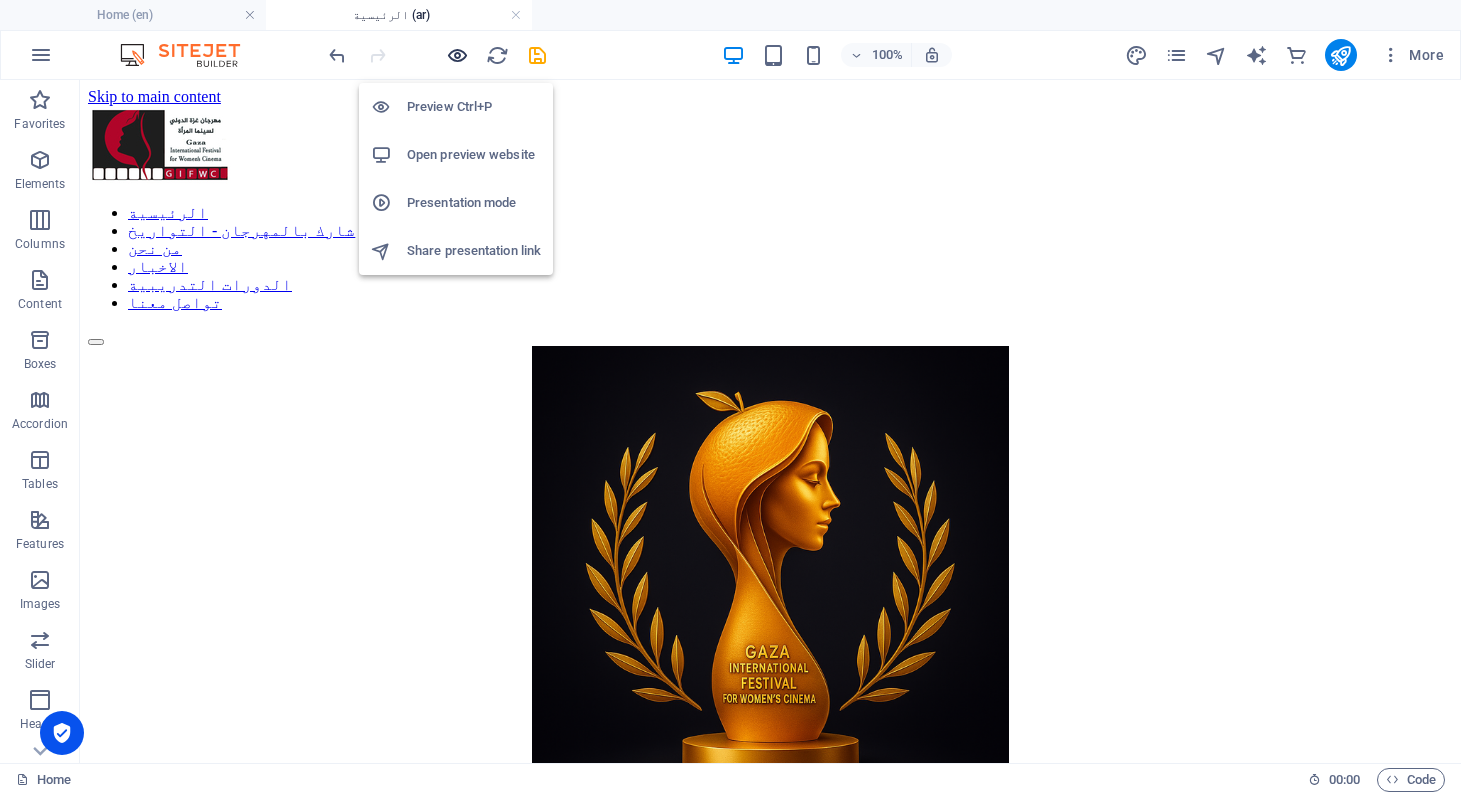 click at bounding box center (457, 55) 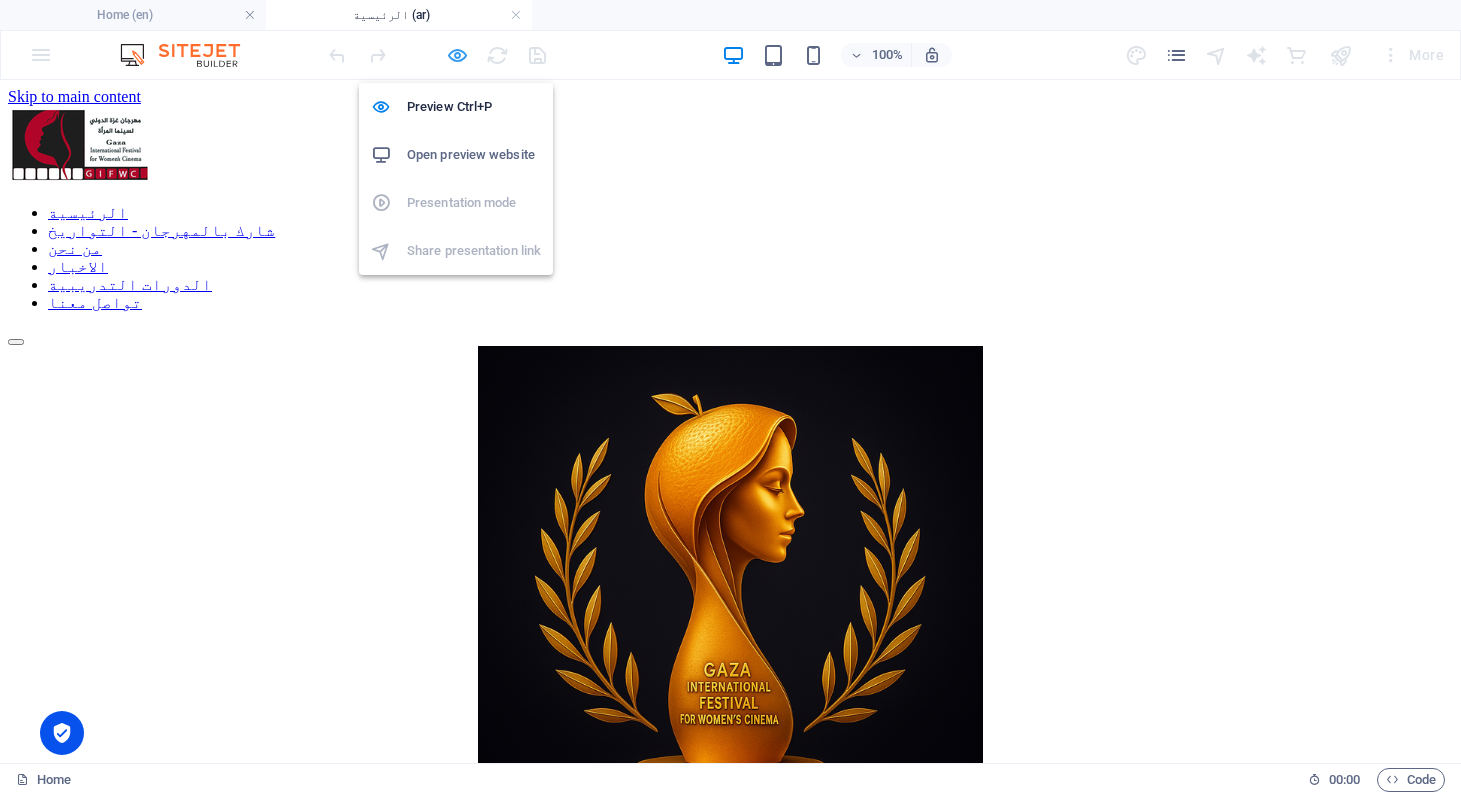 click at bounding box center (457, 55) 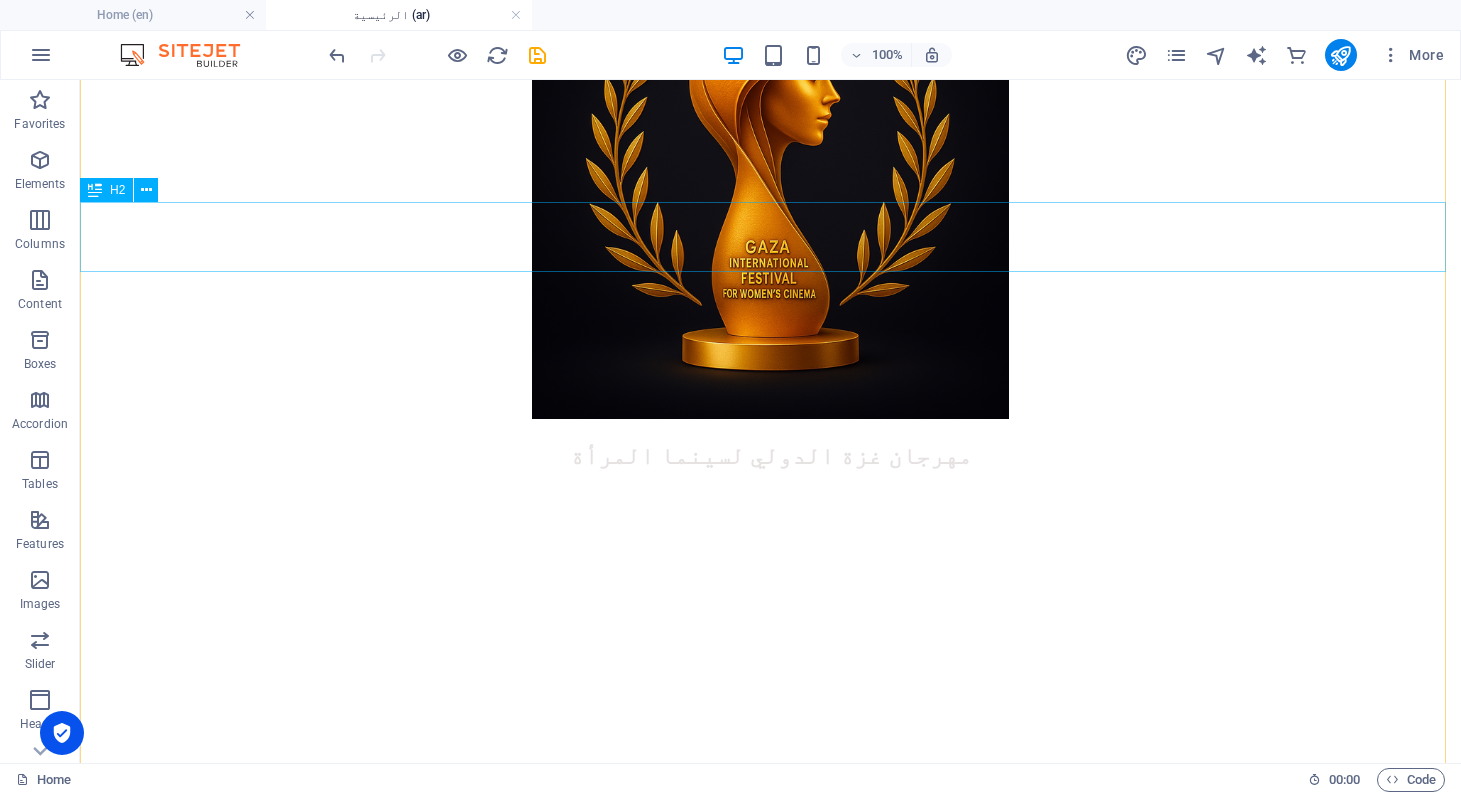 scroll, scrollTop: 0, scrollLeft: 0, axis: both 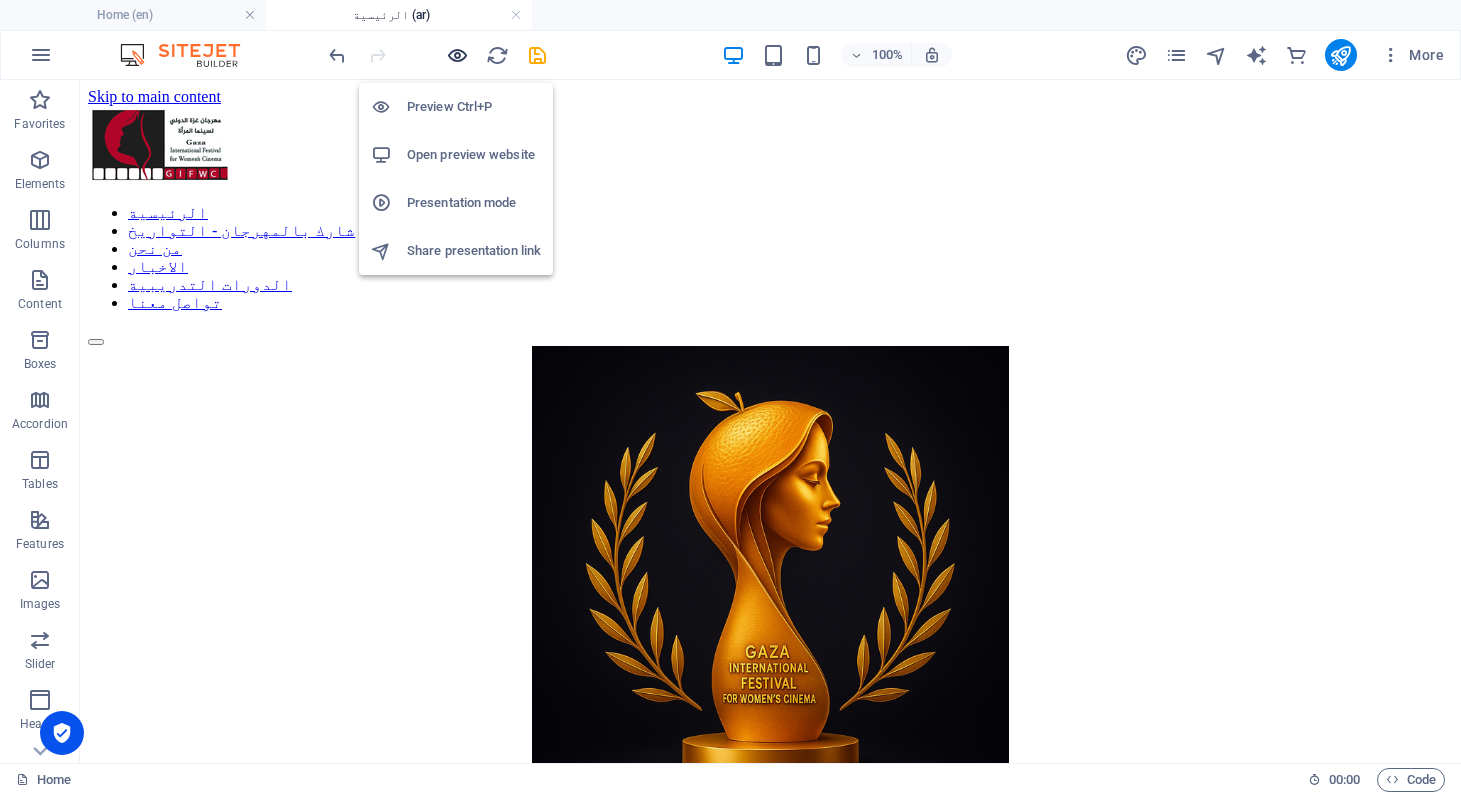 click at bounding box center [457, 55] 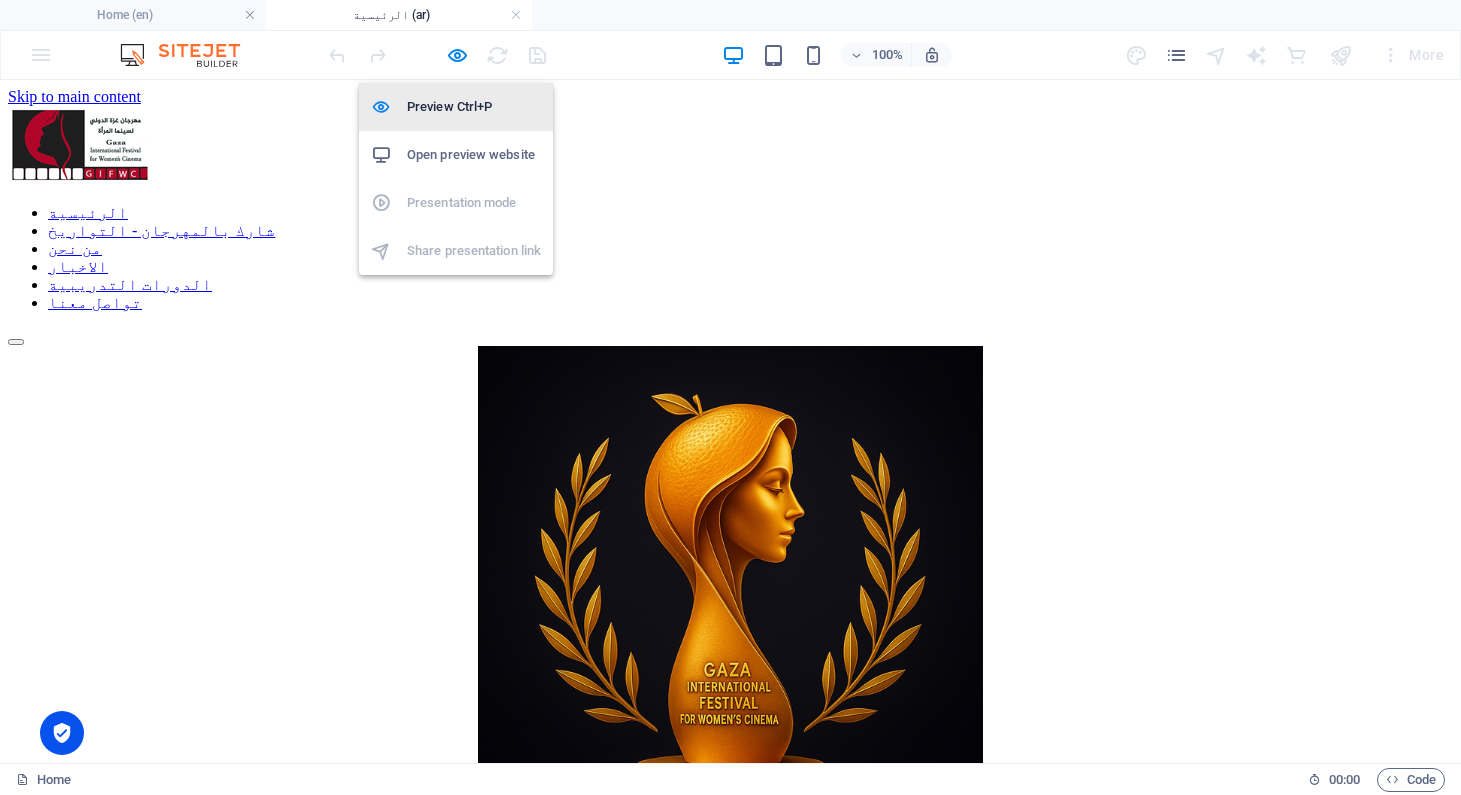 click on "Preview Ctrl+P" at bounding box center [474, 107] 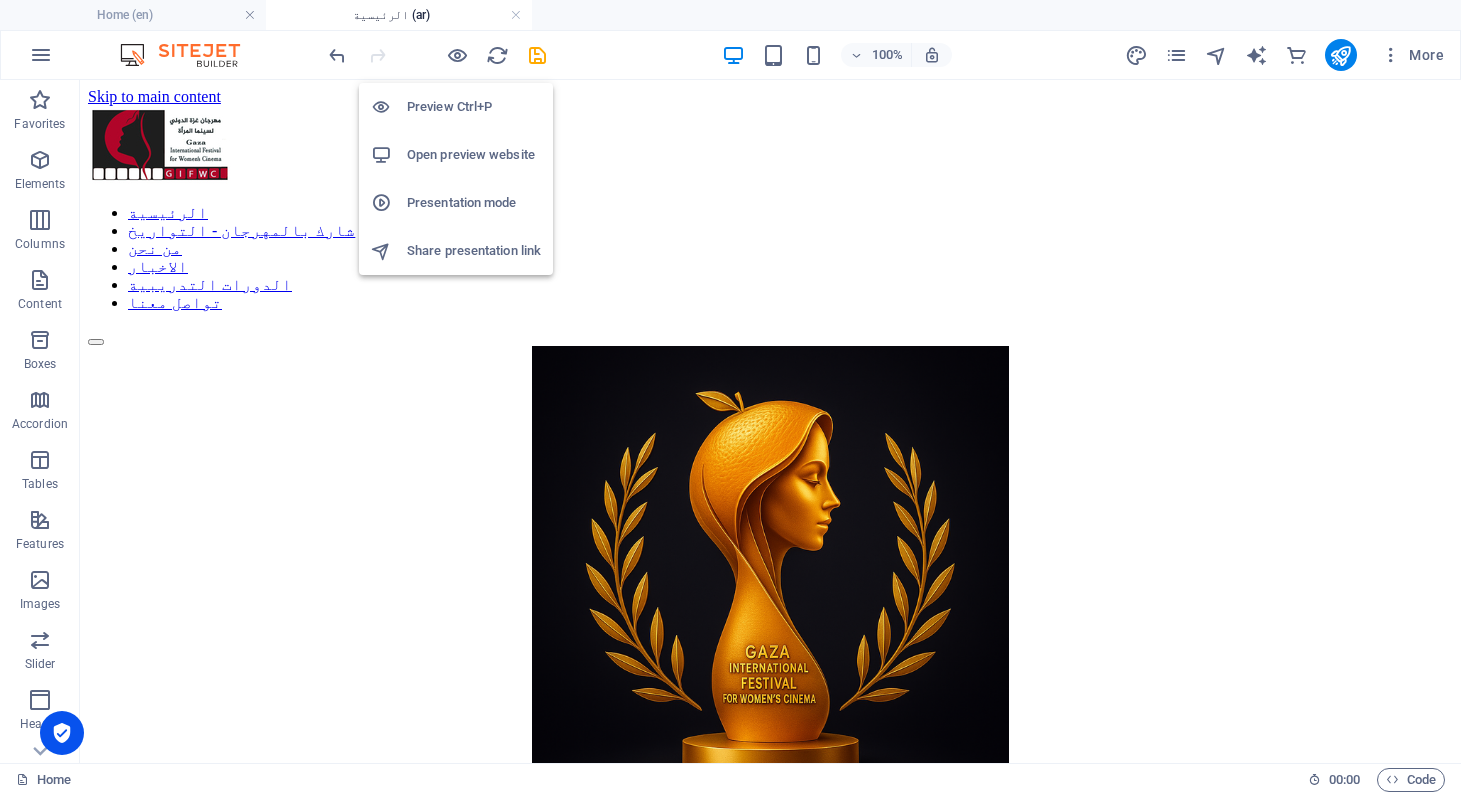 click on "Preview Ctrl+P" at bounding box center (474, 107) 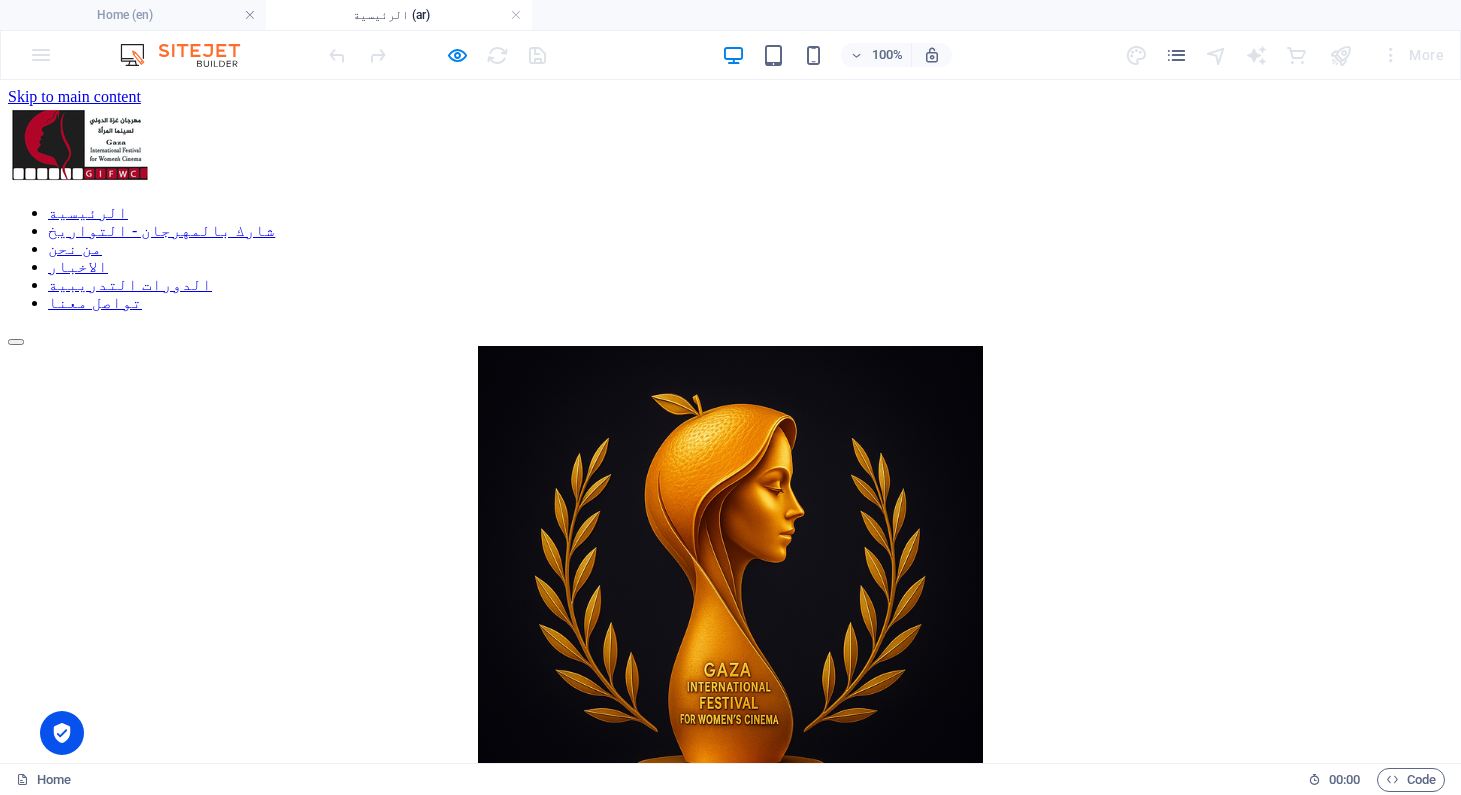 click on "الاخبار" at bounding box center [78, 266] 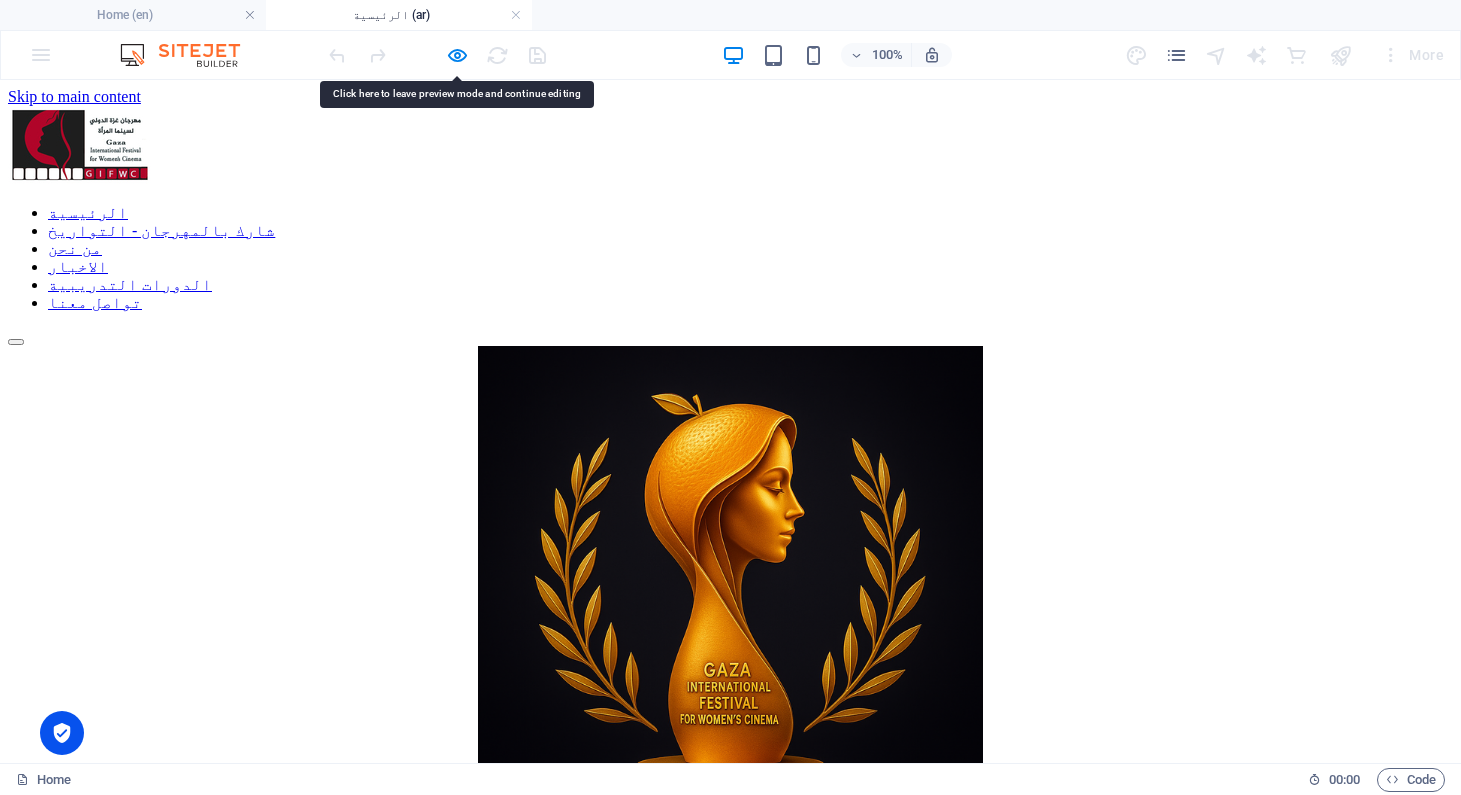 click on "الاخبار" at bounding box center [78, 266] 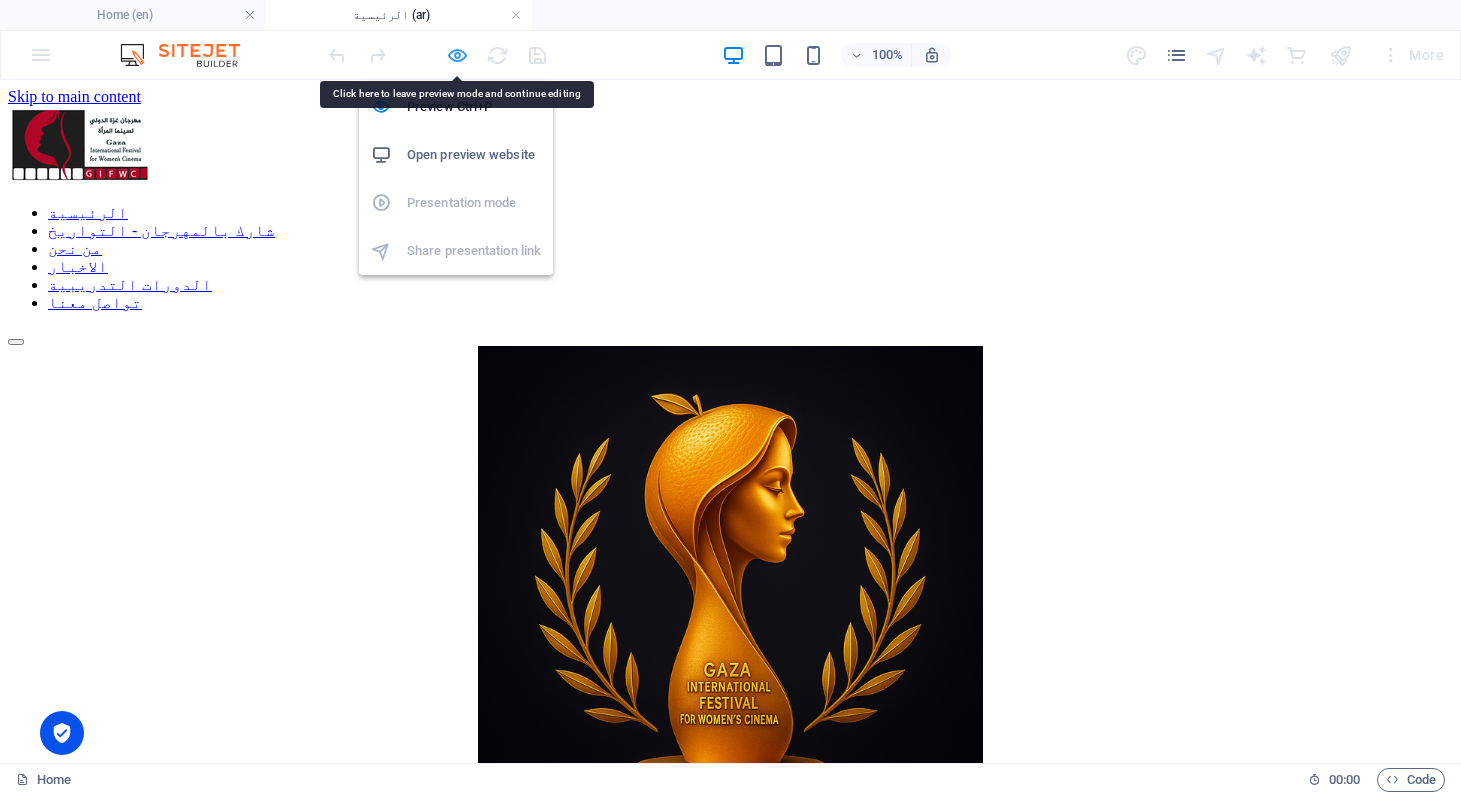 click at bounding box center [457, 55] 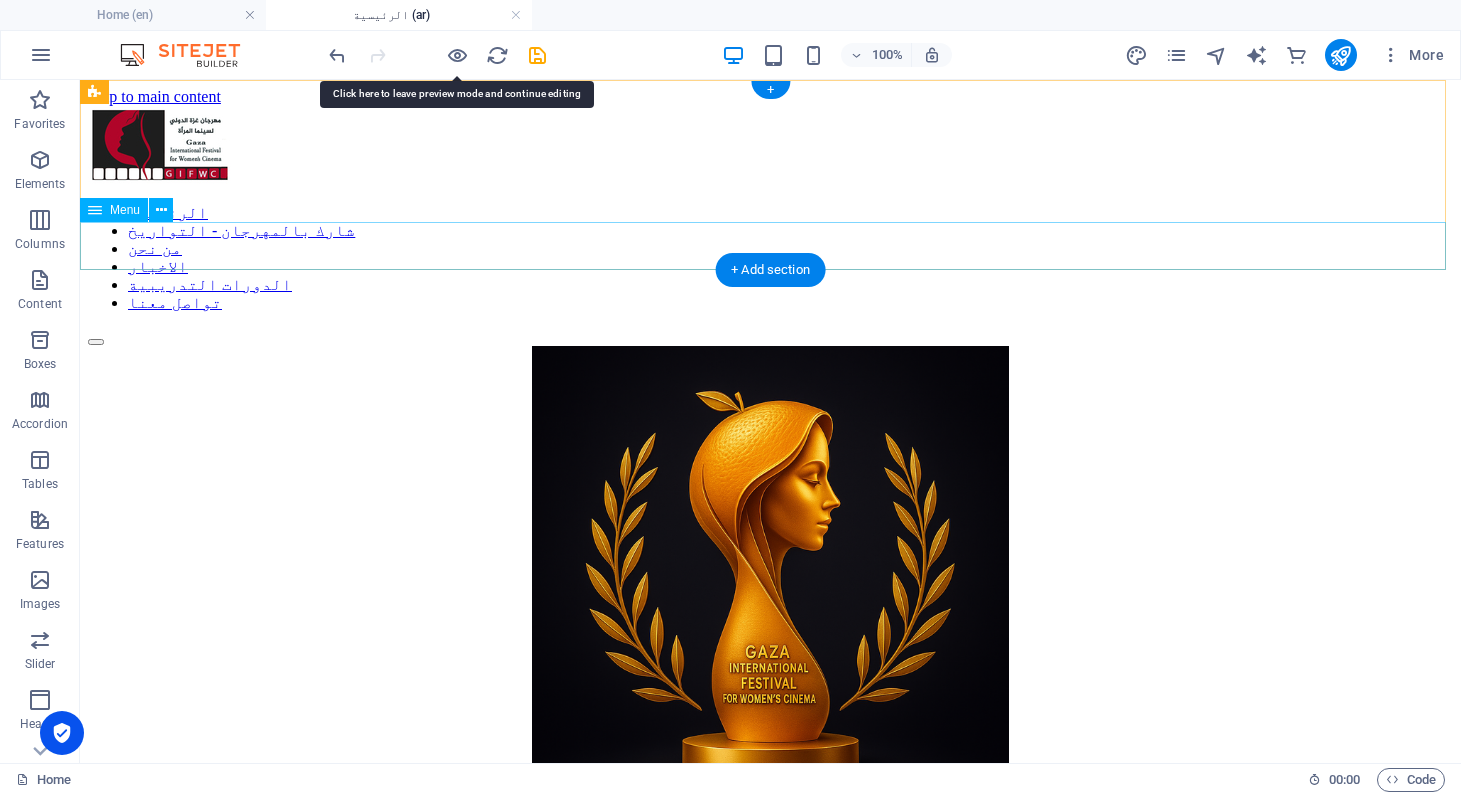 click on "الرئيسية شارك بالمهرجان - التواريخ من نحن الاخبار الدورات التدريبية تواصل معنا" at bounding box center [770, 258] 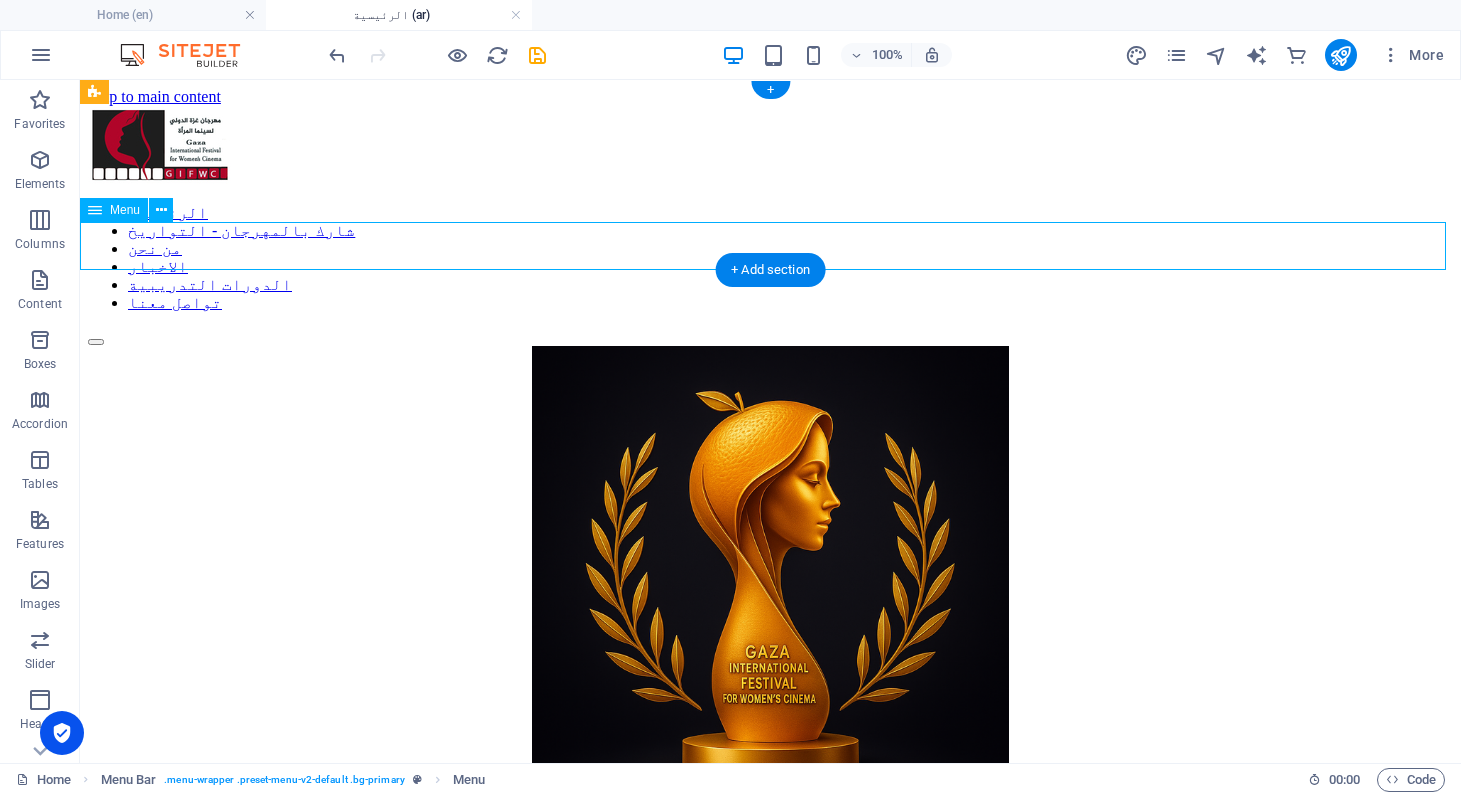 click on "الرئيسية شارك بالمهرجان - التواريخ من نحن الاخبار الدورات التدريبية تواصل معنا" at bounding box center [770, 258] 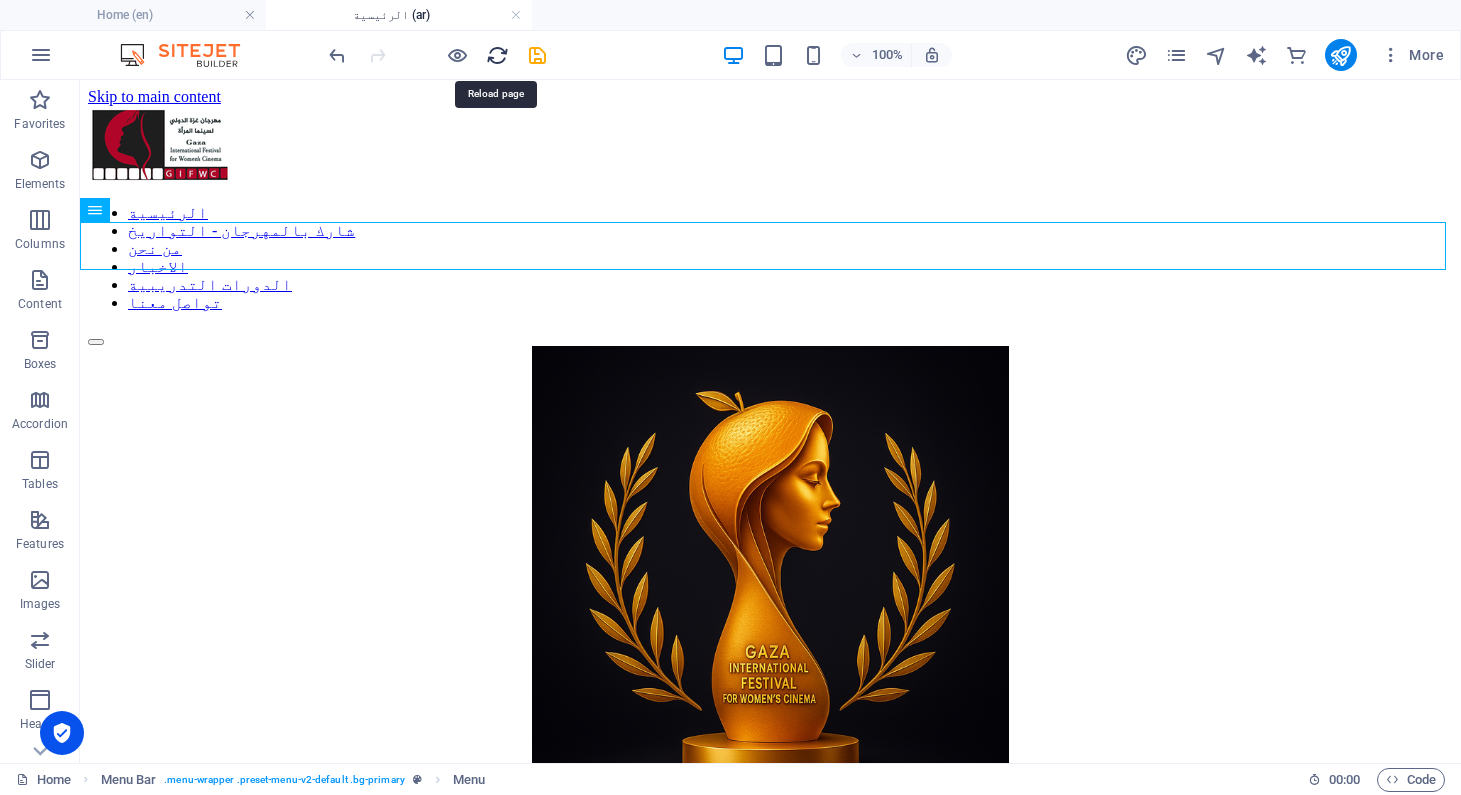 click at bounding box center (497, 55) 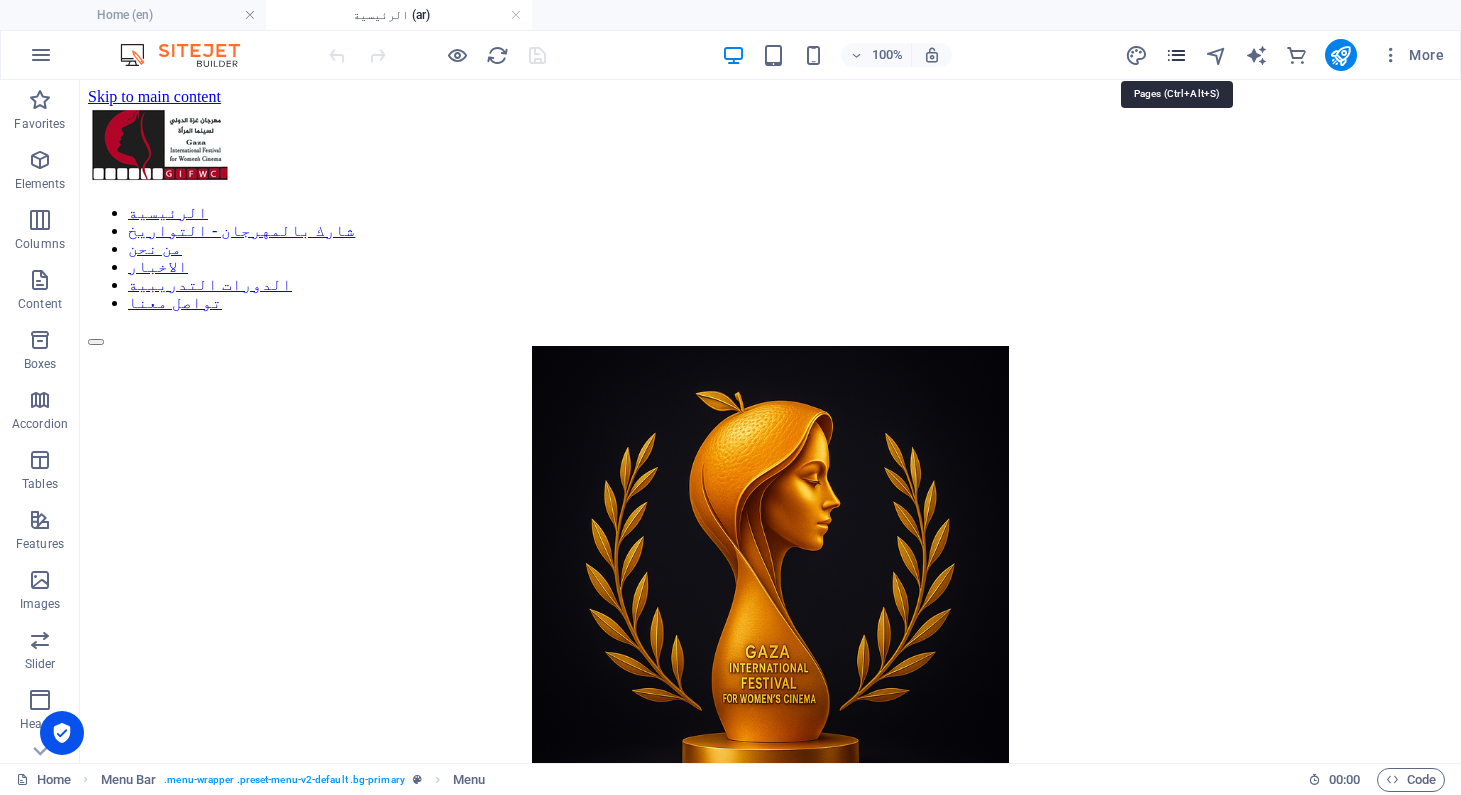 click at bounding box center [1176, 55] 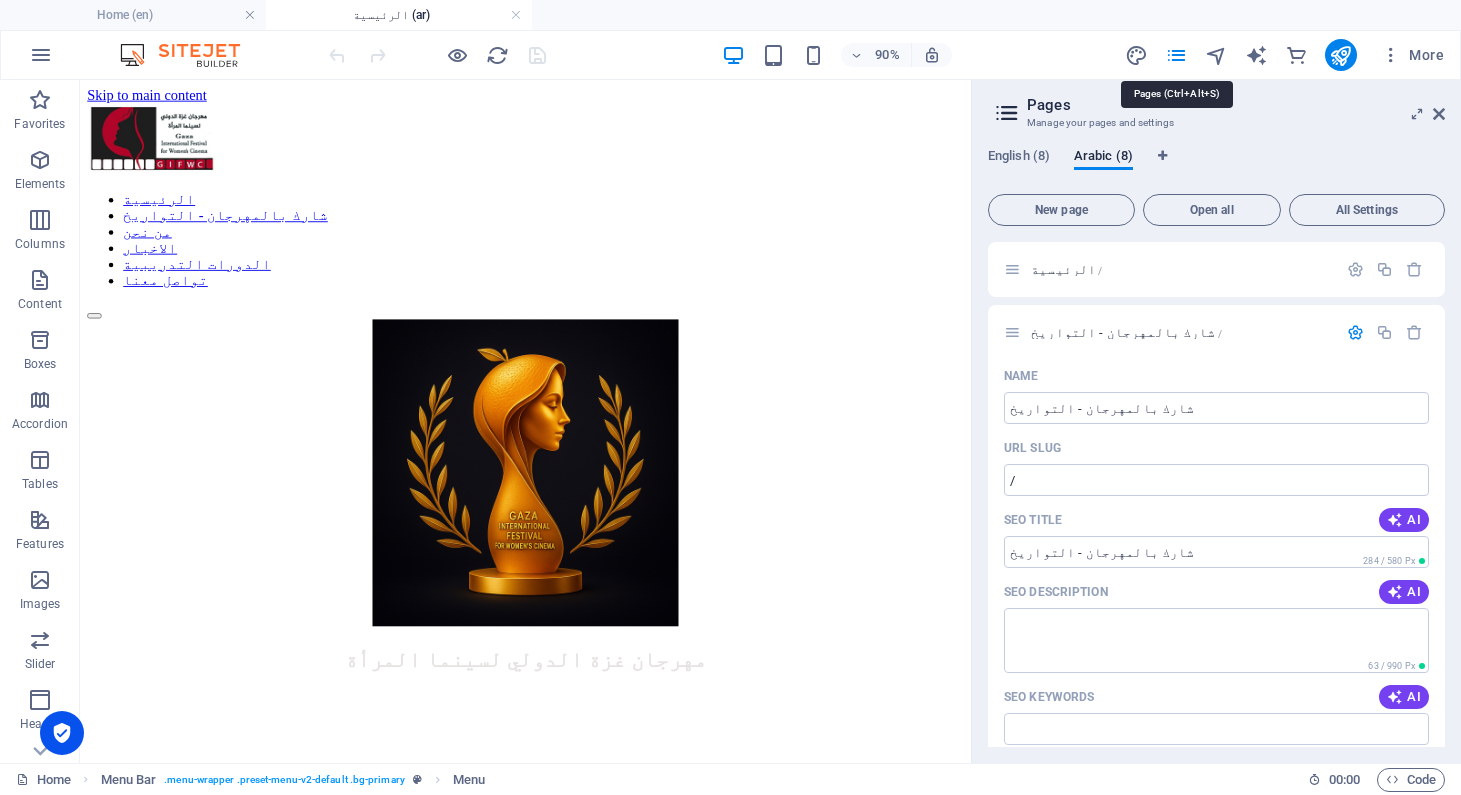 scroll, scrollTop: 4764, scrollLeft: 0, axis: vertical 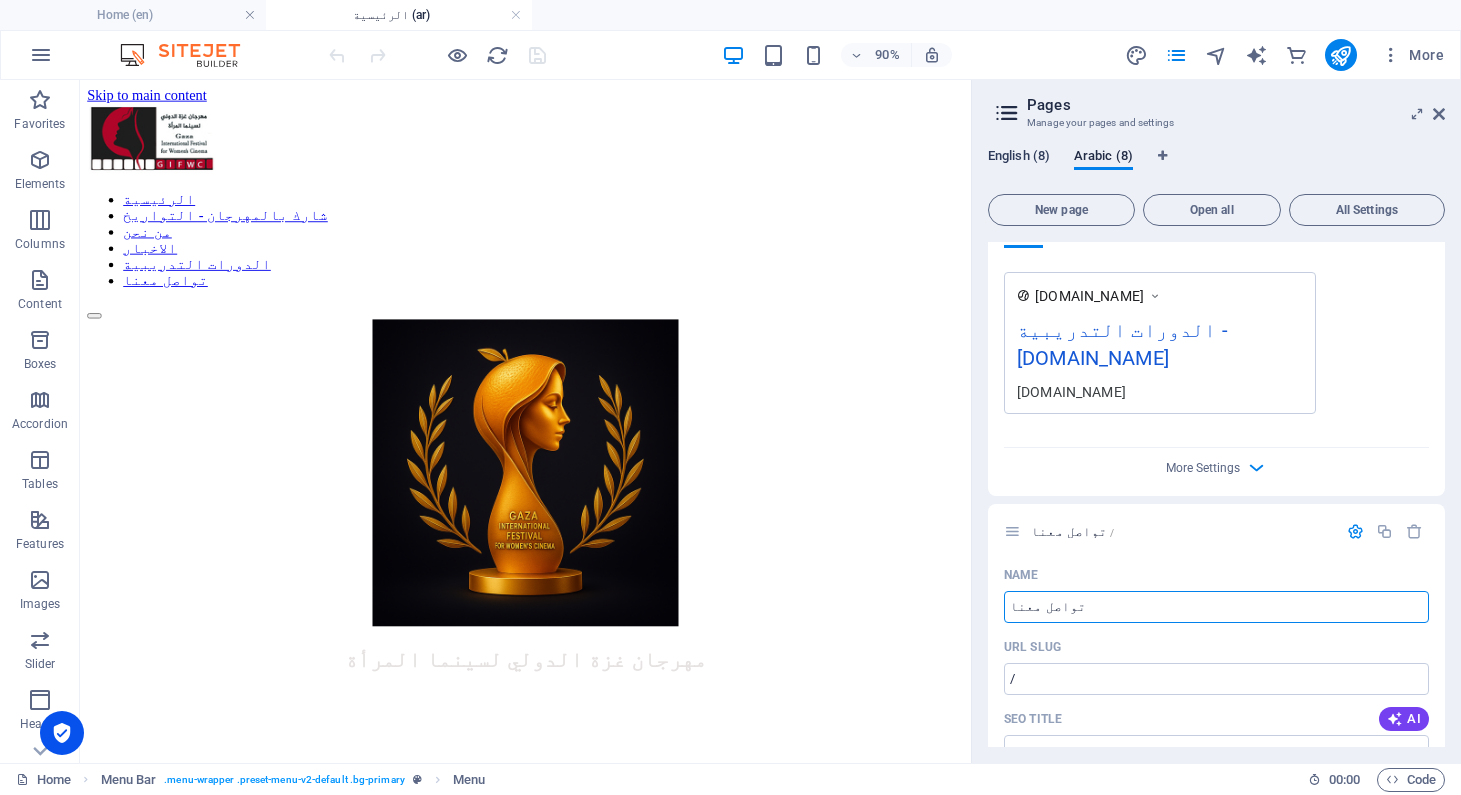 click on "English (8)" at bounding box center [1019, 158] 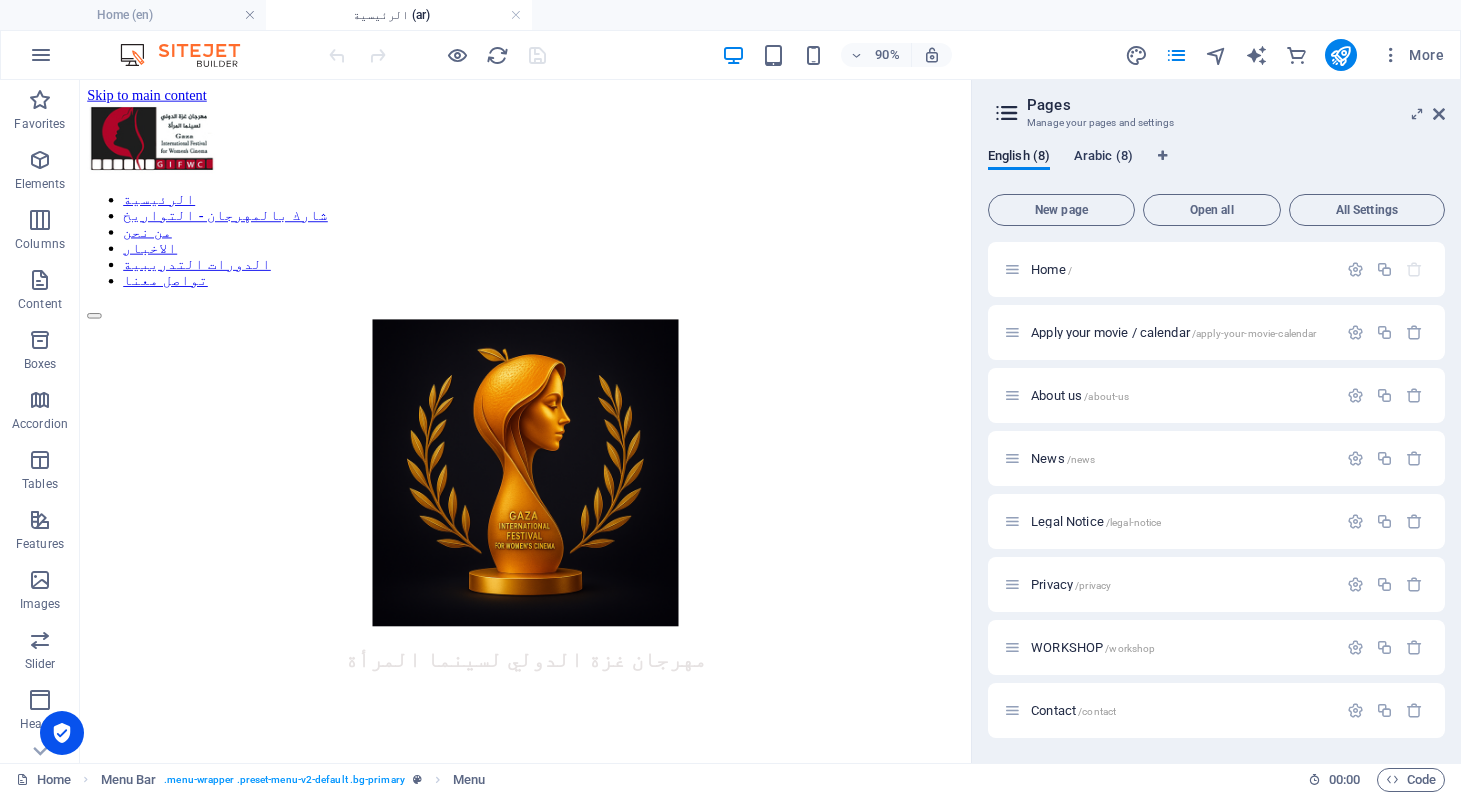 click on "Arabic (8)" at bounding box center (1103, 158) 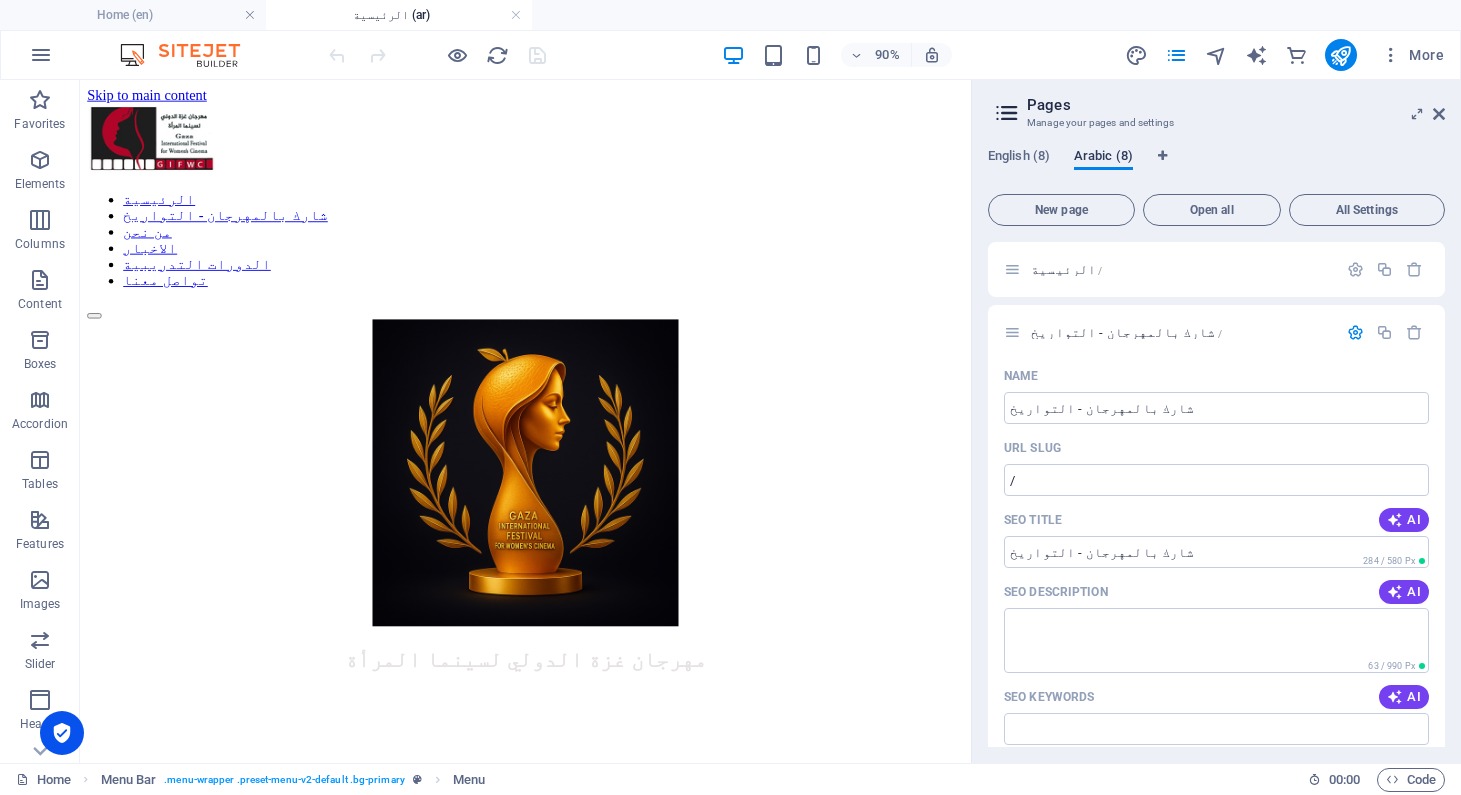 scroll, scrollTop: 4764, scrollLeft: 0, axis: vertical 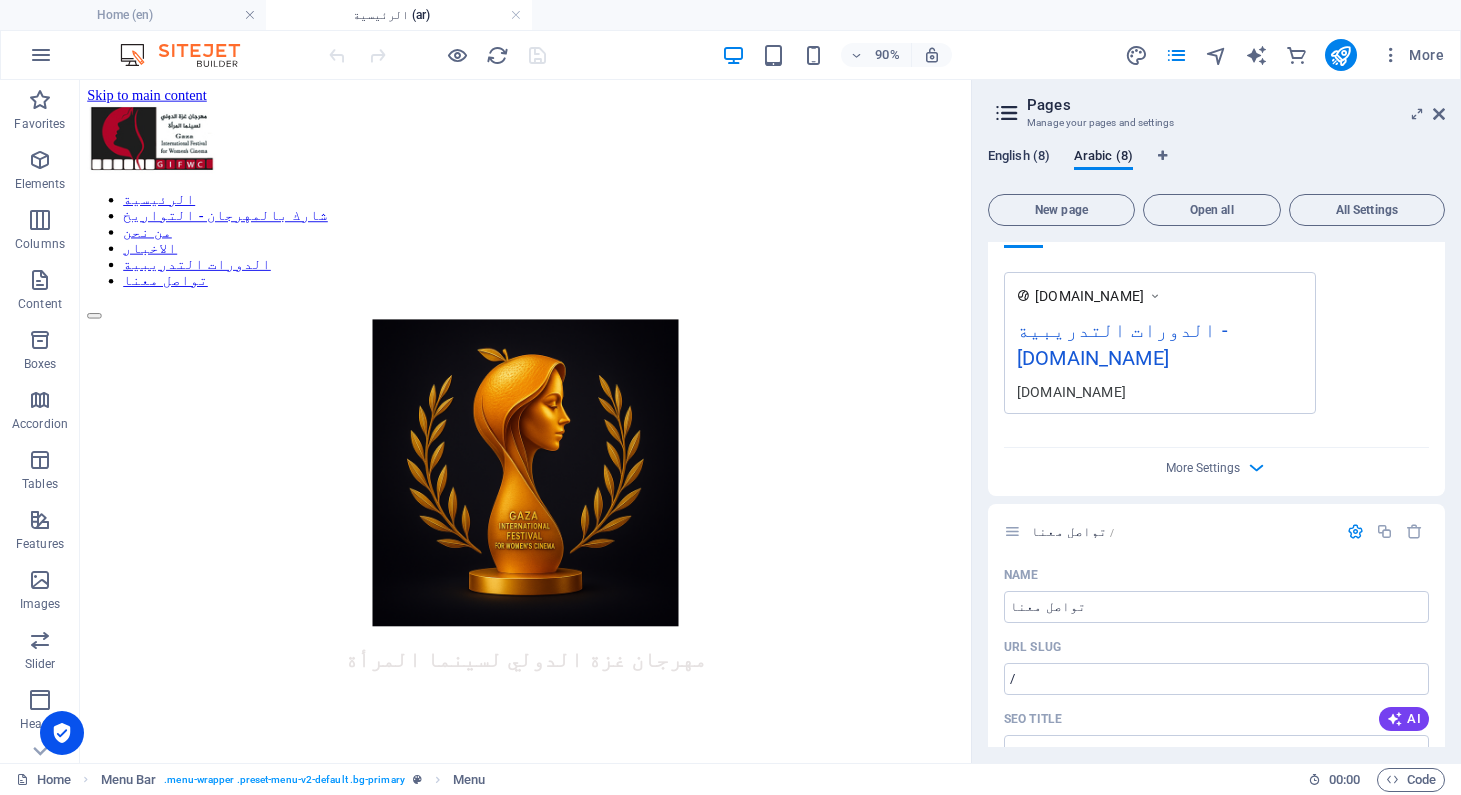 click on "English (8)" at bounding box center [1019, 158] 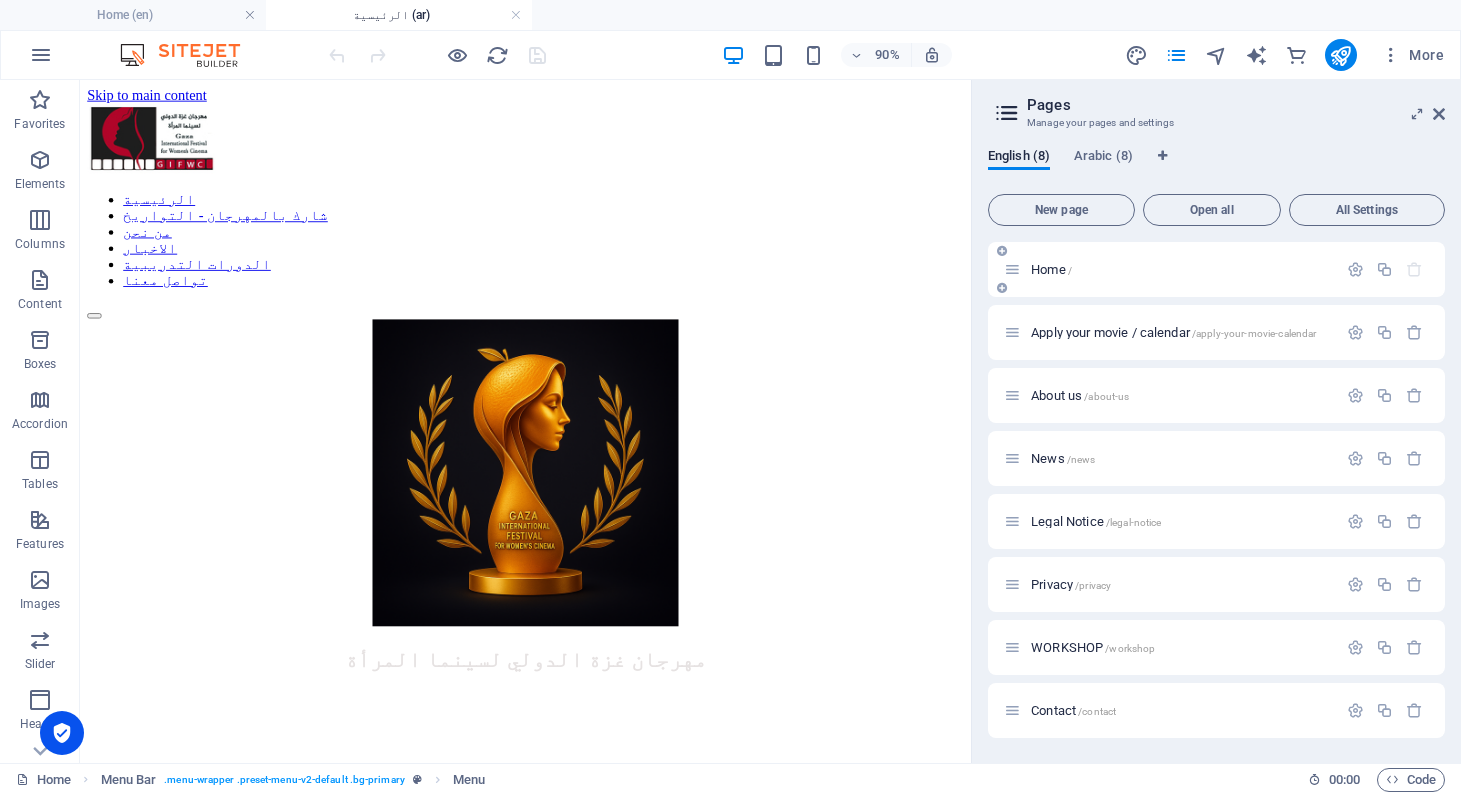 click on "Home /" at bounding box center [1051, 269] 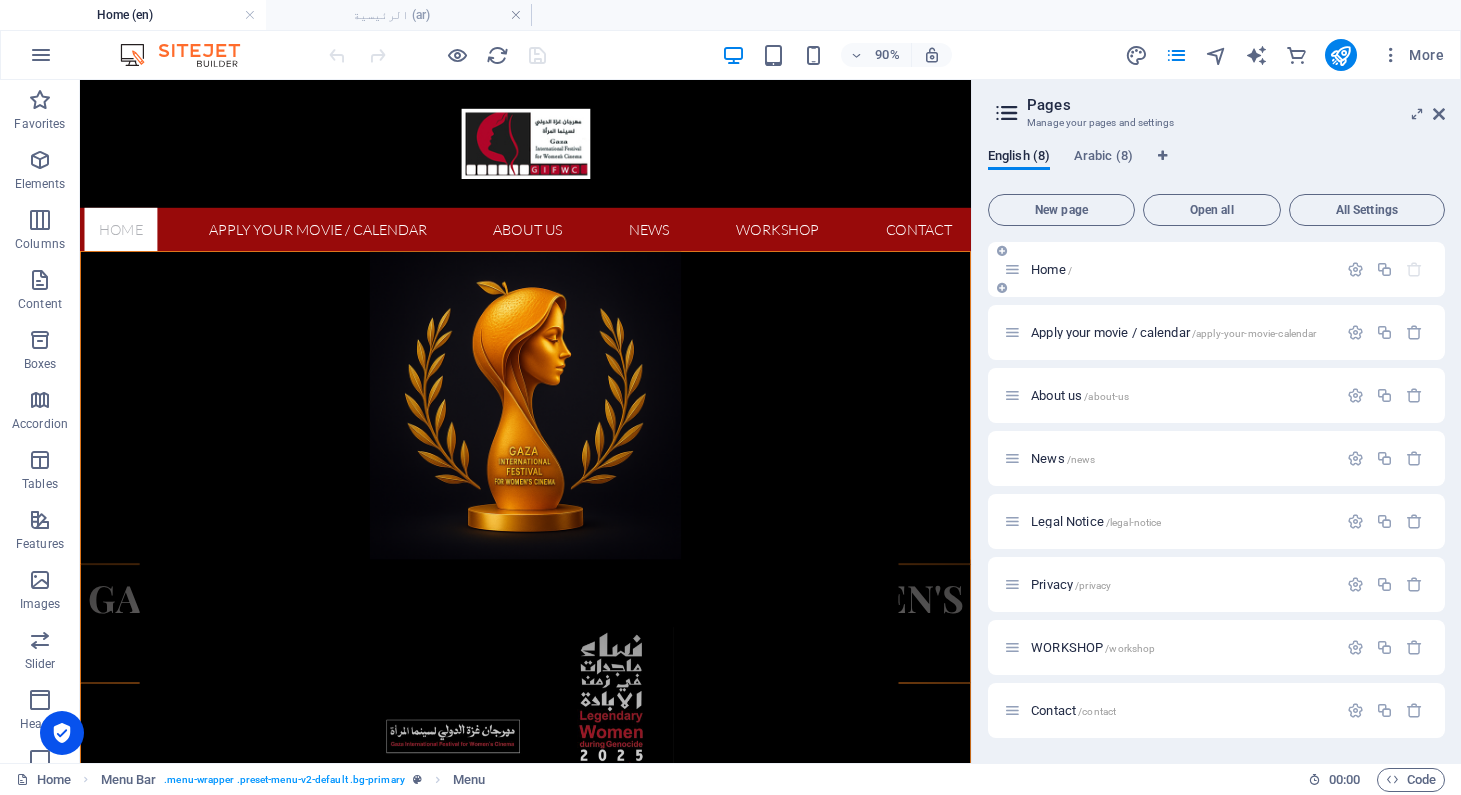 scroll, scrollTop: 76, scrollLeft: 0, axis: vertical 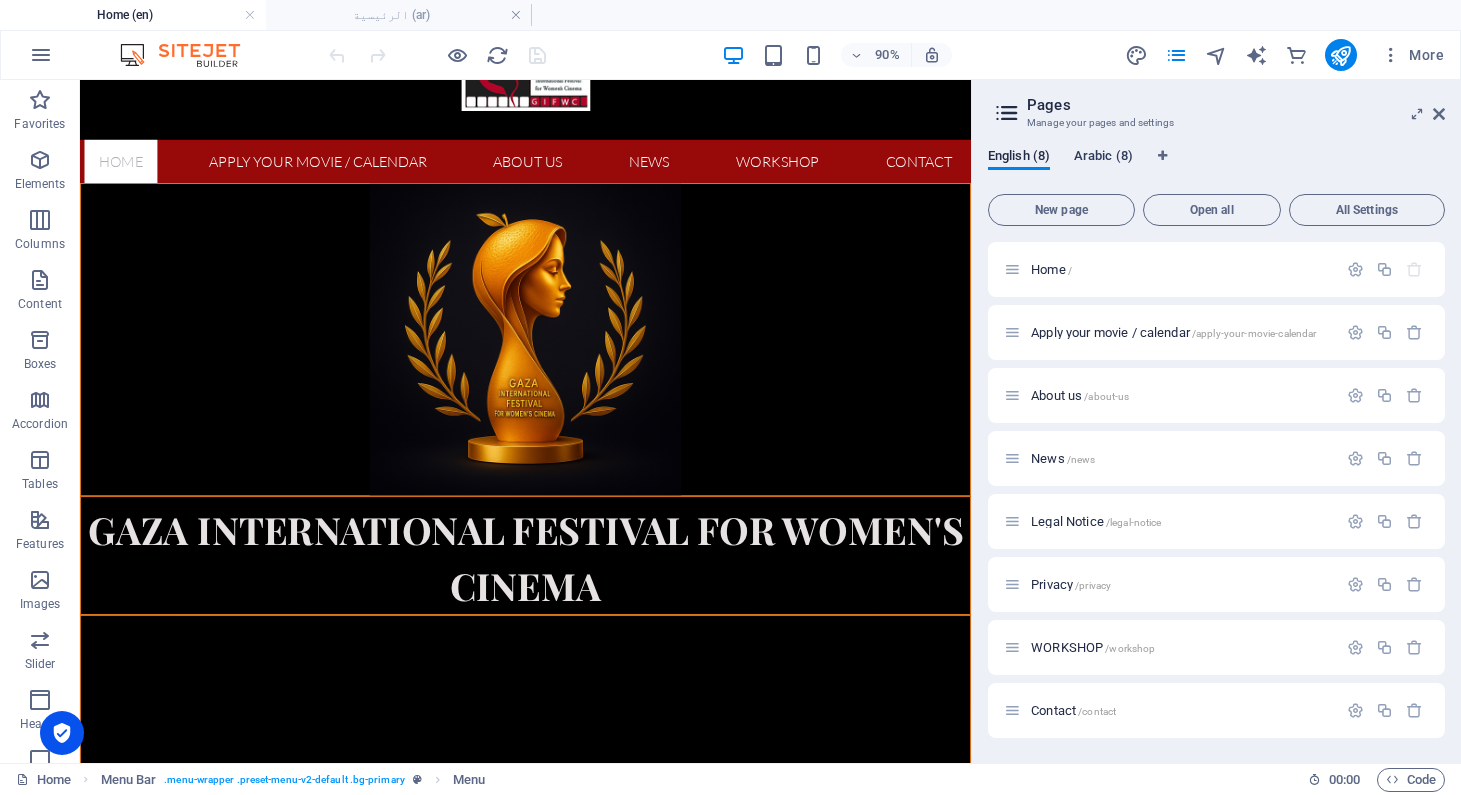 click on "Arabic (8)" at bounding box center (1103, 158) 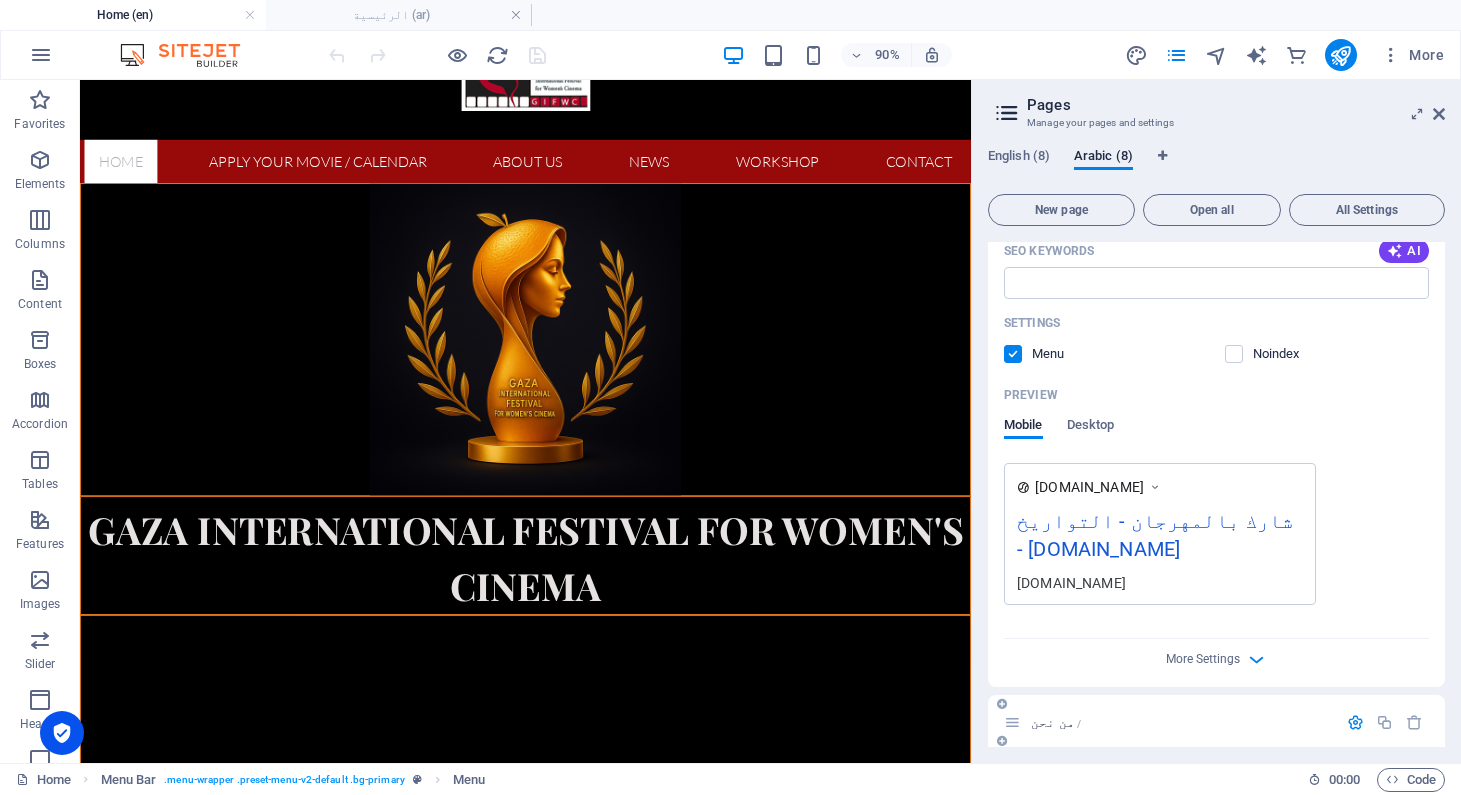 scroll, scrollTop: 0, scrollLeft: 0, axis: both 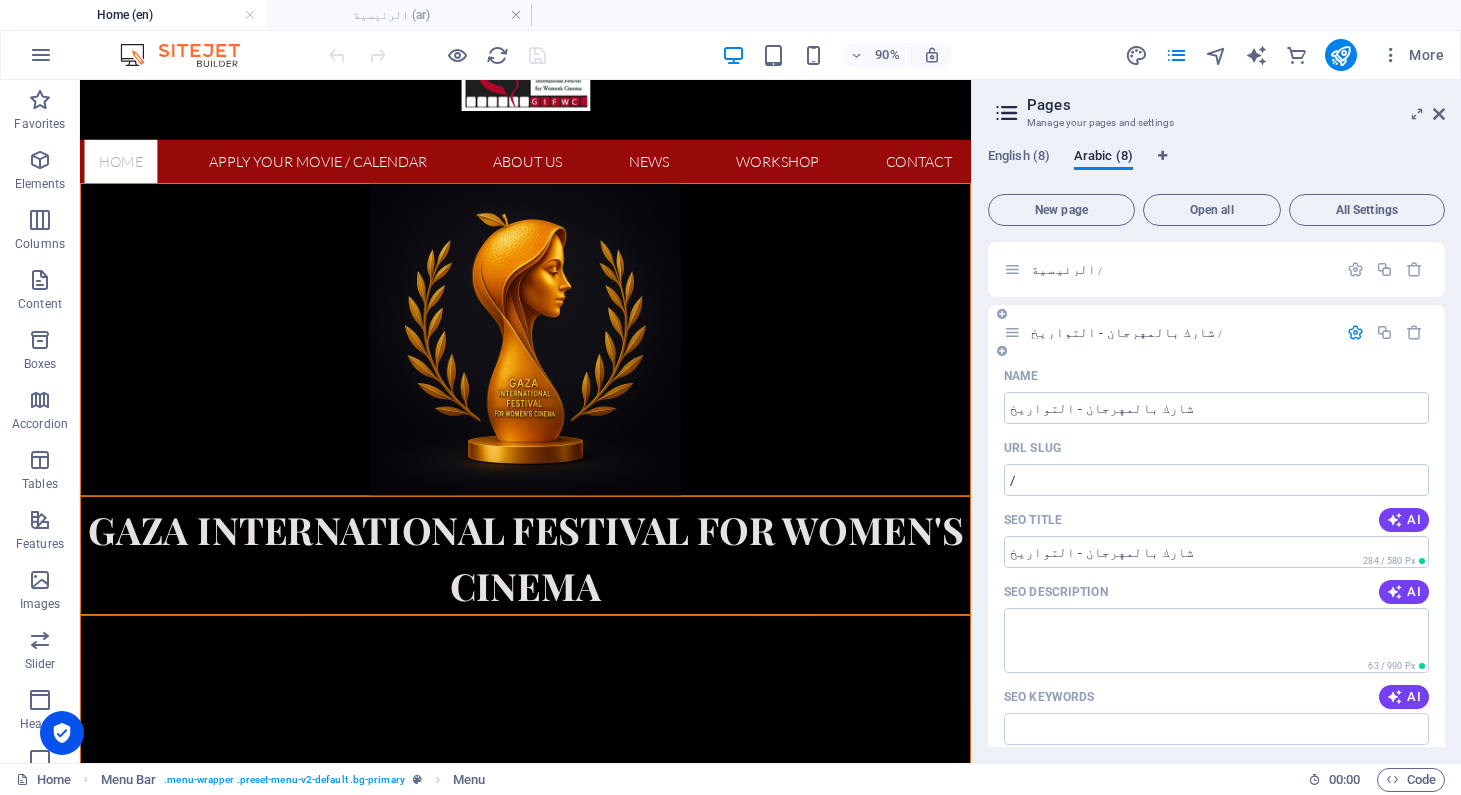 click at bounding box center (1355, 332) 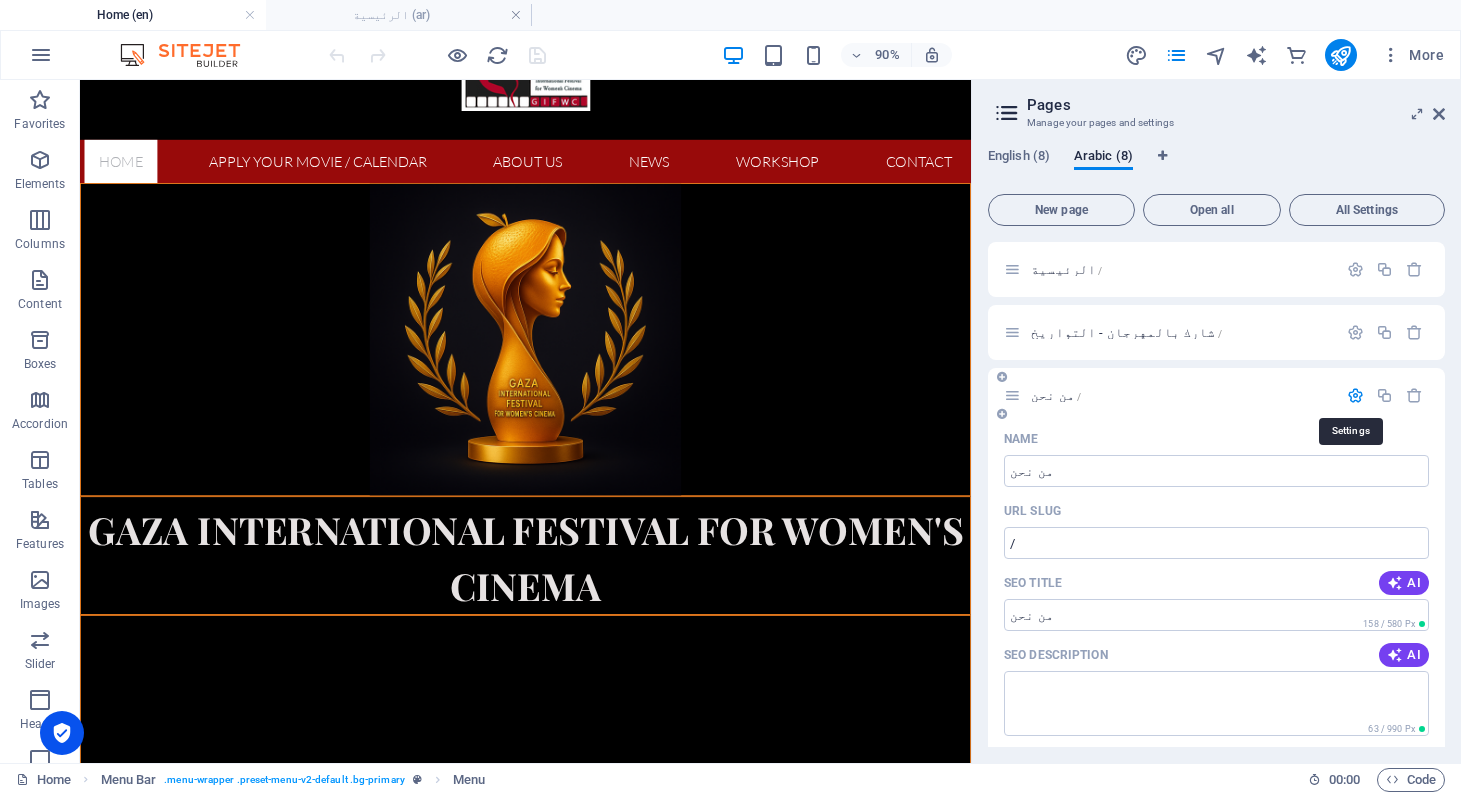click at bounding box center (1355, 395) 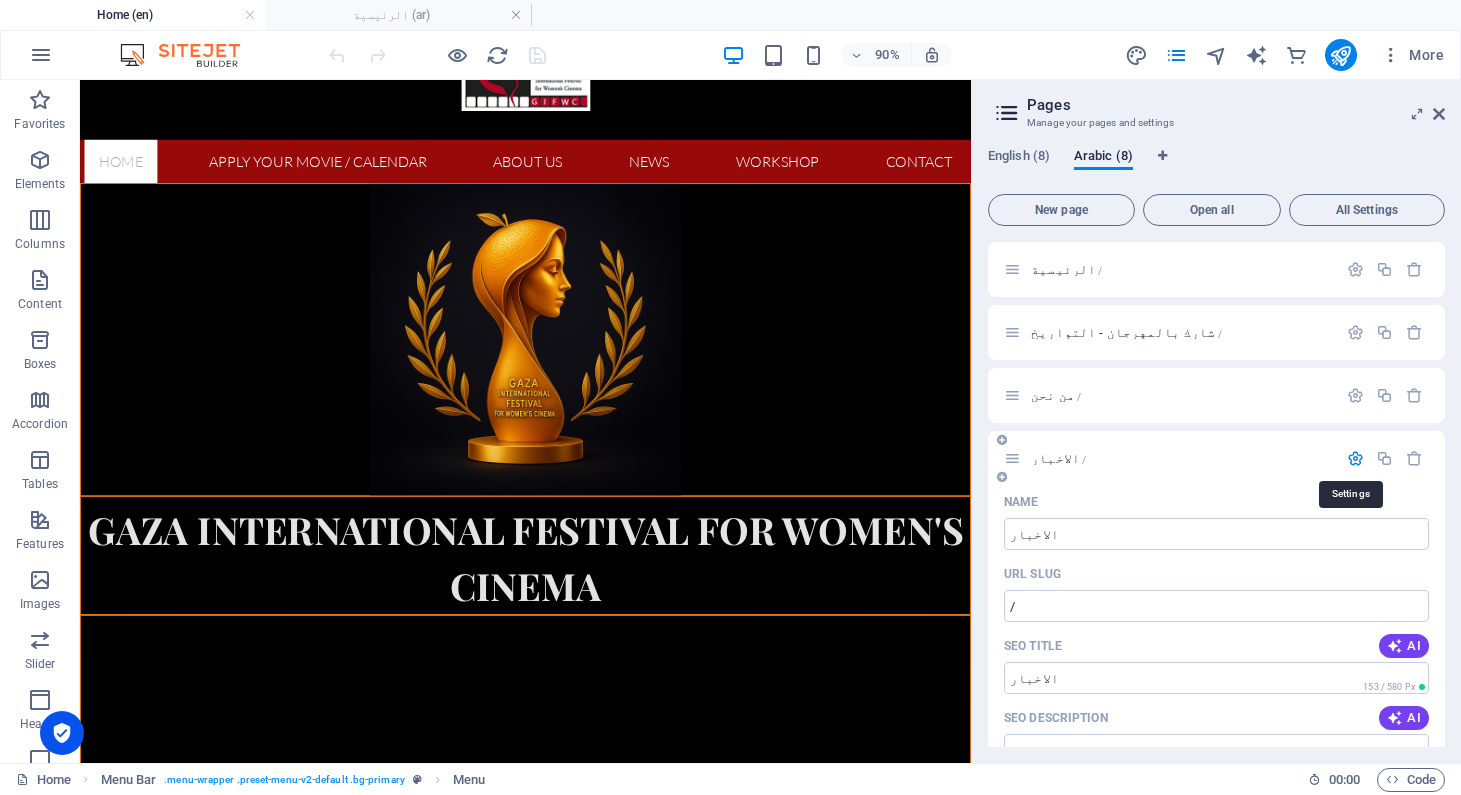 click at bounding box center [1355, 458] 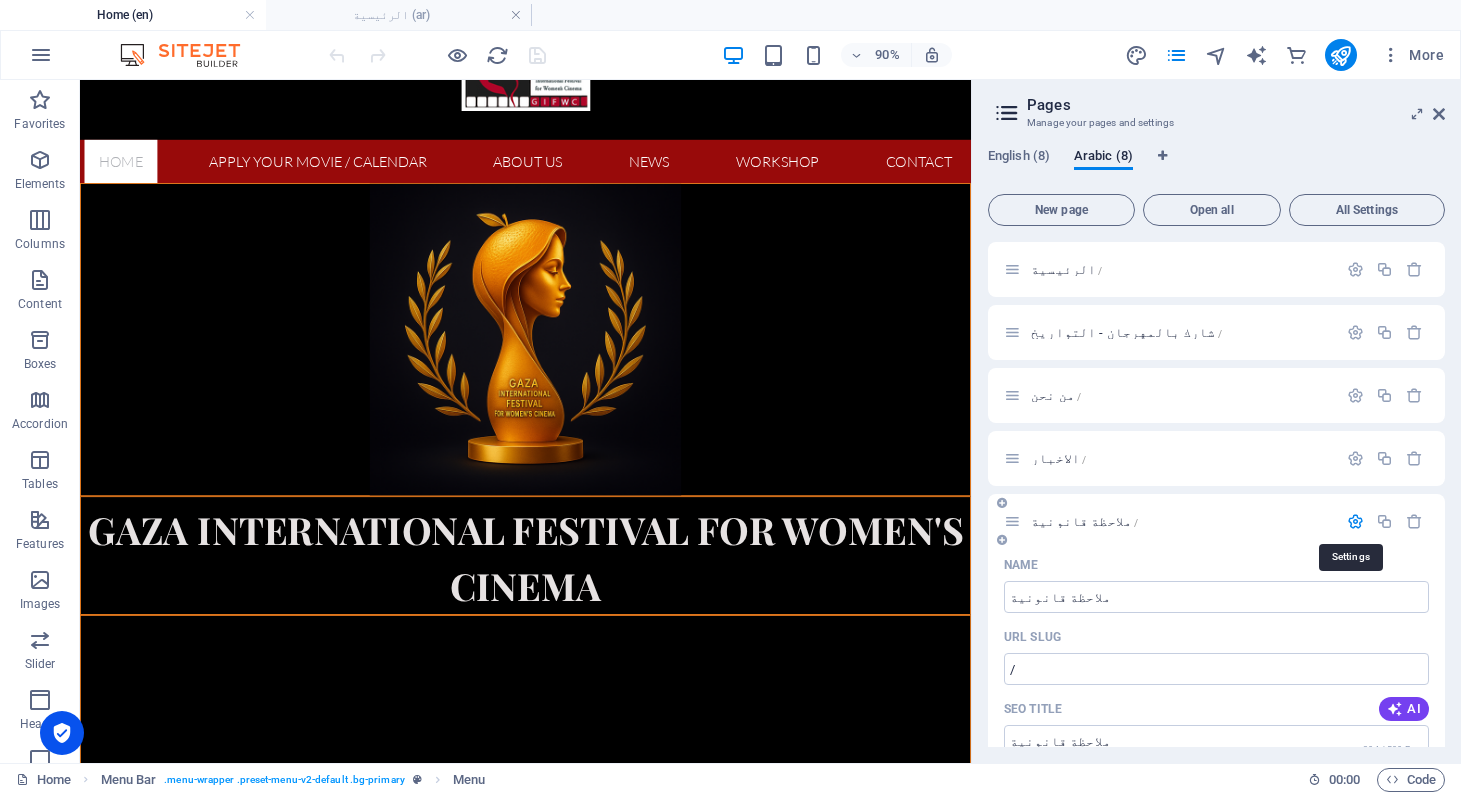 click at bounding box center [1355, 521] 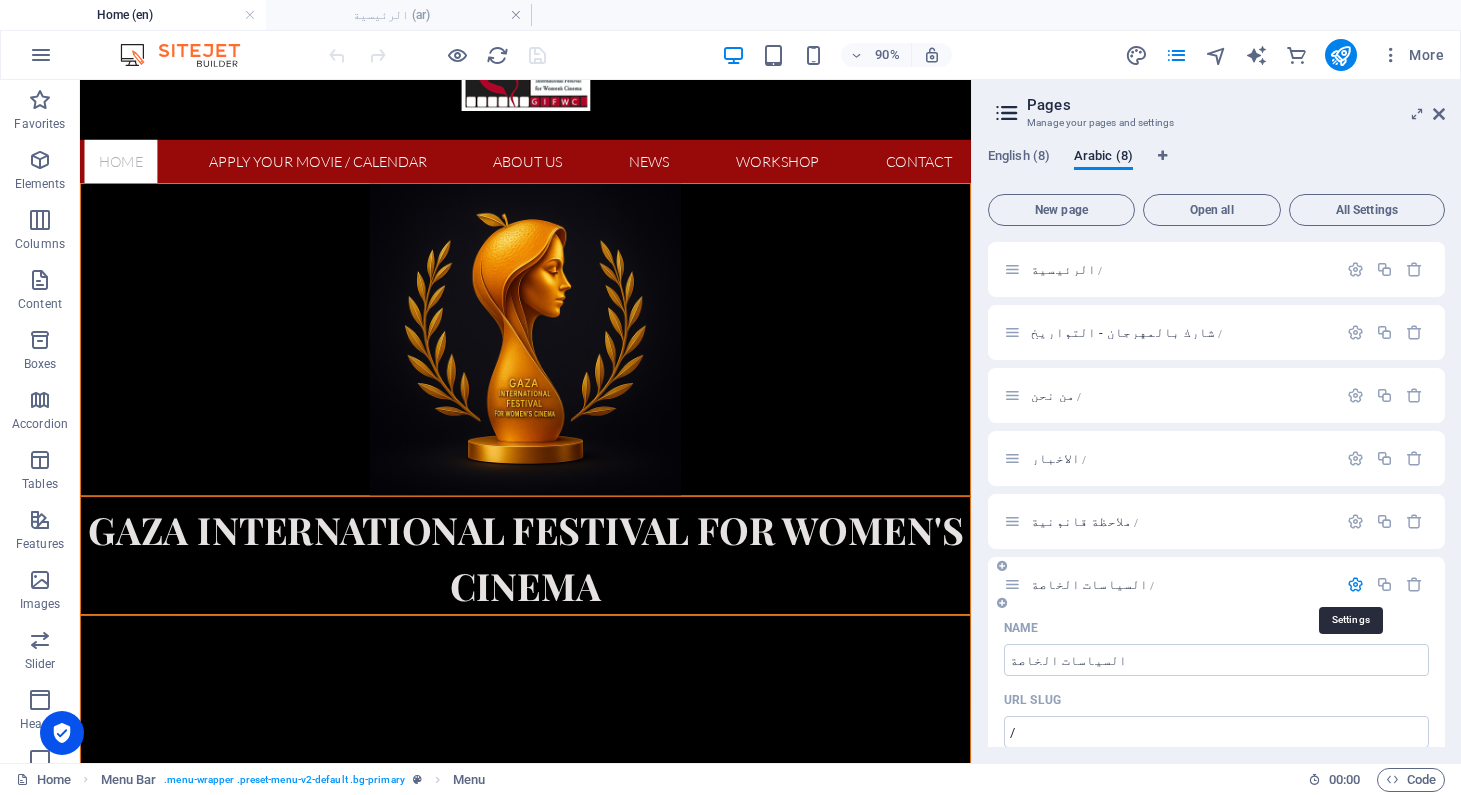 click at bounding box center [1355, 584] 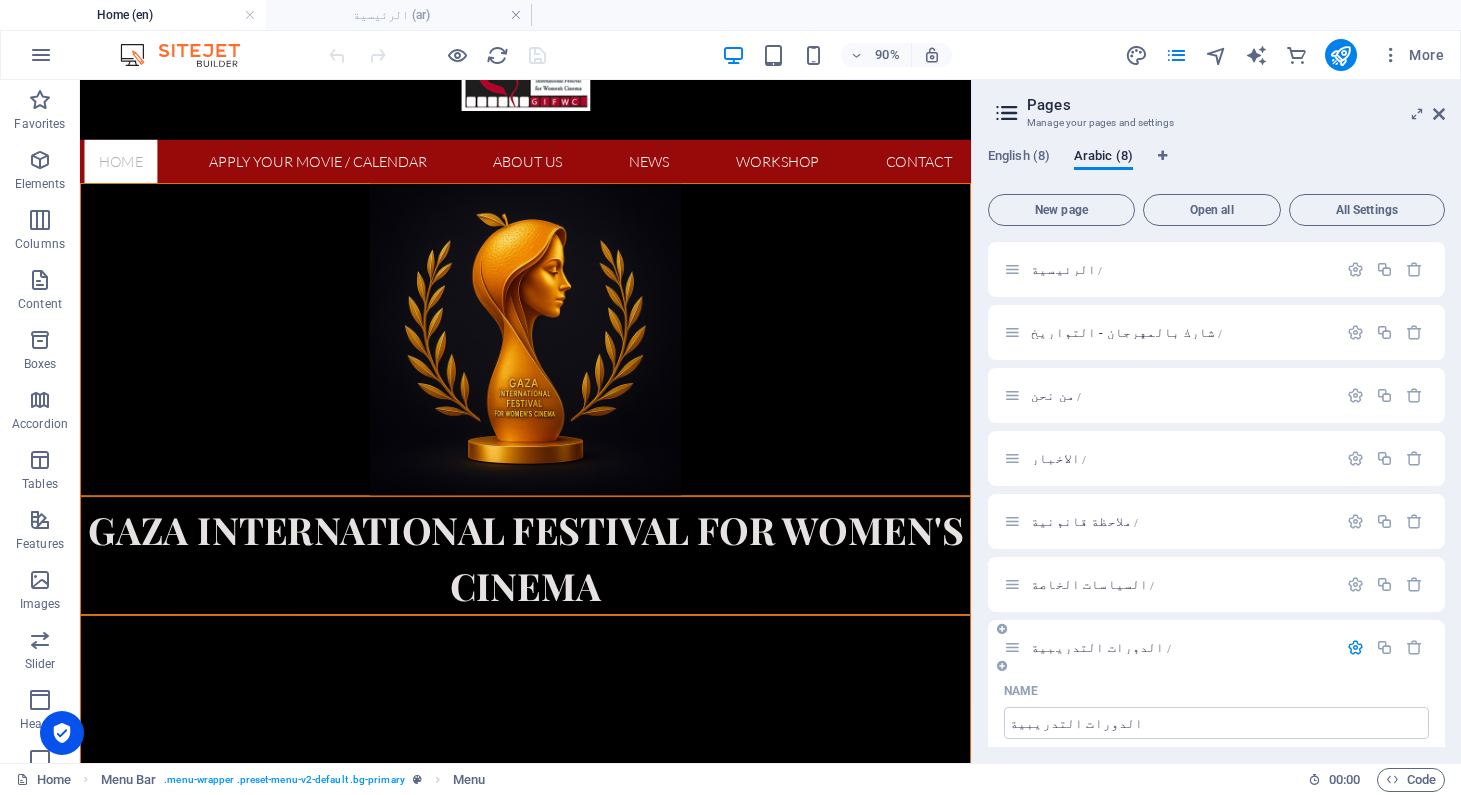 click at bounding box center (1385, 648) 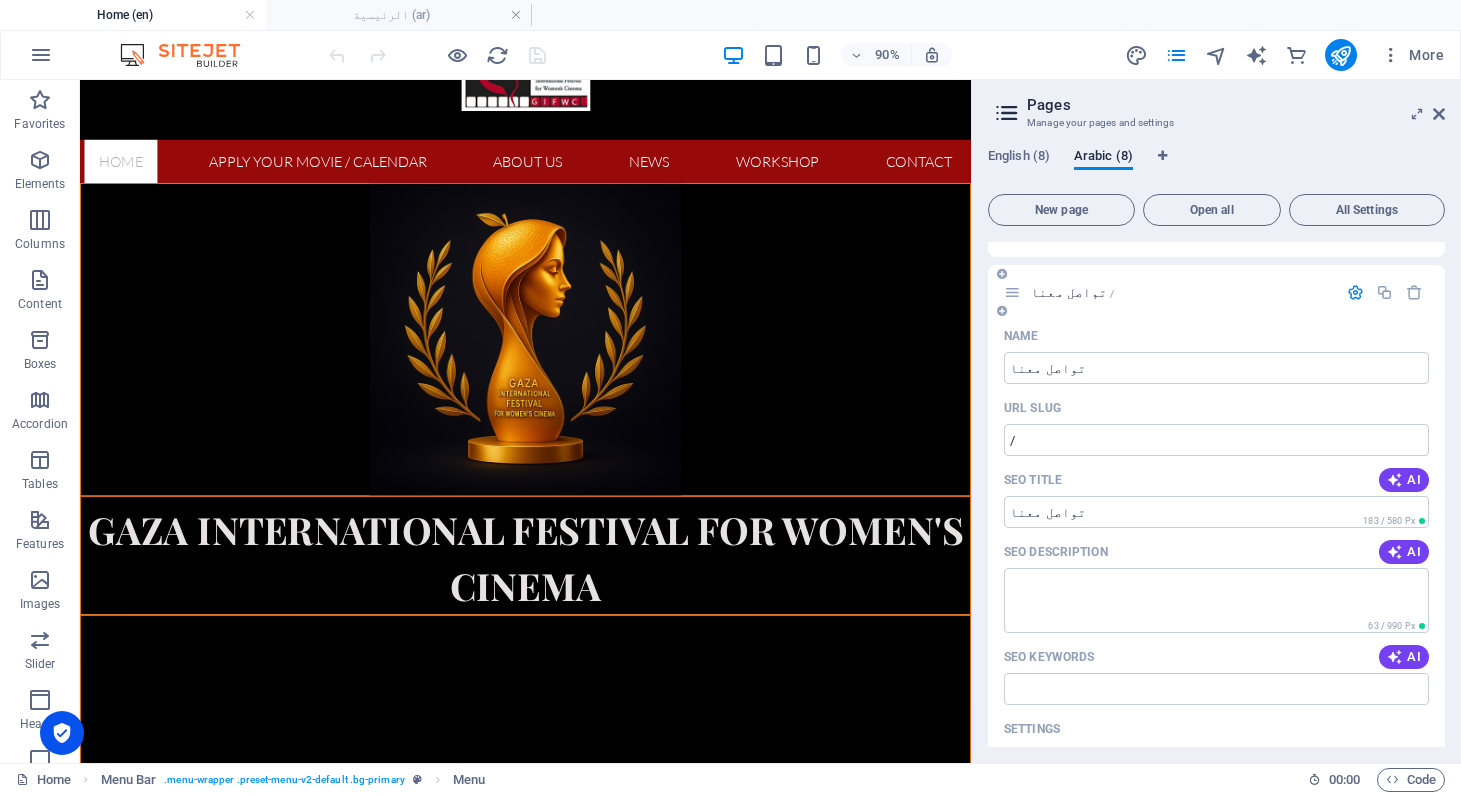 scroll, scrollTop: 336, scrollLeft: 0, axis: vertical 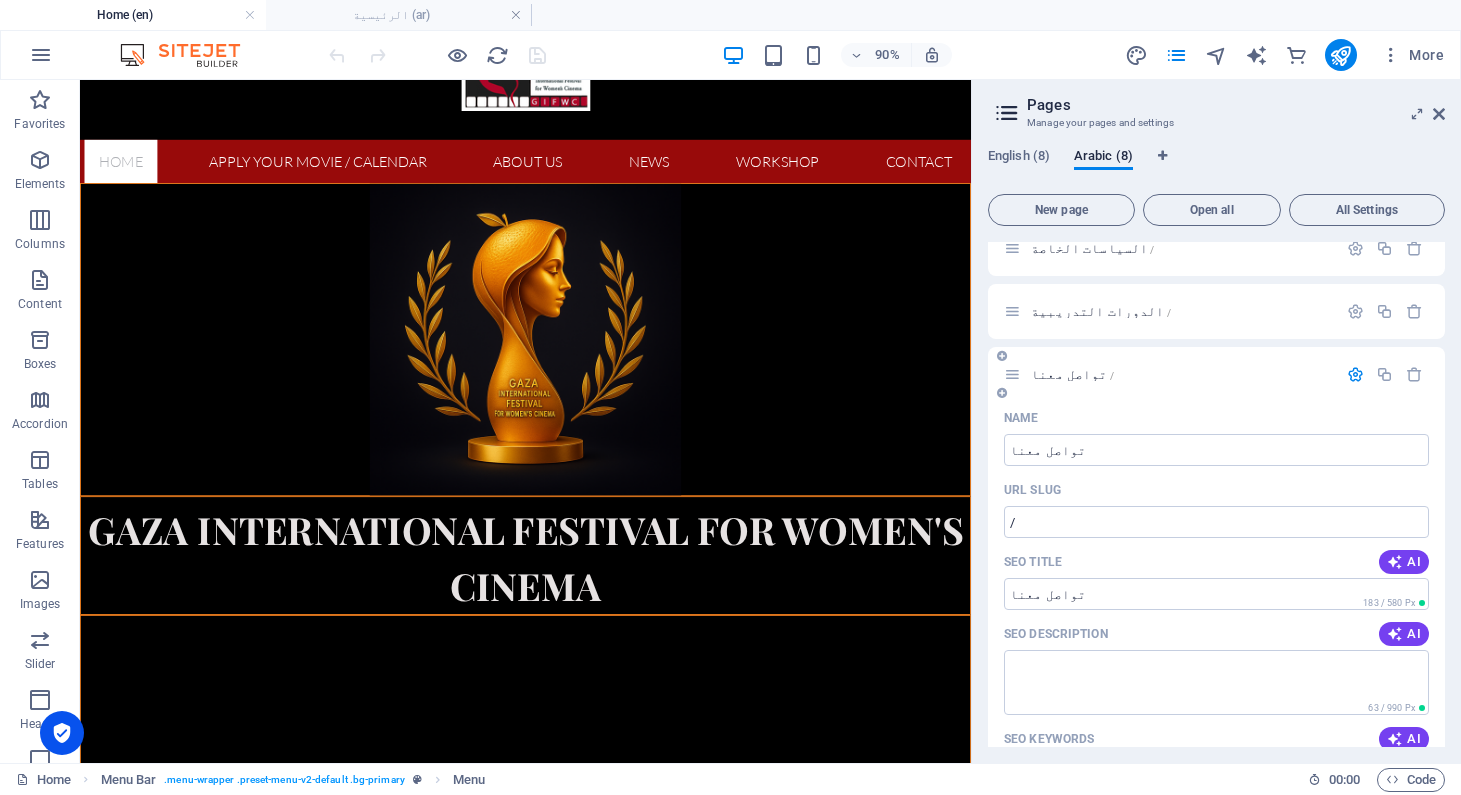 click at bounding box center [1355, 374] 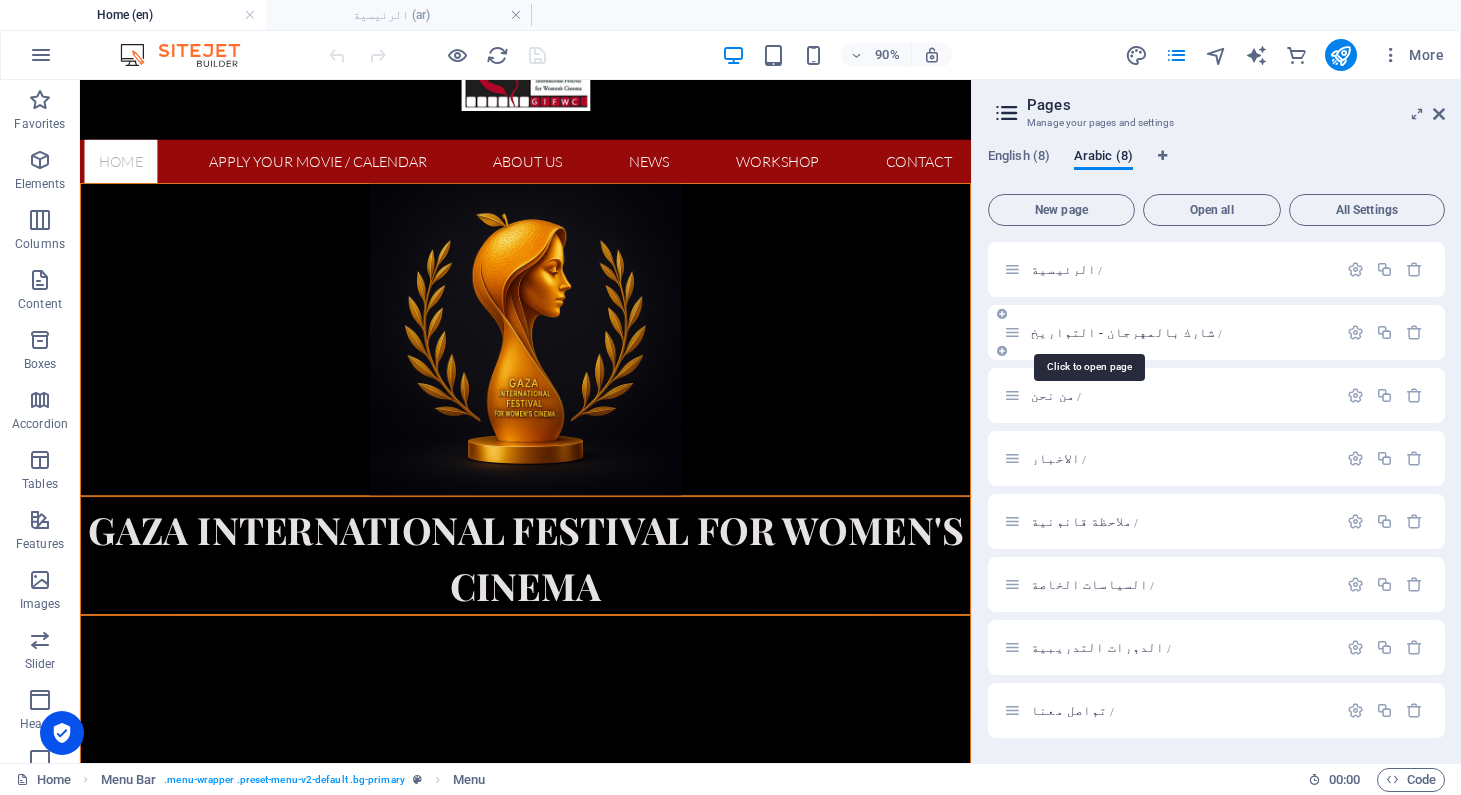click on "شارك بالمهرجان - التواريخ /" at bounding box center [1126, 332] 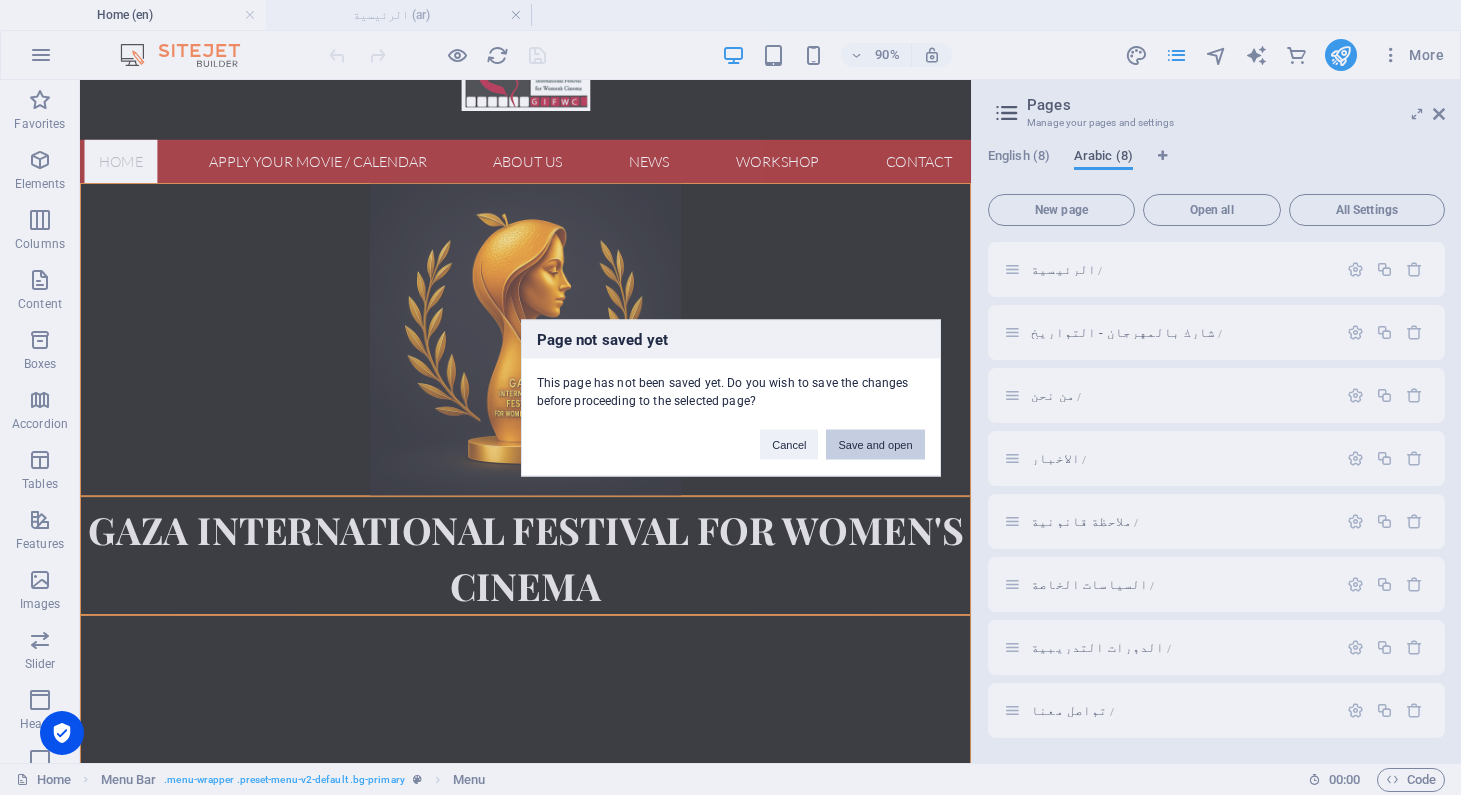 click on "Save and open" at bounding box center (875, 444) 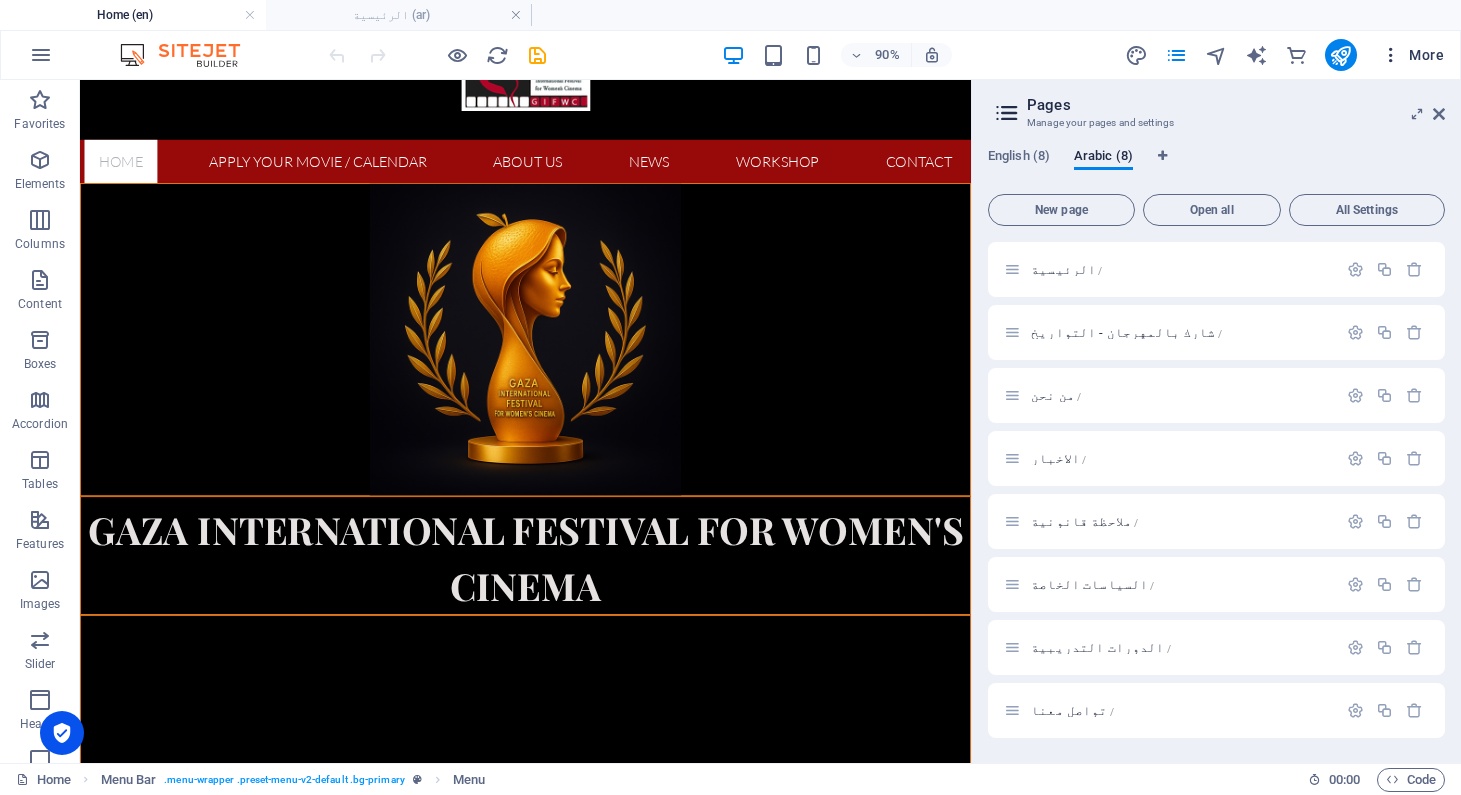 click at bounding box center (1391, 55) 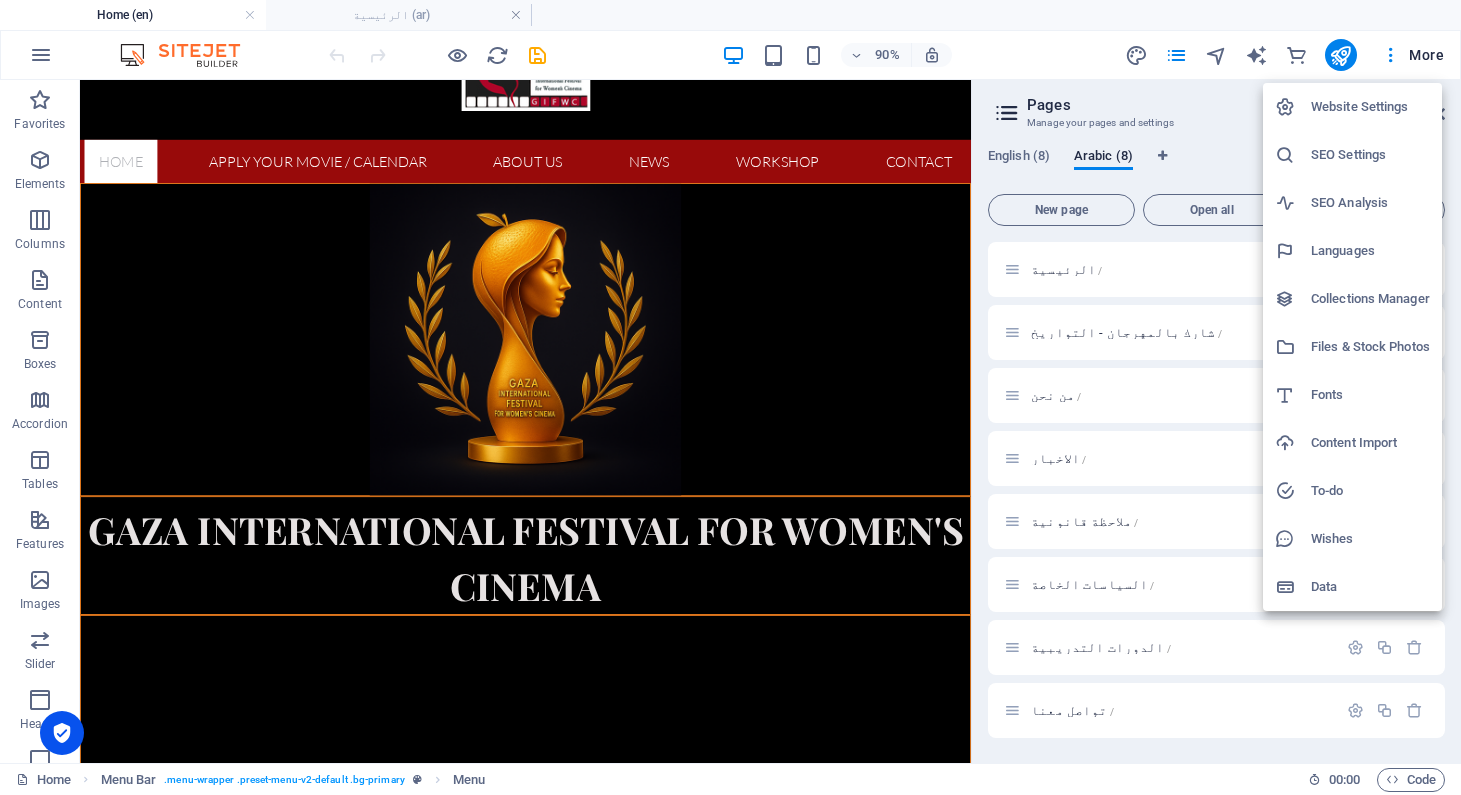 click on "Languages" at bounding box center [1370, 251] 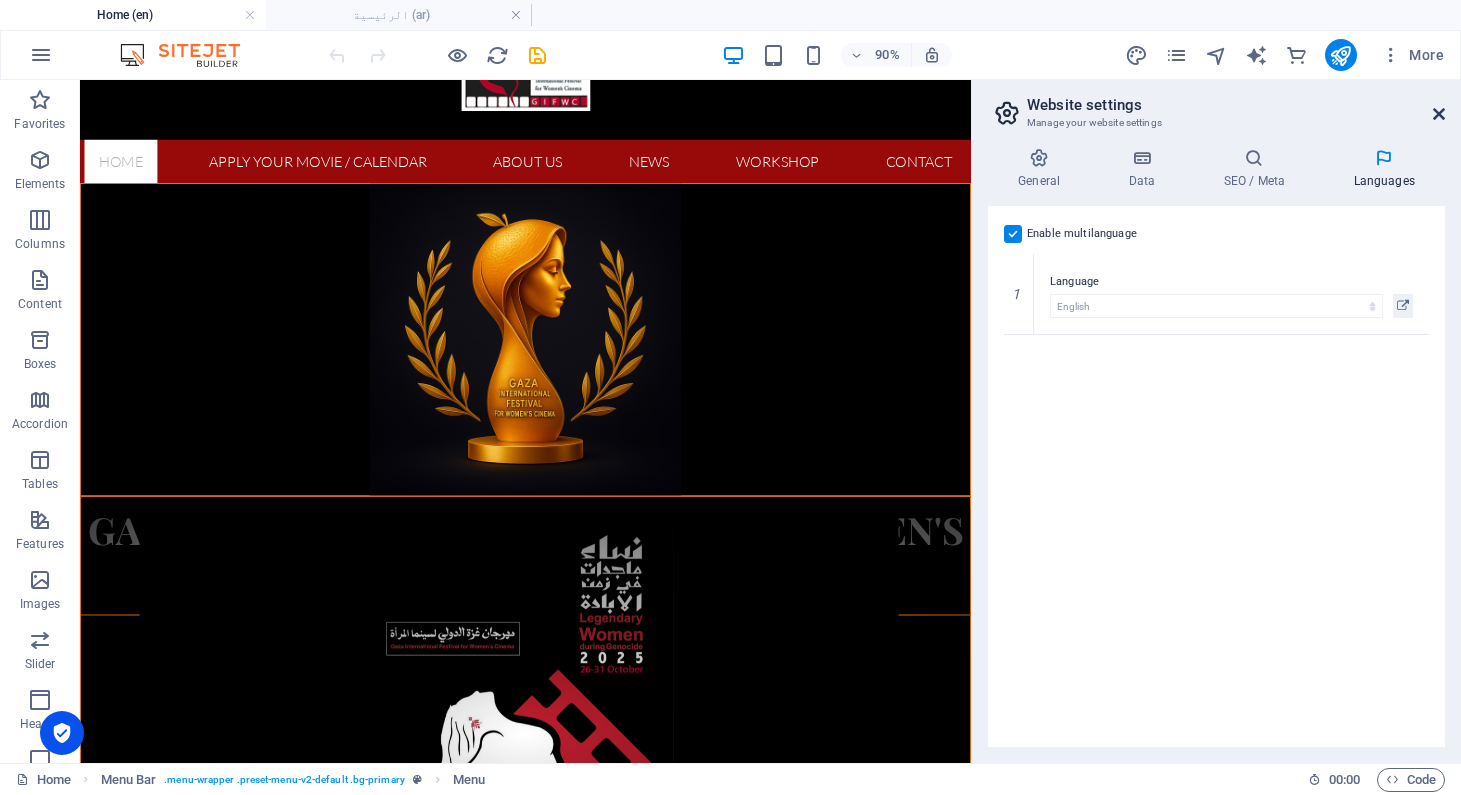 click at bounding box center (1439, 114) 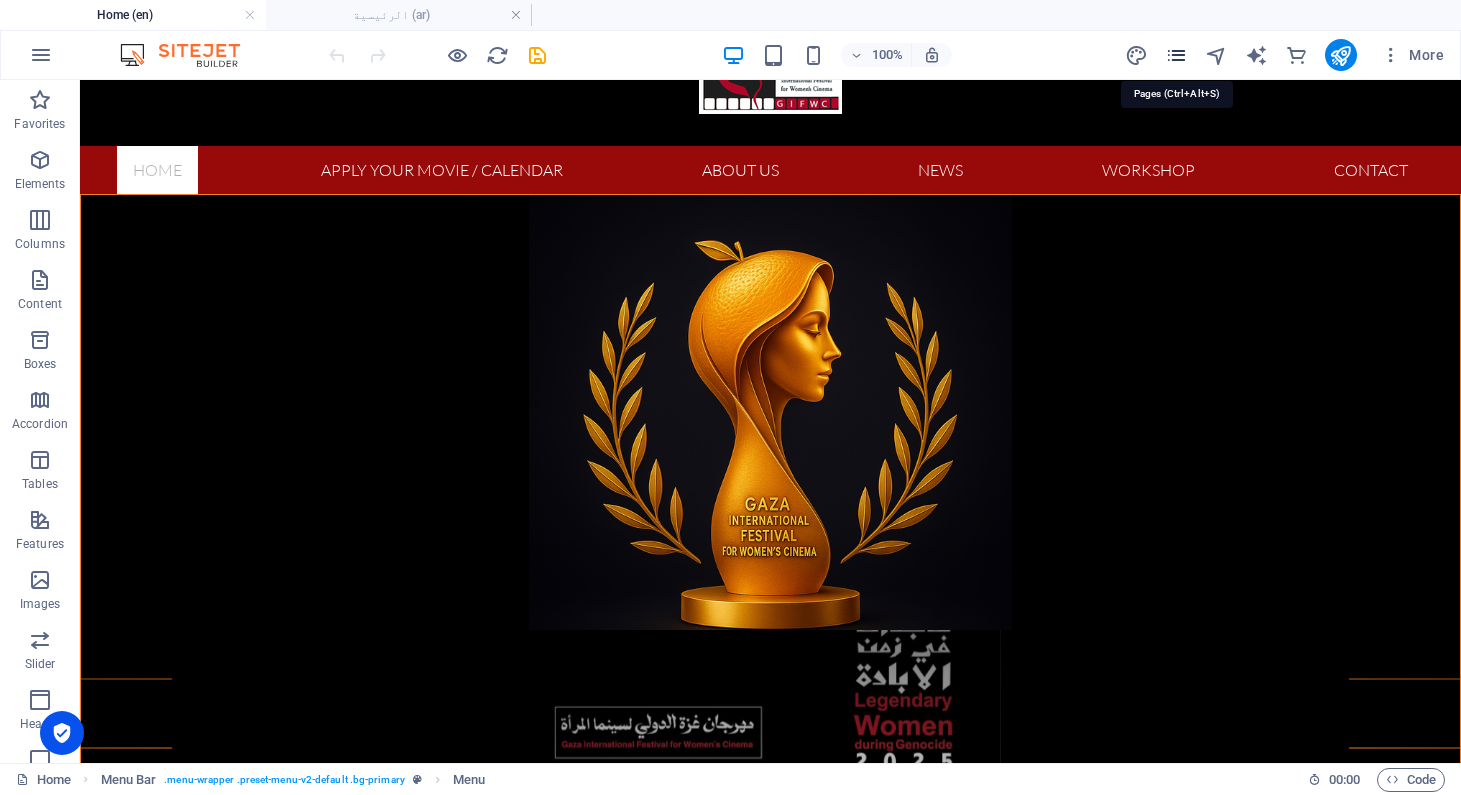 click at bounding box center [1176, 55] 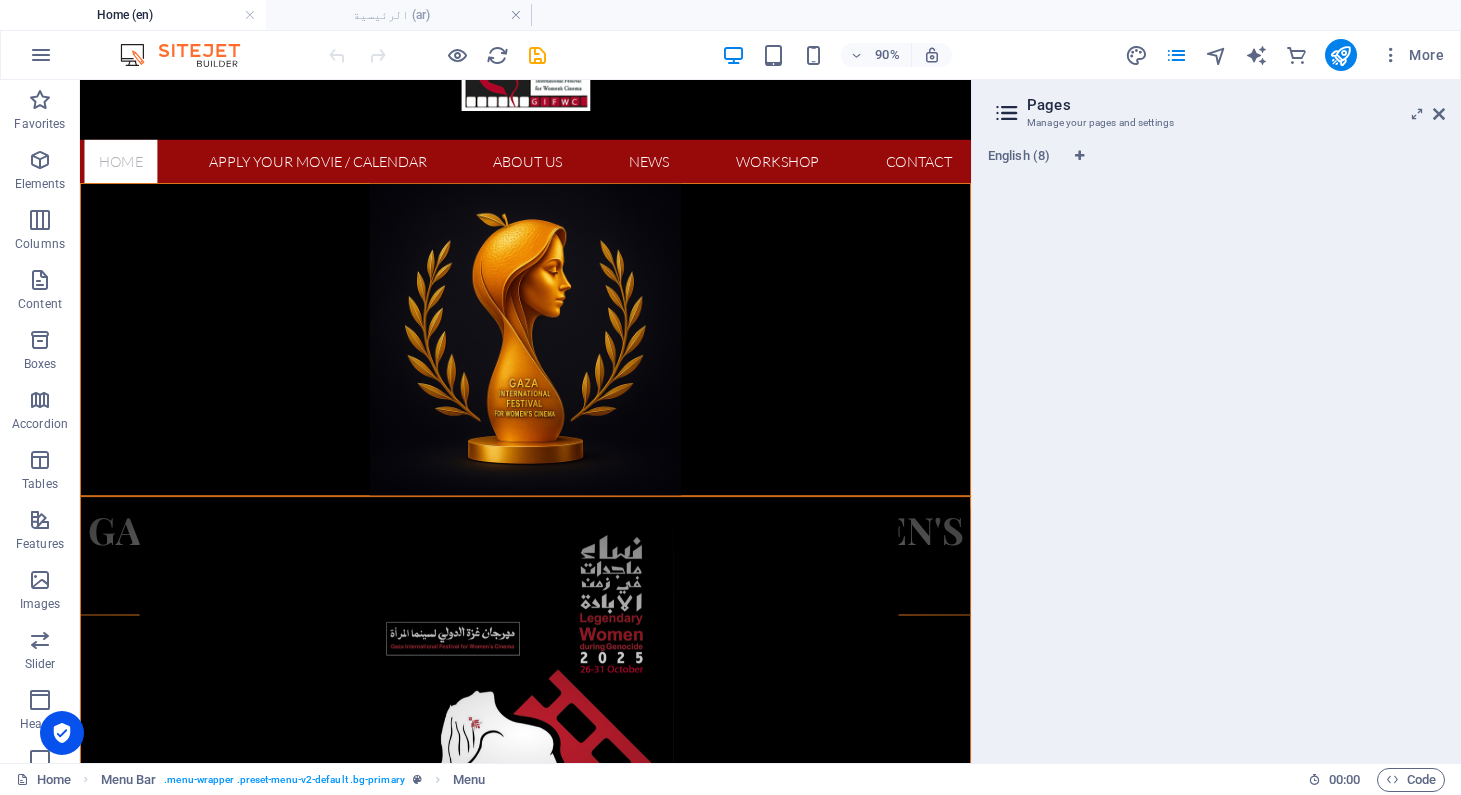 click at bounding box center [1007, 113] 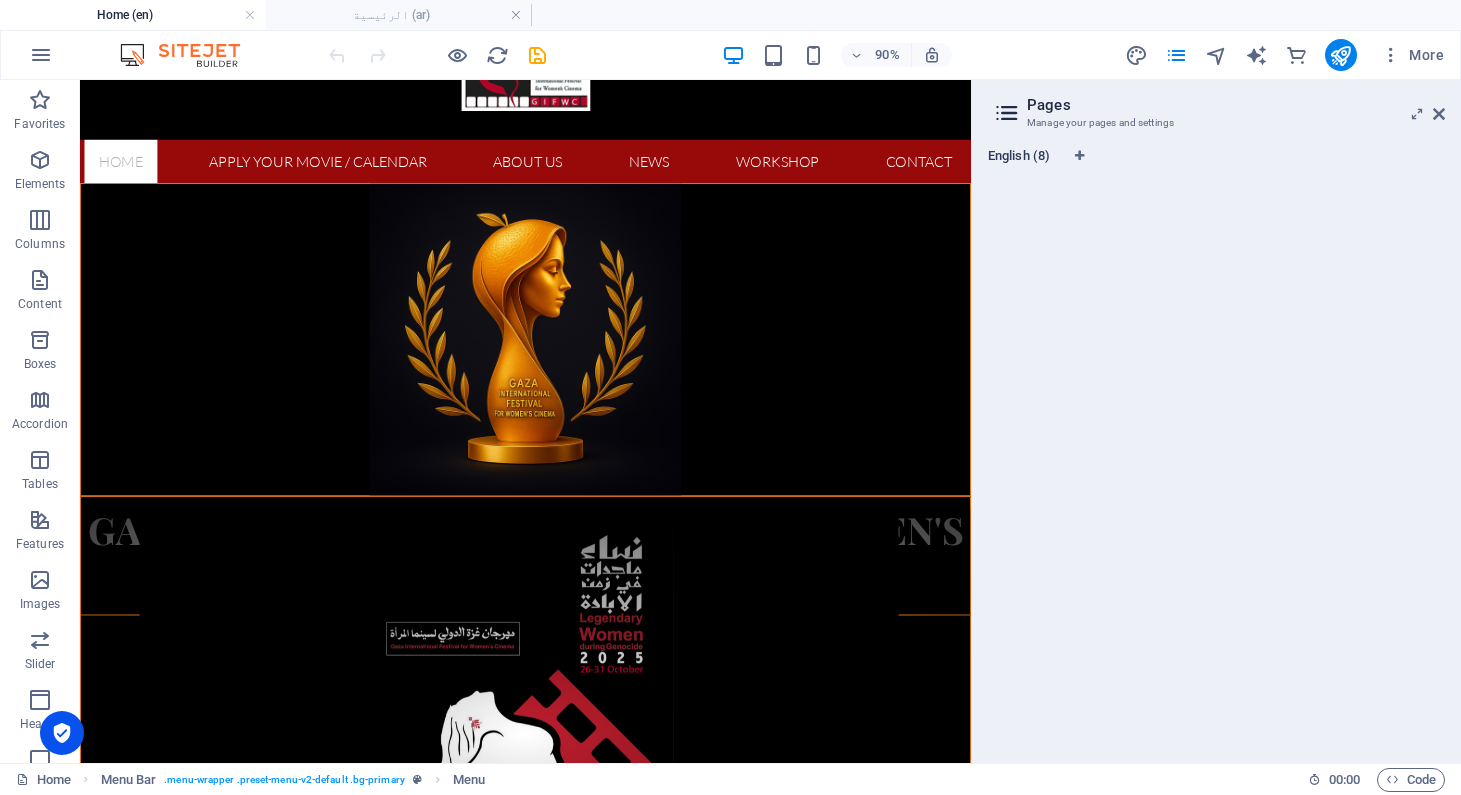 click on "English (8)" at bounding box center (1019, 158) 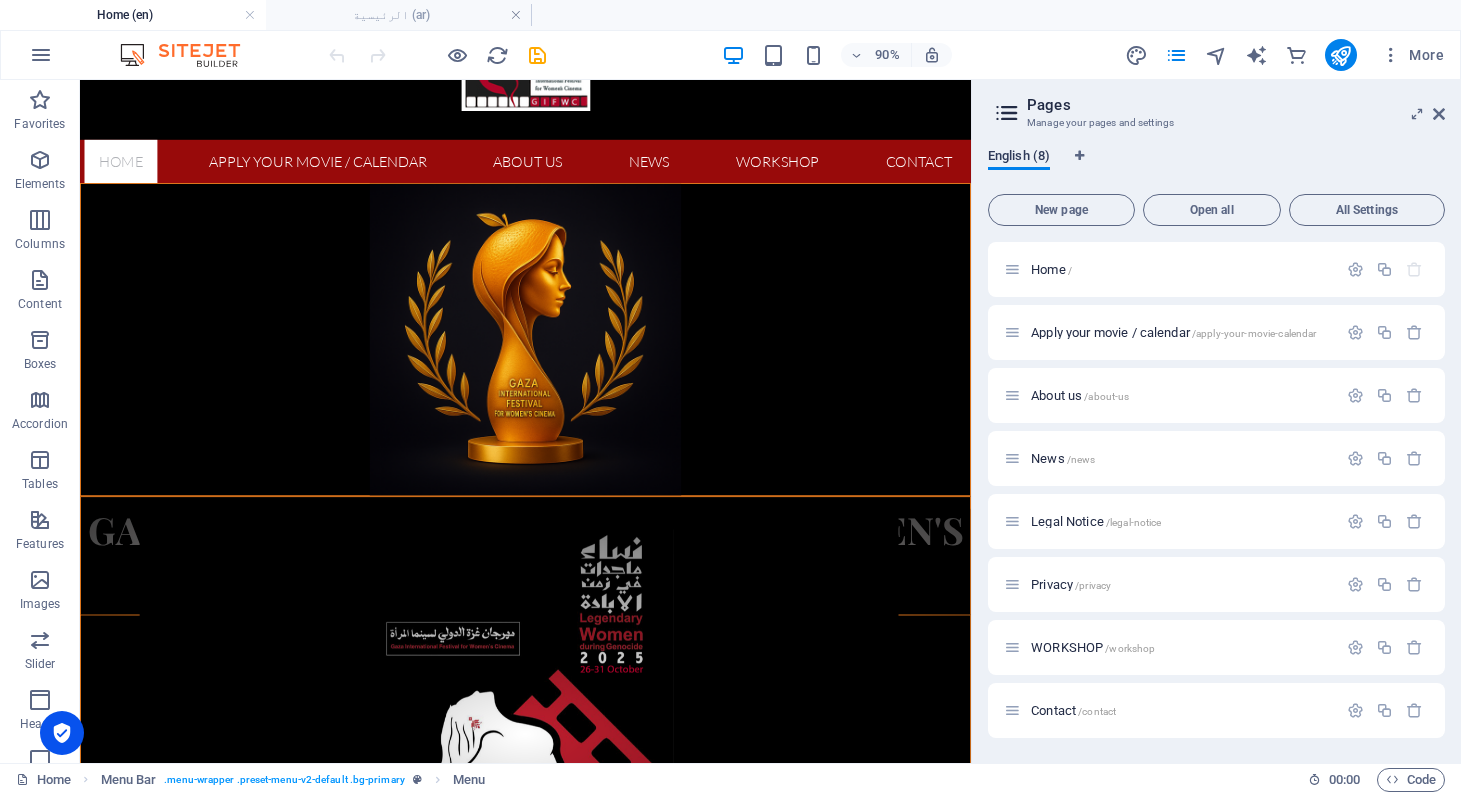 click on "English (8)" at bounding box center [1019, 158] 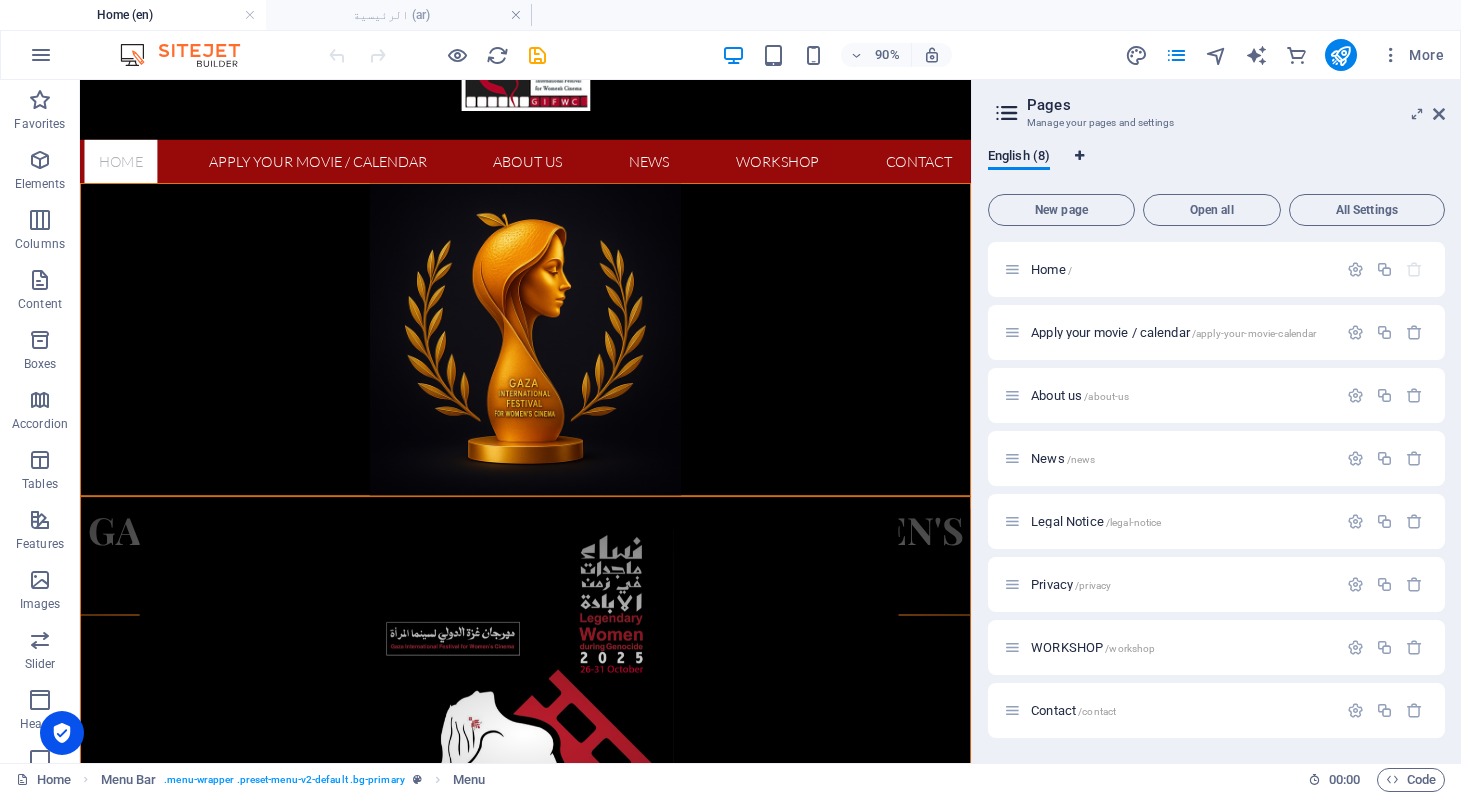 click at bounding box center (1079, 156) 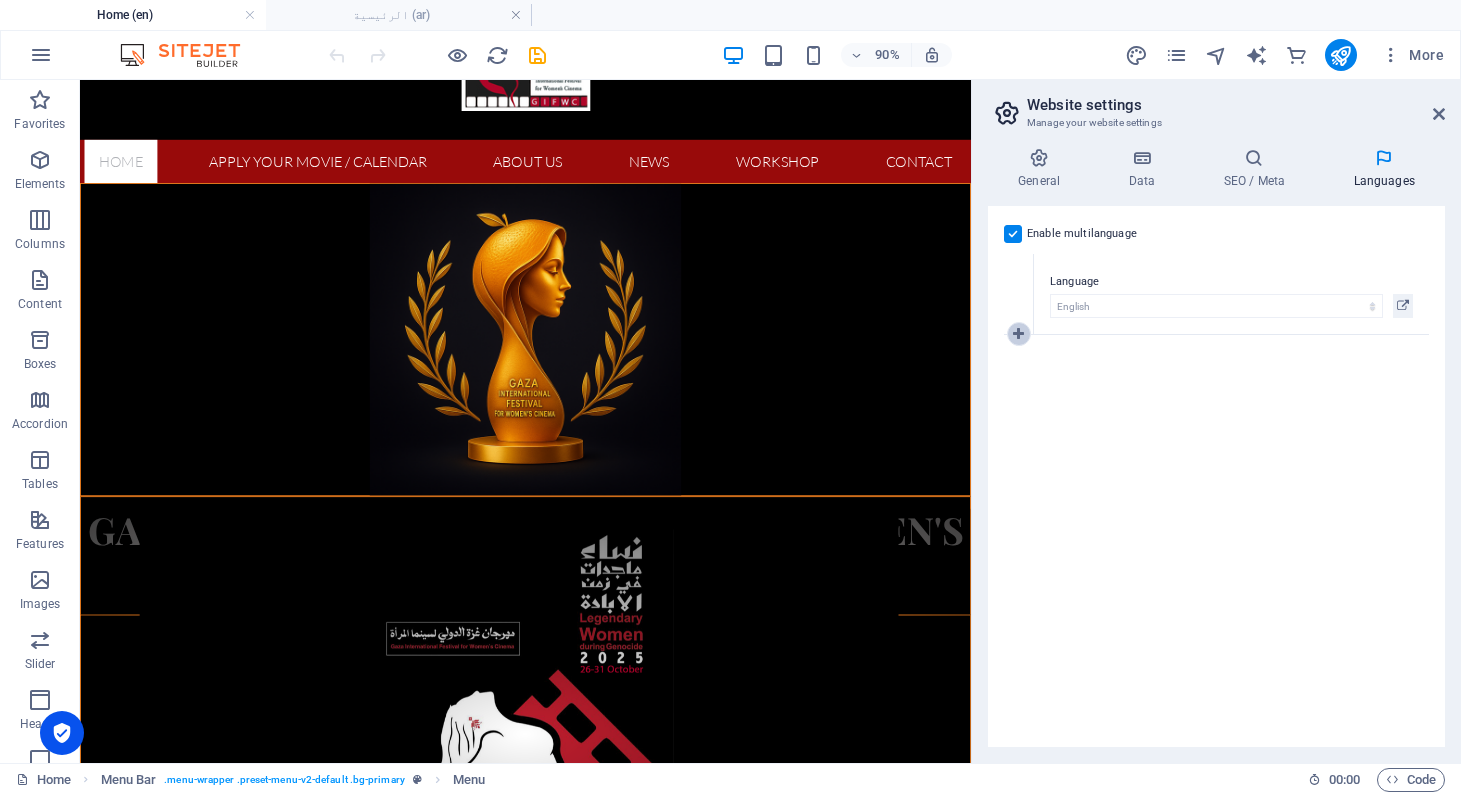 click at bounding box center [1018, 334] 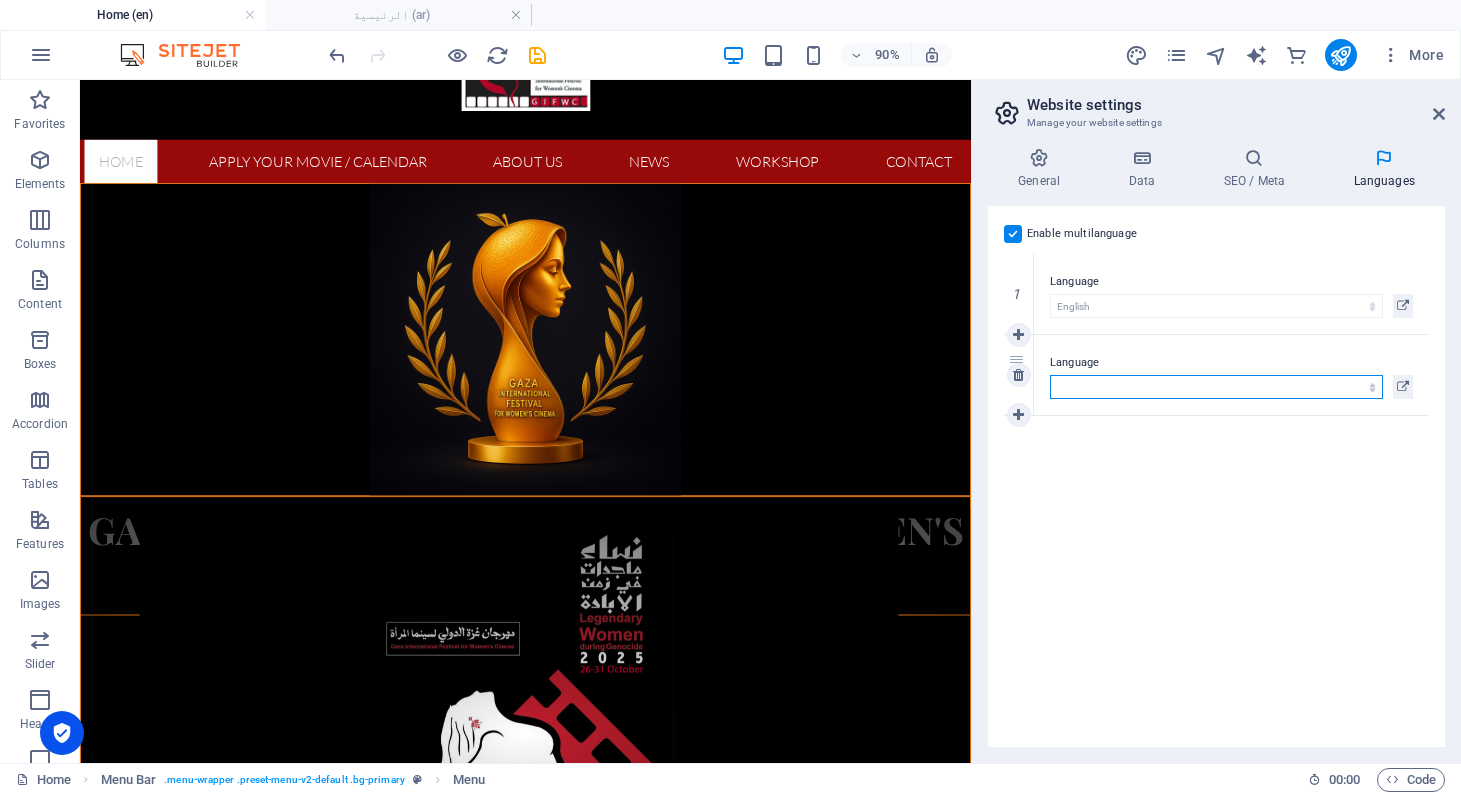 click on "Abkhazian Afar Afrikaans Akan Albanian Amharic Arabic Aragonese Armenian Assamese Avaric Avestan Aymara Azerbaijani Bambara Bashkir Basque Belarusian Bengali Bihari languages Bislama Bokmål Bosnian Breton Bulgarian Burmese Catalan Central Khmer Chamorro Chechen Chinese Church Slavic Chuvash Cornish Corsican Cree Croatian Czech Danish Dutch Dzongkha English Esperanto Estonian Ewe Faroese Farsi (Persian) Fijian Finnish French Fulah Gaelic Galician Ganda Georgian German Greek Greenlandic Guaraní Gujarati Haitian Creole Hausa Hebrew Herero Hindi Hiri Motu Hungarian Icelandic Ido Igbo Indonesian Interlingua Interlingue Inuktitut Inupiaq Irish Italian Japanese Javanese Kannada Kanuri Kashmiri Kazakh Kikuyu Kinyarwanda Komi Kongo Korean Kurdish Kwanyama Kyrgyz Lao Latin Latvian Limburgish Lingala Lithuanian Luba-Katanga Luxembourgish Macedonian Malagasy Malay Malayalam Maldivian Maltese Manx Maori Marathi Marshallese Mongolian [GEOGRAPHIC_DATA] Navajo [GEOGRAPHIC_DATA] Nepali North Ndebele Northern Sami Norwegian Norwegian Nynorsk Nuosu" at bounding box center (1216, 387) 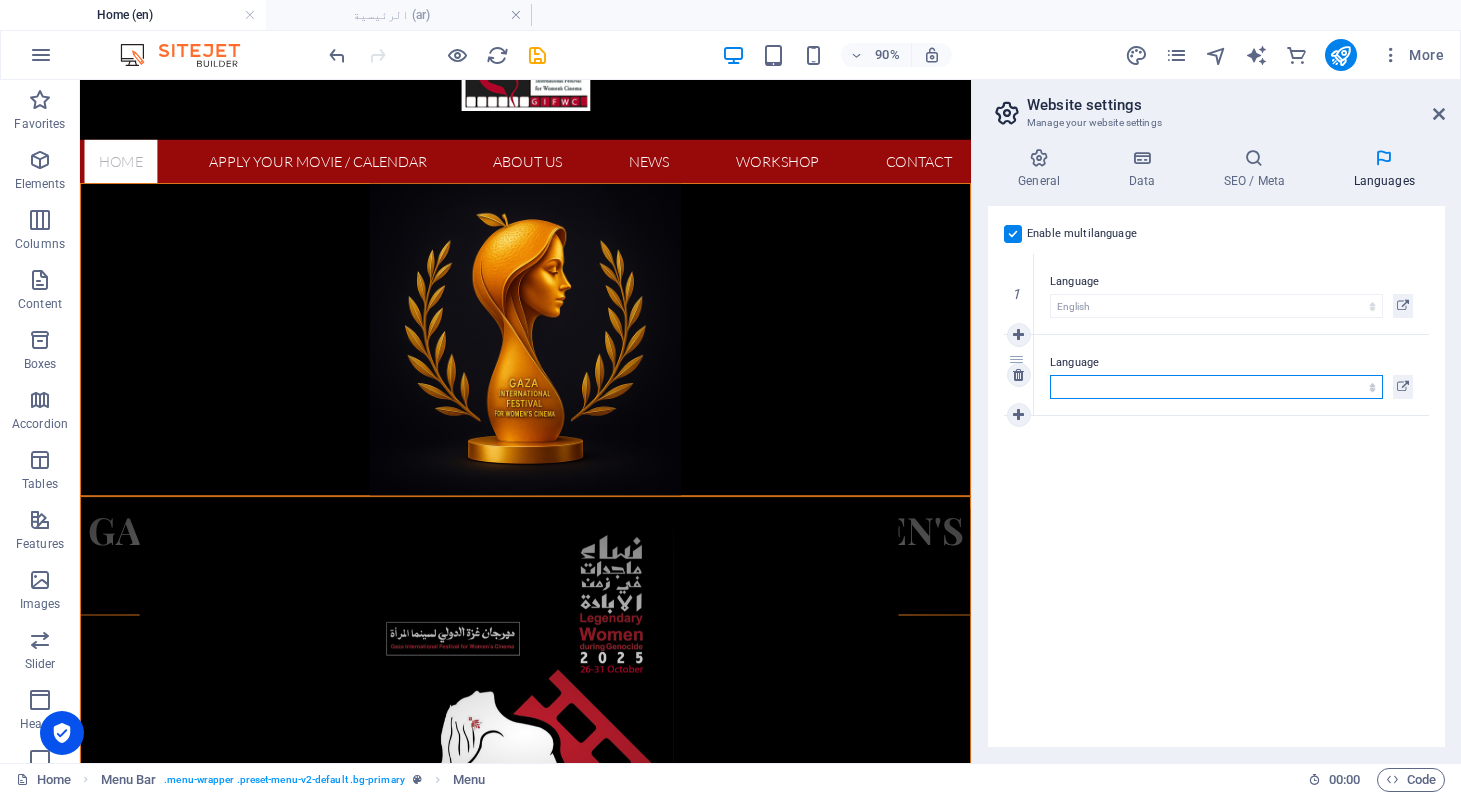 select on "6" 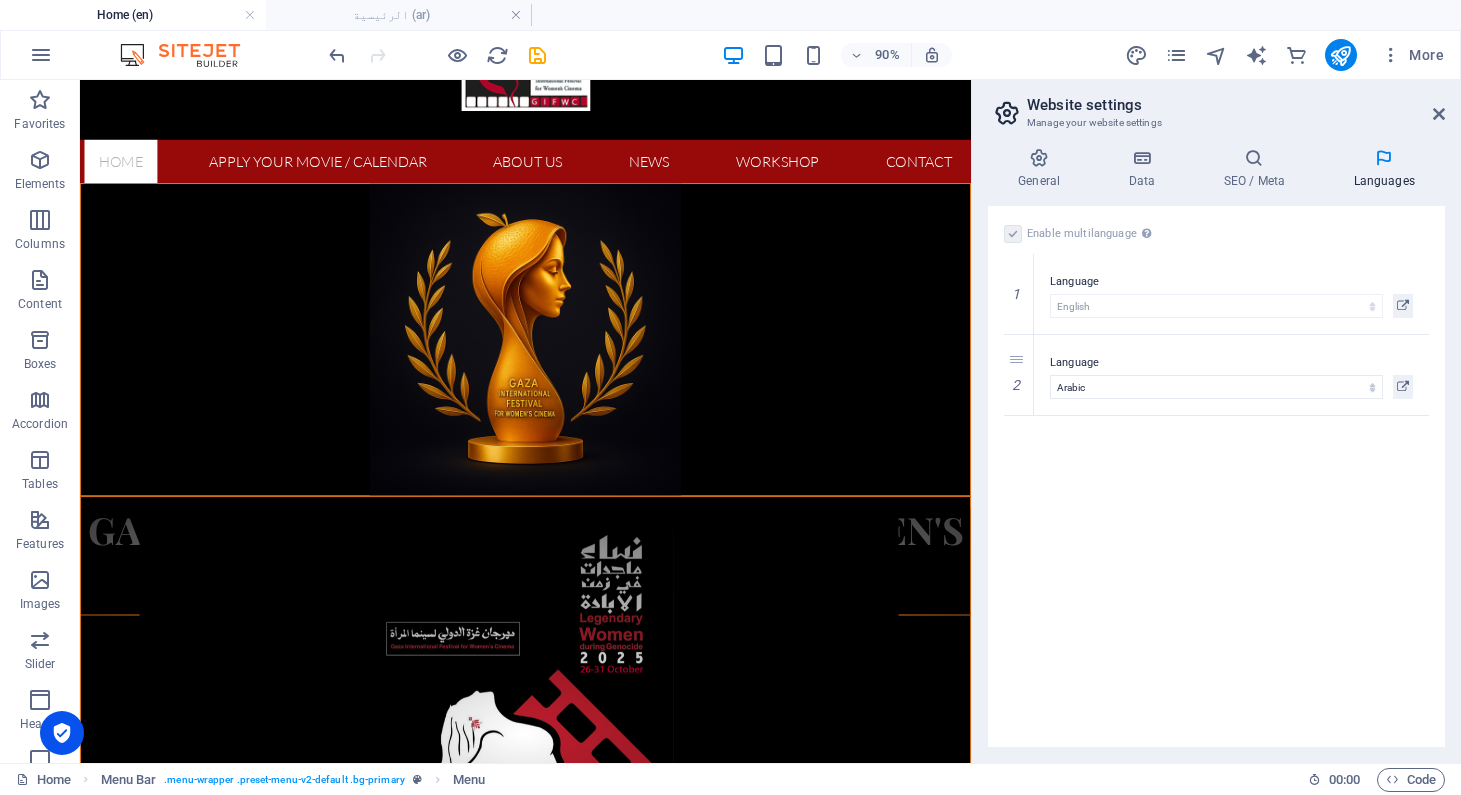 click on "Enable multilanguage To disable multilanguage delete all languages until only one language remains. Website language Abkhazian Afar Afrikaans Akan Albanian Amharic Arabic Aragonese Armenian Assamese Avaric Avestan Aymara Azerbaijani Bambara Bashkir Basque Belarusian Bengali Bihari languages Bislama Bokmål Bosnian Breton Bulgarian Burmese Catalan Central Khmer Chamorro Chechen Chinese Church Slavic Chuvash Cornish Corsican Cree Croatian Czech Danish Dutch Dzongkha English Esperanto Estonian Ewe Faroese Farsi (Persian) Fijian Finnish French Fulah Gaelic Galician Ganda Georgian German Greek Greenlandic Guaraní Gujarati Haitian Creole Hausa Hebrew Herero Hindi Hiri Motu Hungarian Icelandic Ido Igbo Indonesian Interlingua Interlingue Inuktitut Inupiaq Irish Italian Japanese Javanese Kannada Kanuri Kashmiri Kazakh Kikuyu Kinyarwanda Komi Kongo Korean Kurdish Kwanyama Kyrgyz Lao Latin Latvian Limburgish Lingala Lithuanian Luba-Katanga Luxembourgish Macedonian Malagasy Malay Malayalam Maldivian Maltese Manx Maori 1" at bounding box center [1216, 476] 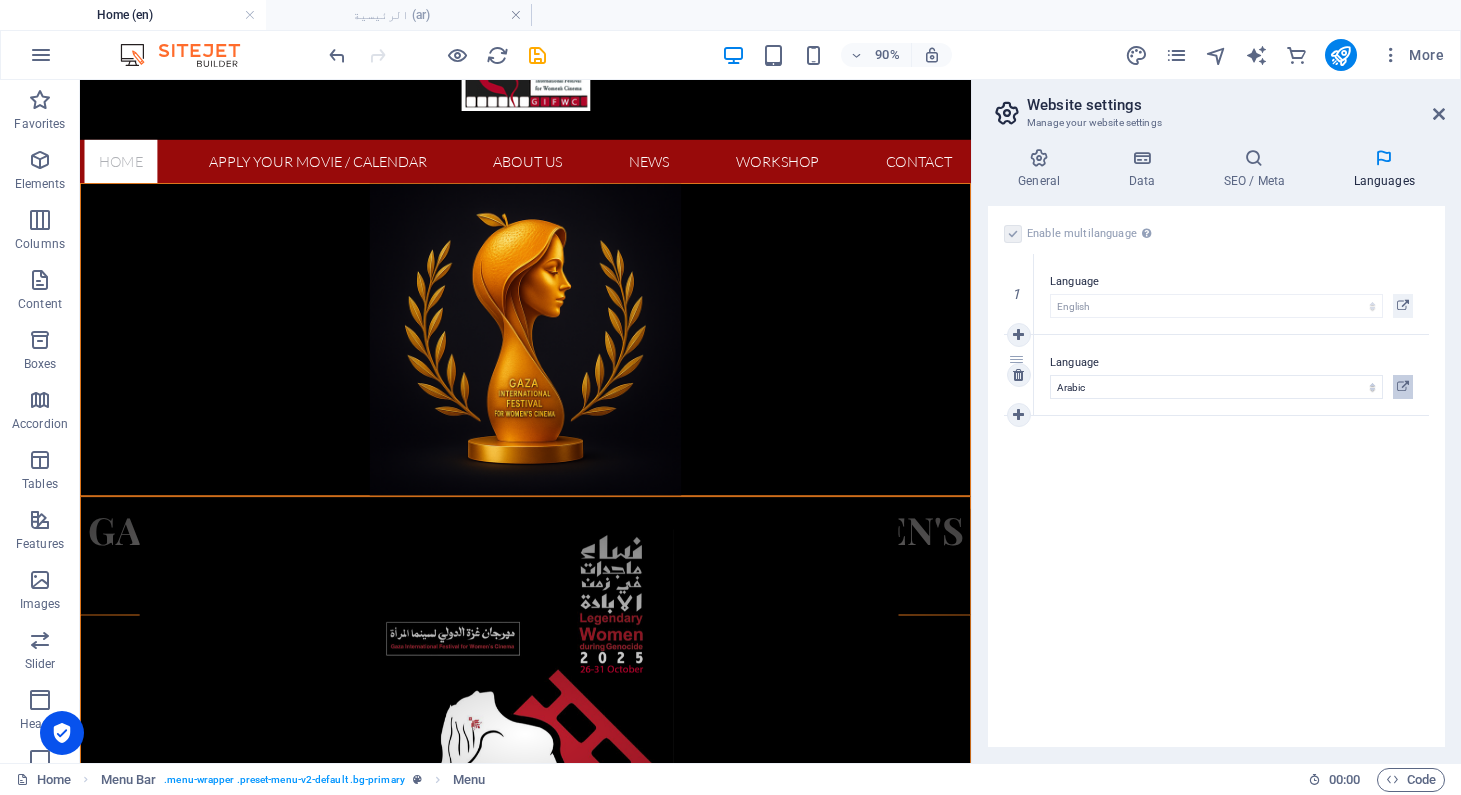 click at bounding box center [1403, 387] 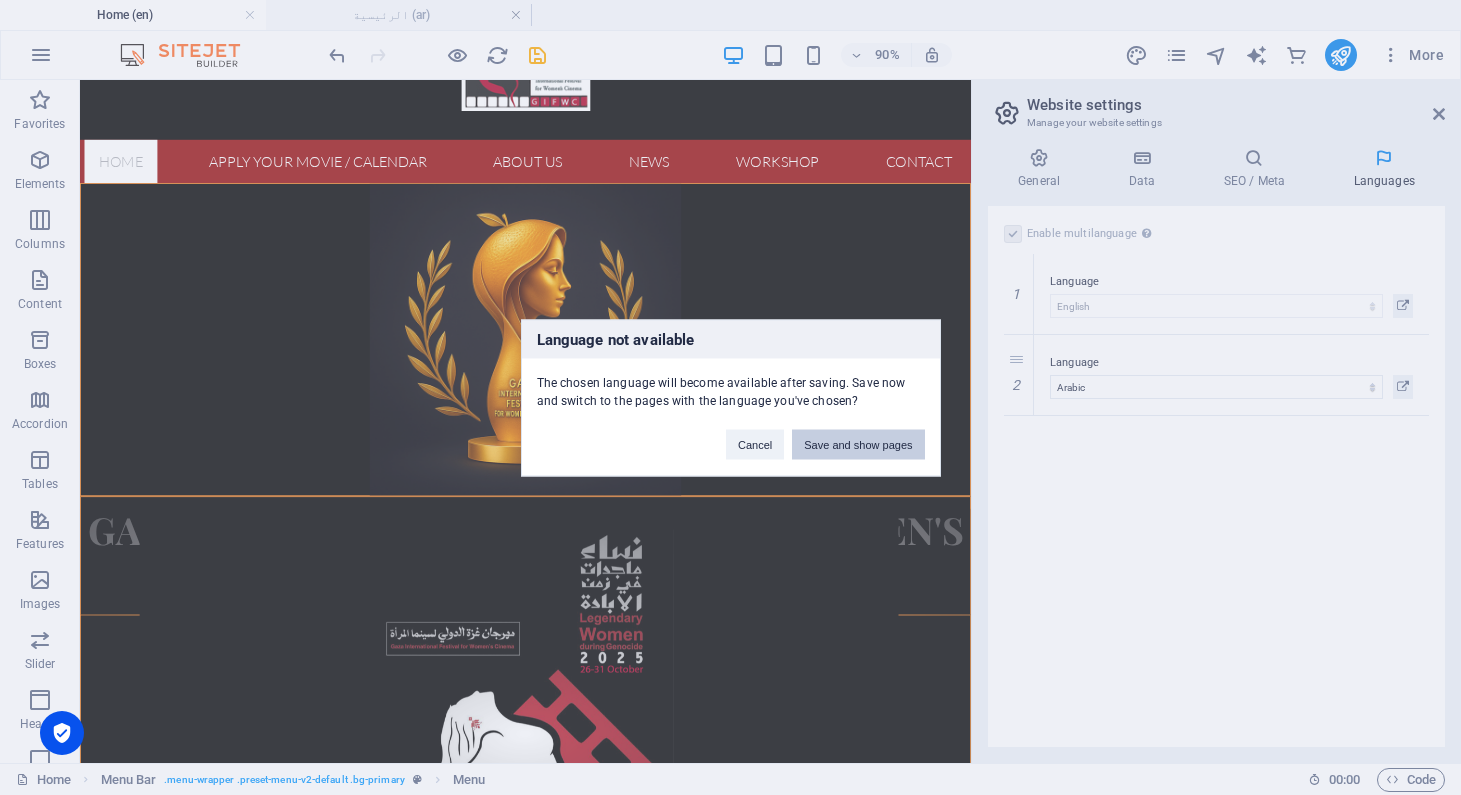 click on "Save and show pages" at bounding box center [858, 444] 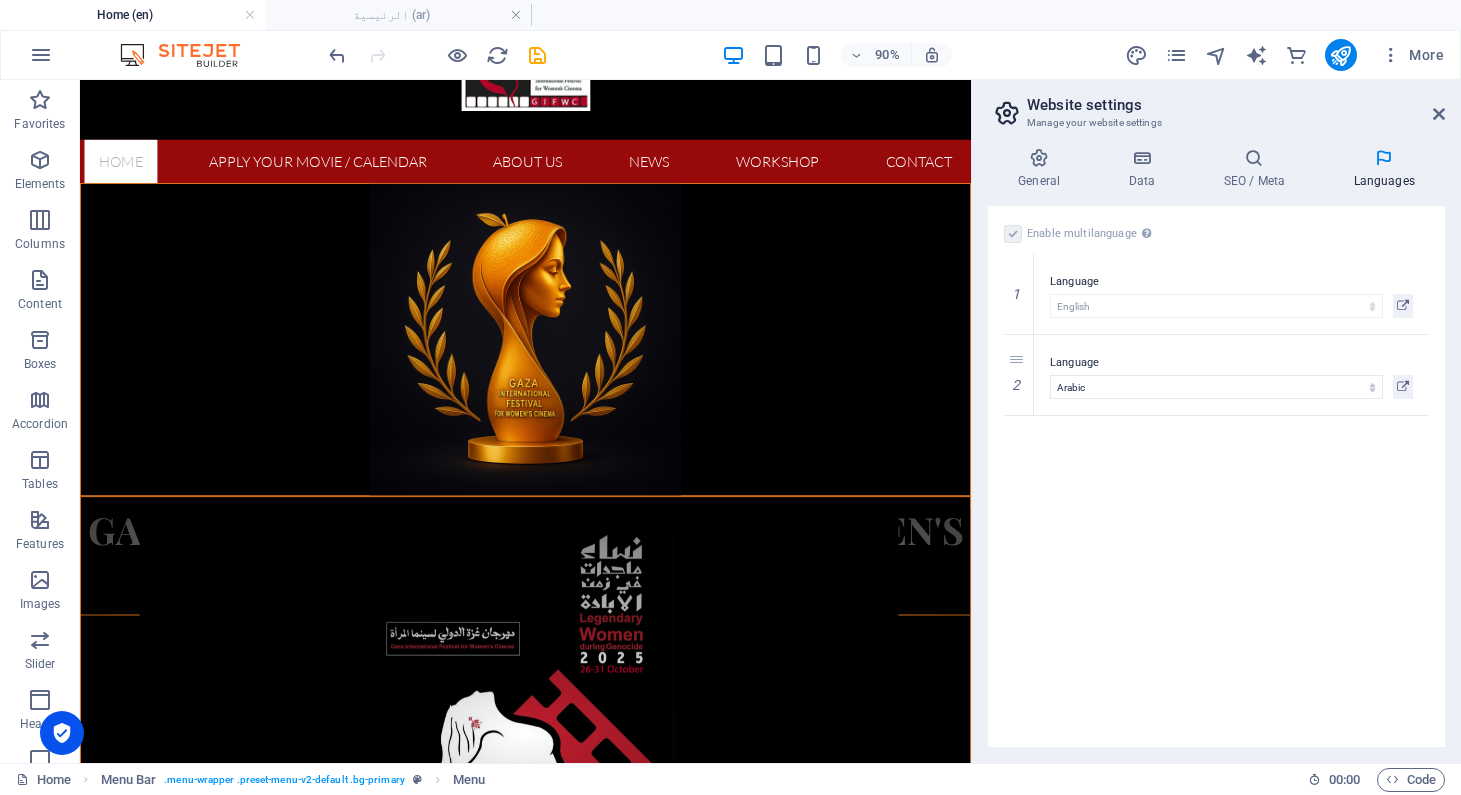 click on "Enable multilanguage To disable multilanguage delete all languages until only one language remains. Website language Abkhazian Afar Afrikaans Akan Albanian Amharic Arabic Aragonese Armenian Assamese Avaric Avestan Aymara Azerbaijani Bambara Bashkir Basque Belarusian Bengali Bihari languages Bislama Bokmål Bosnian Breton Bulgarian Burmese Catalan Central Khmer Chamorro Chechen Chinese Church Slavic Chuvash Cornish Corsican Cree Croatian Czech Danish Dutch Dzongkha English Esperanto Estonian Ewe Faroese Farsi (Persian) Fijian Finnish French Fulah Gaelic Galician Ganda Georgian German Greek Greenlandic Guaraní Gujarati Haitian Creole Hausa Hebrew Herero Hindi Hiri Motu Hungarian Icelandic Ido Igbo Indonesian Interlingua Interlingue Inuktitut Inupiaq Irish Italian Japanese Javanese Kannada Kanuri Kashmiri Kazakh Kikuyu Kinyarwanda Komi Kongo Korean Kurdish Kwanyama Kyrgyz Lao Latin Latvian Limburgish Lingala Lithuanian Luba-Katanga Luxembourgish Macedonian Malagasy Malay Malayalam Maldivian Maltese Manx Maori 1" at bounding box center [1216, 476] 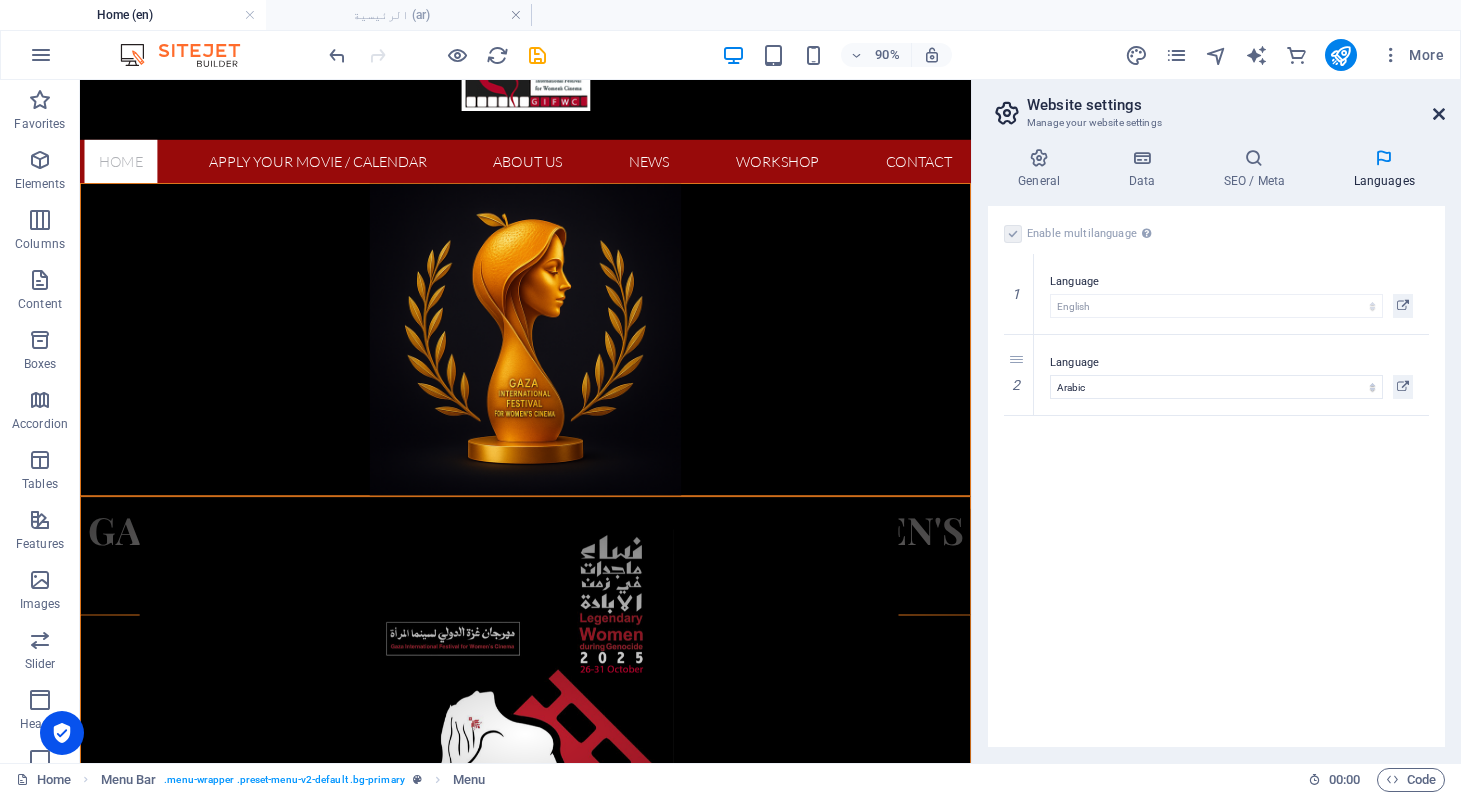 click at bounding box center [1439, 114] 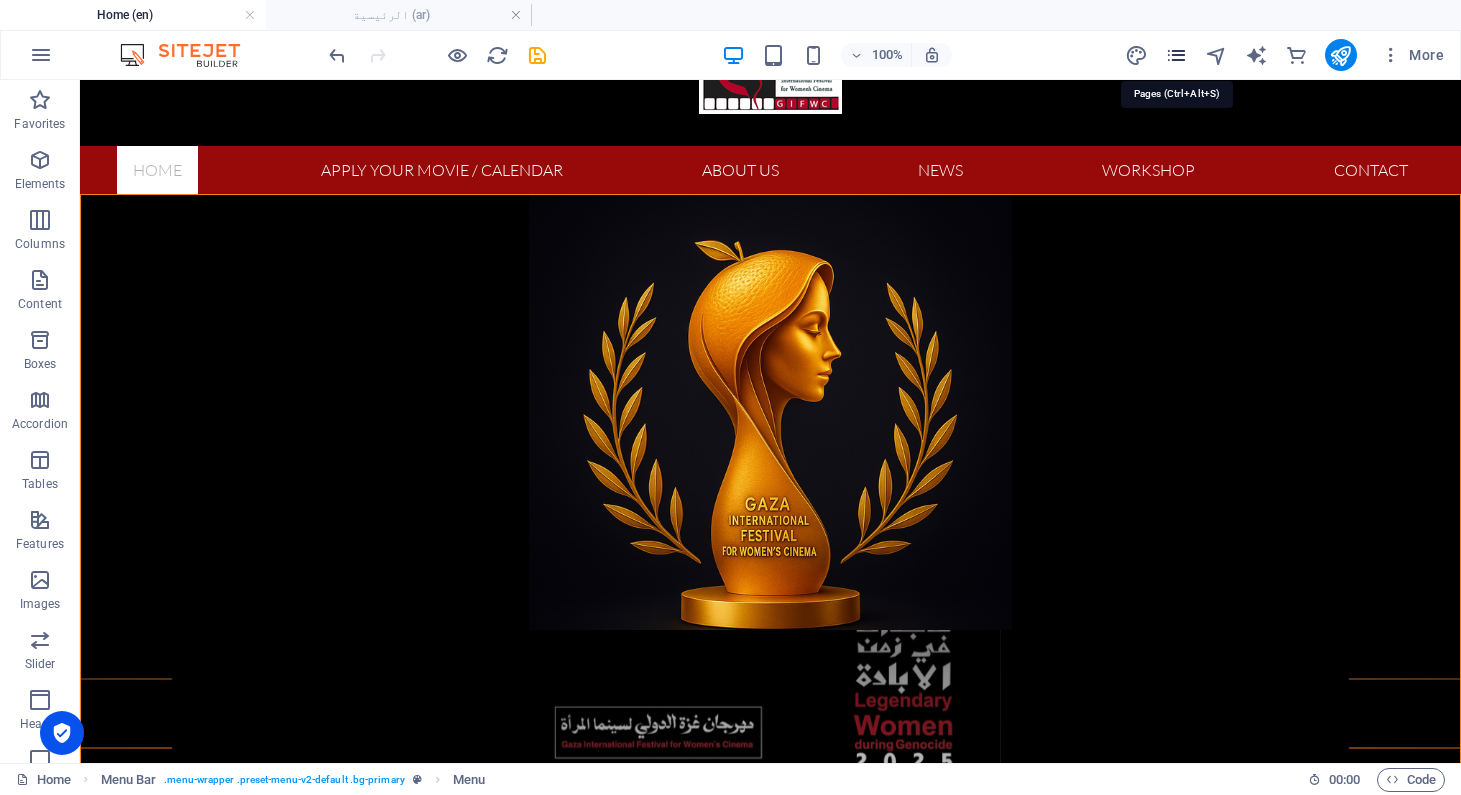 click at bounding box center (1176, 55) 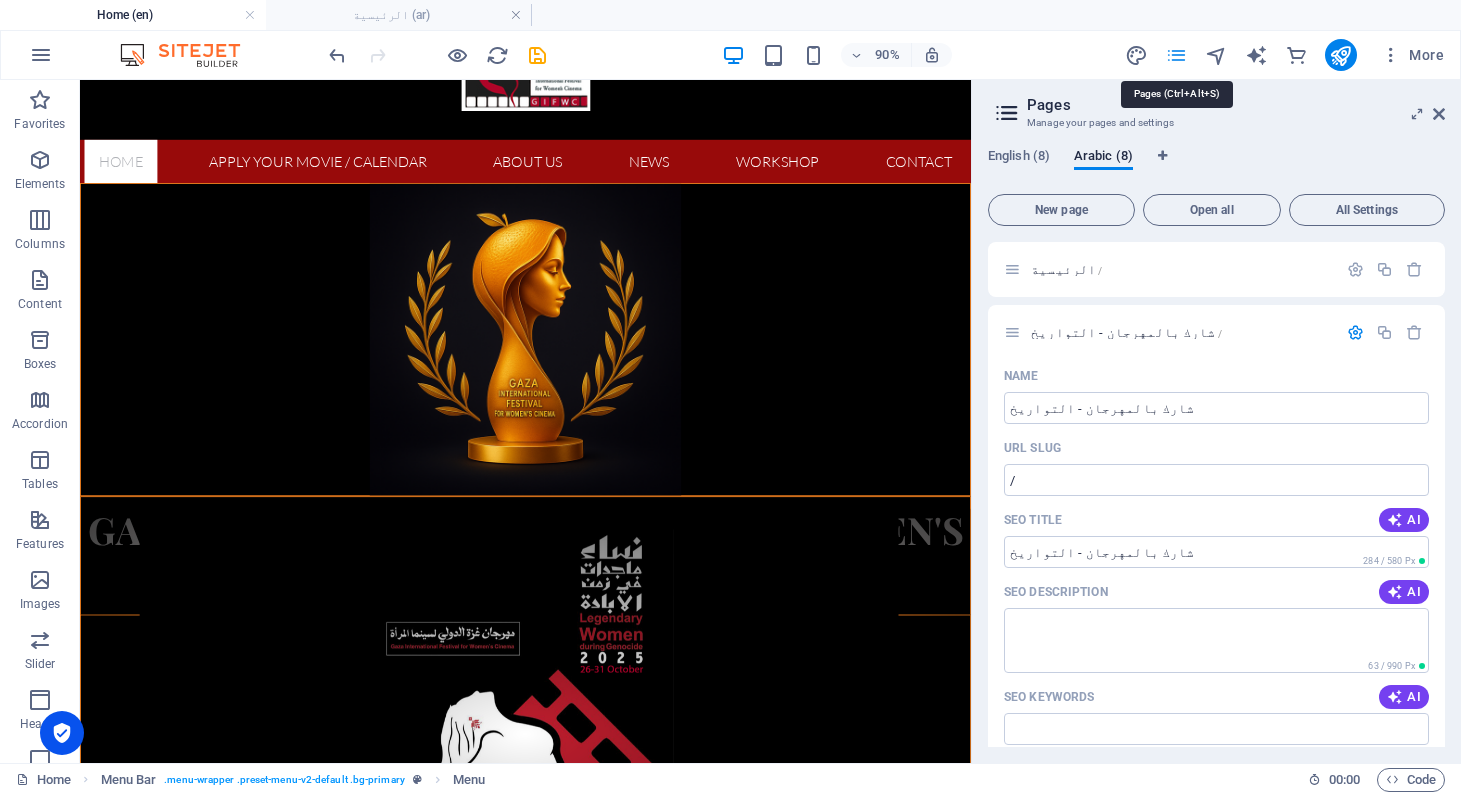 scroll, scrollTop: 4764, scrollLeft: 0, axis: vertical 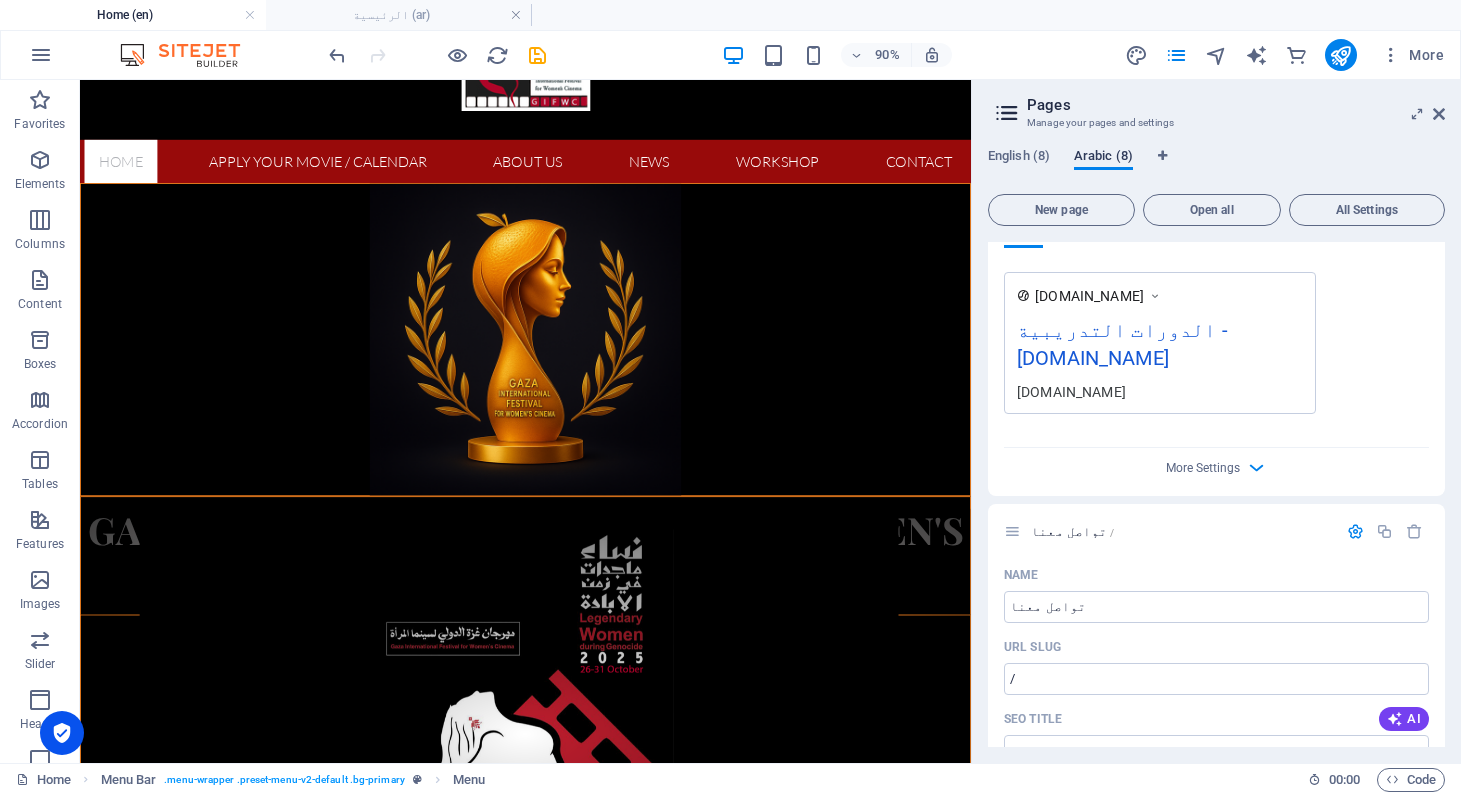 click on "Arabic (8)" at bounding box center (1103, 158) 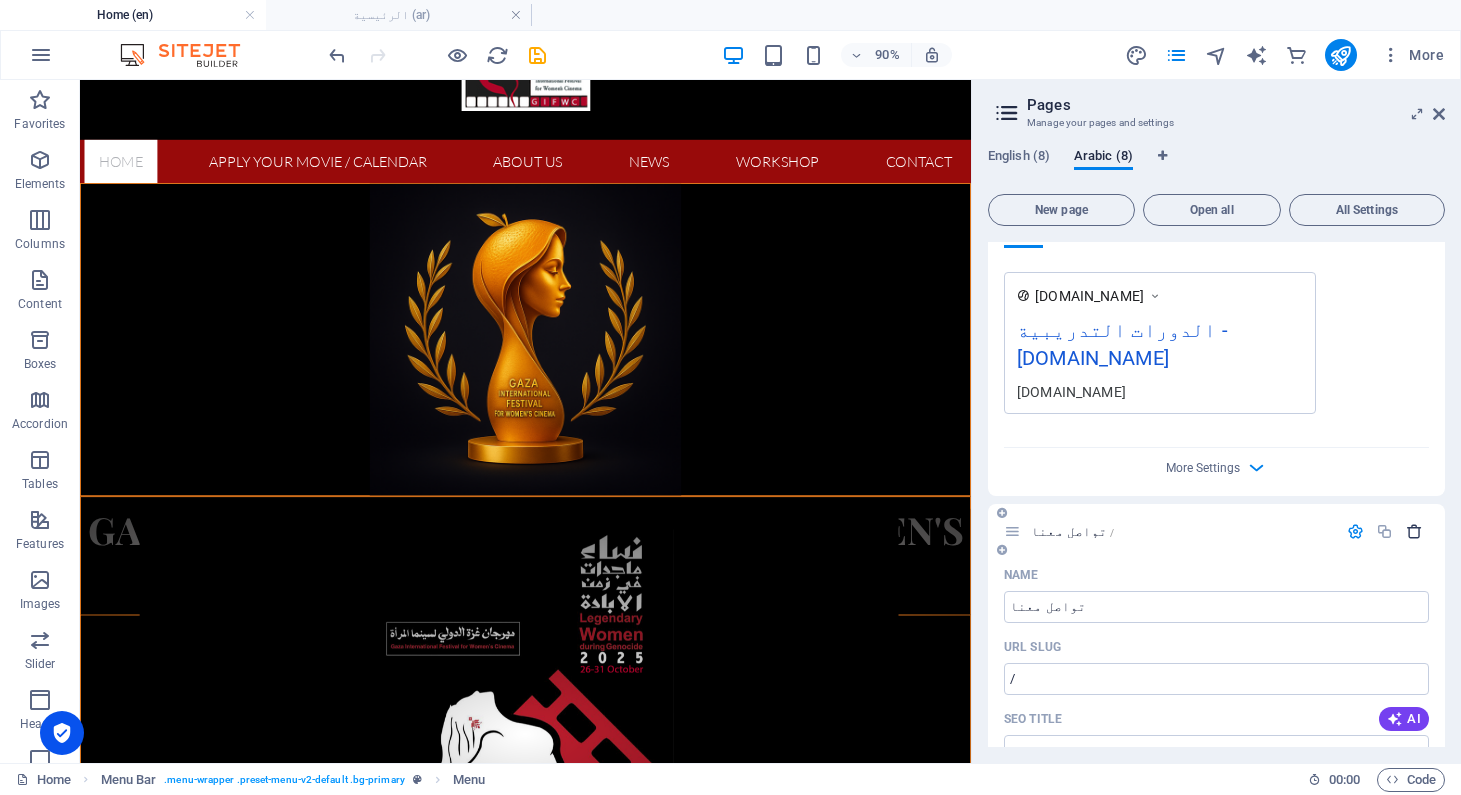 click at bounding box center (1414, 531) 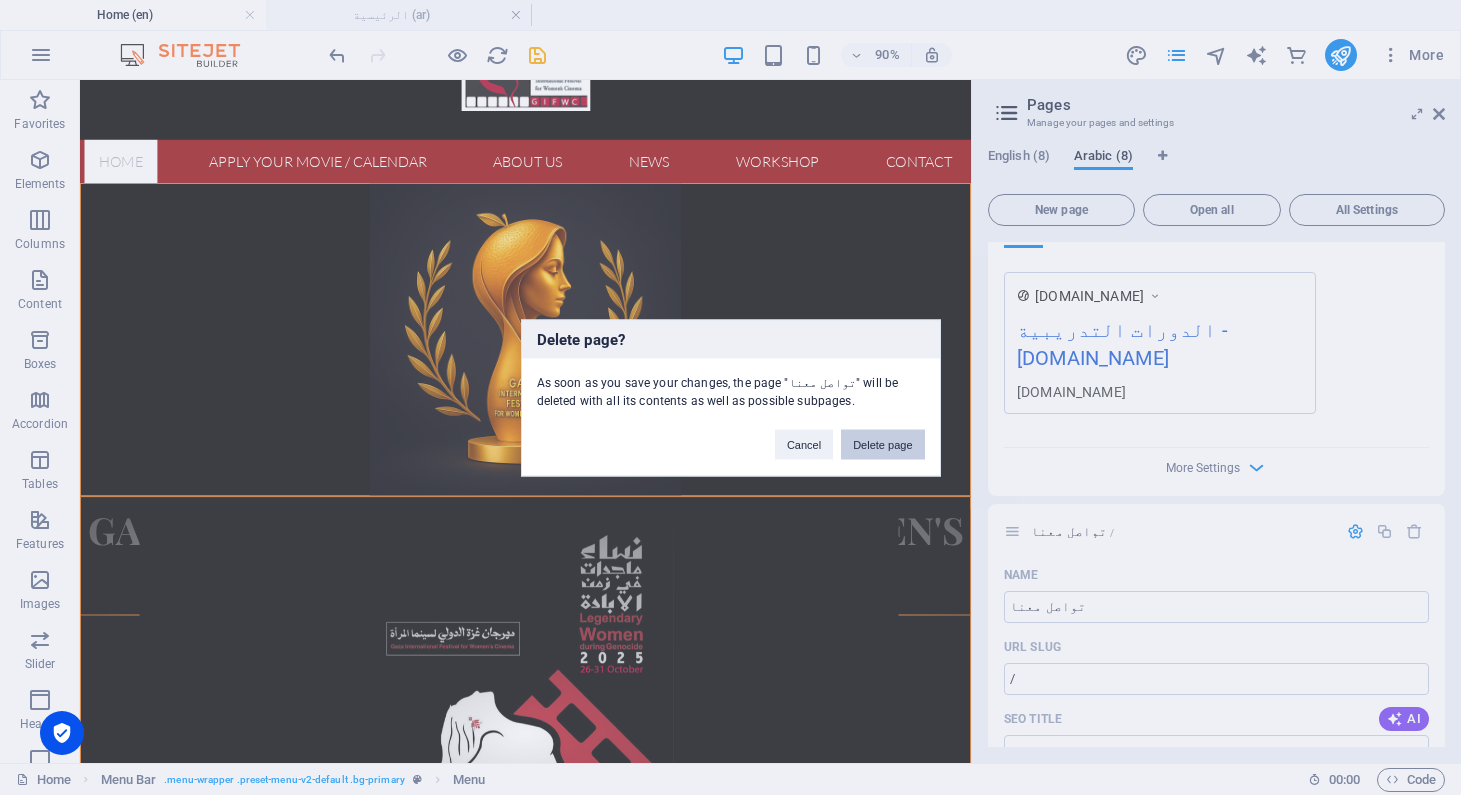 click on "Delete page" at bounding box center [882, 444] 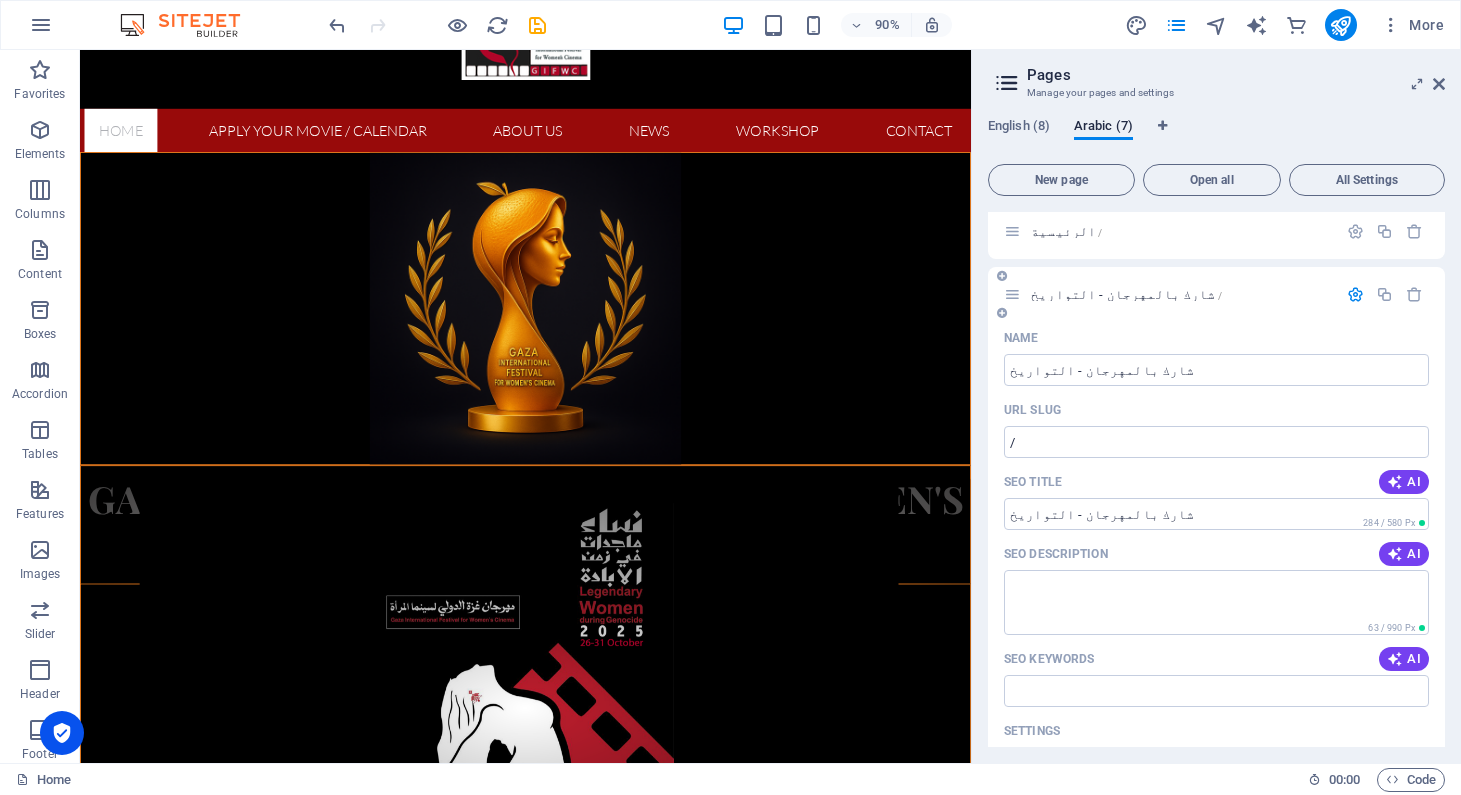 scroll, scrollTop: 0, scrollLeft: 0, axis: both 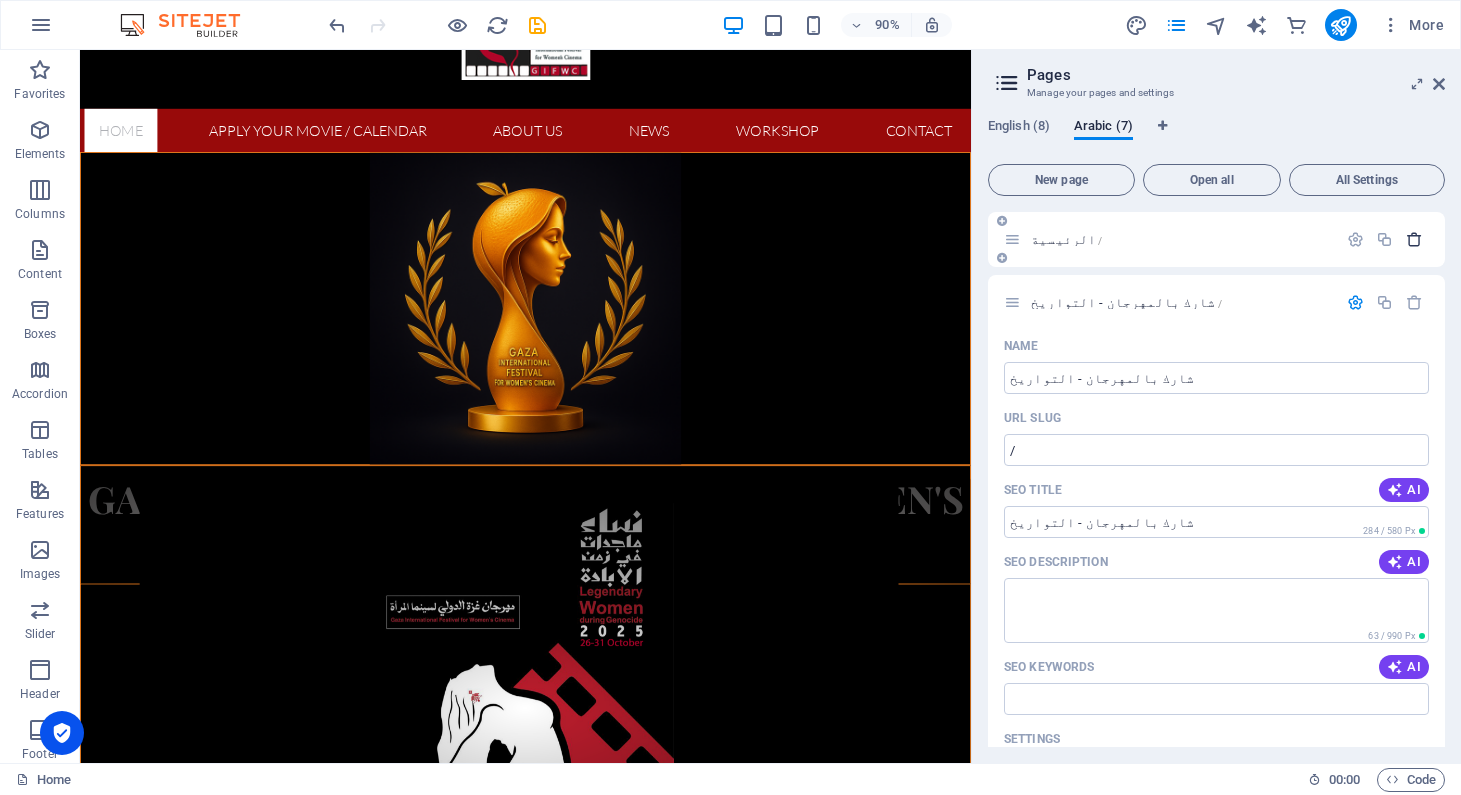 click at bounding box center (1414, 239) 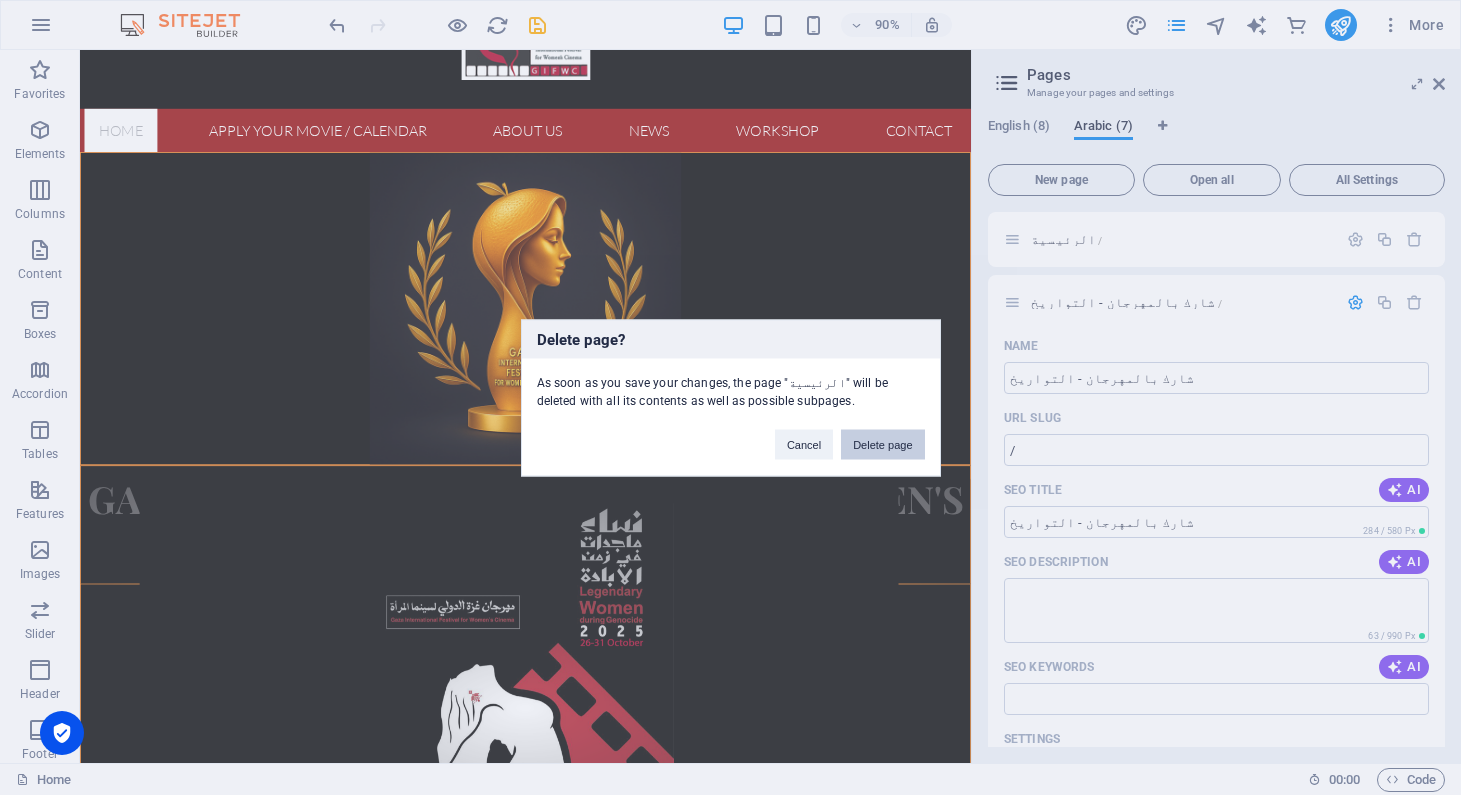 click on "Delete page" at bounding box center (882, 444) 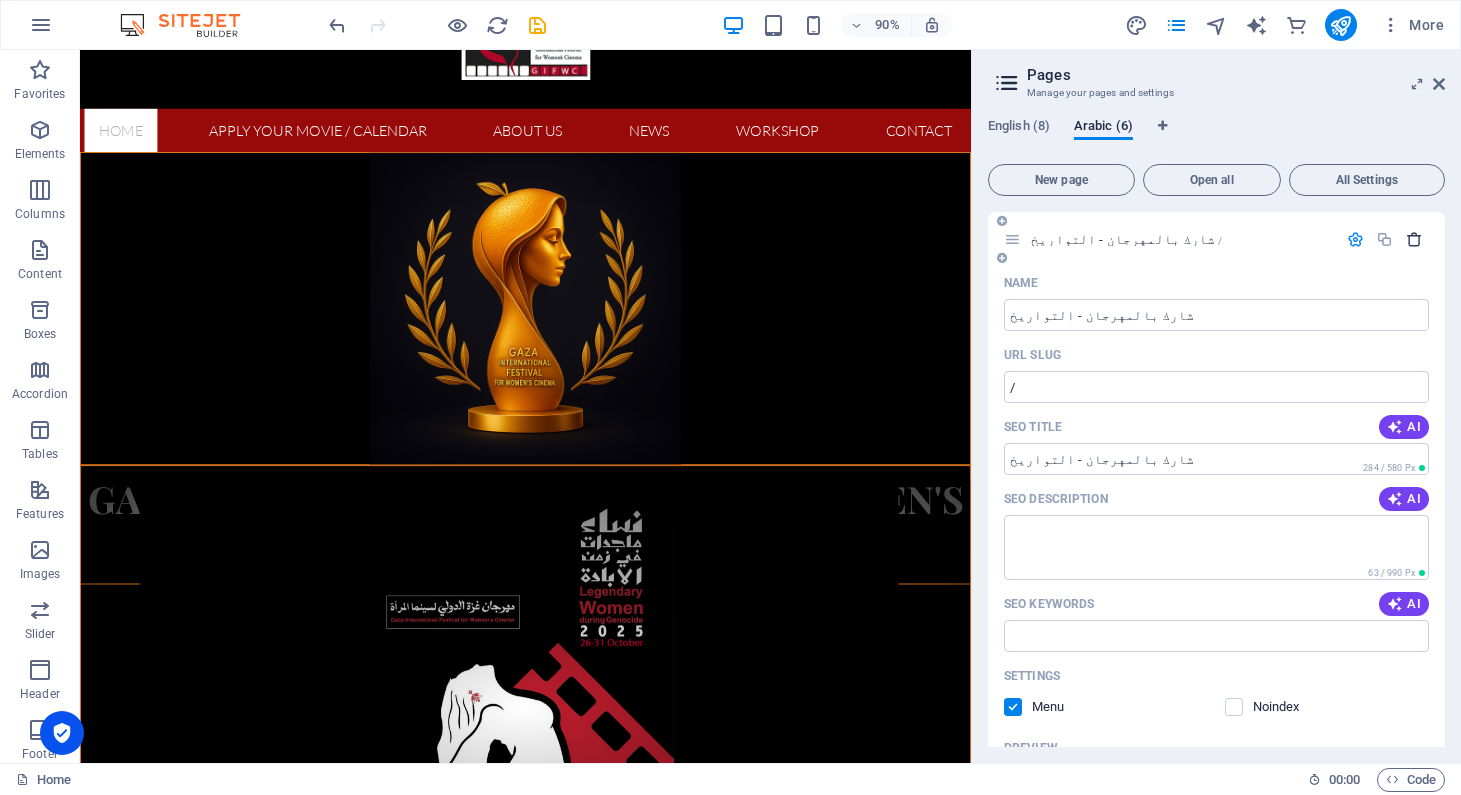 click at bounding box center (1414, 239) 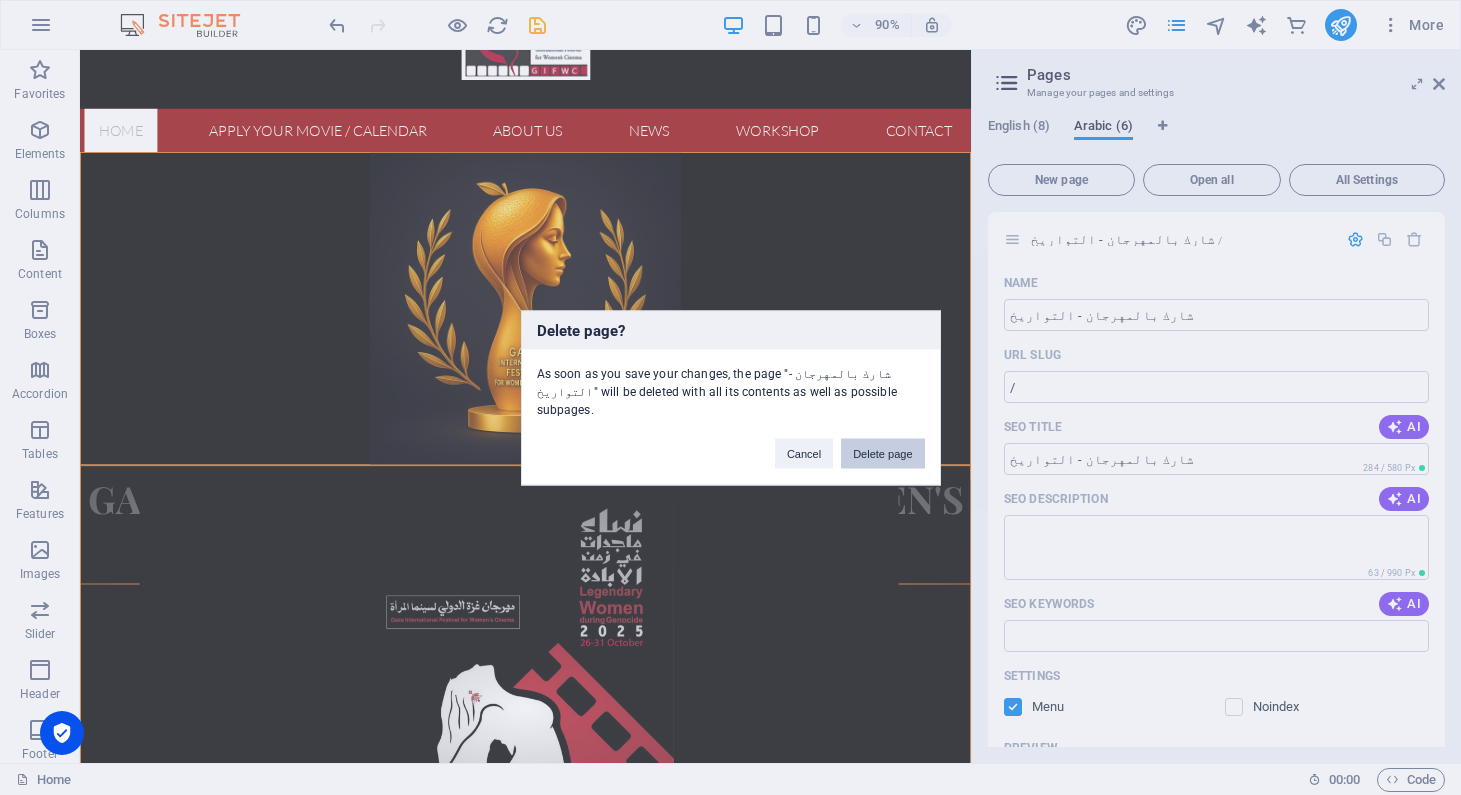 click on "Delete page" at bounding box center (882, 453) 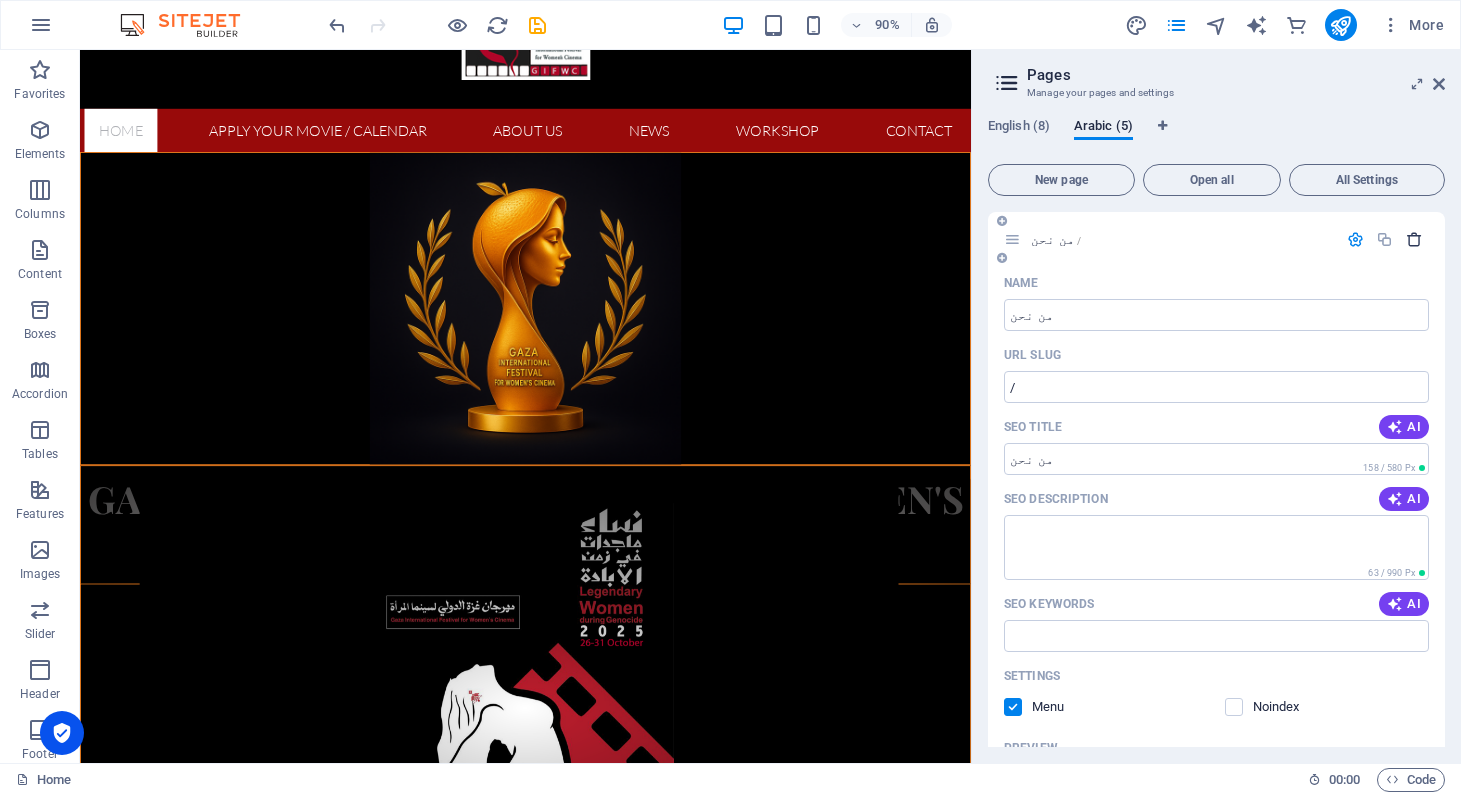 click at bounding box center (1414, 239) 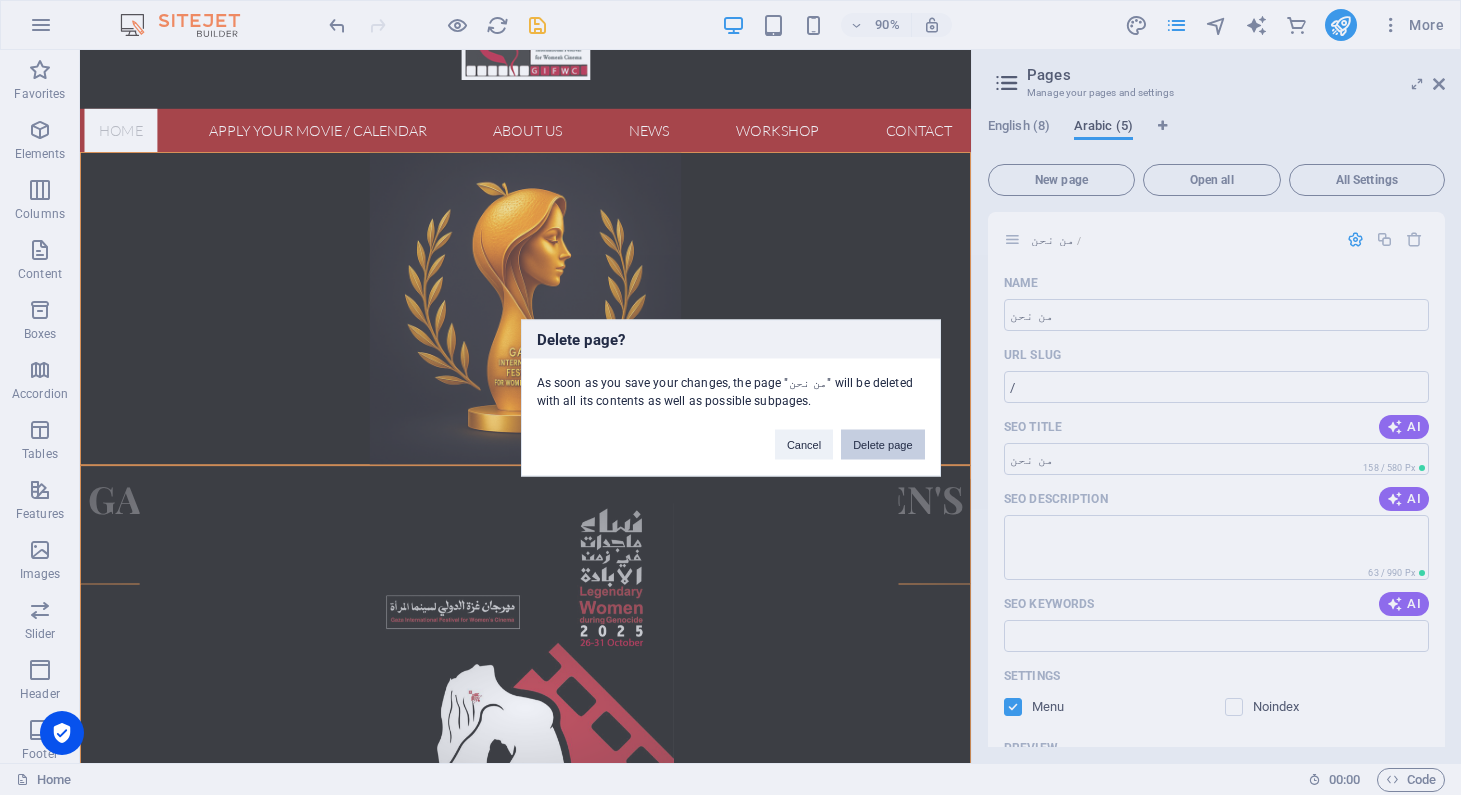 click on "Delete page" at bounding box center (882, 444) 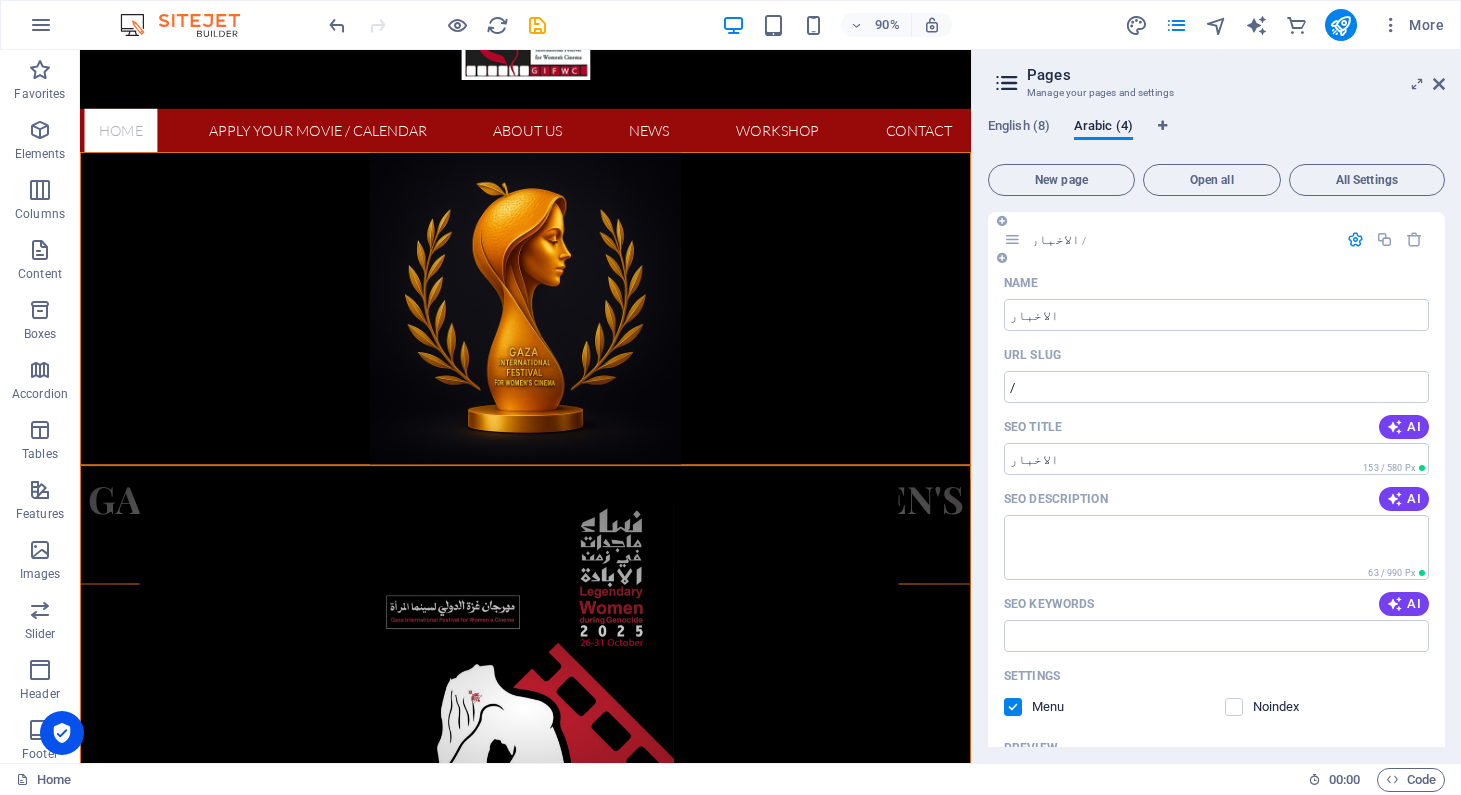 click at bounding box center (1355, 239) 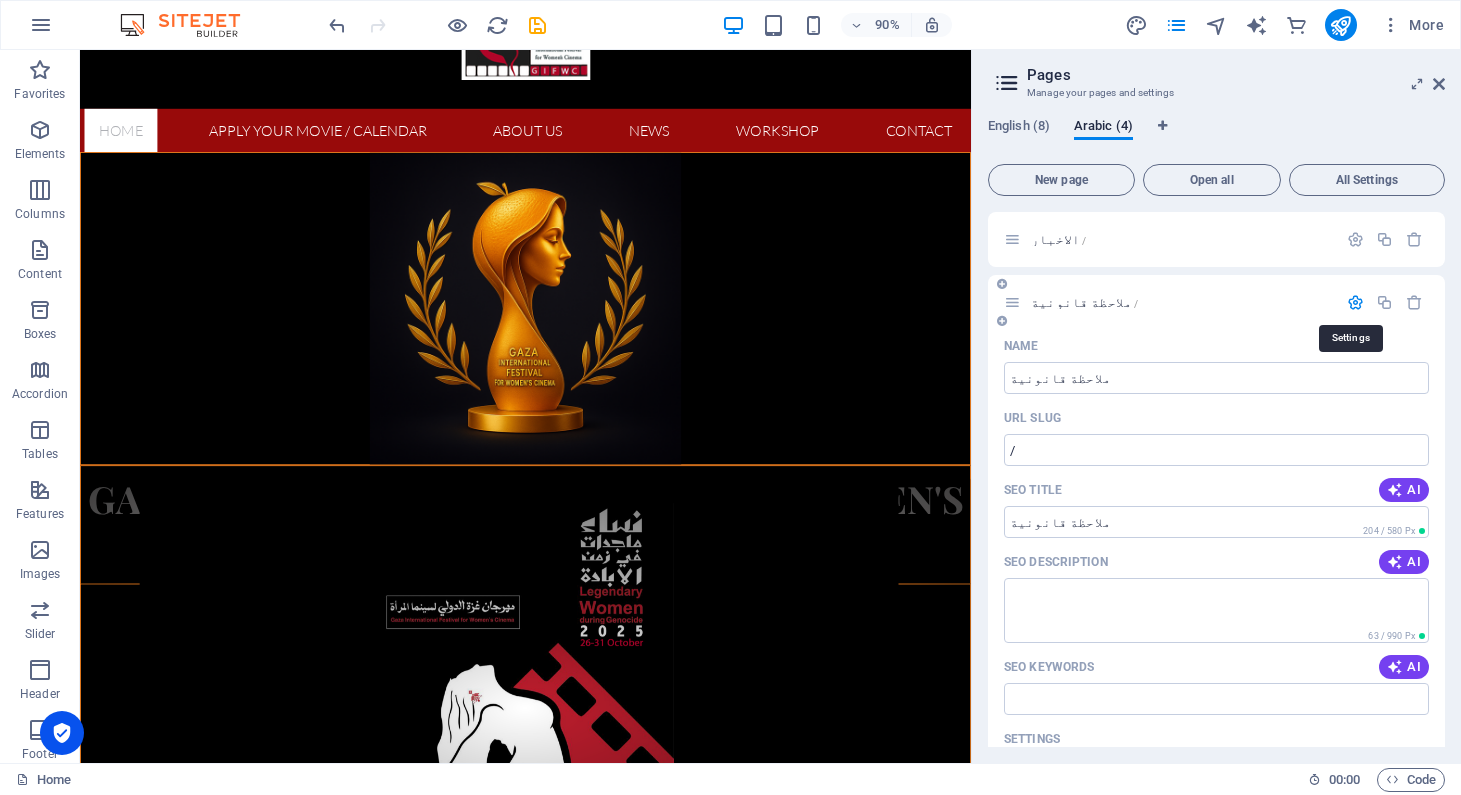click at bounding box center (1355, 302) 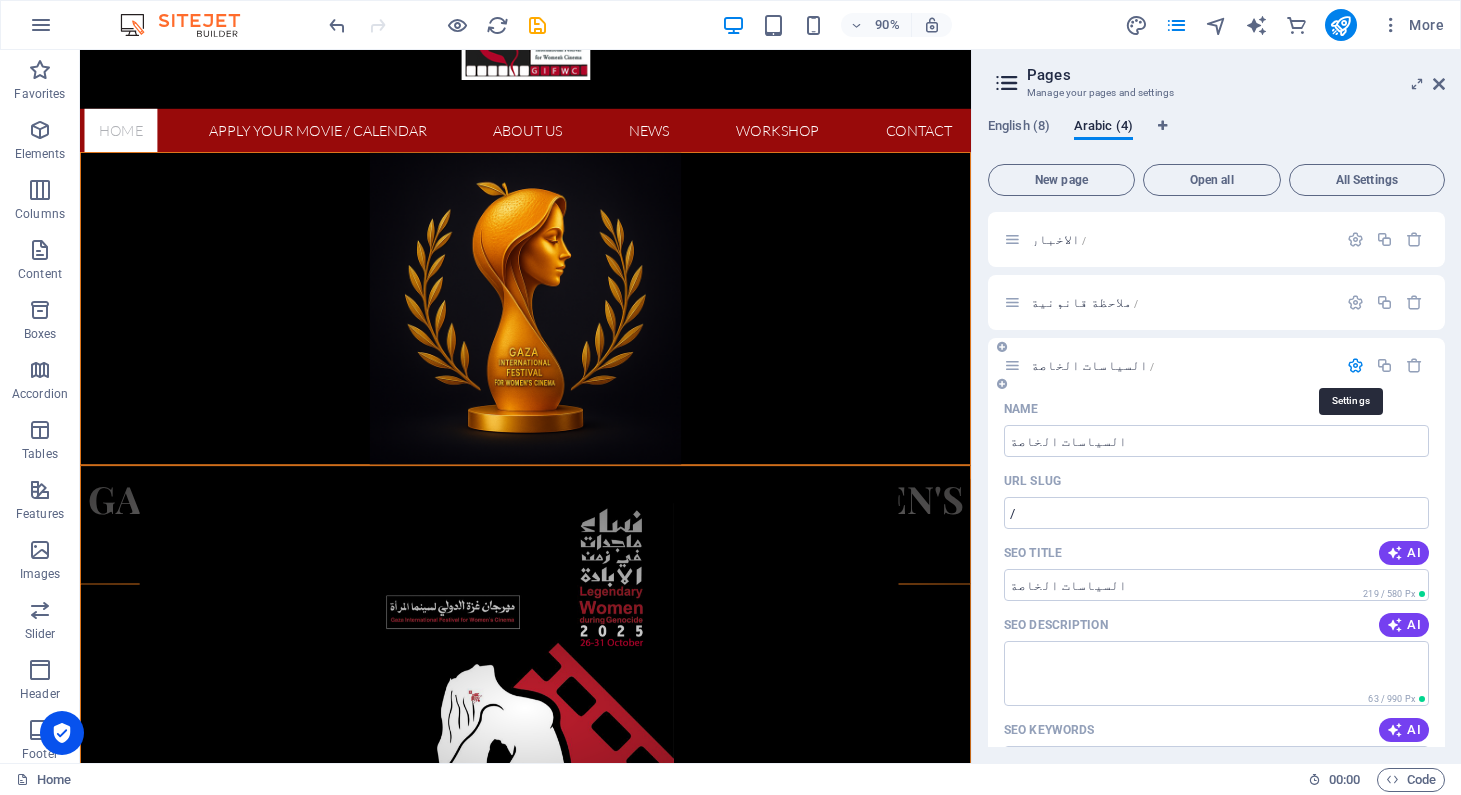 click at bounding box center [1355, 365] 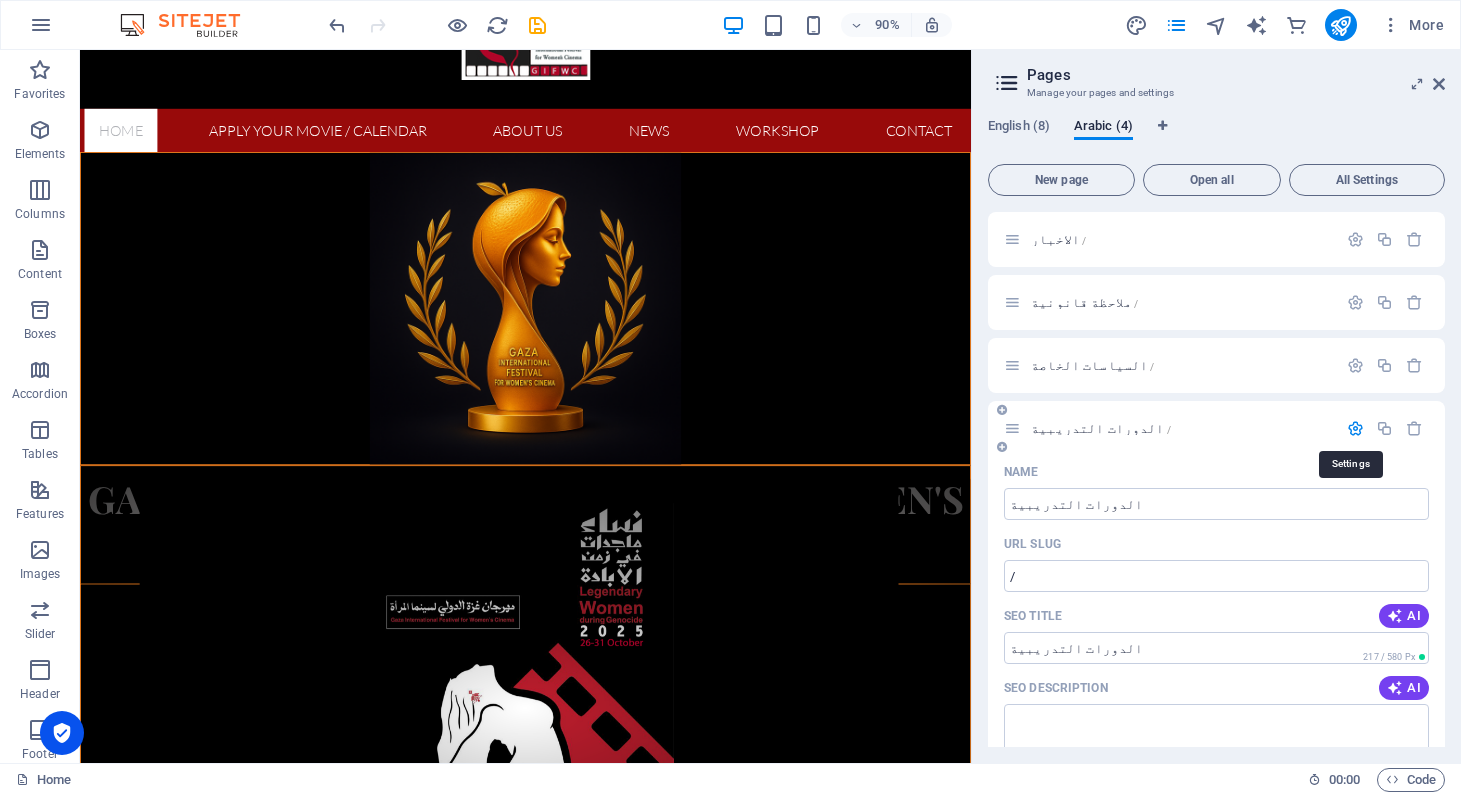 click at bounding box center (1355, 428) 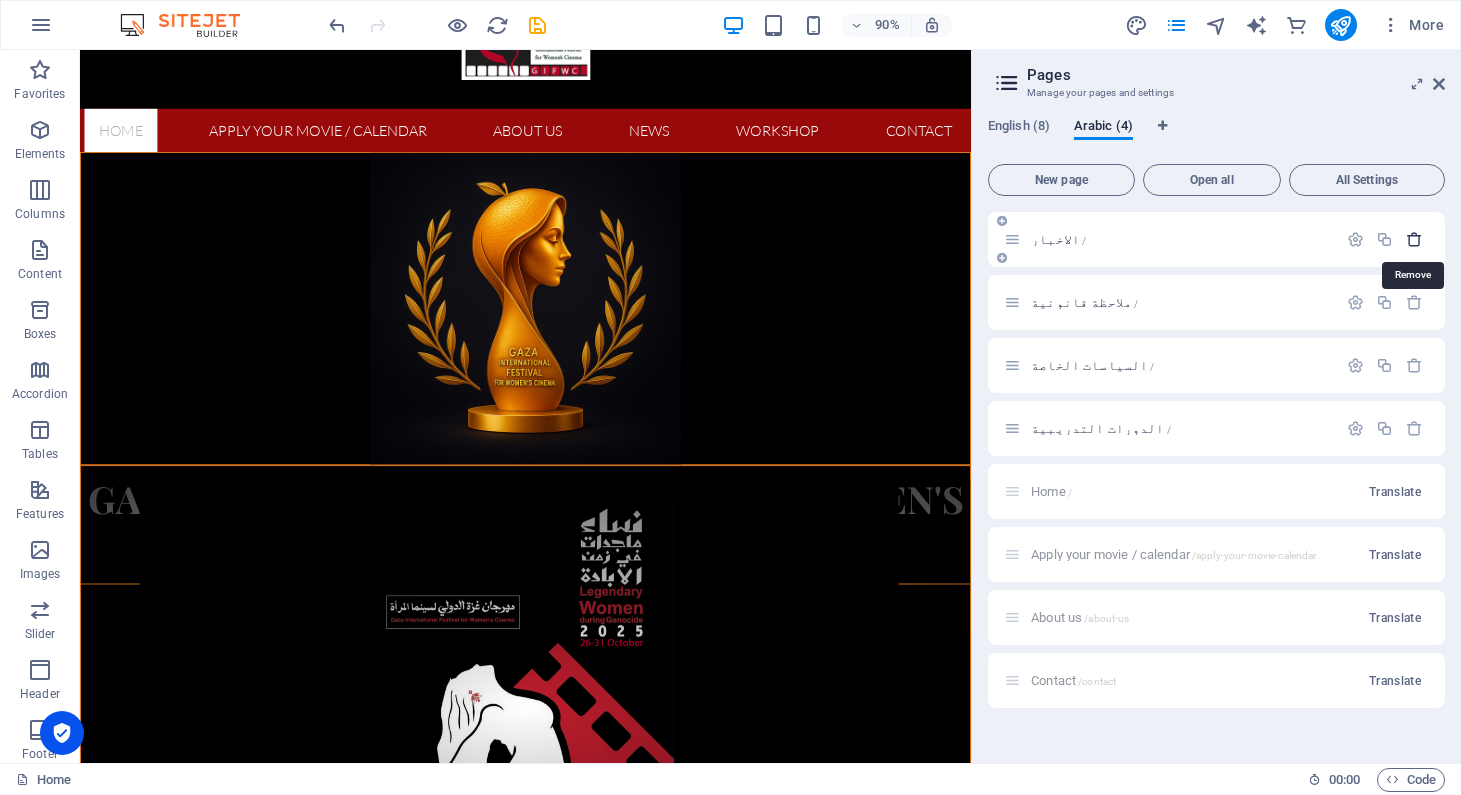 click at bounding box center (1414, 239) 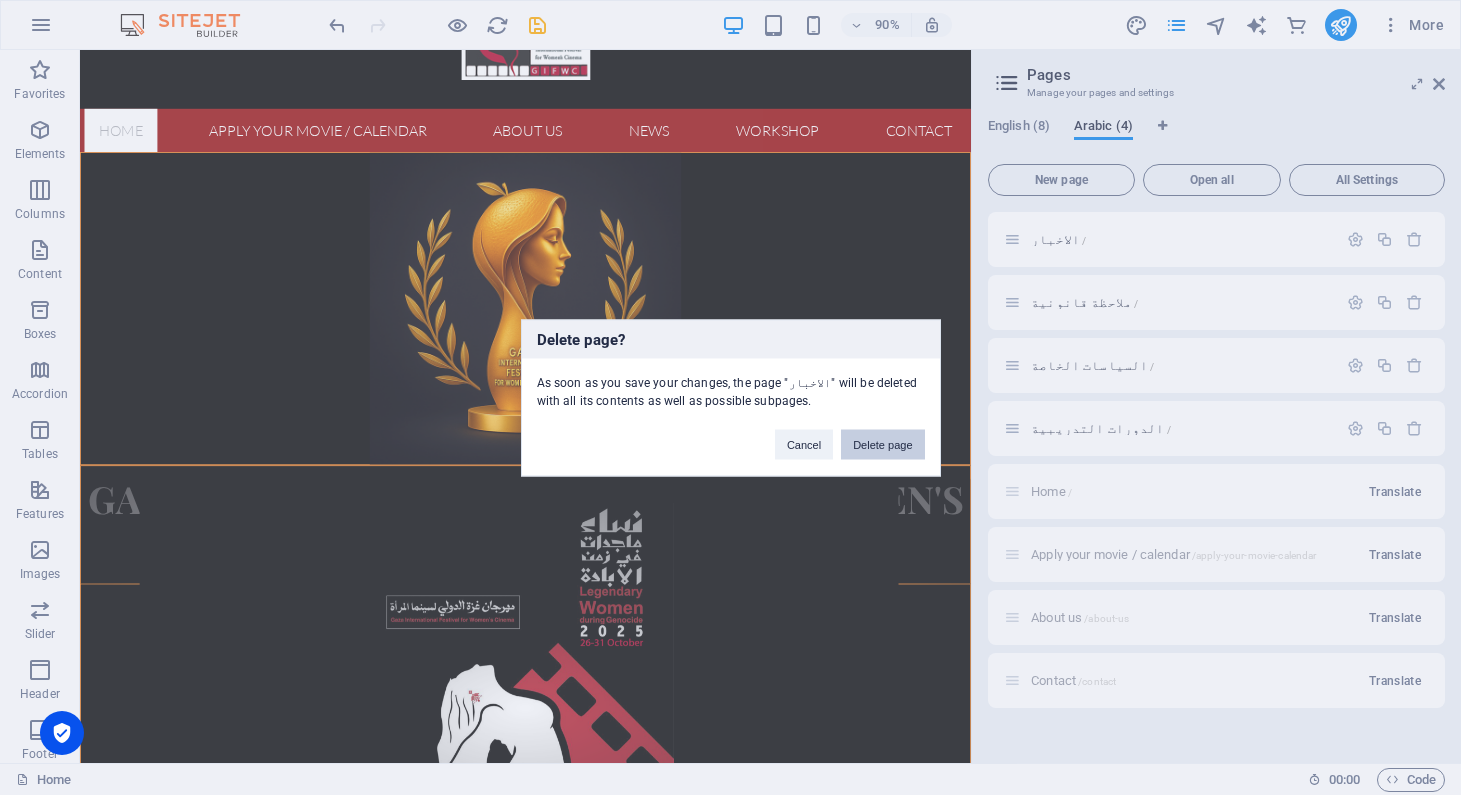 click on "Delete page" at bounding box center [882, 444] 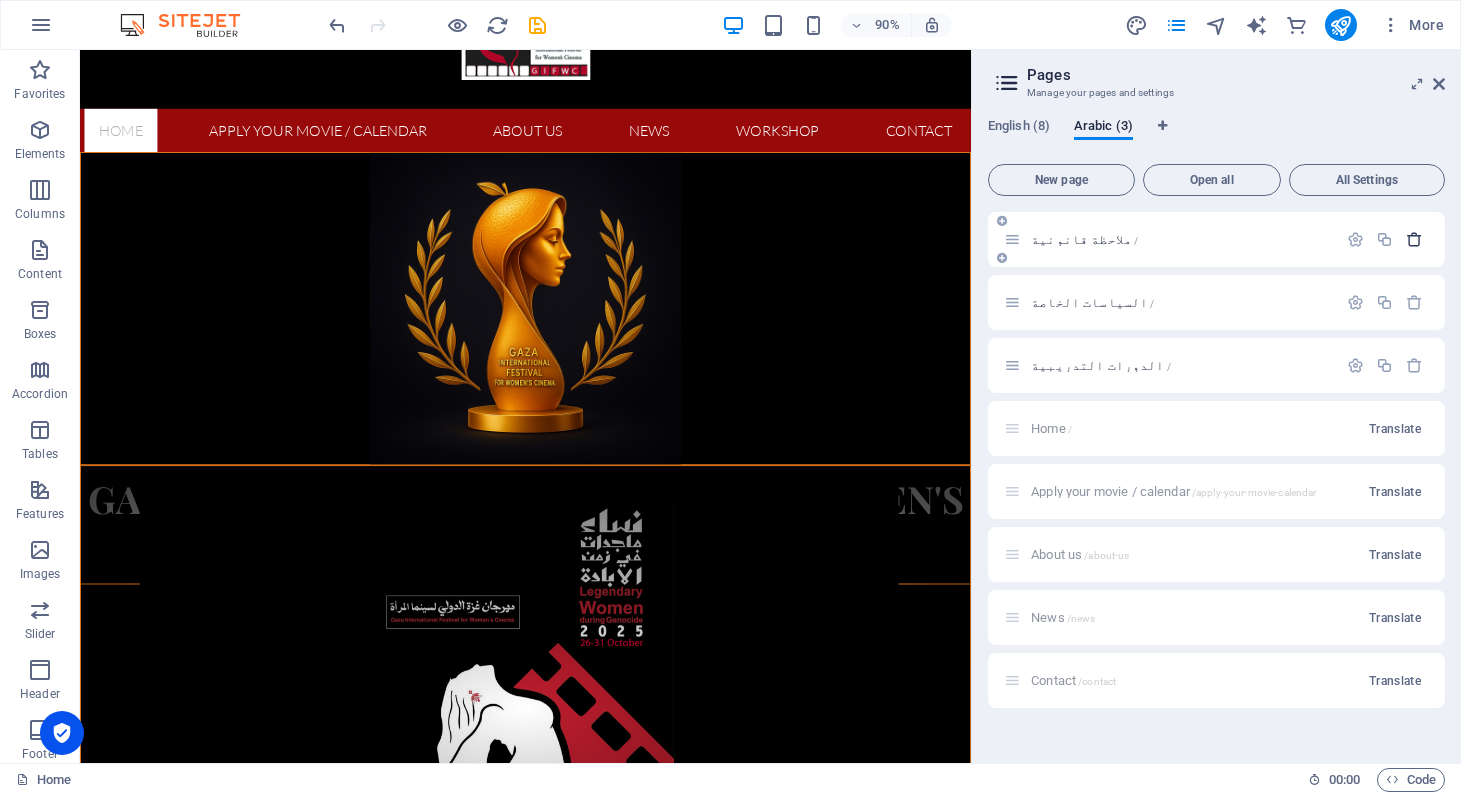 click at bounding box center (1414, 239) 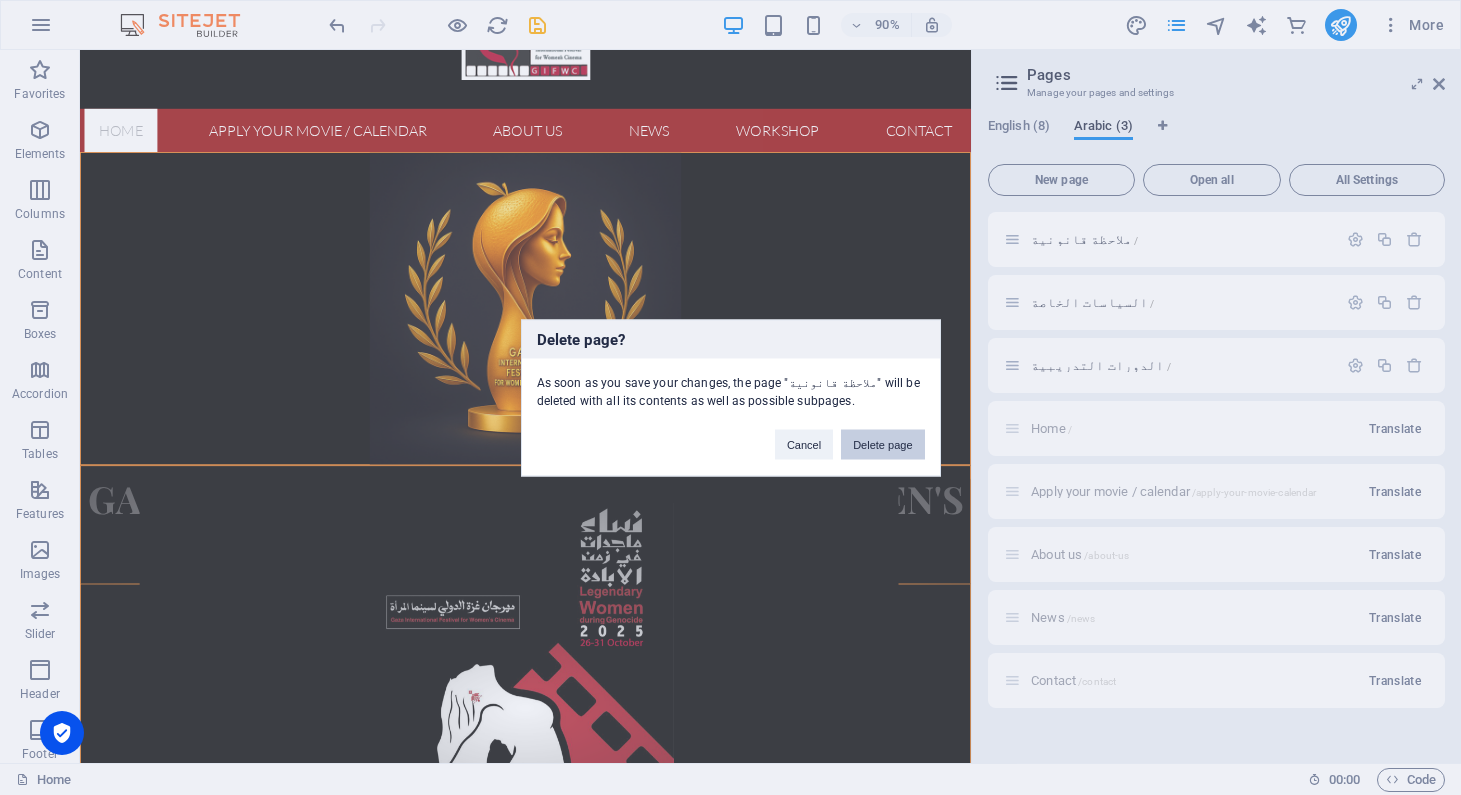 click on "Delete page" at bounding box center (882, 444) 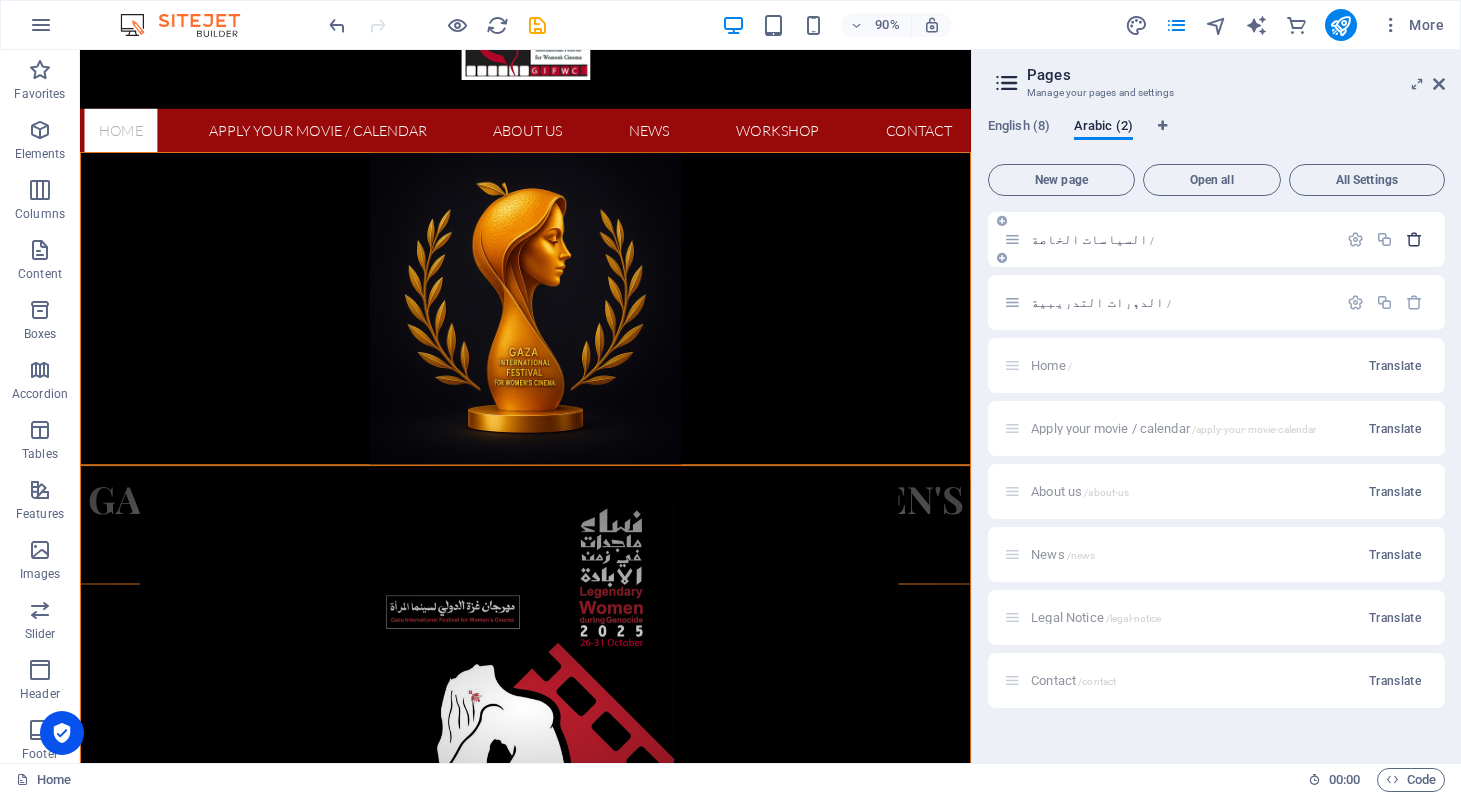 click at bounding box center [1414, 239] 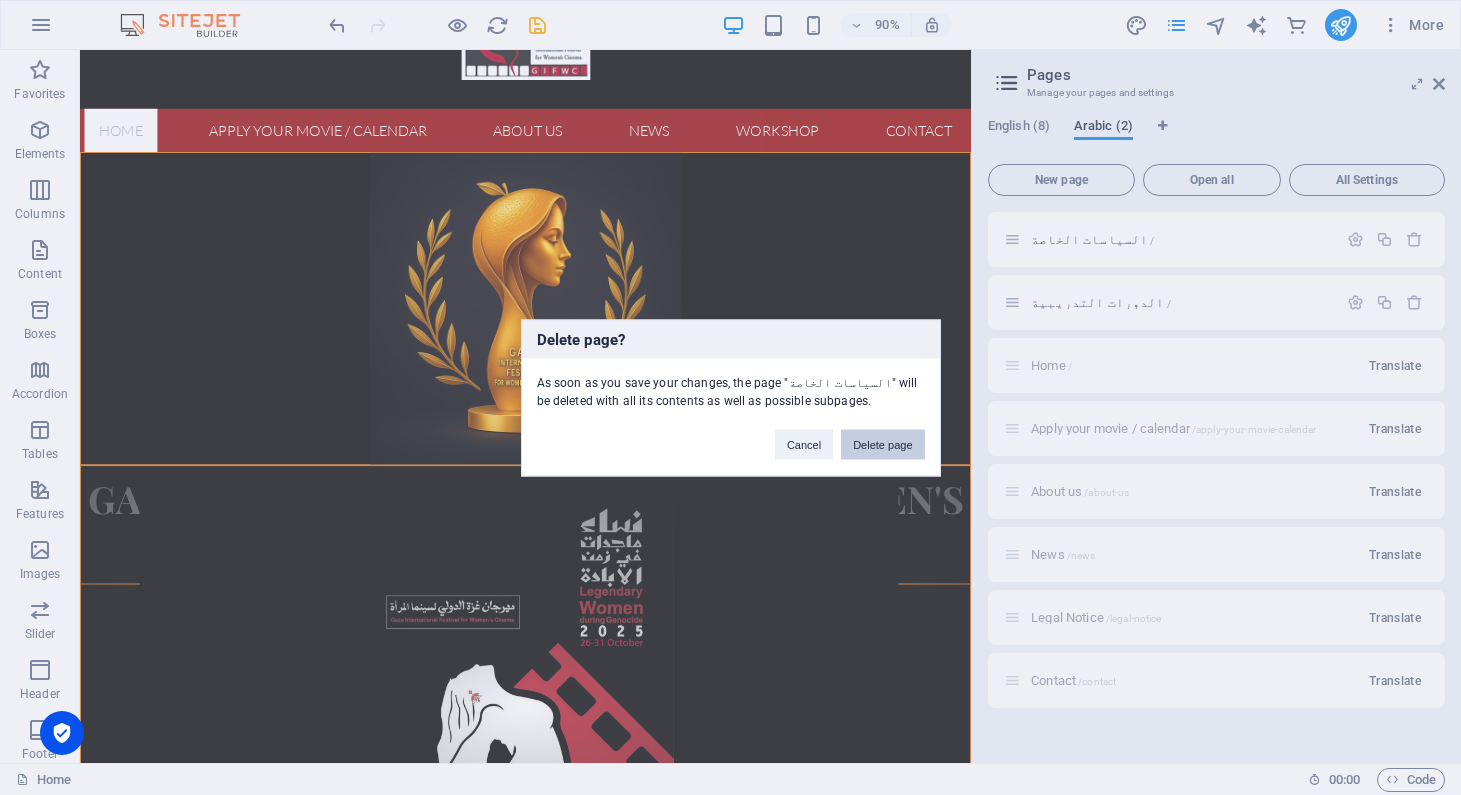 click on "Delete page" at bounding box center [882, 444] 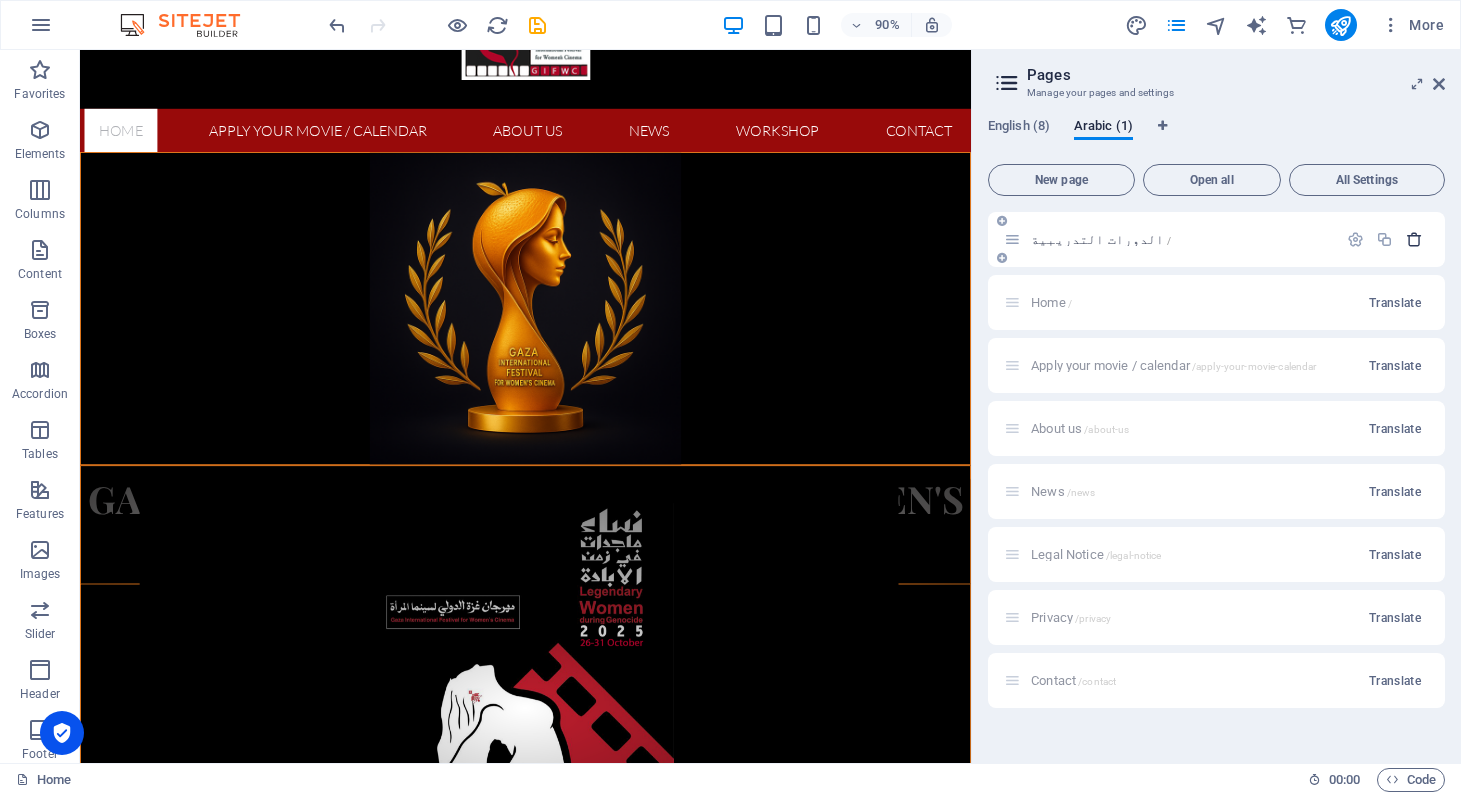 click at bounding box center [1414, 239] 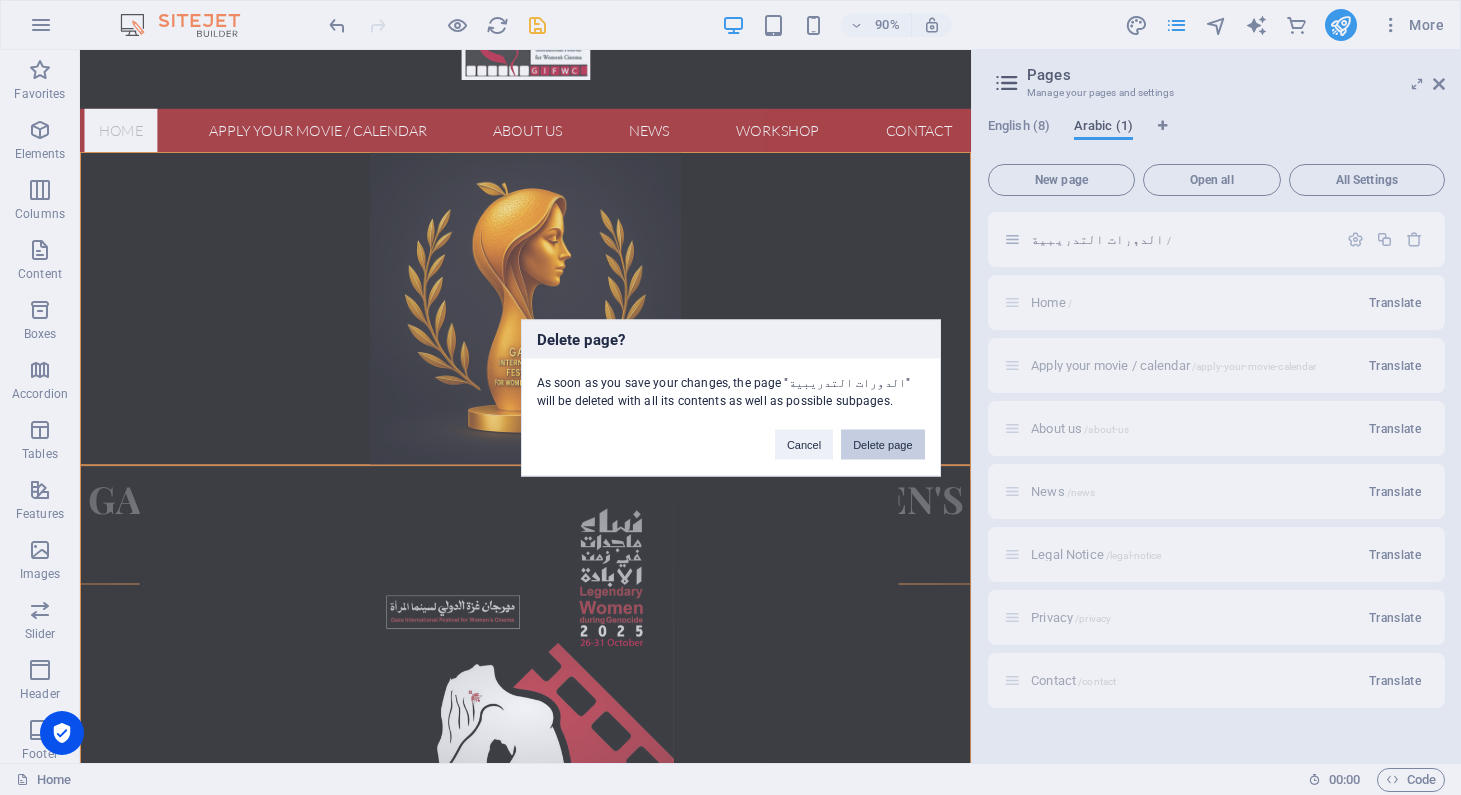 click on "Delete page" at bounding box center (882, 444) 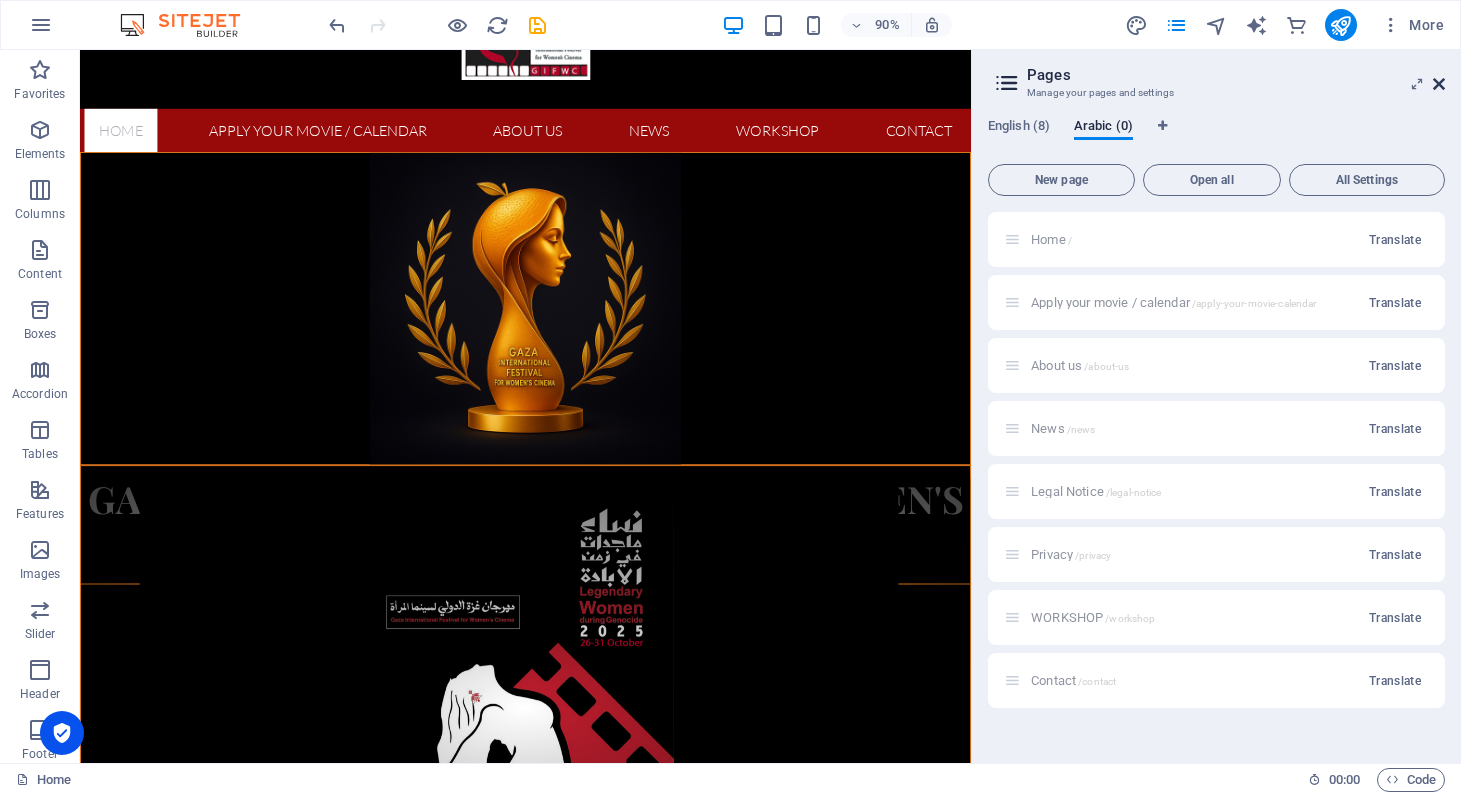 click at bounding box center [1439, 84] 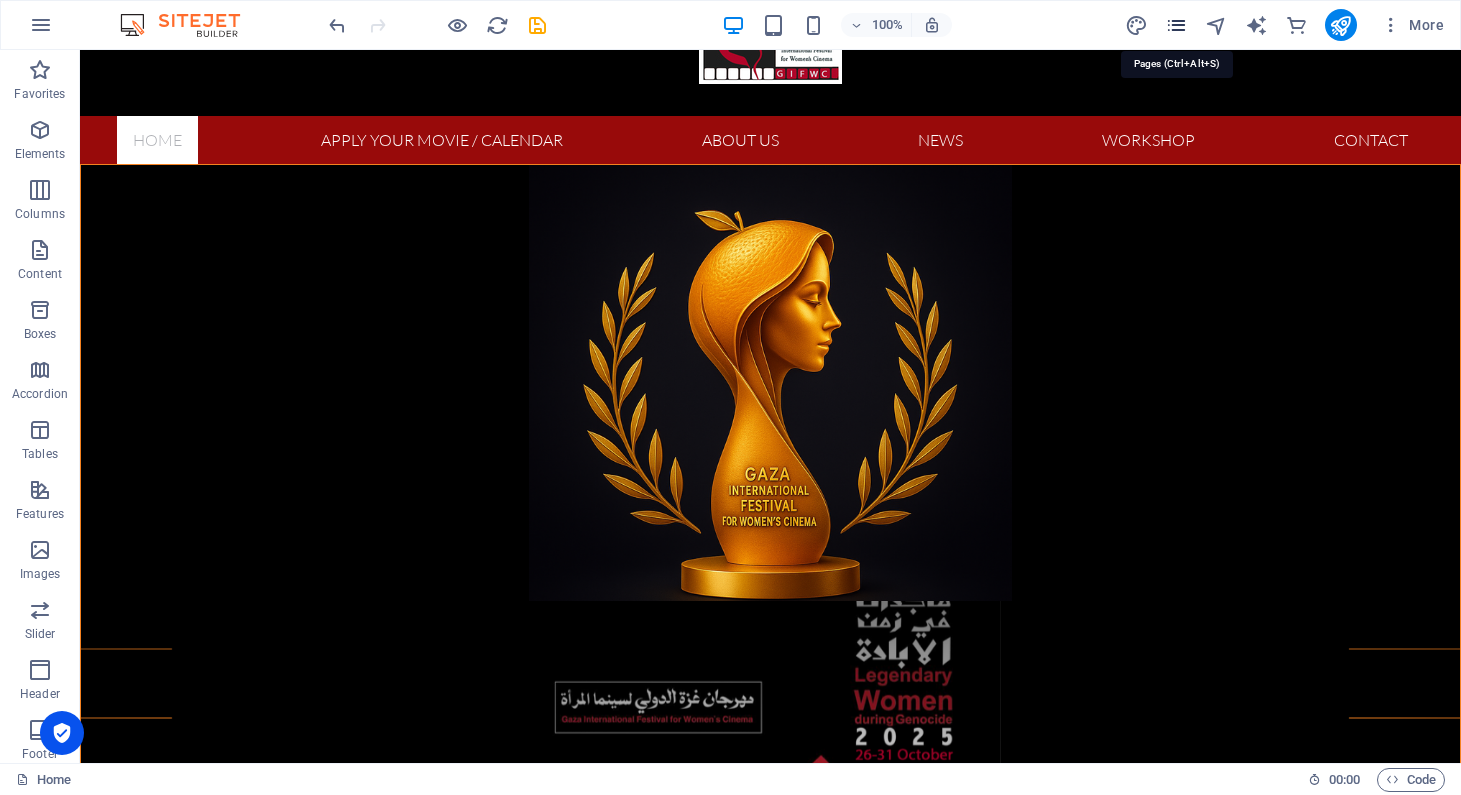 click at bounding box center [1176, 25] 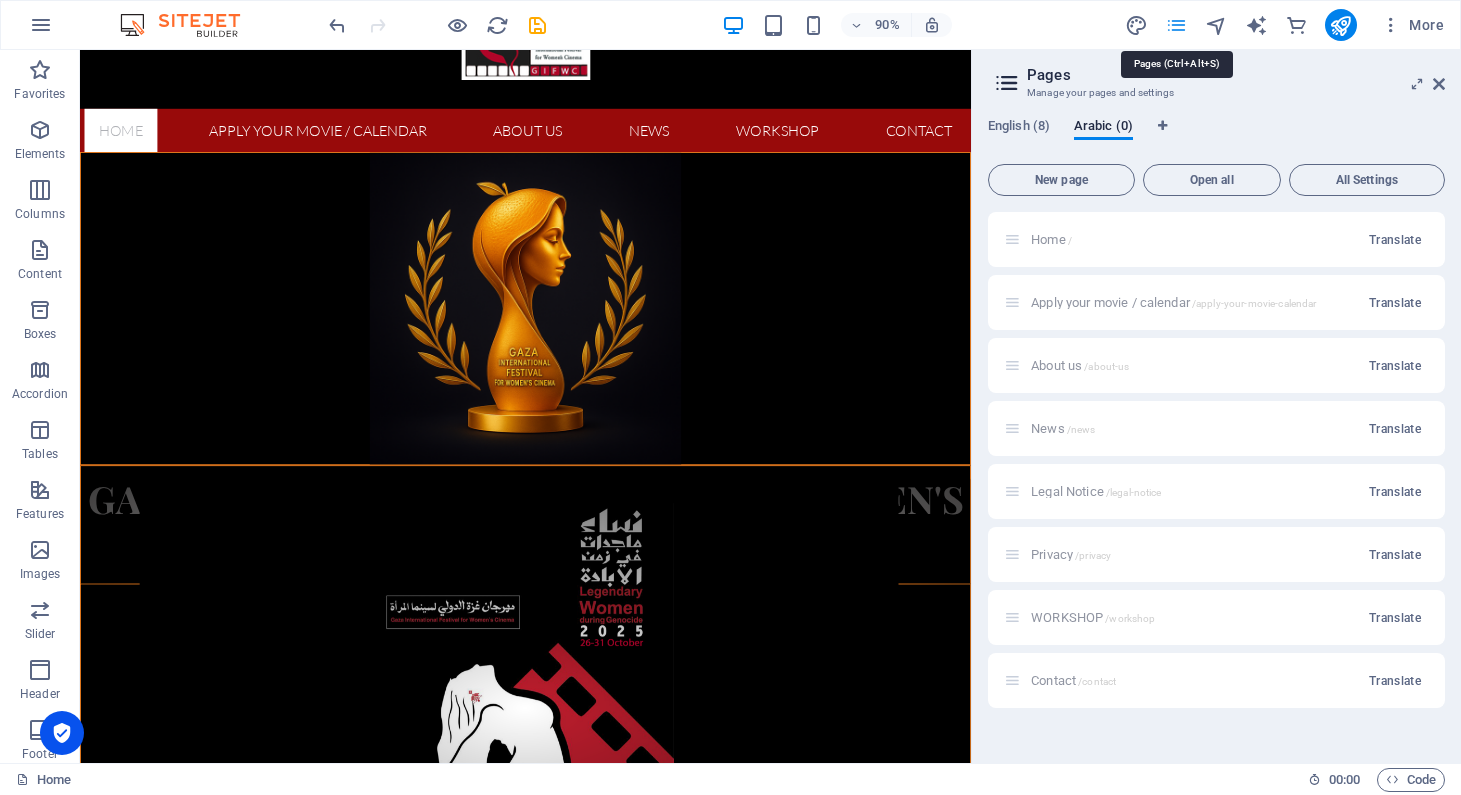 click at bounding box center [1176, 25] 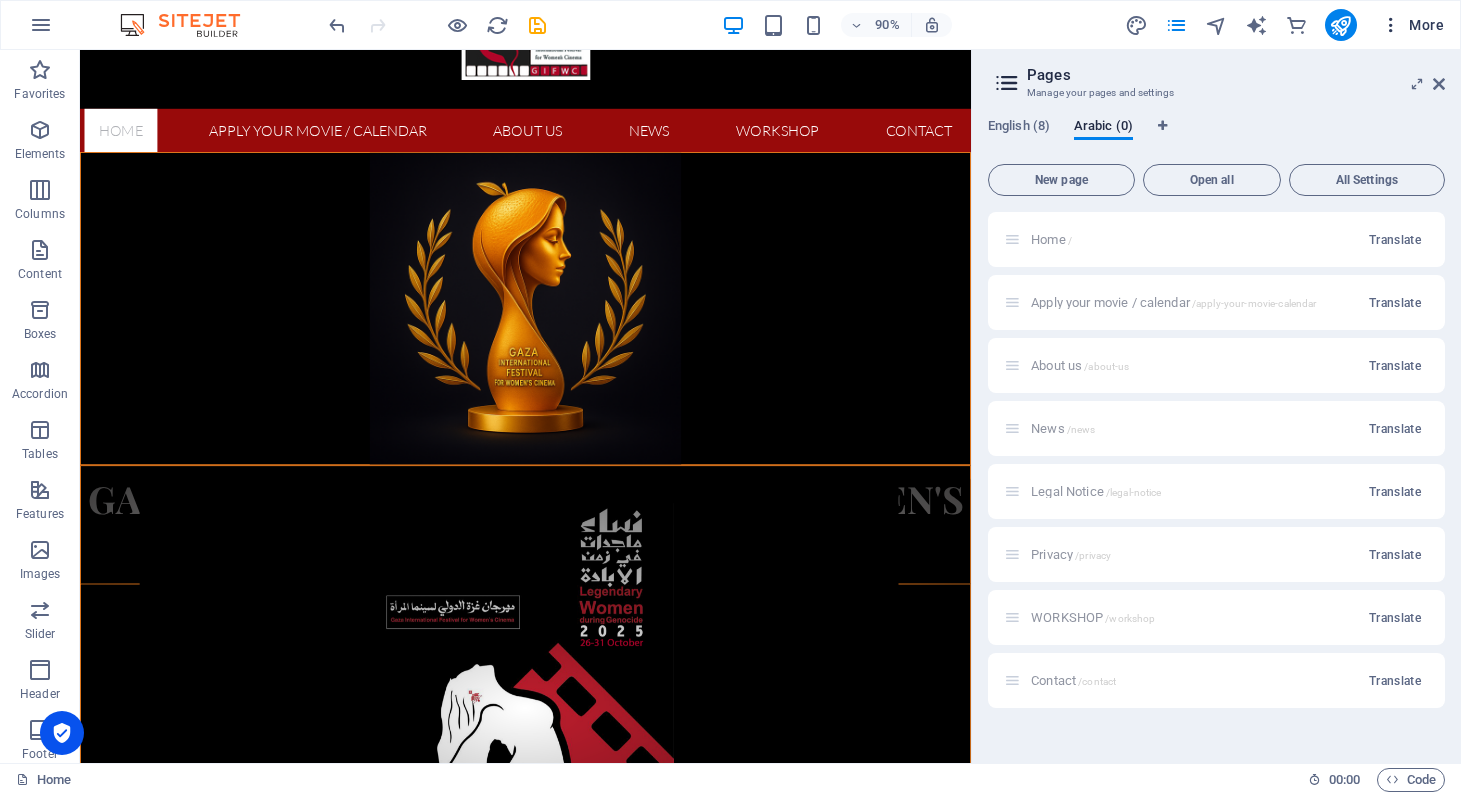 click at bounding box center [1391, 25] 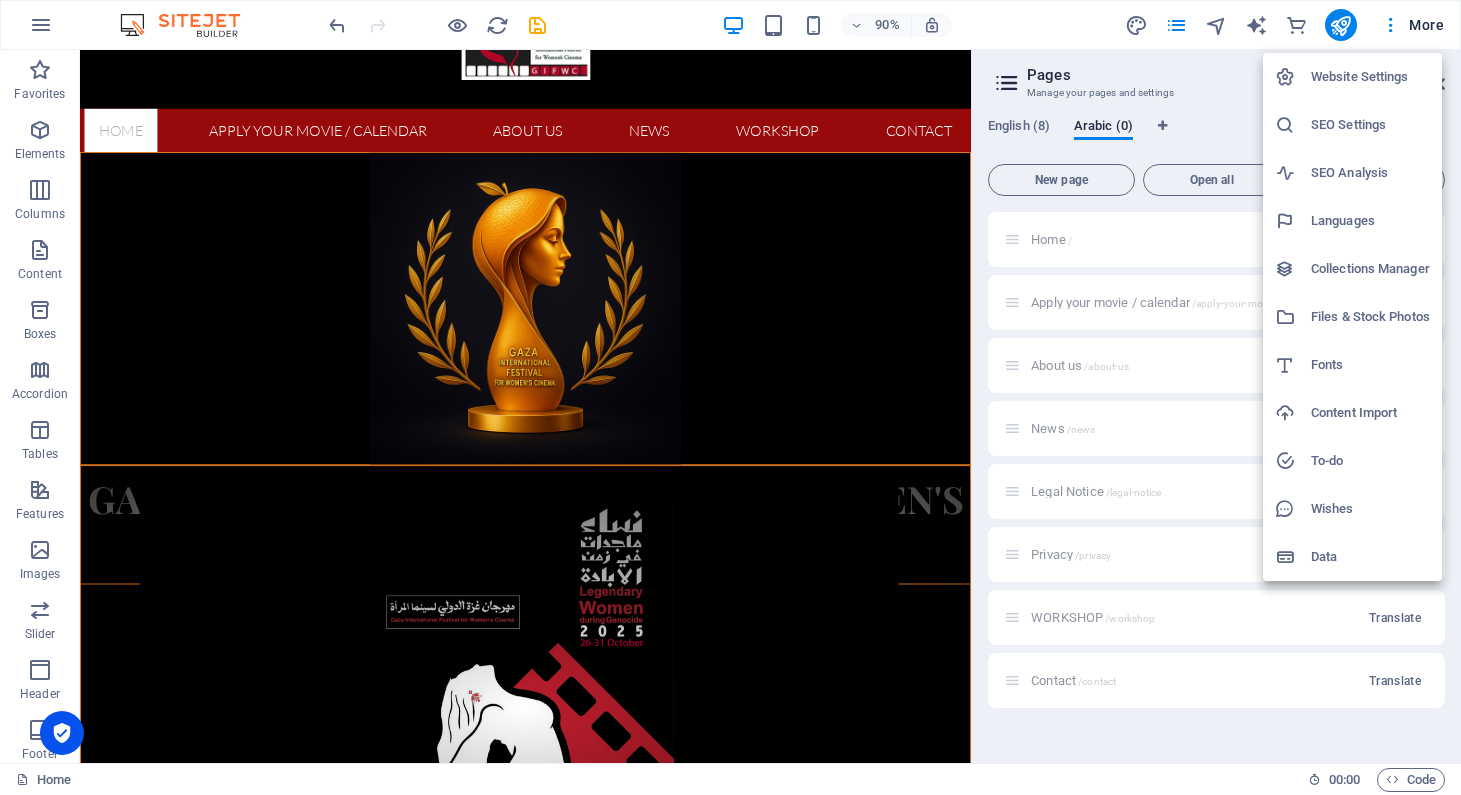 click on "Languages" at bounding box center [1370, 221] 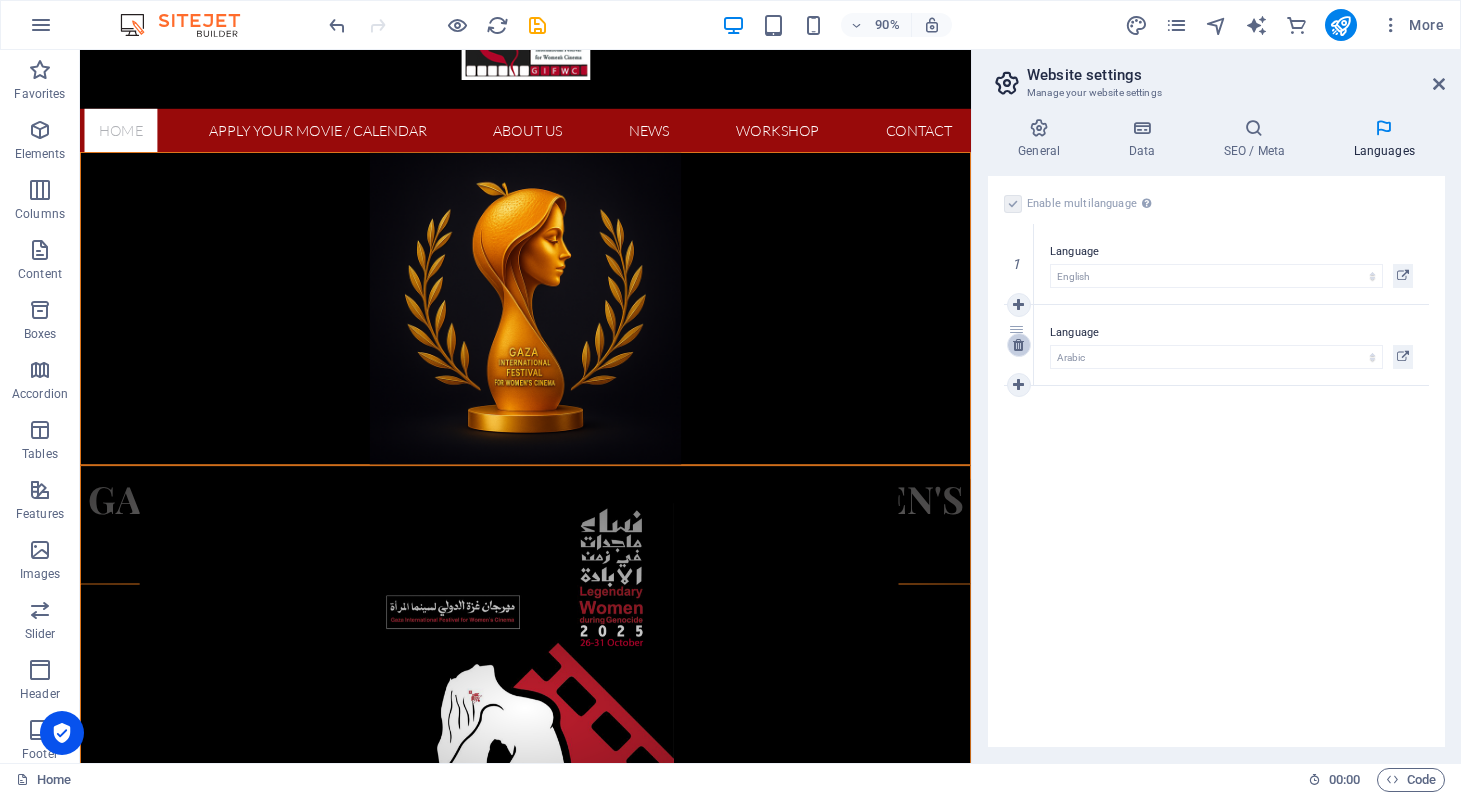 click at bounding box center [1018, 345] 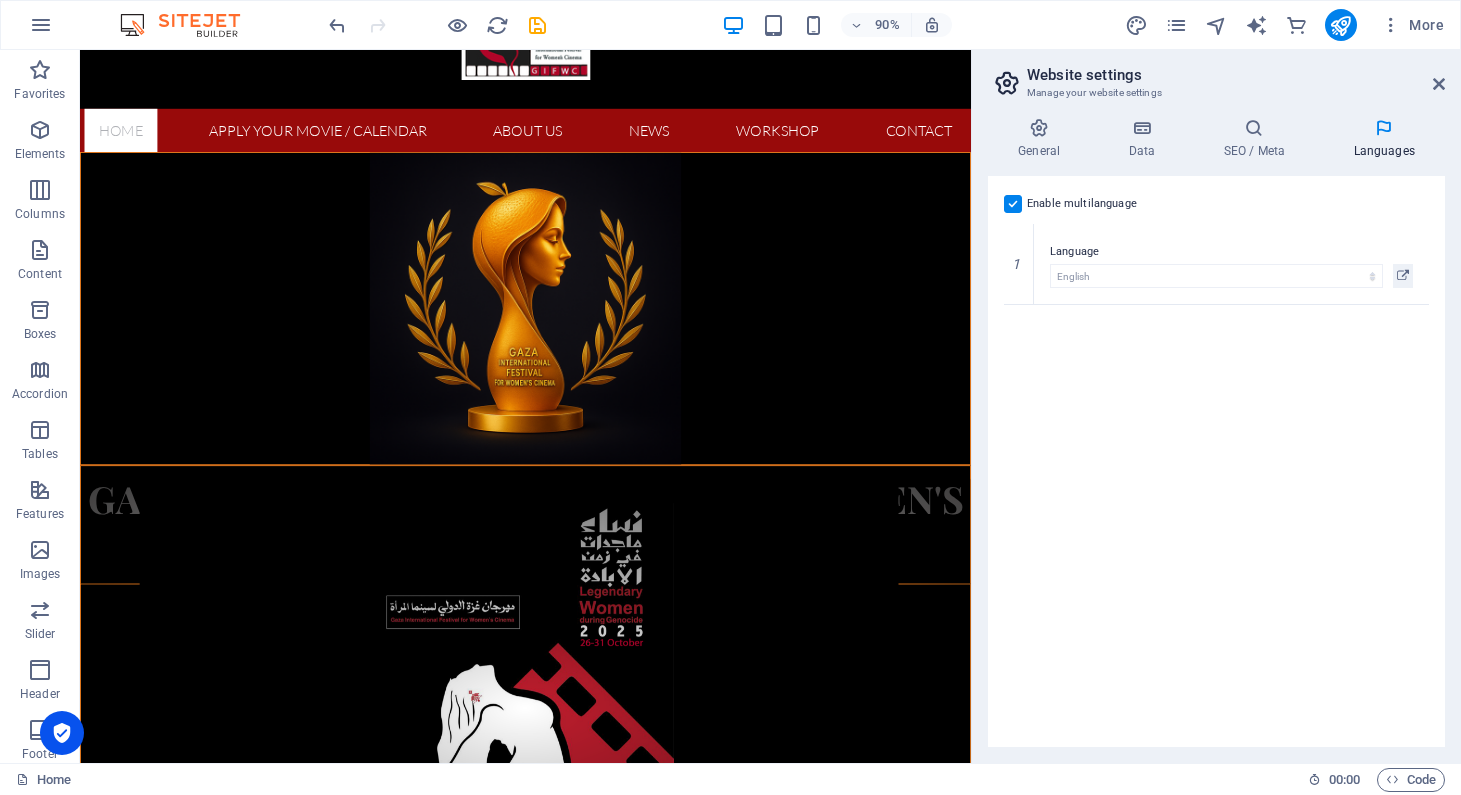 click on "Enable multilanguage To disable multilanguage delete all languages until only one language remains. Website language Abkhazian Afar Afrikaans Akan Albanian Amharic Arabic Aragonese Armenian Assamese Avaric Avestan Aymara Azerbaijani Bambara Bashkir Basque Belarusian Bengali Bihari languages Bislama Bokmål Bosnian Breton Bulgarian Burmese Catalan Central Khmer Chamorro Chechen Chinese Church Slavic Chuvash Cornish Corsican Cree Croatian Czech Danish Dutch Dzongkha English Esperanto Estonian Ewe Faroese Farsi (Persian) Fijian Finnish French Fulah Gaelic Galician Ganda Georgian German Greek Greenlandic Guaraní Gujarati Haitian Creole Hausa Hebrew Herero Hindi Hiri Motu Hungarian Icelandic Ido Igbo Indonesian Interlingua Interlingue Inuktitut Inupiaq Irish Italian Japanese Javanese Kannada Kanuri Kashmiri Kazakh Kikuyu Kinyarwanda Komi Kongo Korean Kurdish Kwanyama Kyrgyz Lao Latin Latvian Limburgish Lingala Lithuanian Luba-Katanga Luxembourgish Macedonian Malagasy Malay Malayalam Maldivian Maltese Manx Maori 1" at bounding box center (1216, 461) 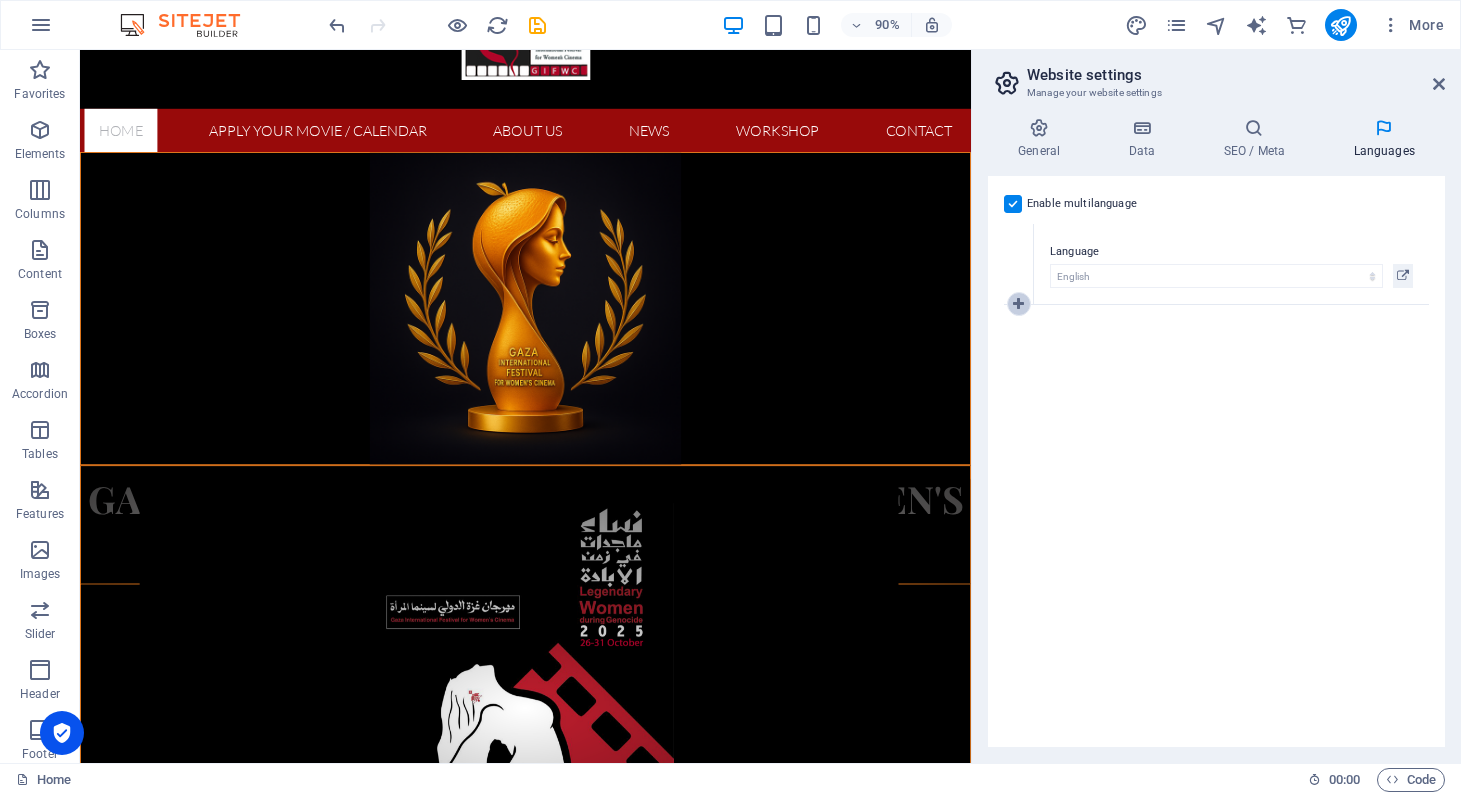 click at bounding box center [1018, 304] 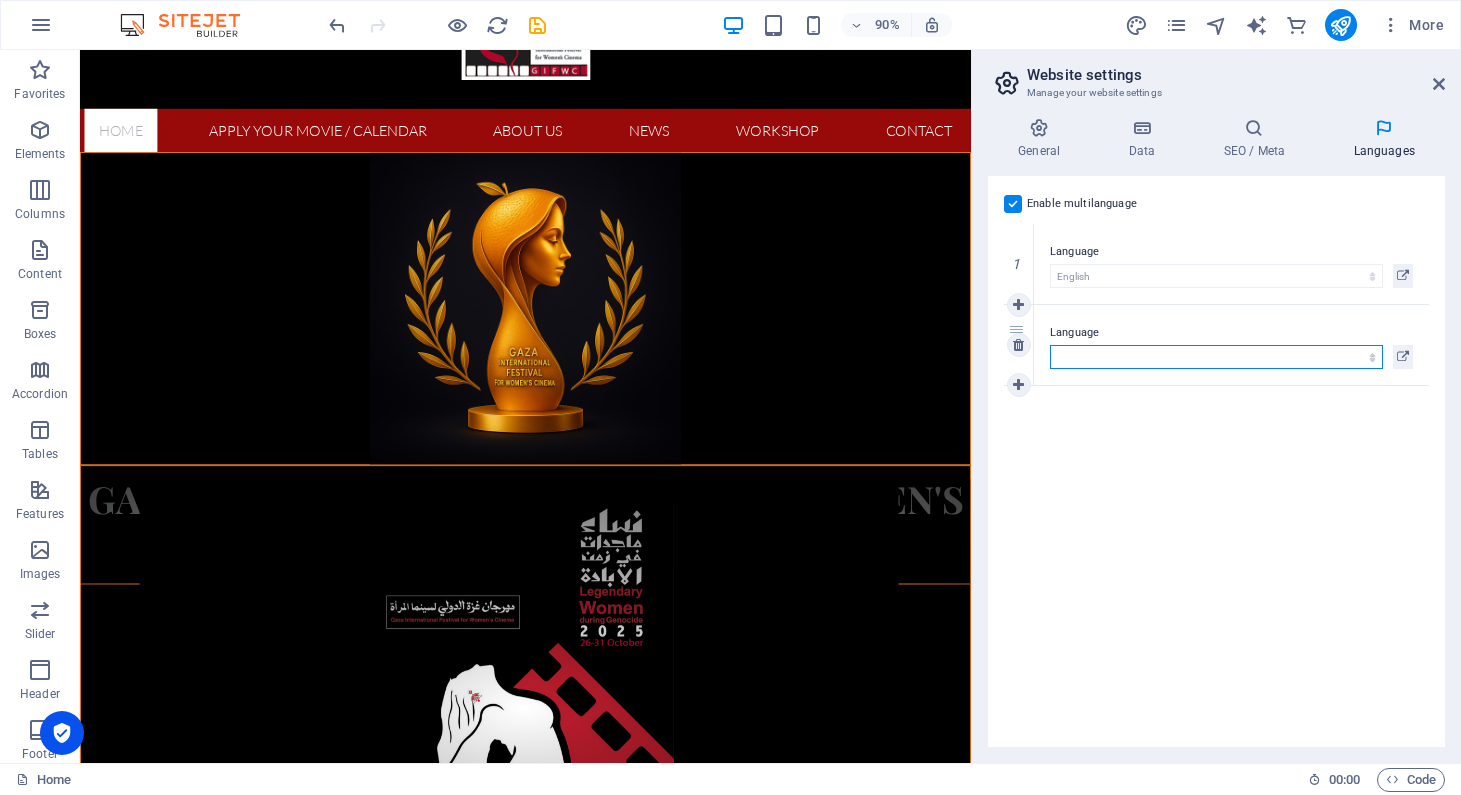 click on "Abkhazian Afar Afrikaans Akan Albanian Amharic Arabic Aragonese Armenian Assamese Avaric Avestan Aymara Azerbaijani Bambara Bashkir Basque Belarusian Bengali Bihari languages Bislama Bokmål Bosnian Breton Bulgarian Burmese Catalan Central Khmer Chamorro Chechen Chinese Church Slavic Chuvash Cornish Corsican Cree Croatian Czech Danish Dutch Dzongkha English Esperanto Estonian Ewe Faroese Farsi (Persian) Fijian Finnish French Fulah Gaelic Galician Ganda Georgian German Greek Greenlandic Guaraní Gujarati Haitian Creole Hausa Hebrew Herero Hindi Hiri Motu Hungarian Icelandic Ido Igbo Indonesian Interlingua Interlingue Inuktitut Inupiaq Irish Italian Japanese Javanese Kannada Kanuri Kashmiri Kazakh Kikuyu Kinyarwanda Komi Kongo Korean Kurdish Kwanyama Kyrgyz Lao Latin Latvian Limburgish Lingala Lithuanian Luba-Katanga Luxembourgish Macedonian Malagasy Malay Malayalam Maldivian Maltese Manx Maori Marathi Marshallese Mongolian [GEOGRAPHIC_DATA] Navajo [GEOGRAPHIC_DATA] Nepali North Ndebele Northern Sami Norwegian Norwegian Nynorsk Nuosu" at bounding box center [1216, 357] 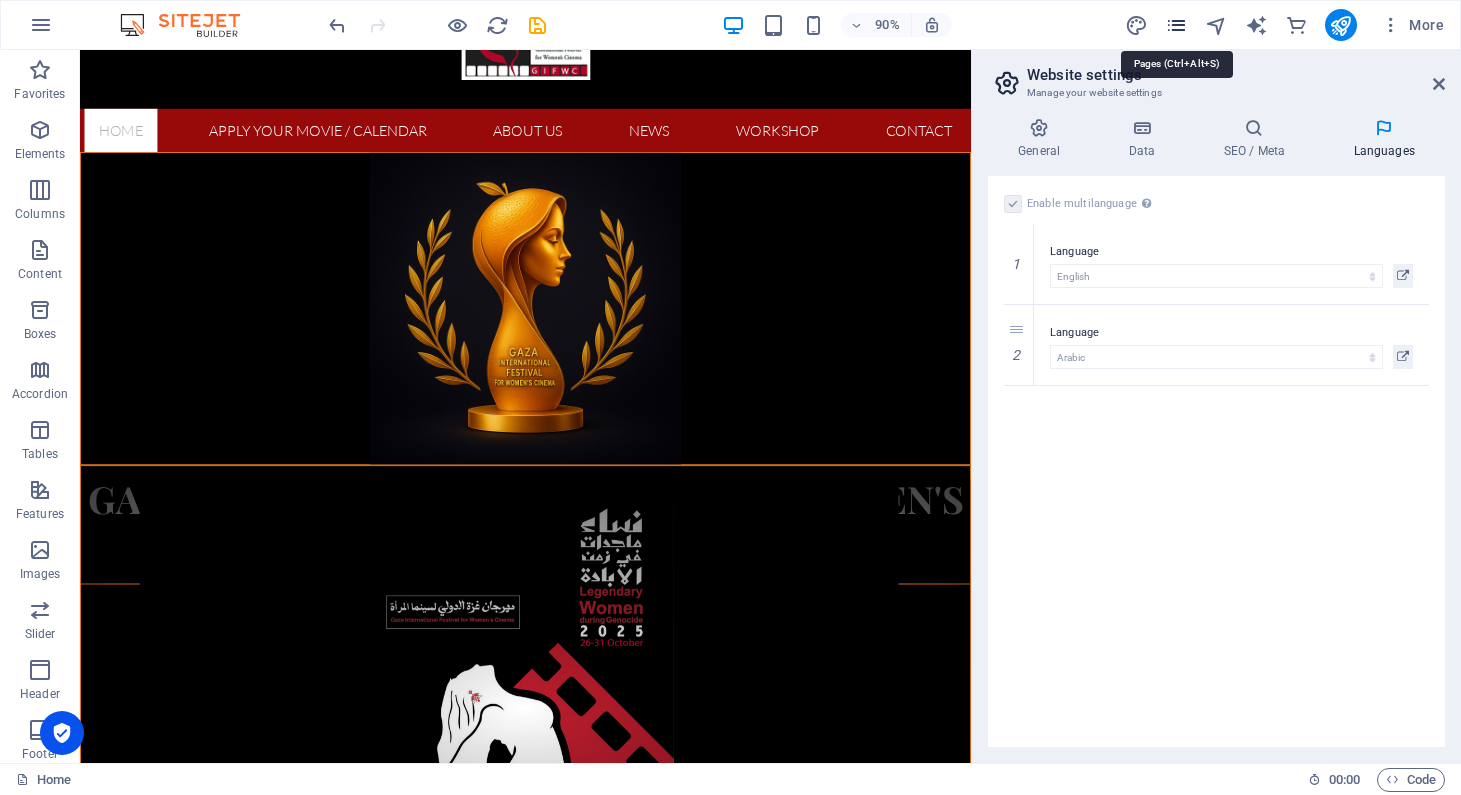 click at bounding box center [1176, 25] 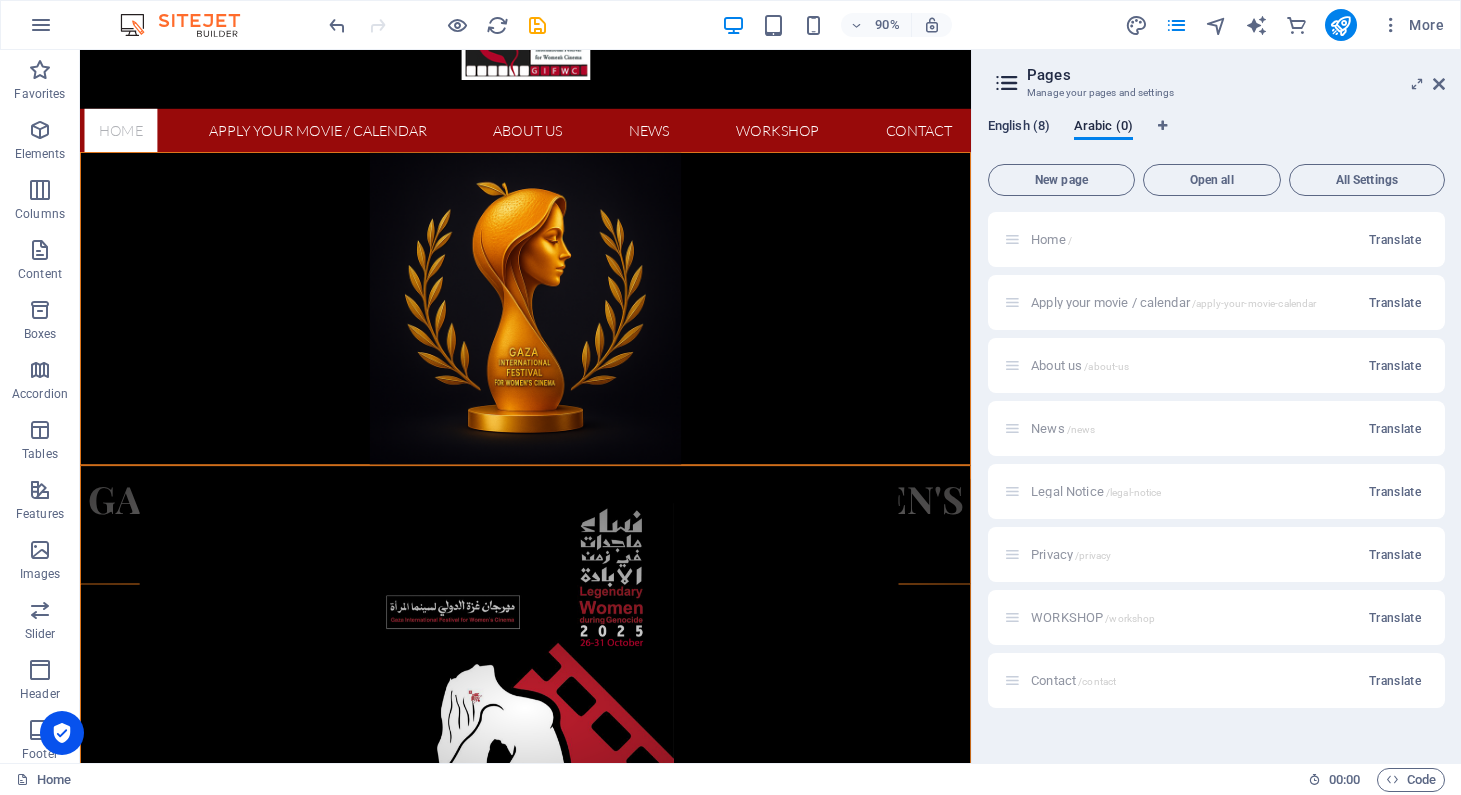 click on "English (8)" at bounding box center (1019, 128) 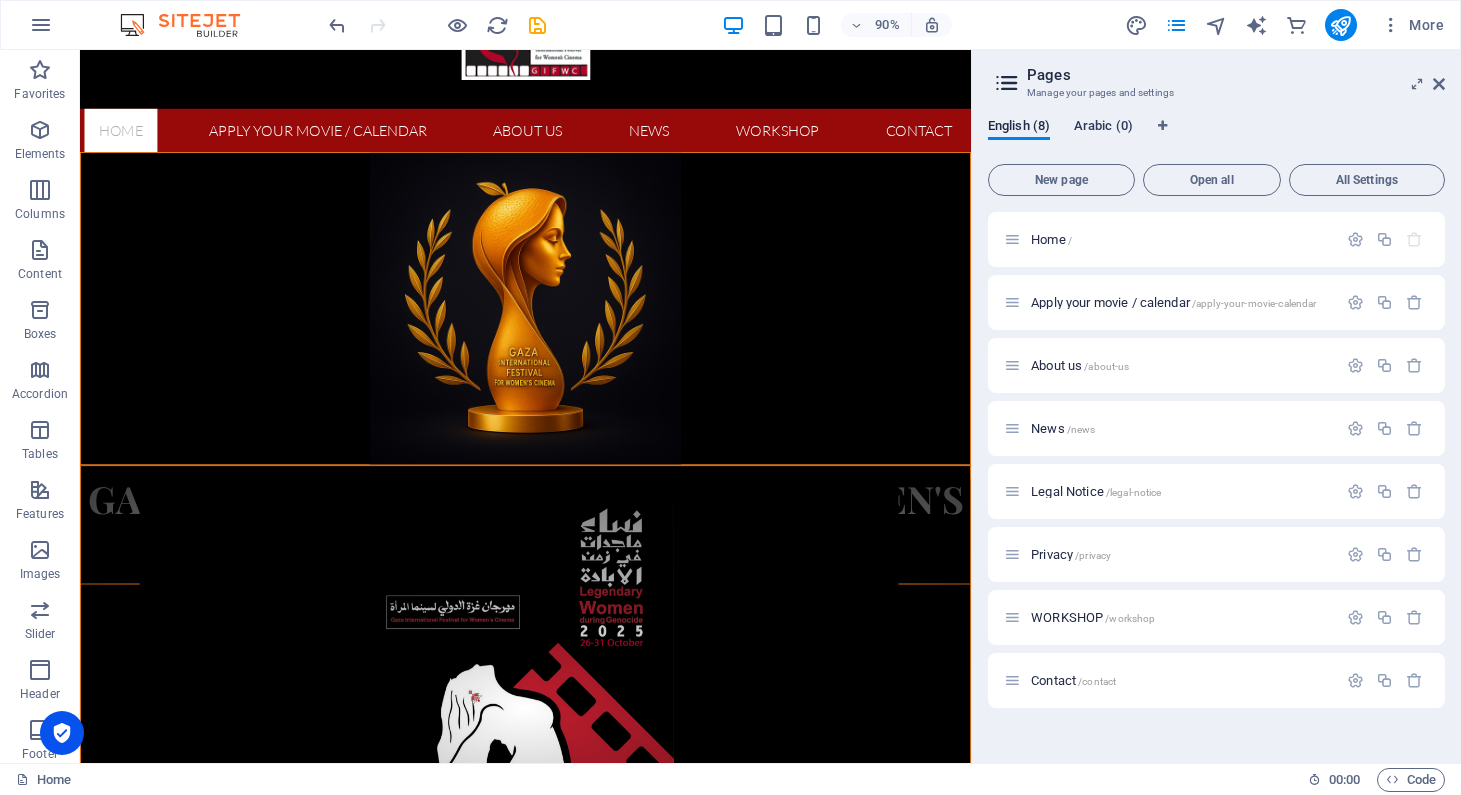 click on "Arabic (0)" at bounding box center (1103, 128) 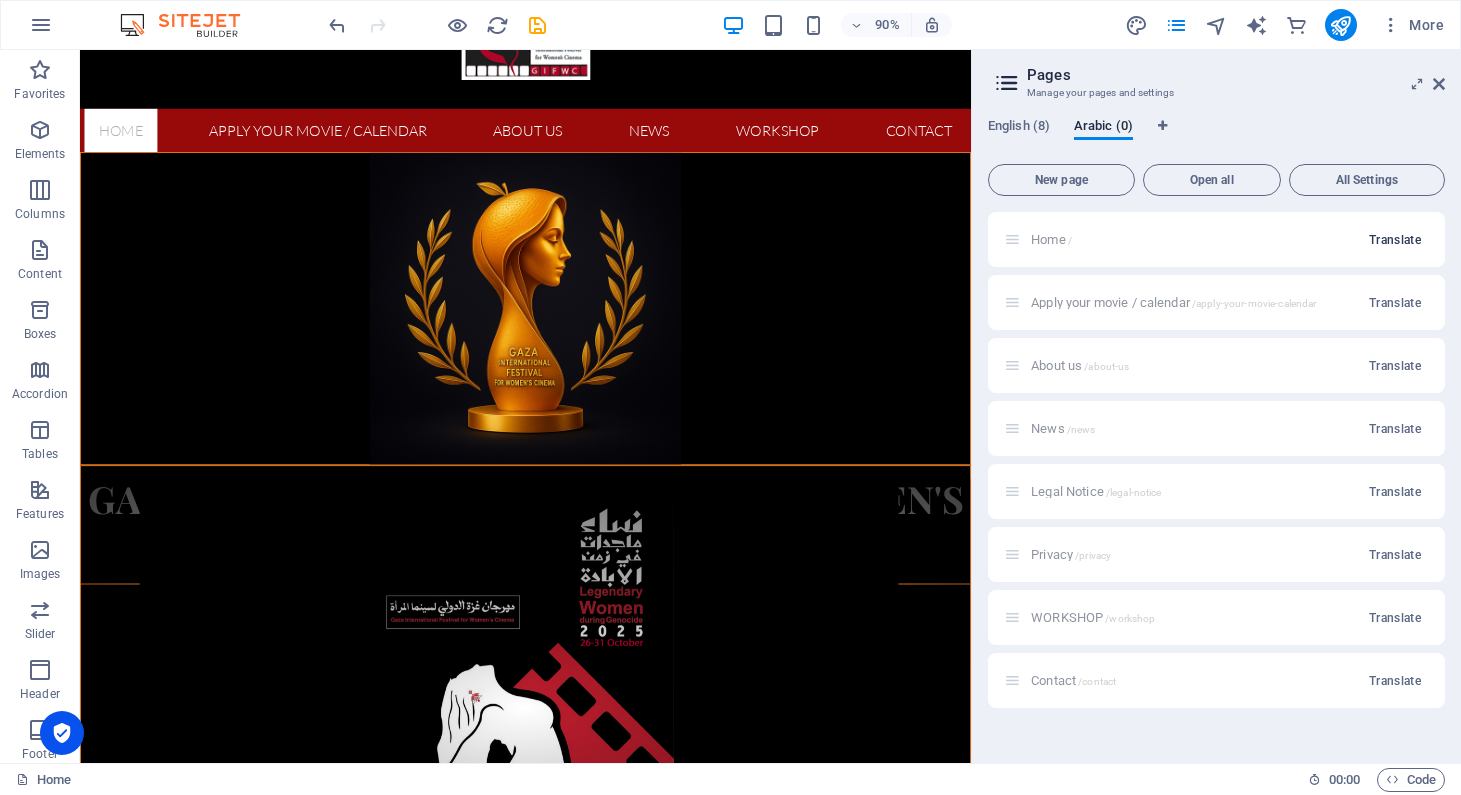 click on "Translate" at bounding box center [1395, 240] 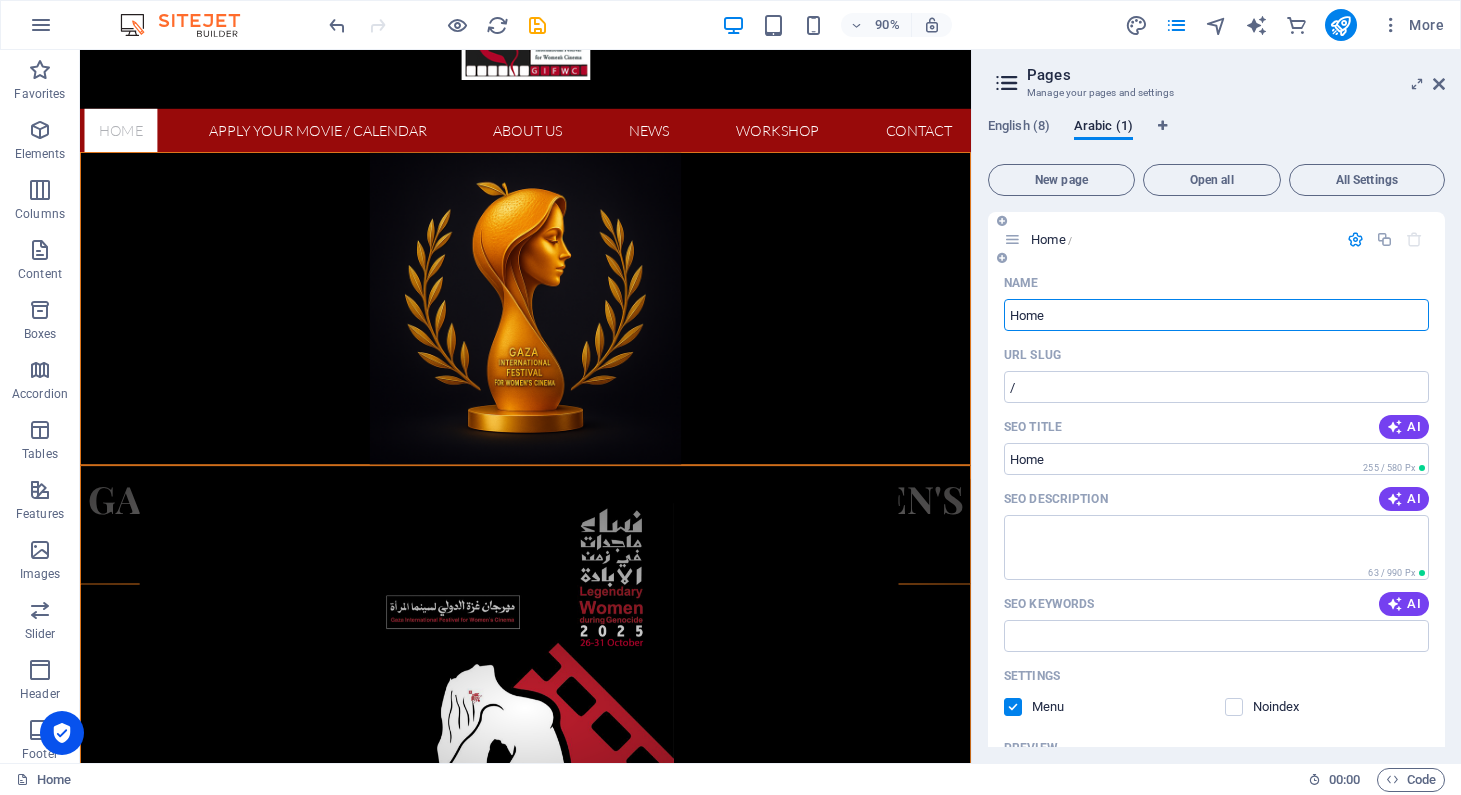 click on "Home" at bounding box center [1216, 315] 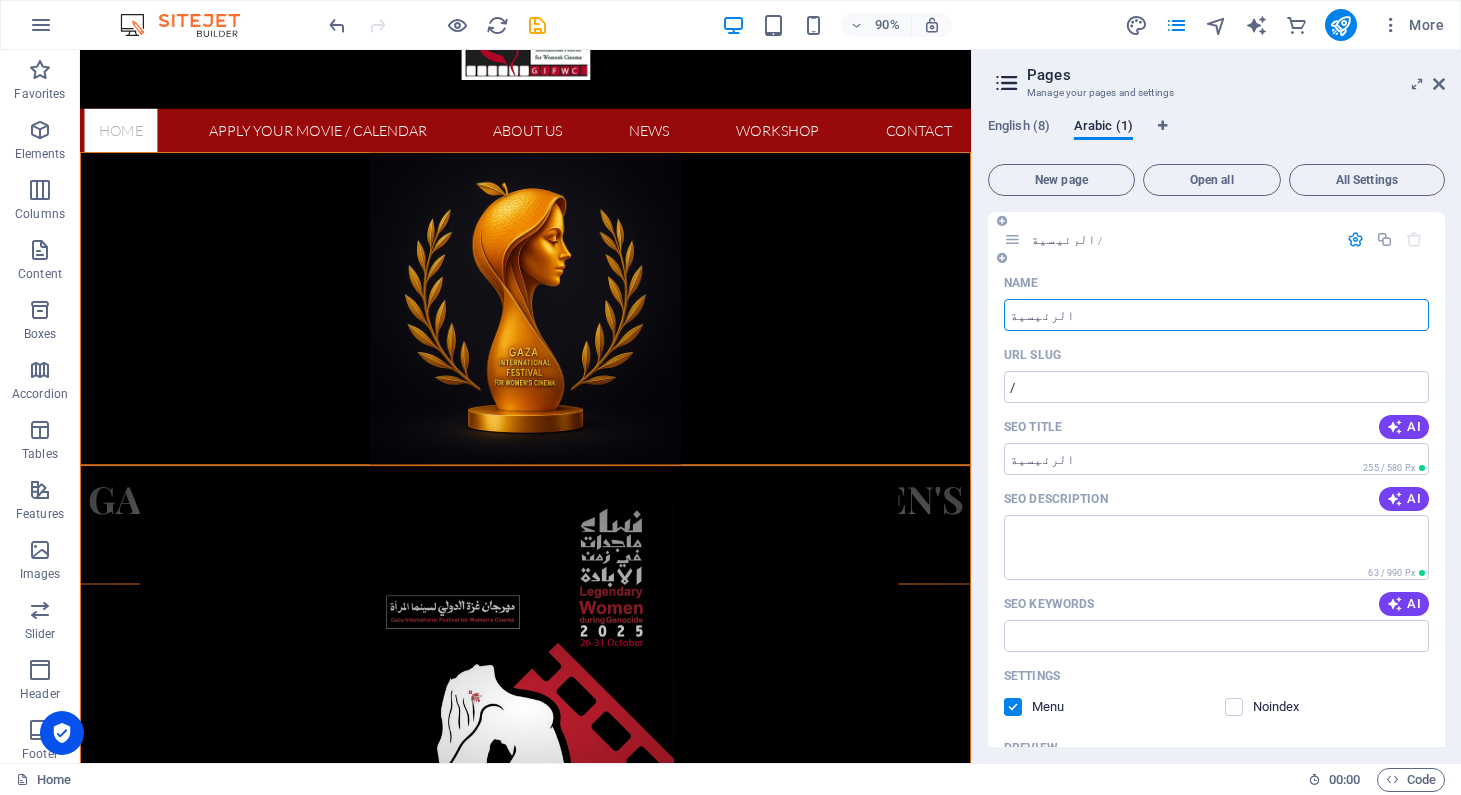 type on "الرئيسية" 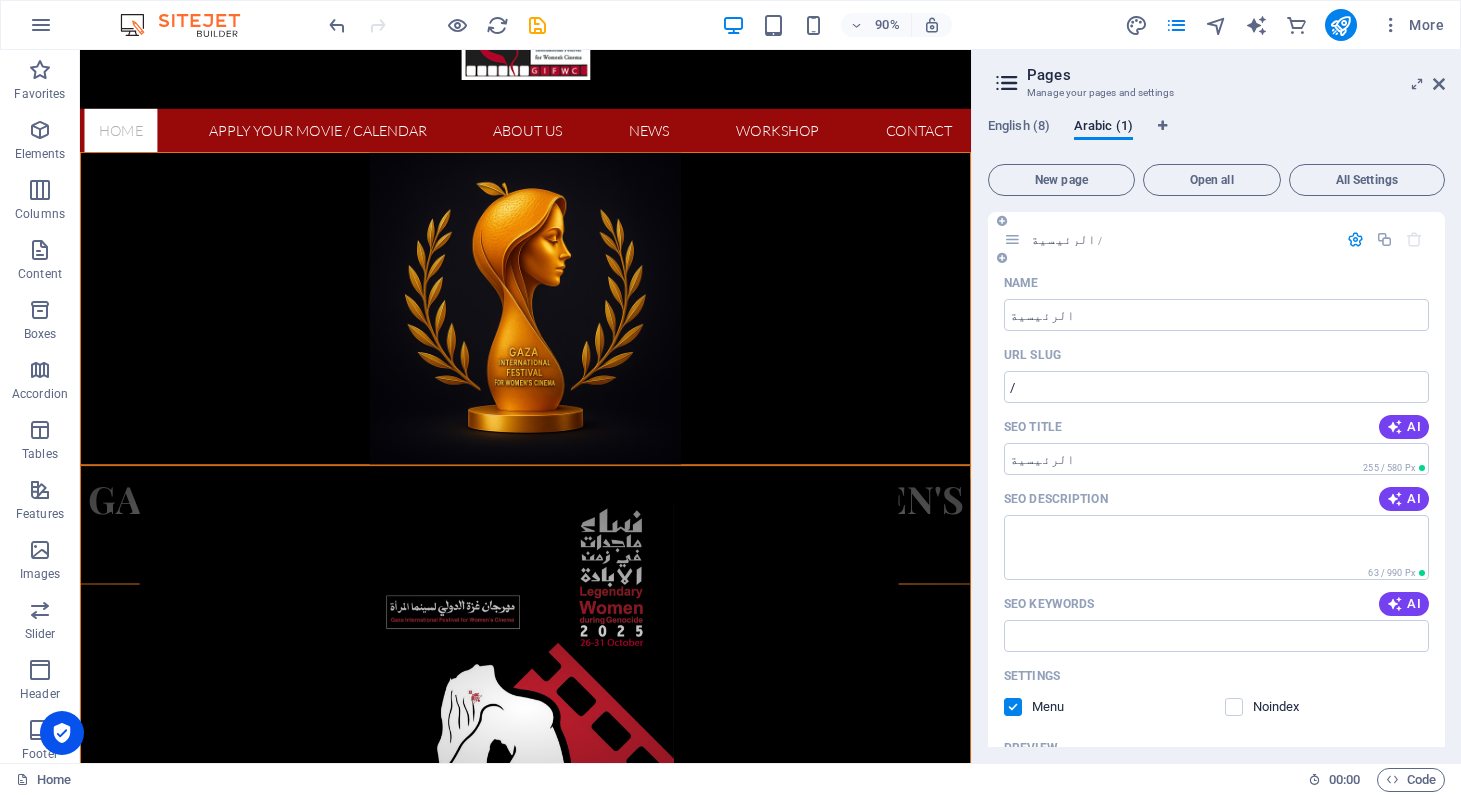 scroll, scrollTop: 0, scrollLeft: 0, axis: both 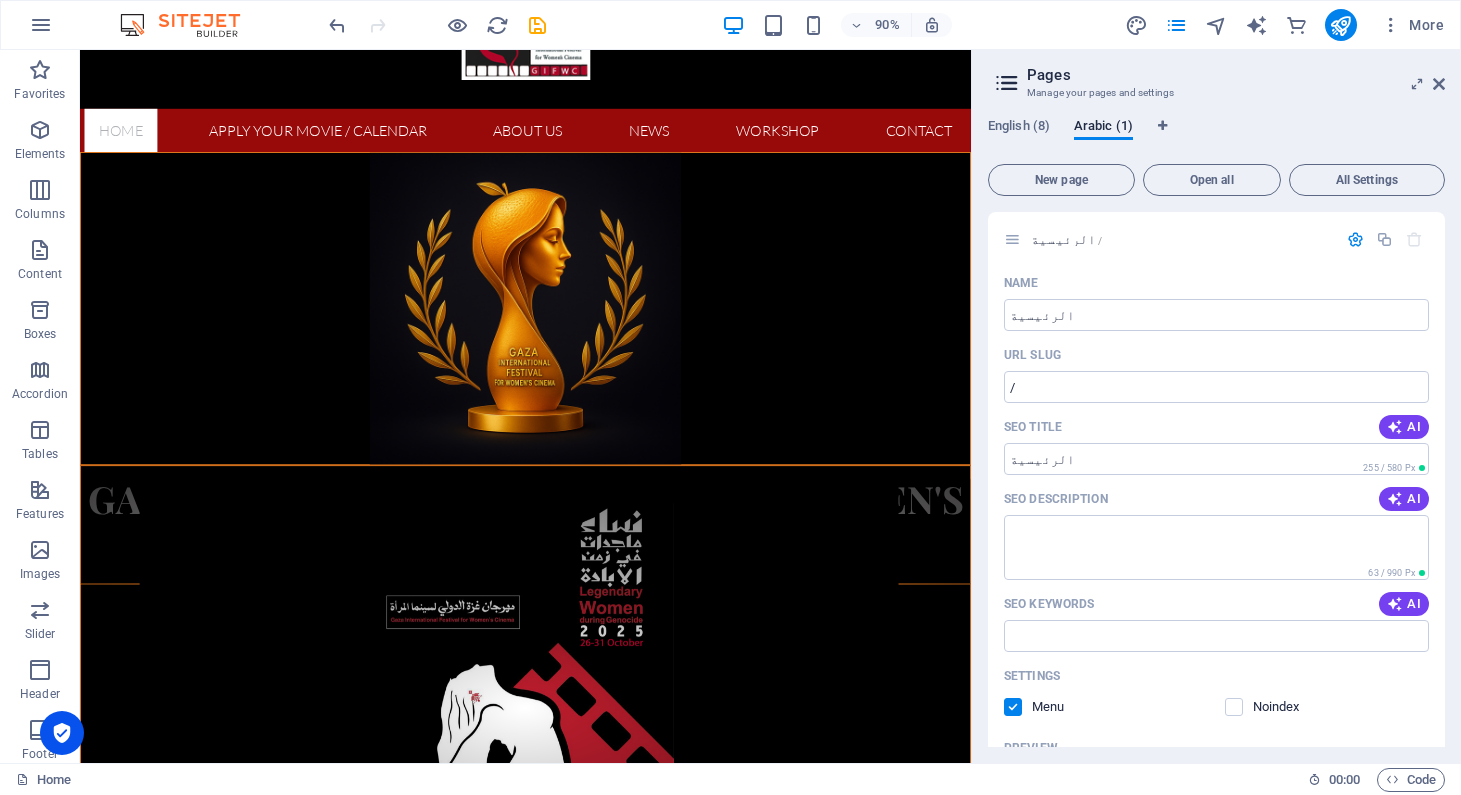 click at bounding box center (1355, 239) 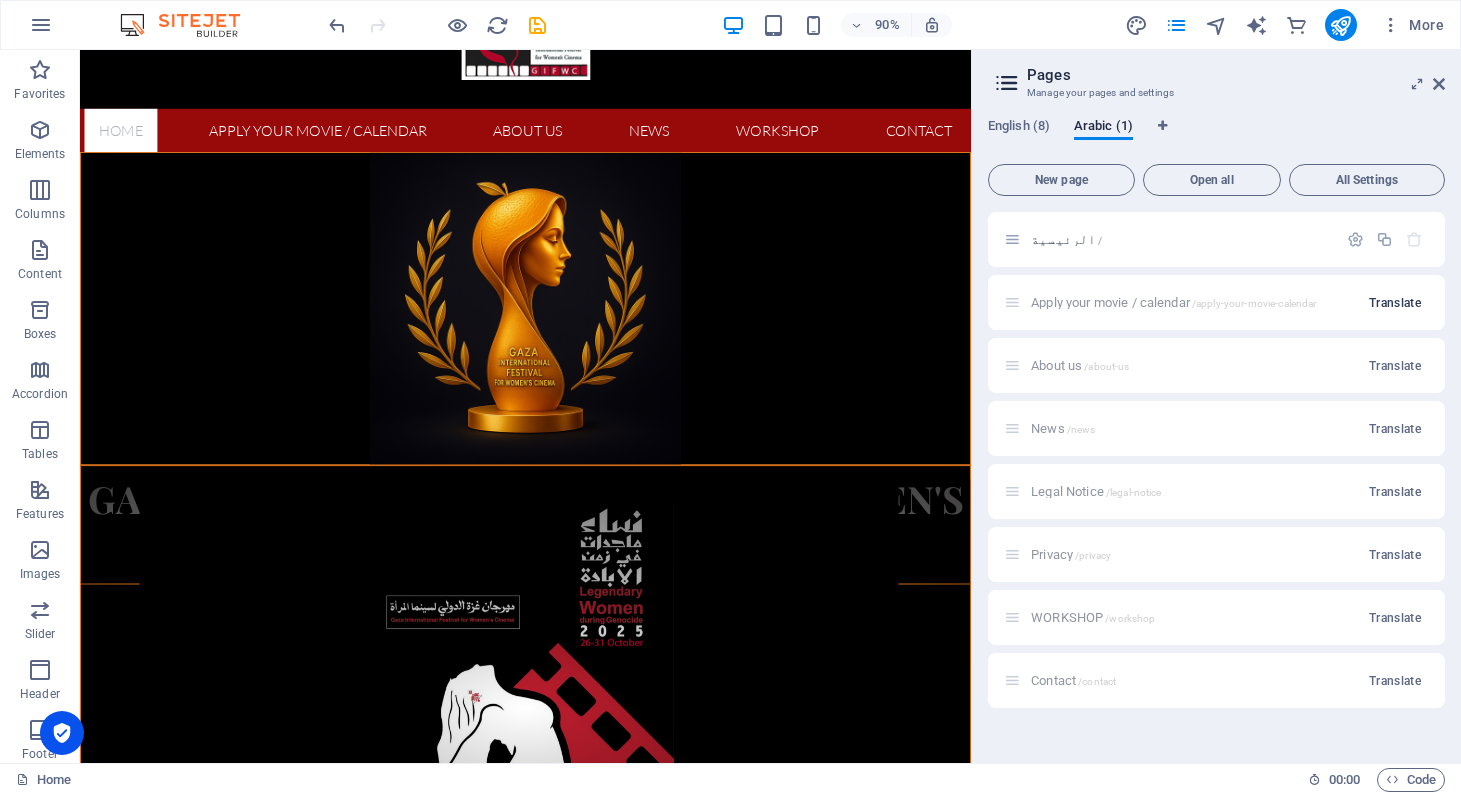 click on "Translate" at bounding box center [1395, 303] 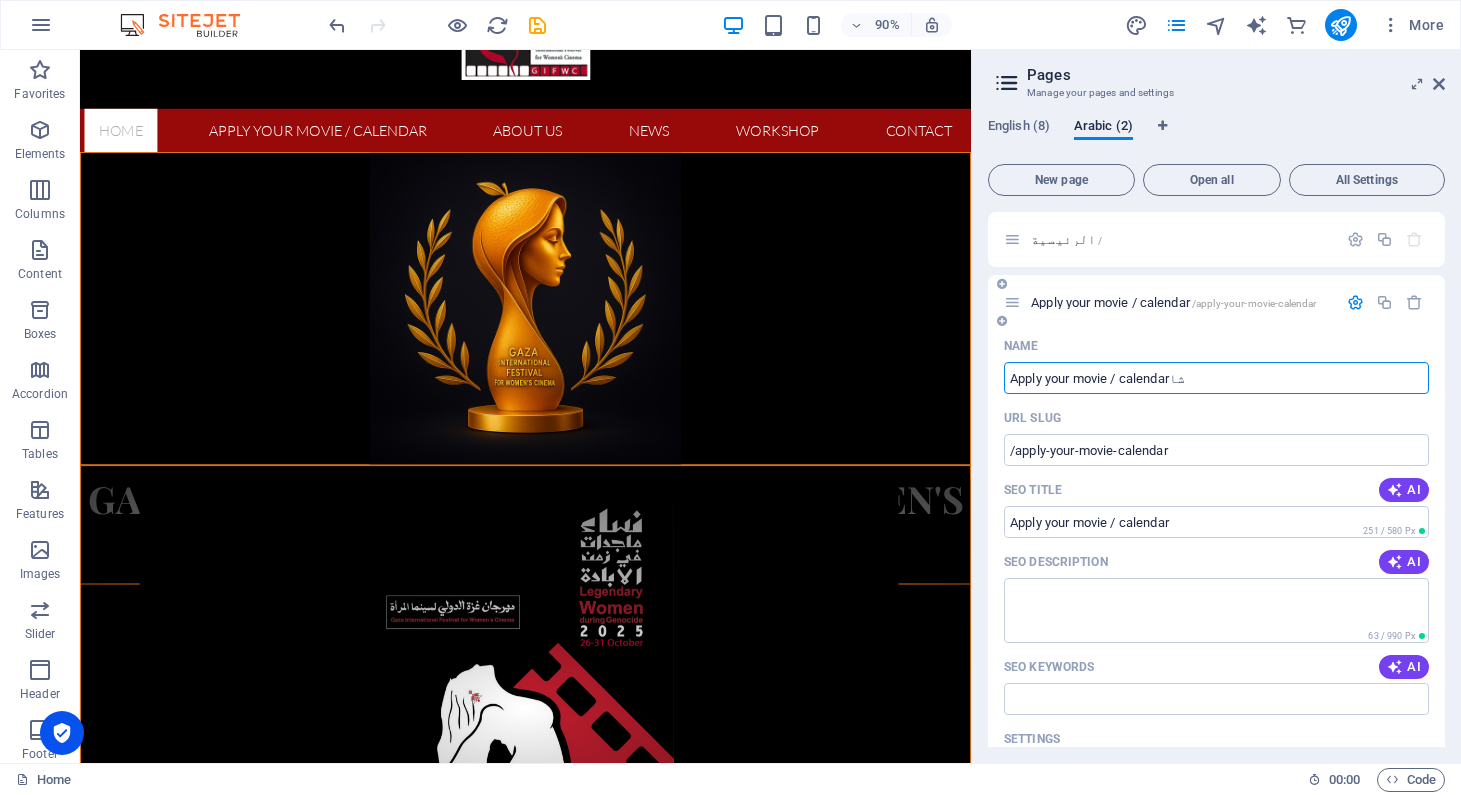 type on "Apply your movie / calendarشا" 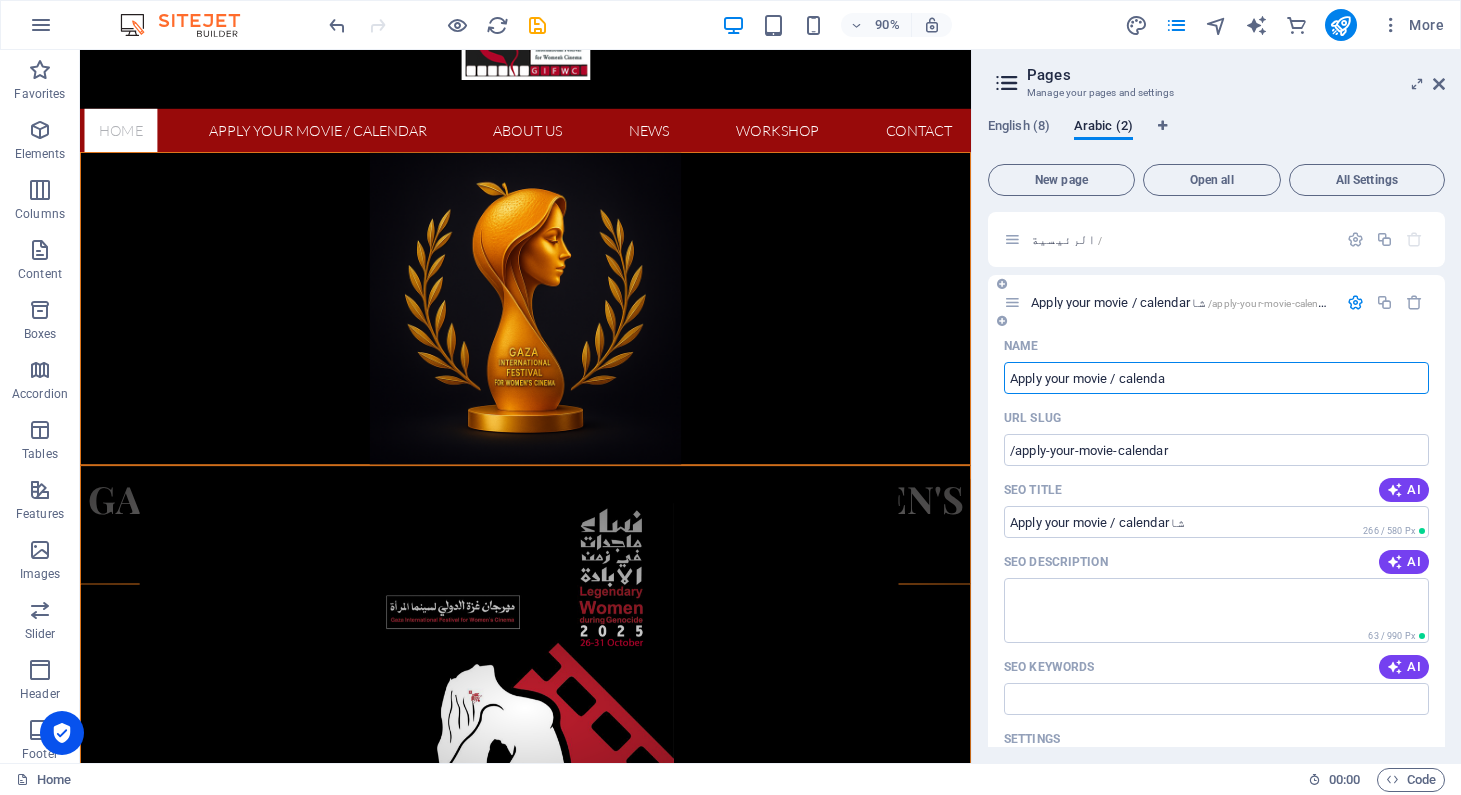 type on "Apply your movie / calend" 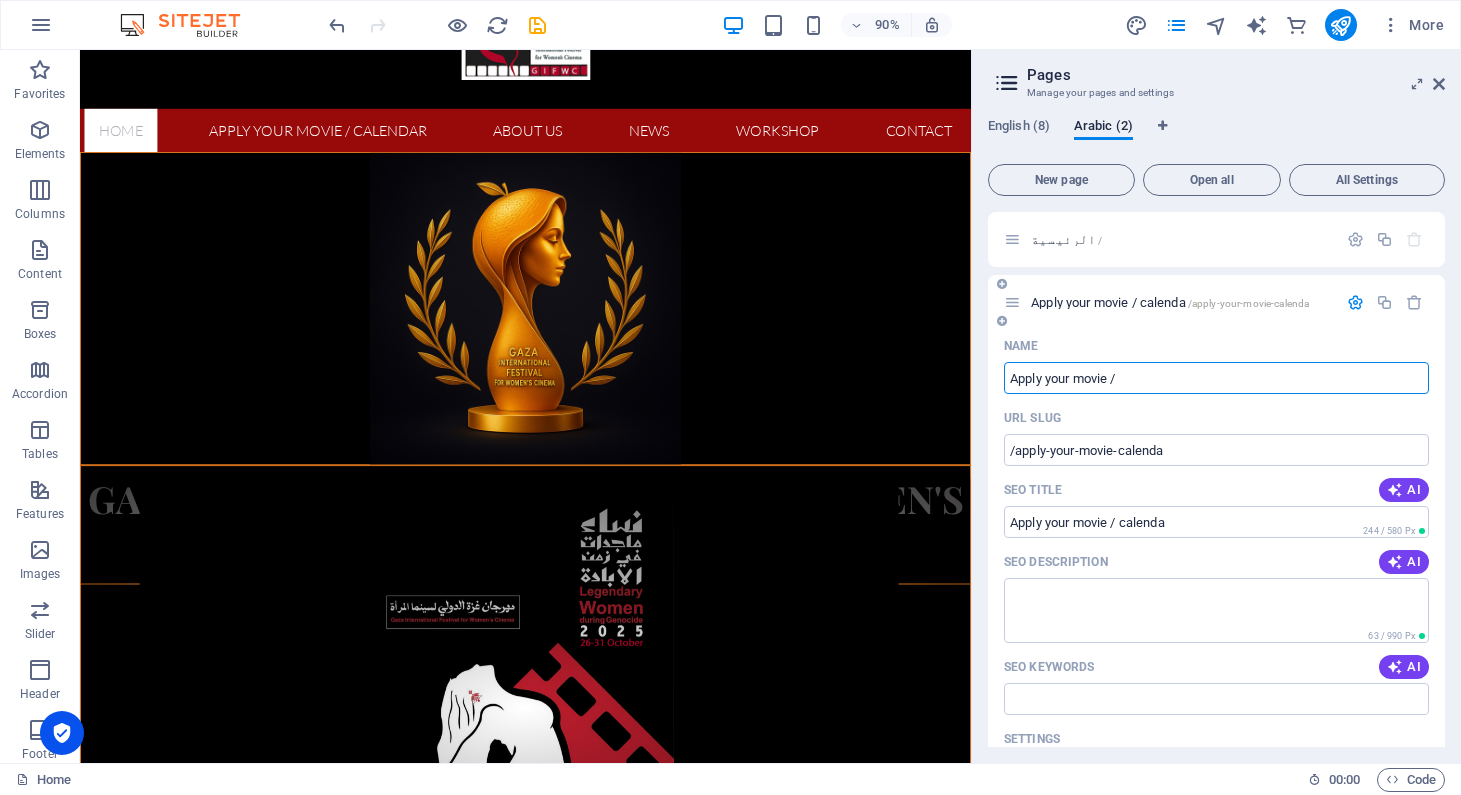 type on "Apply your movie /" 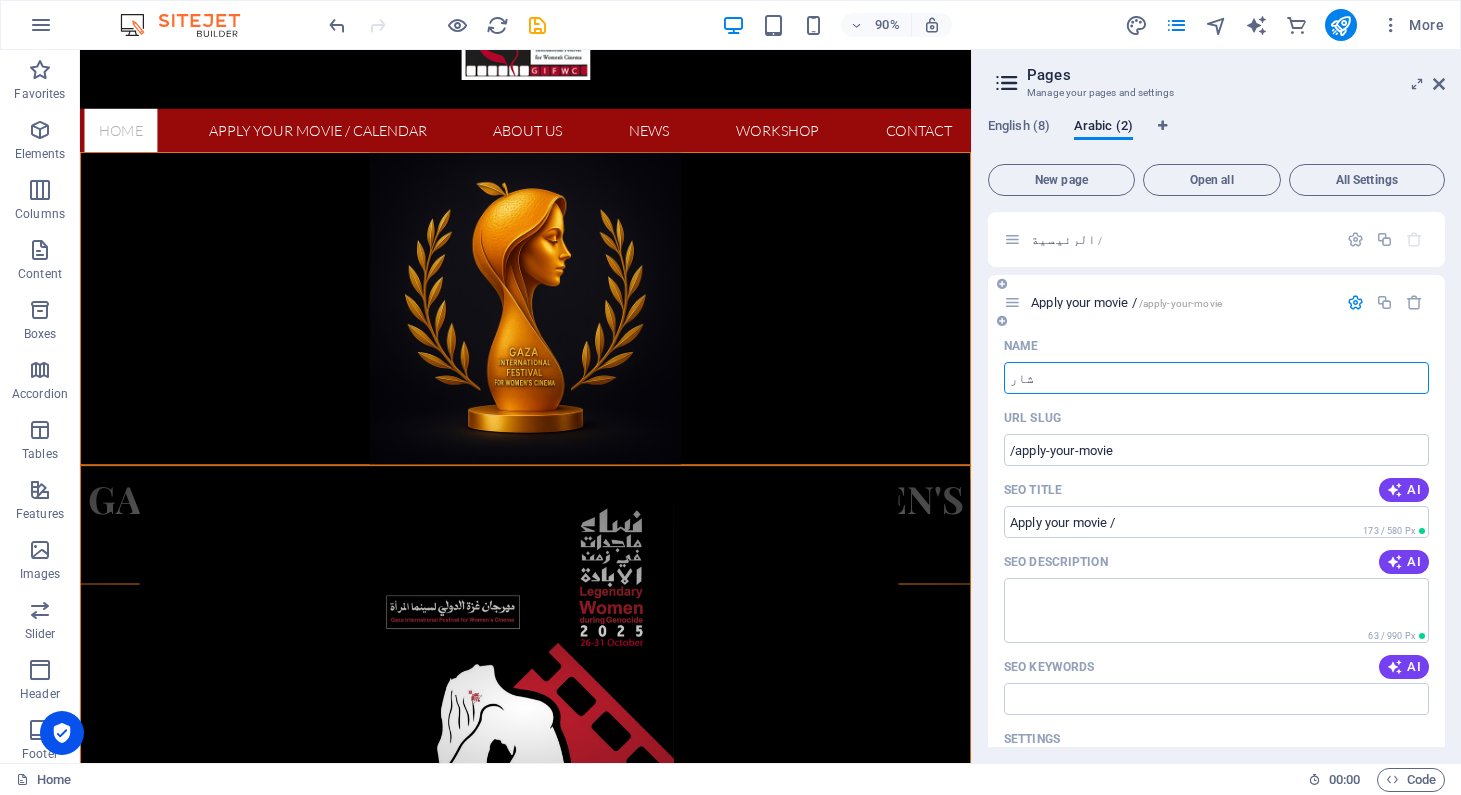 type on "شارك" 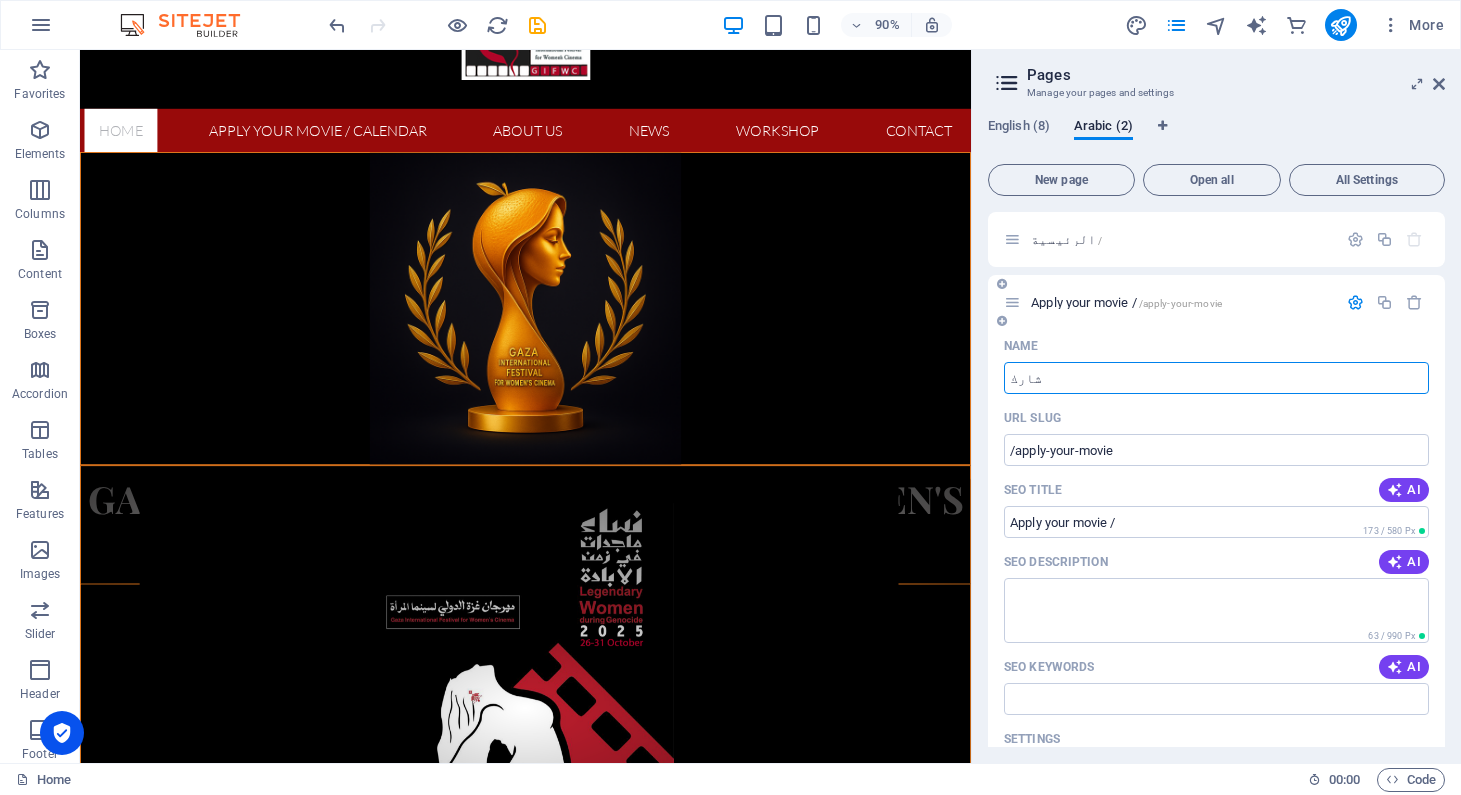 type on "/" 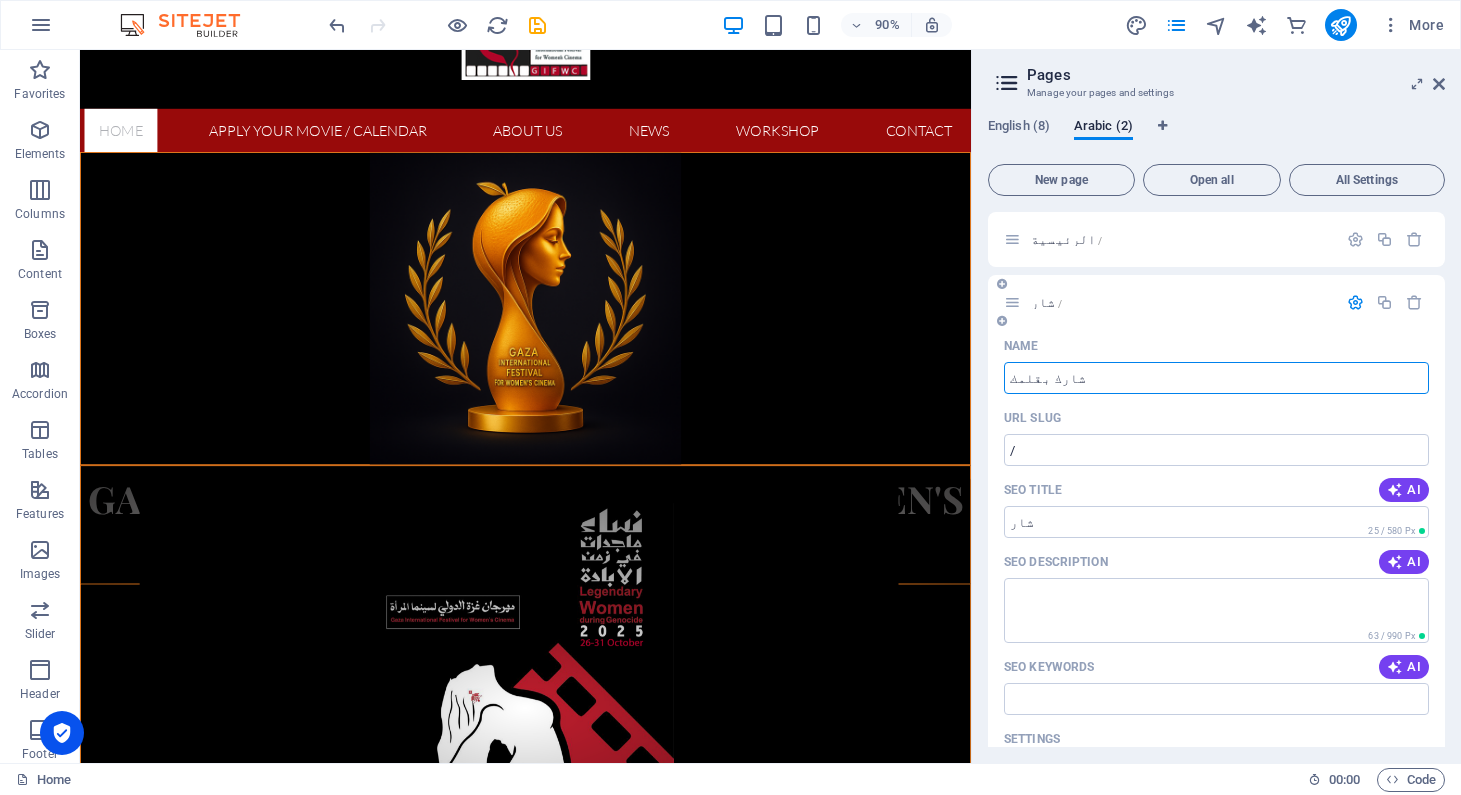type on "شارك بقلمك" 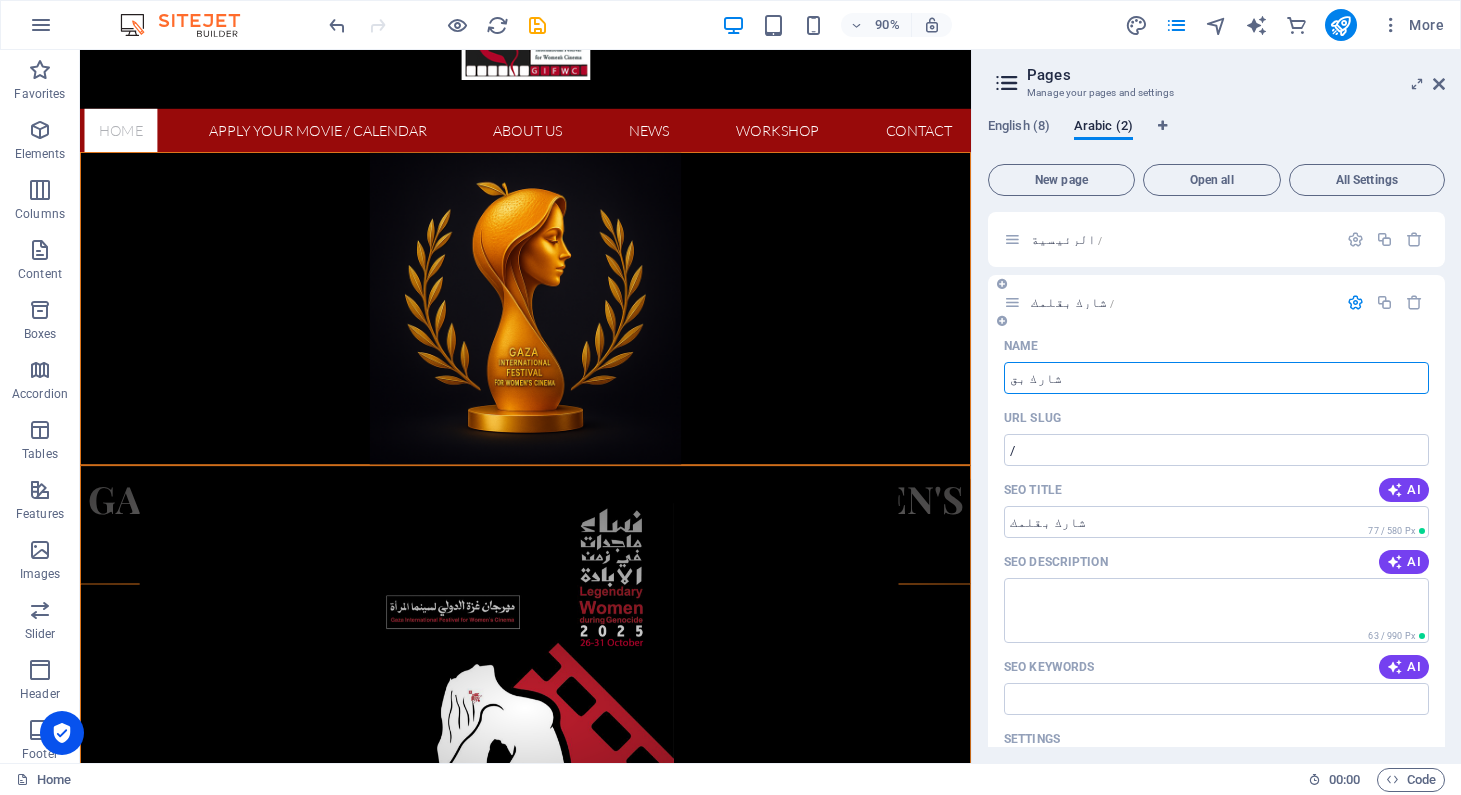 type on "شارك بق" 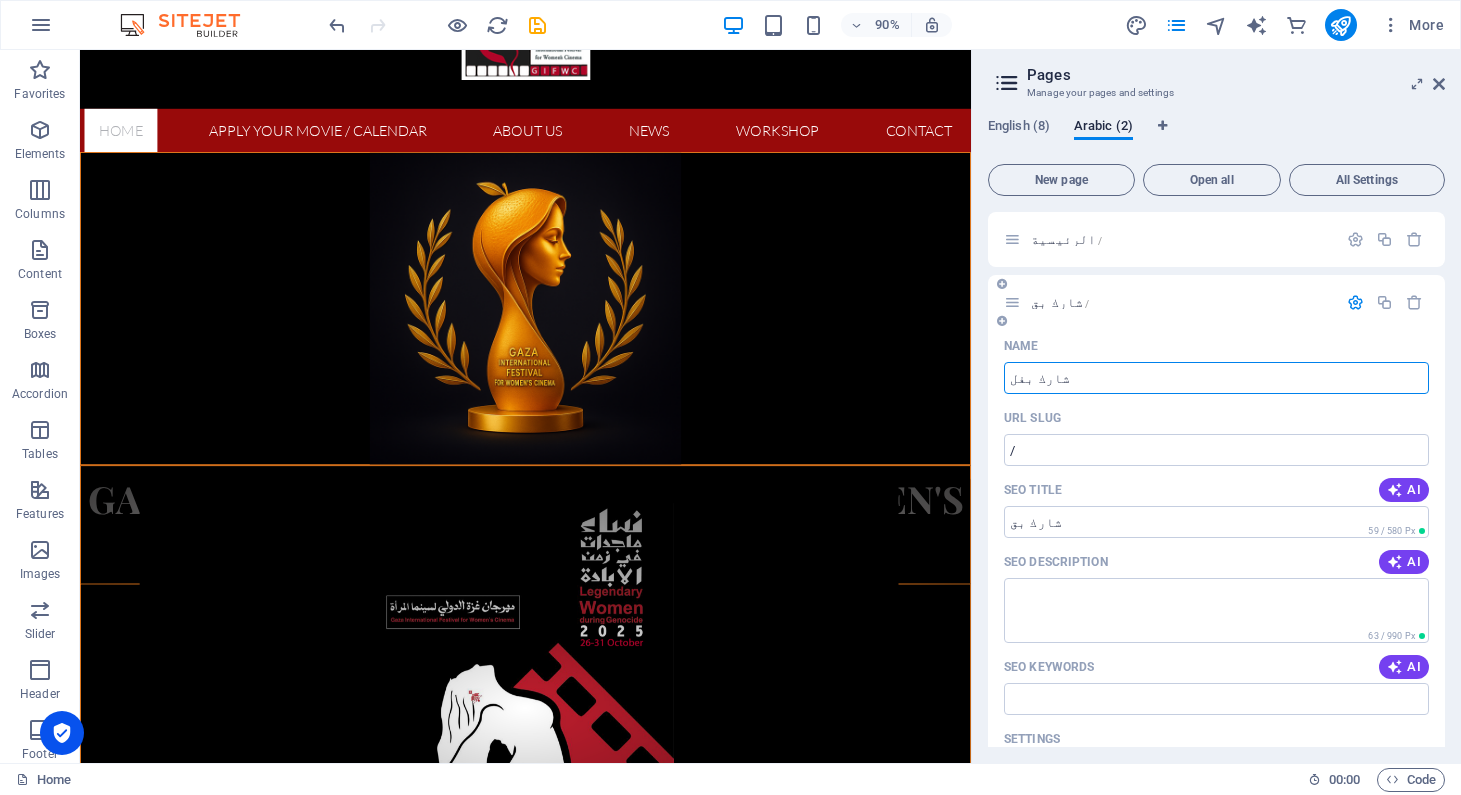 type on "شارك بفل" 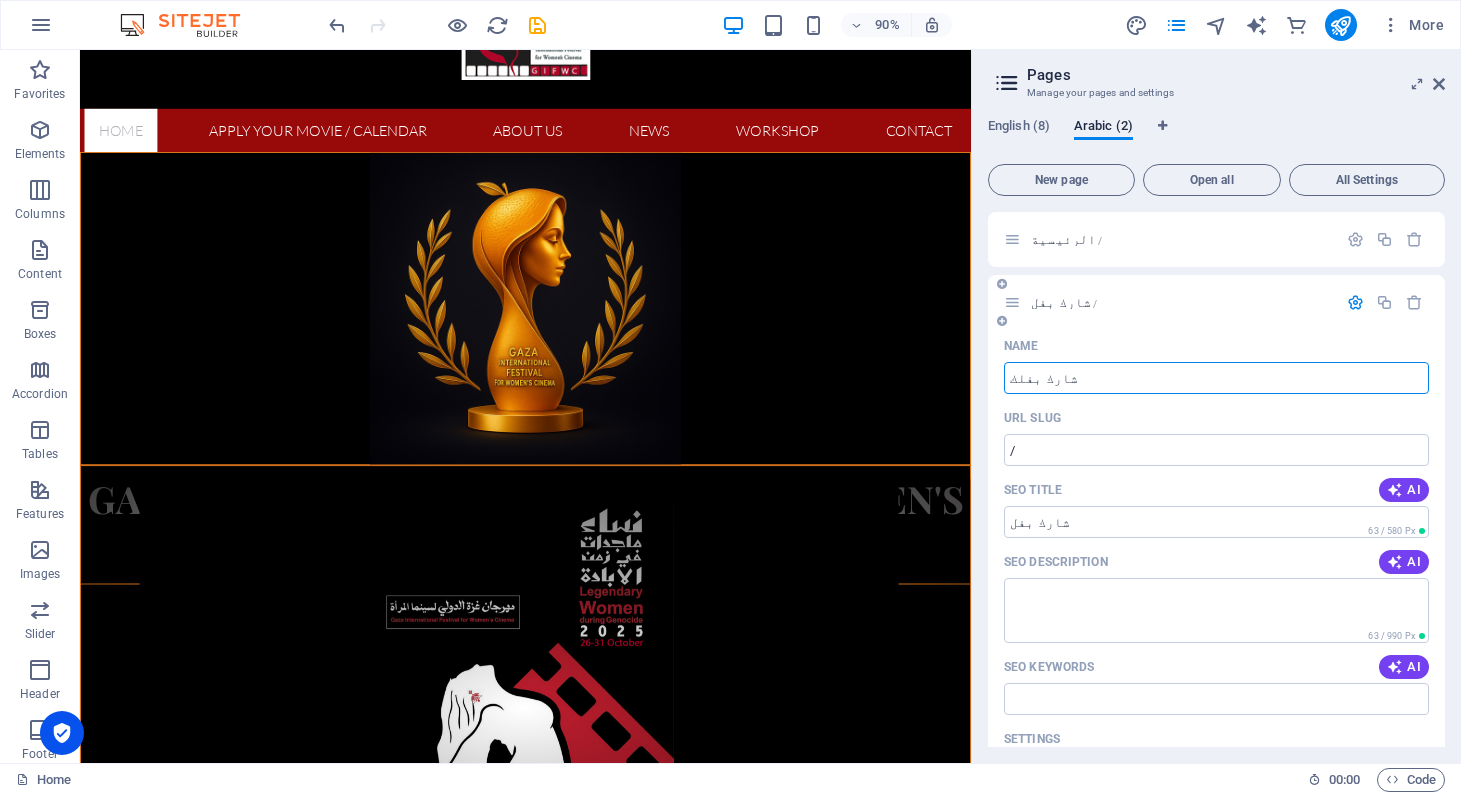 type on "شارك بفلك" 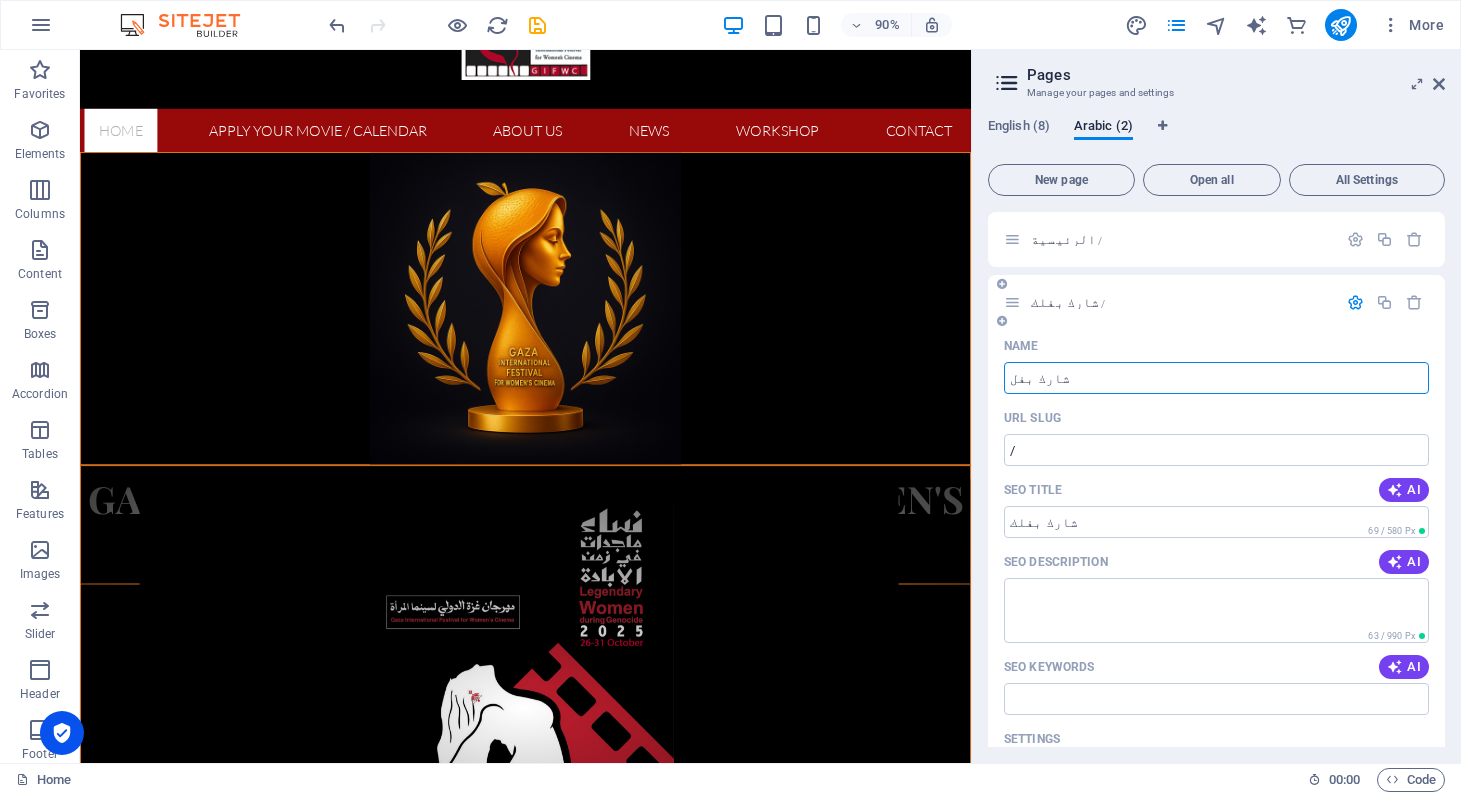 type on "شارك بف" 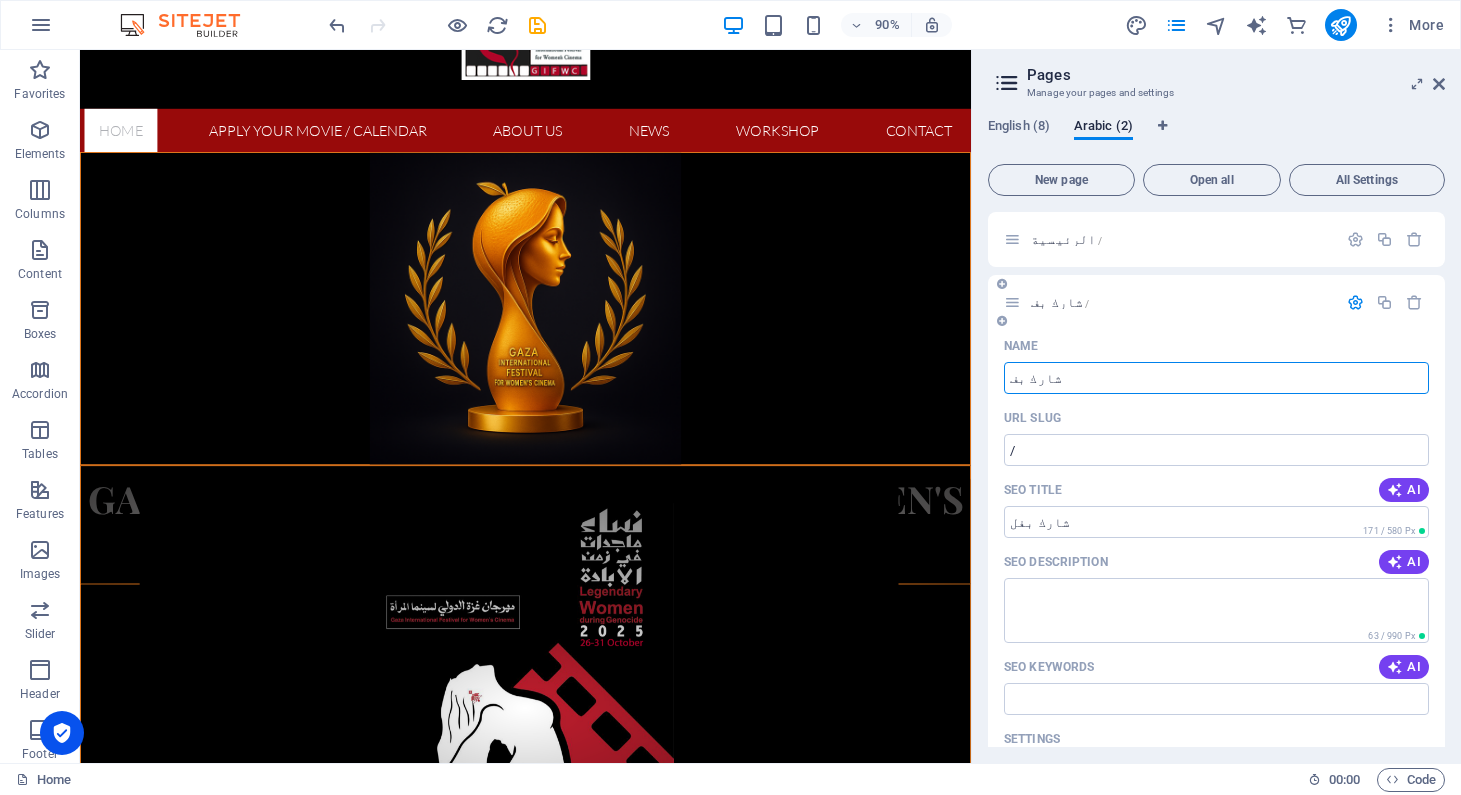 type on "شارك بف" 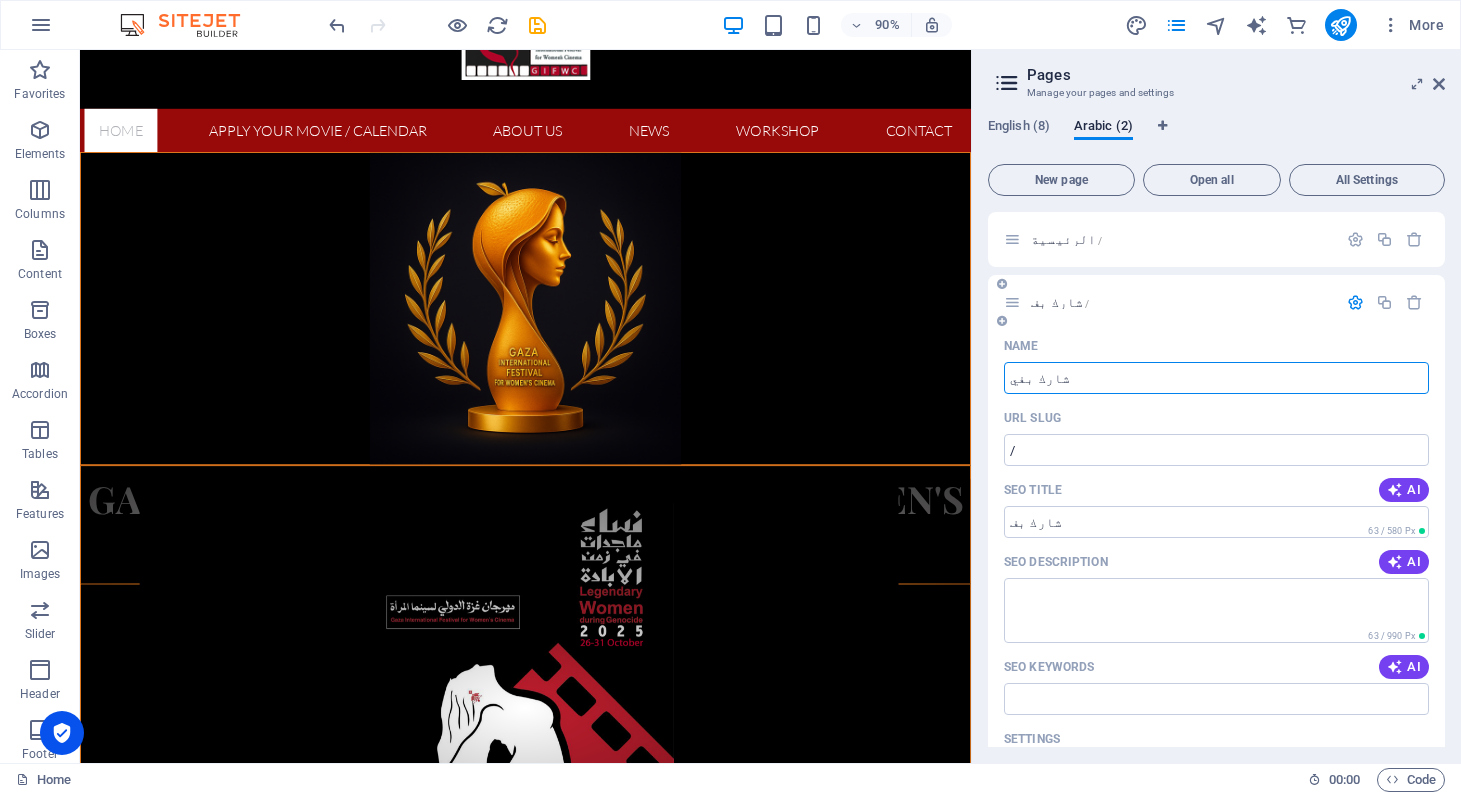 type on "شارك بفيل" 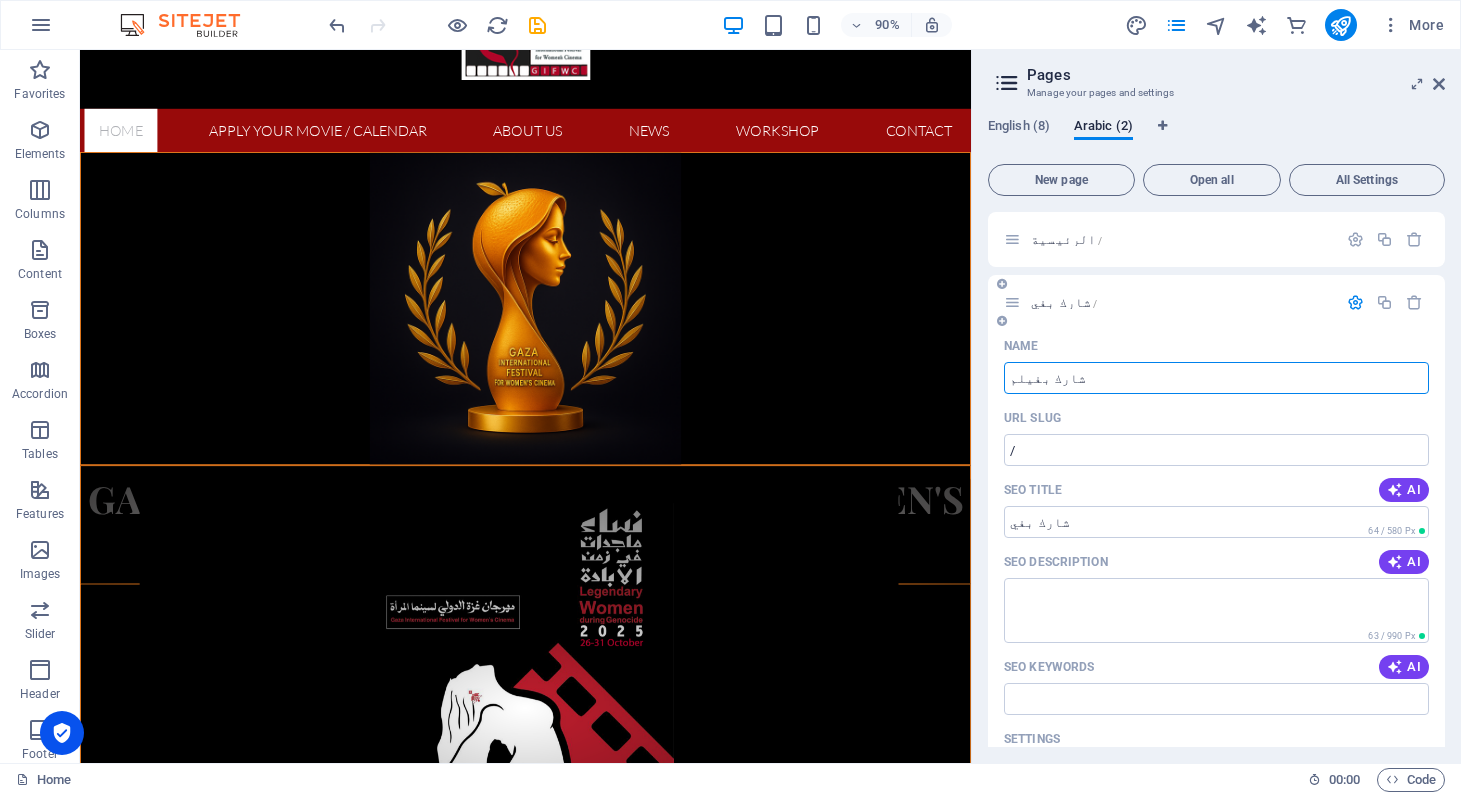 type on "شارك بفيلم" 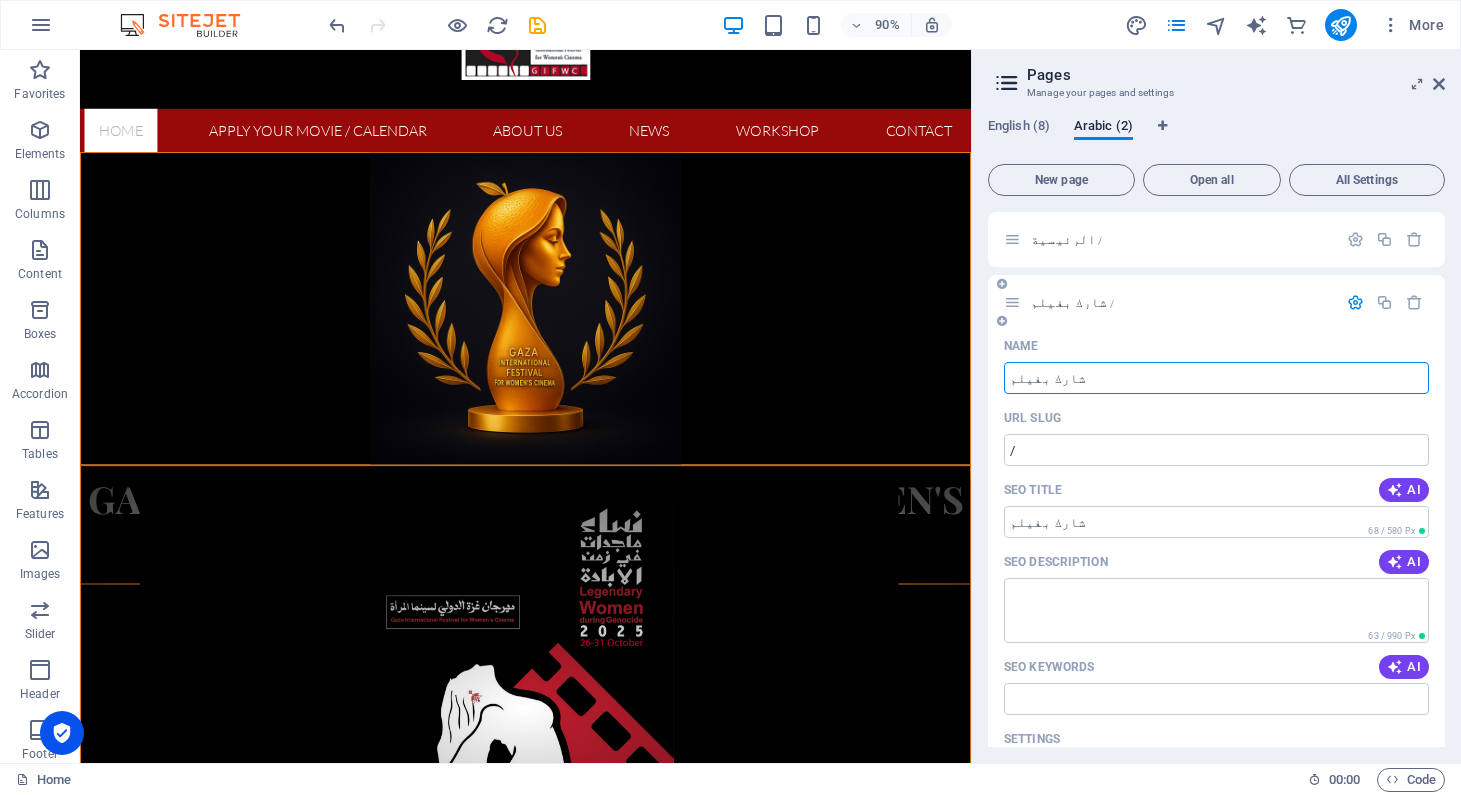 type on "شارك بفيلم" 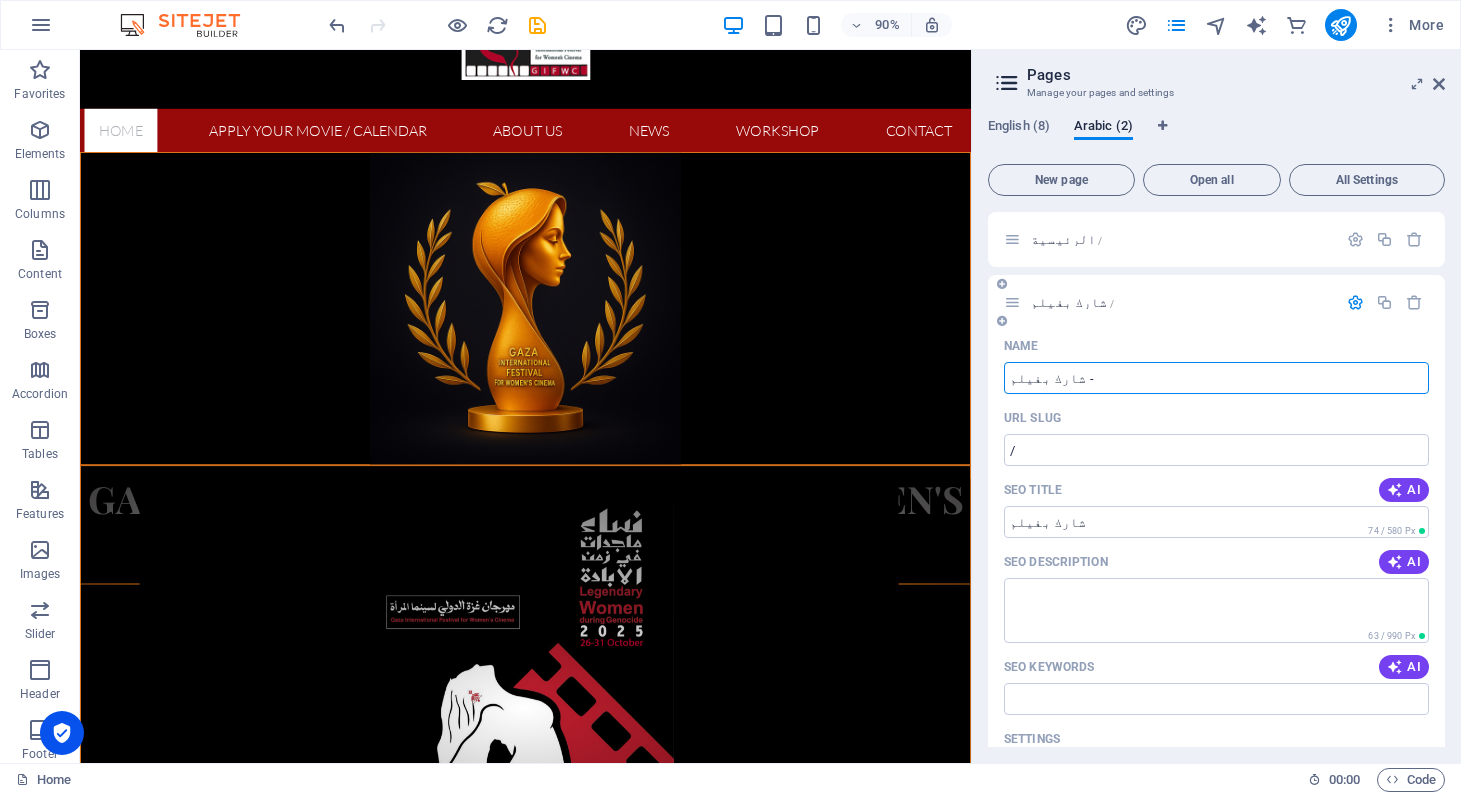 type on "شارك بفيلم -" 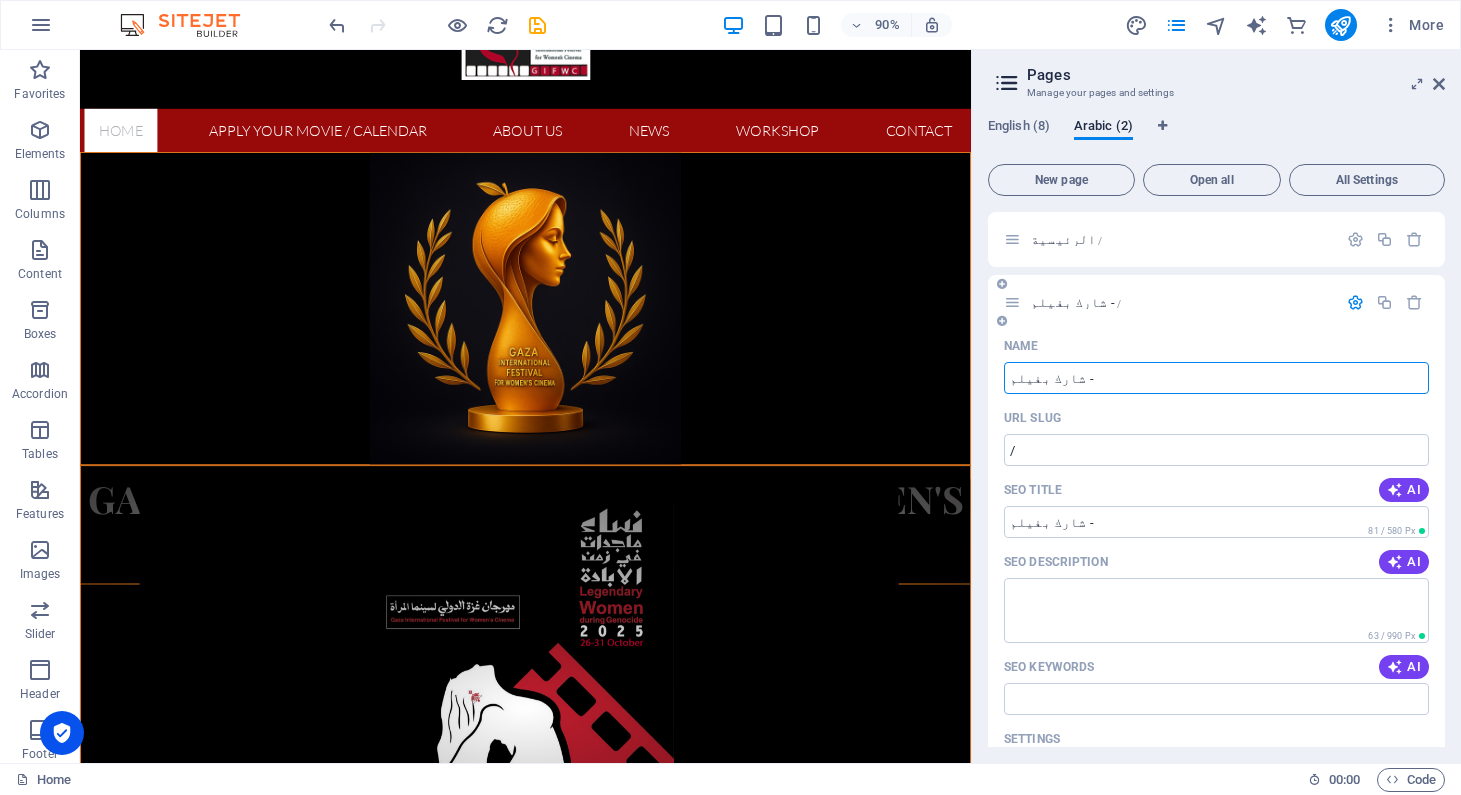 type on "شارك بفيلم -" 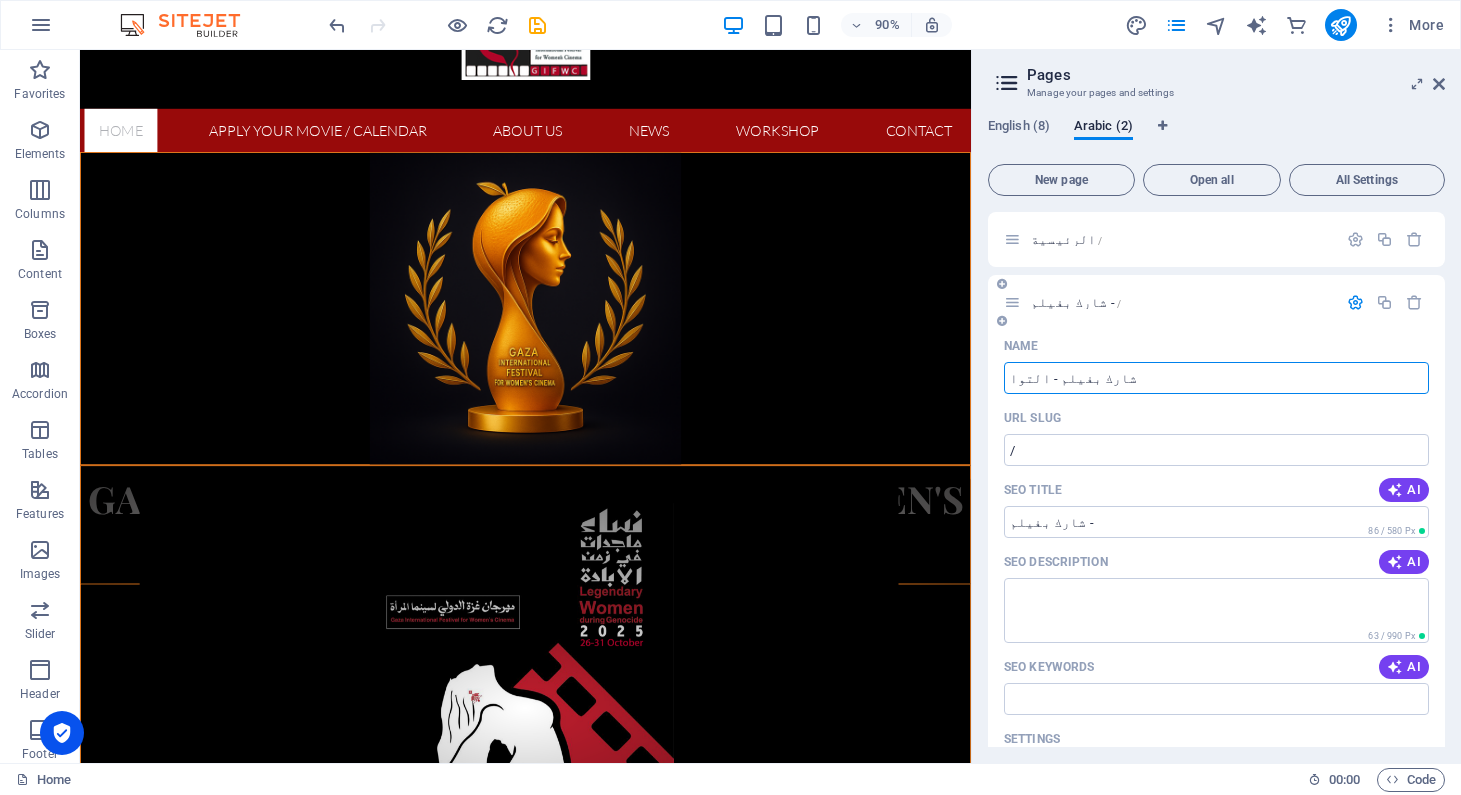 type on "شارك بفيلم - التوار" 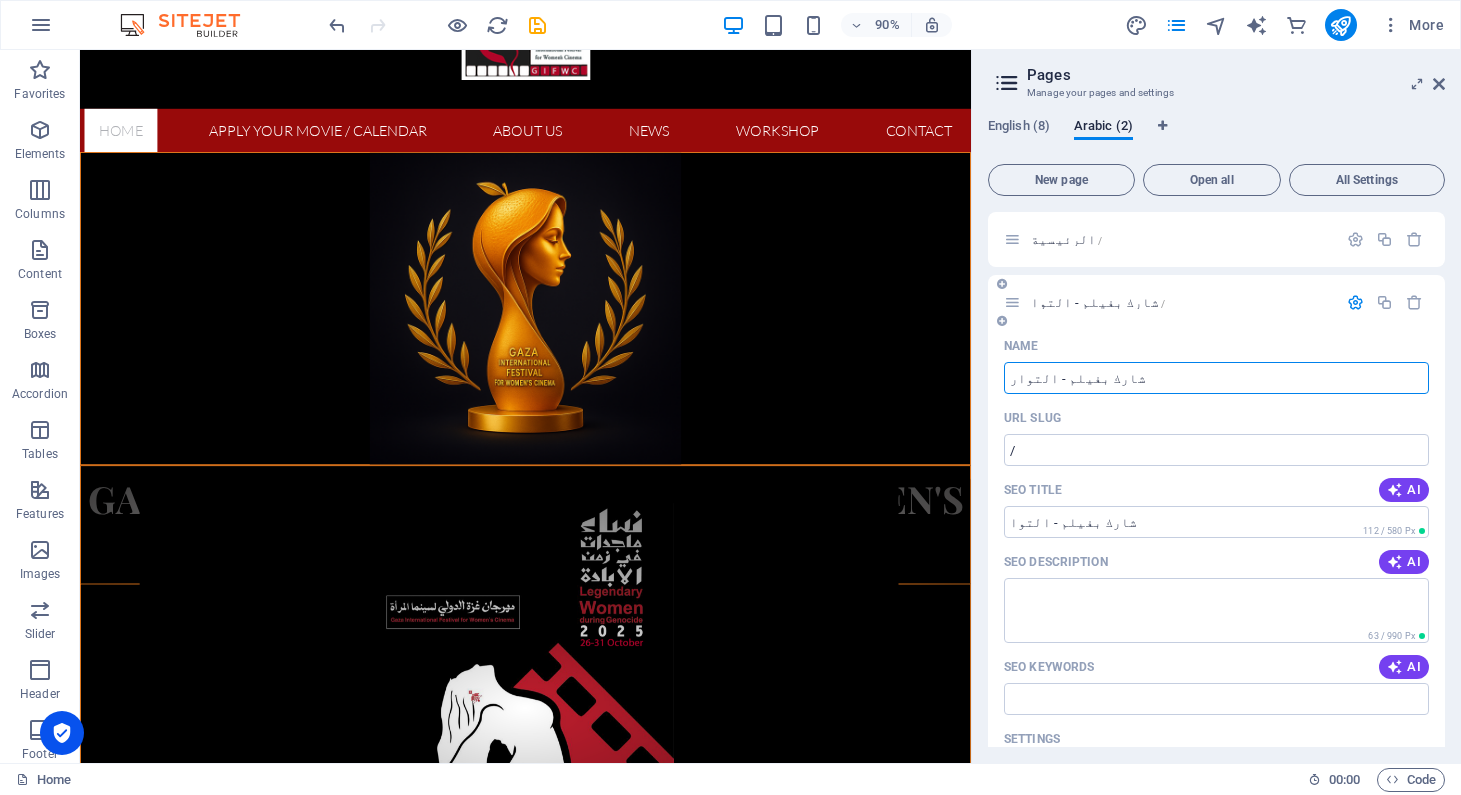 type on "شارك بفيلم - التوار" 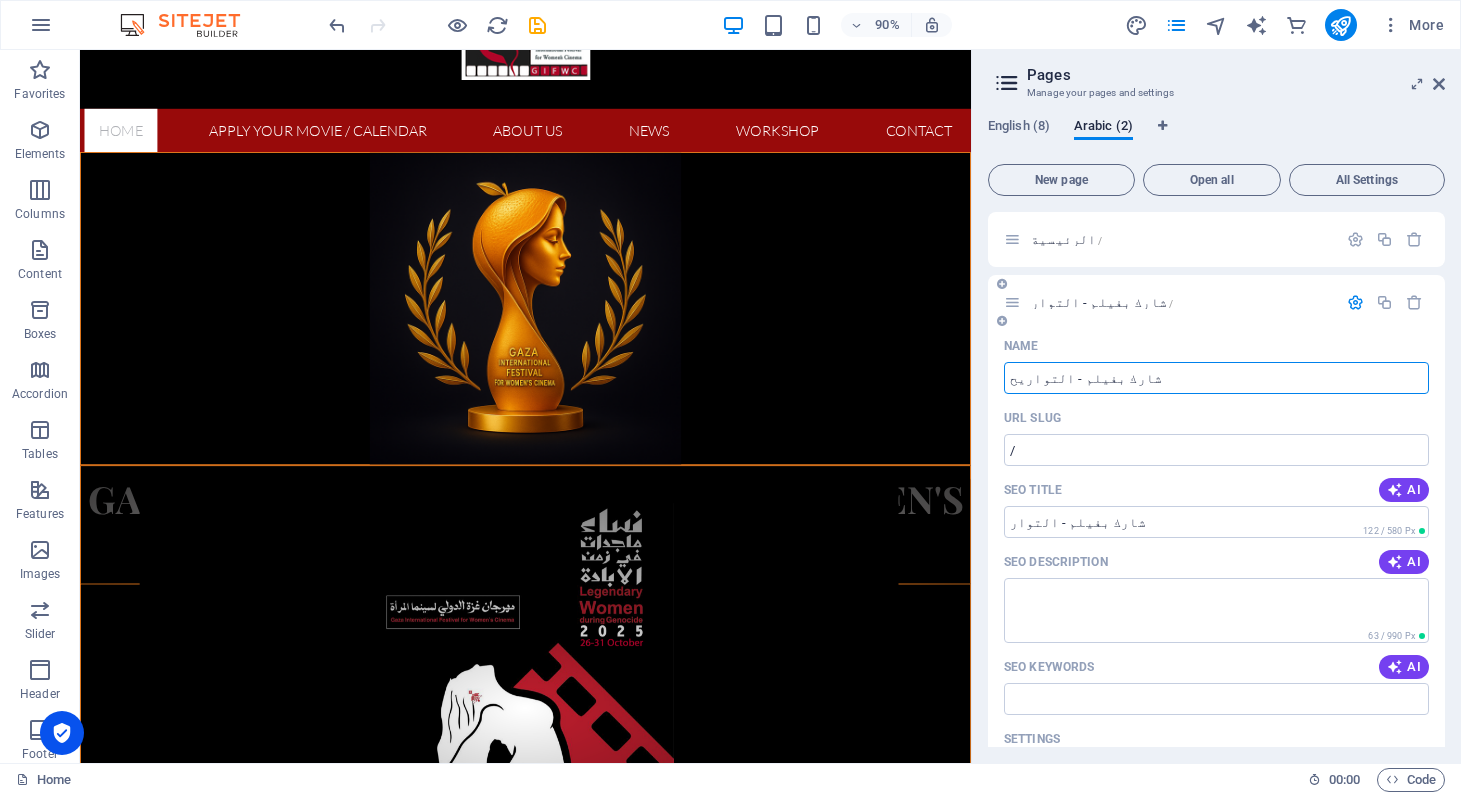 type on "شارك بفيلم - التواريح" 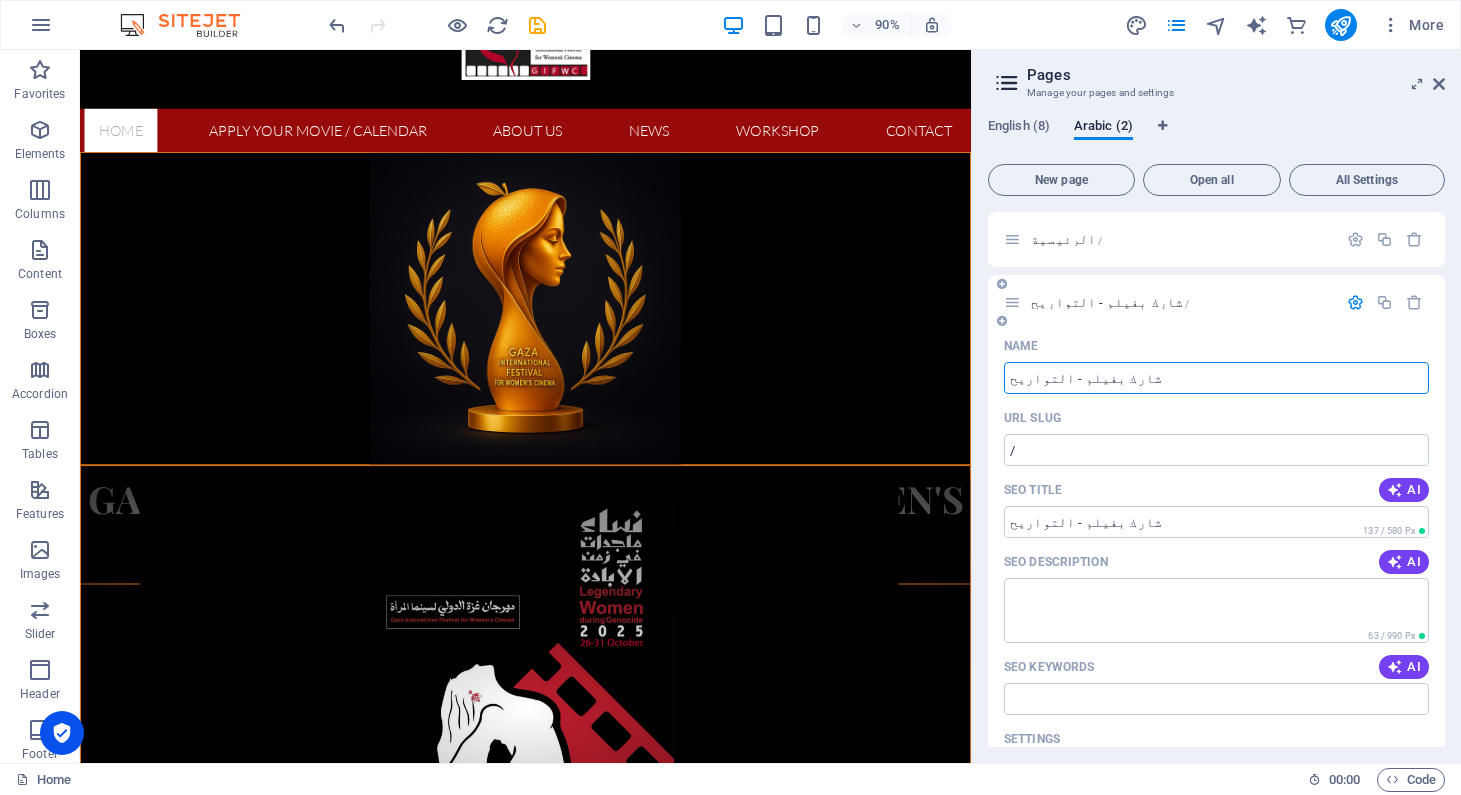 type on "شارك بفيلم - التواريح" 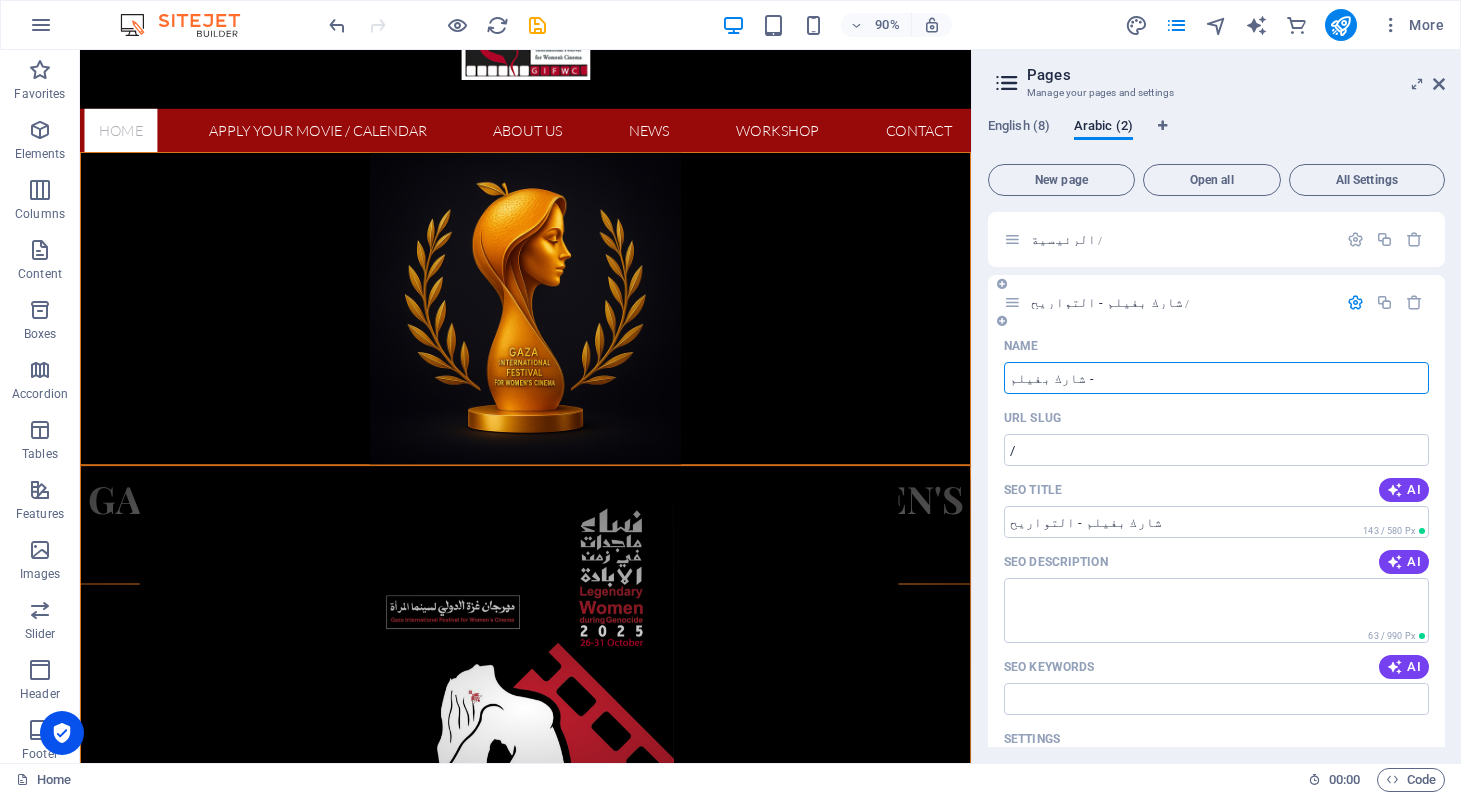 type on "شارك بفيلم -" 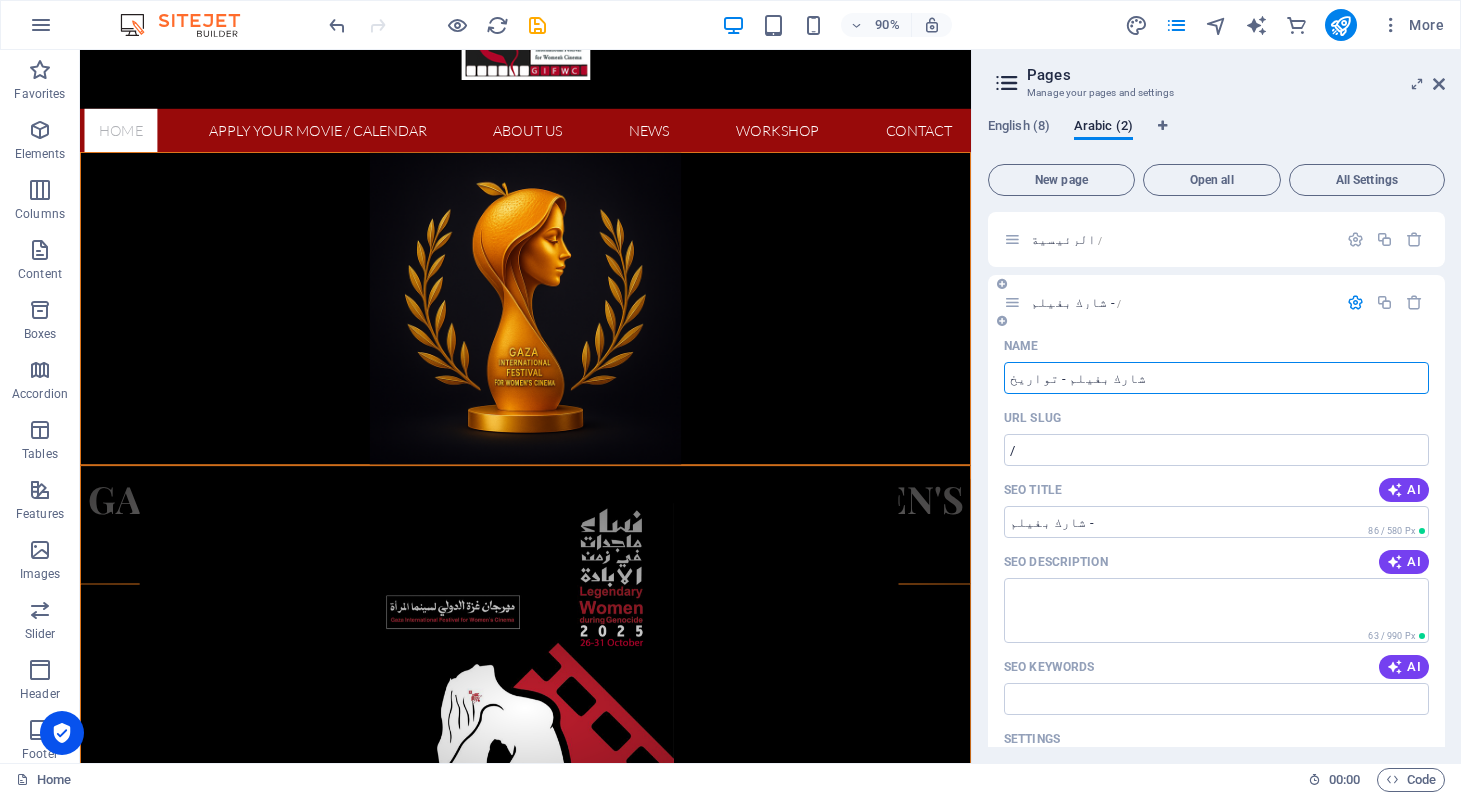 type on "شارك بفيلم - تواريخ ه" 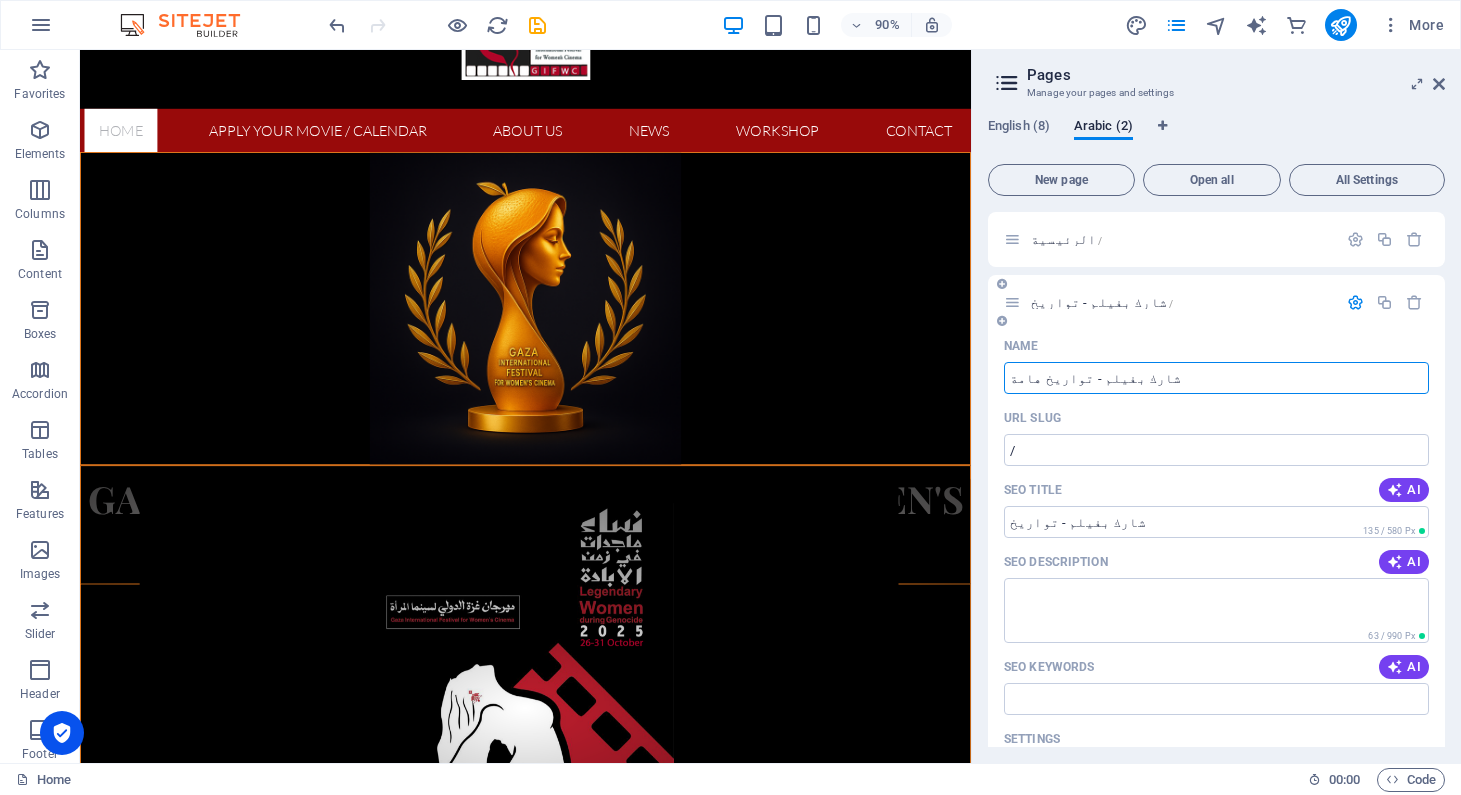 type on "شارك بفيلم - تواريخ هامة" 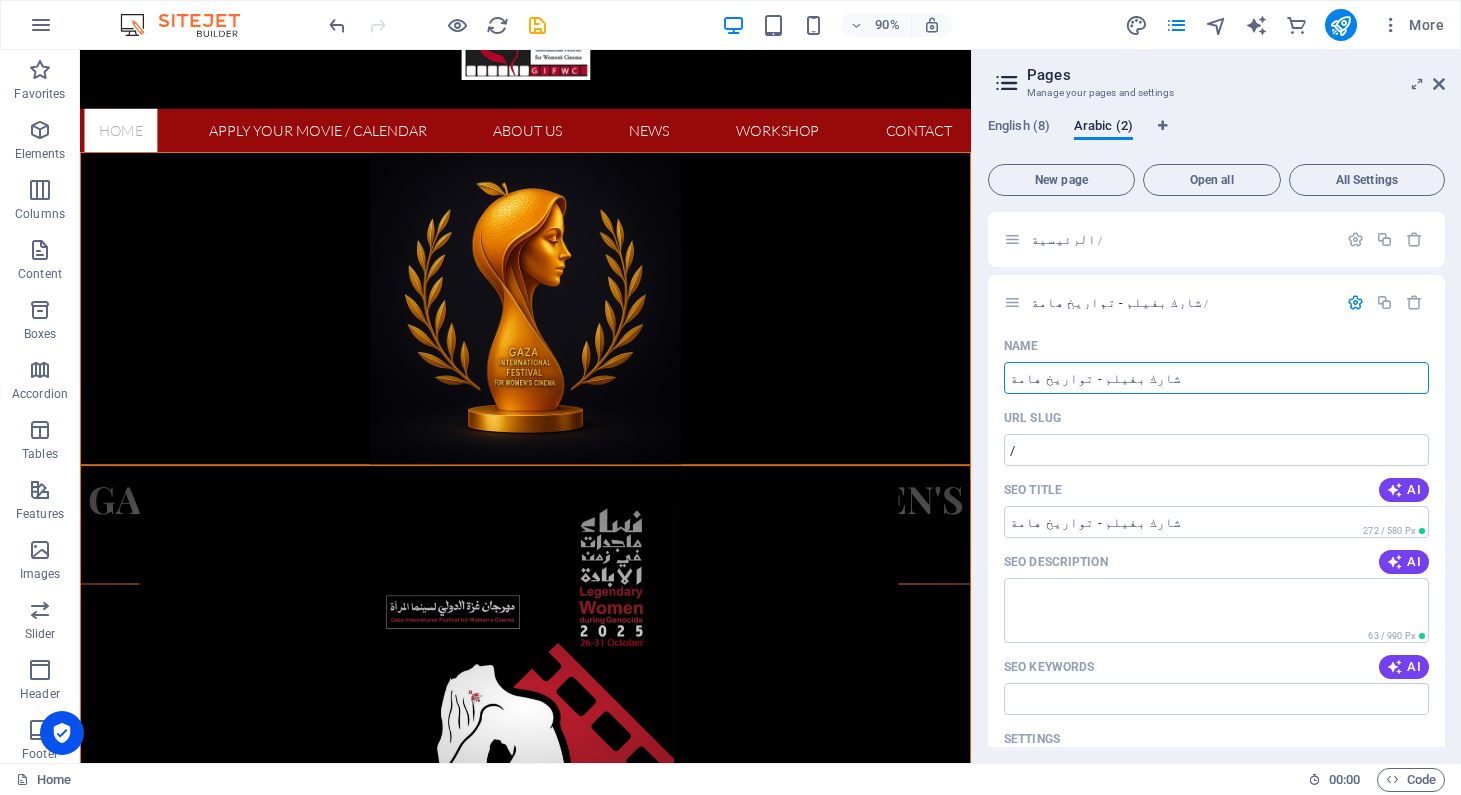 type on "شارك بفيلم - تواريخ هامة" 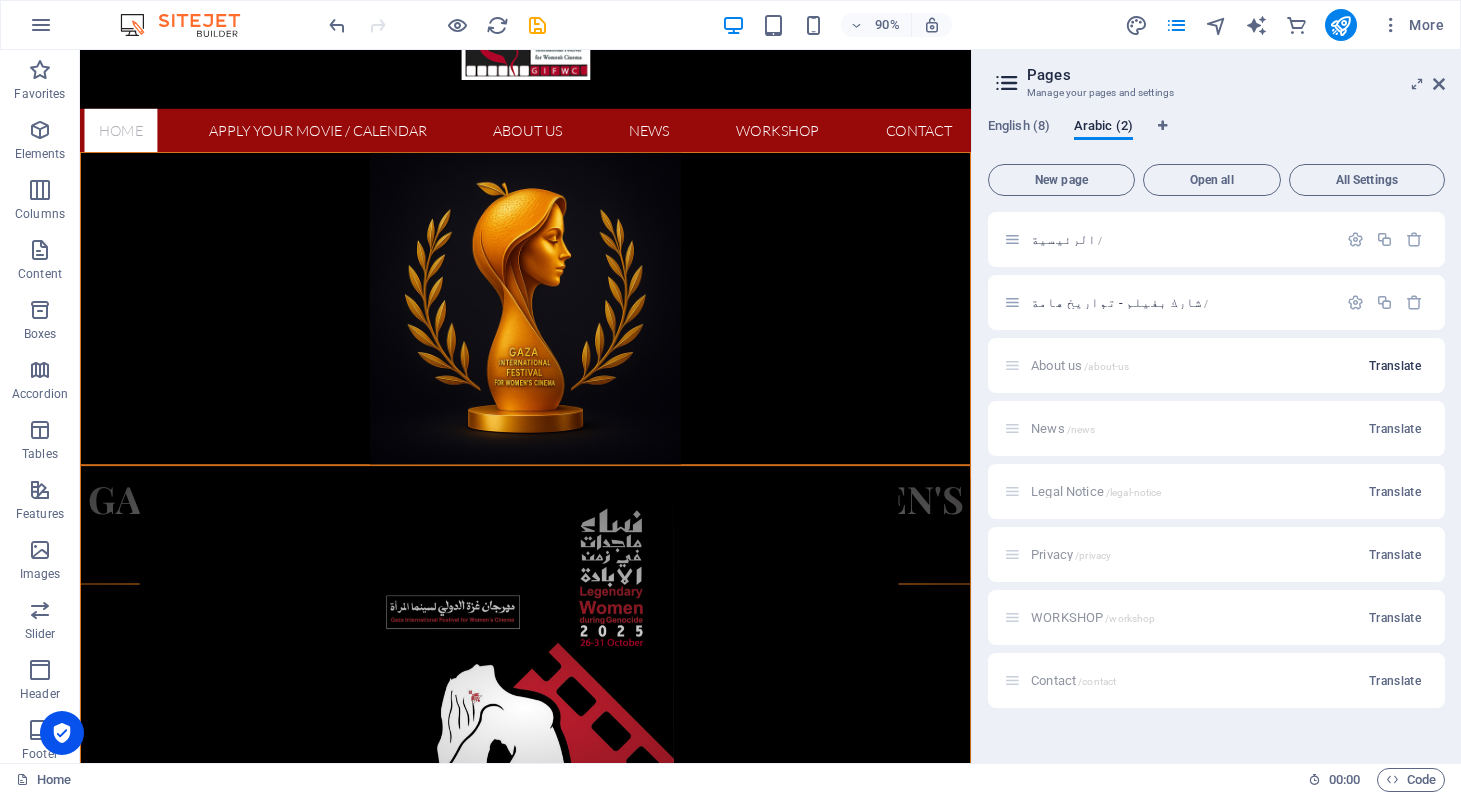 click on "Translate" at bounding box center (1395, 366) 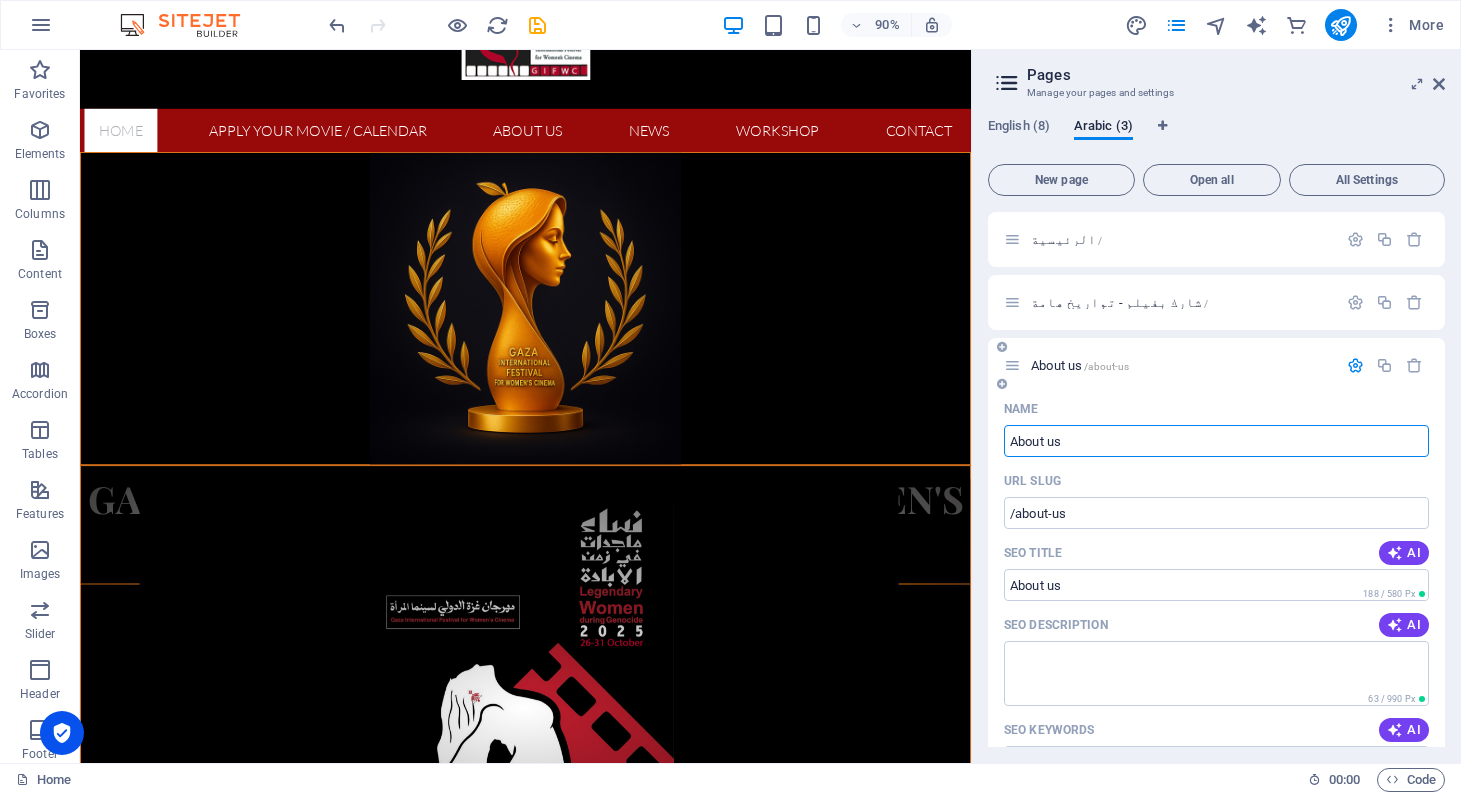 click on "About us" at bounding box center (1216, 441) 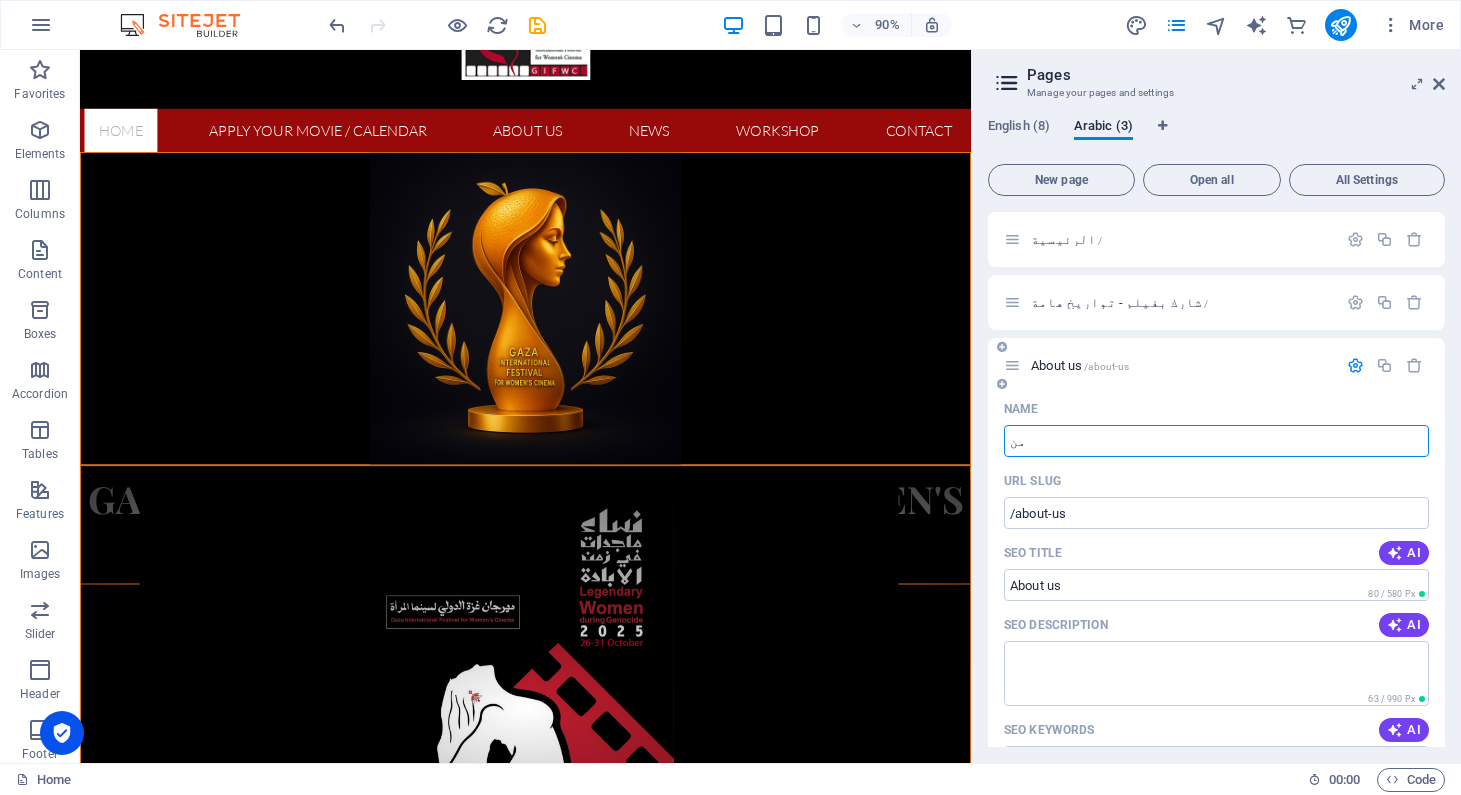 type on "من" 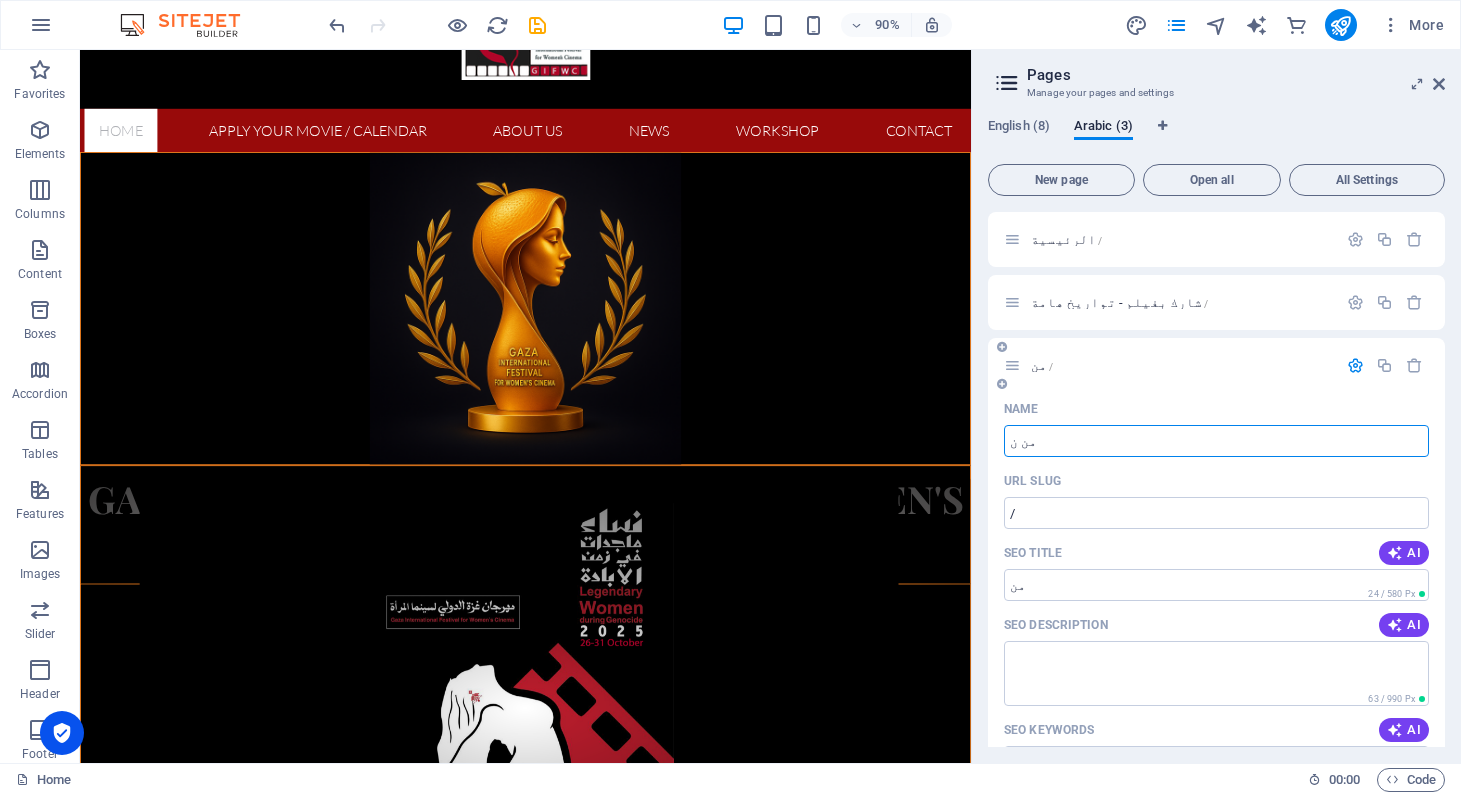 type on "من نح" 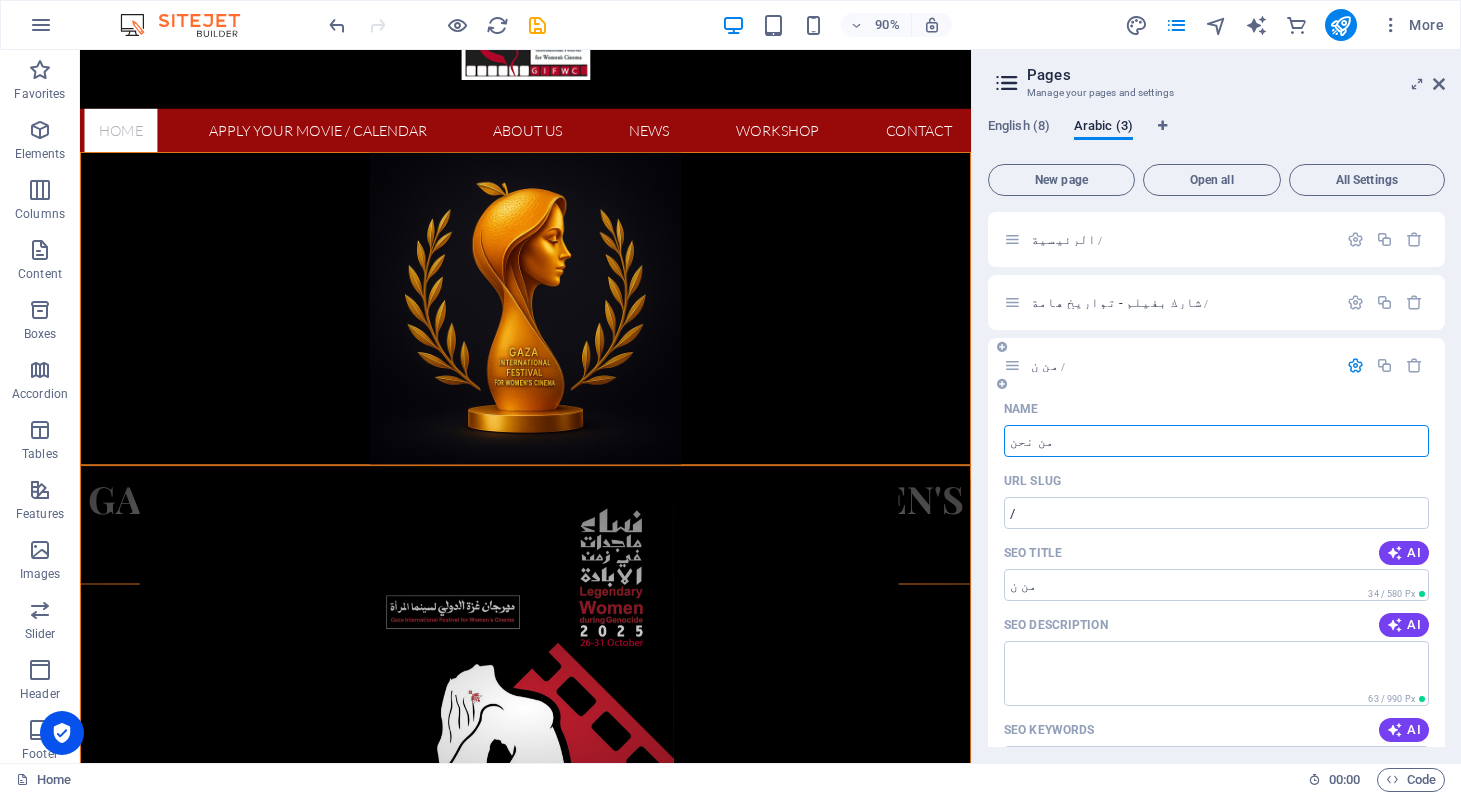 type on "من نحن" 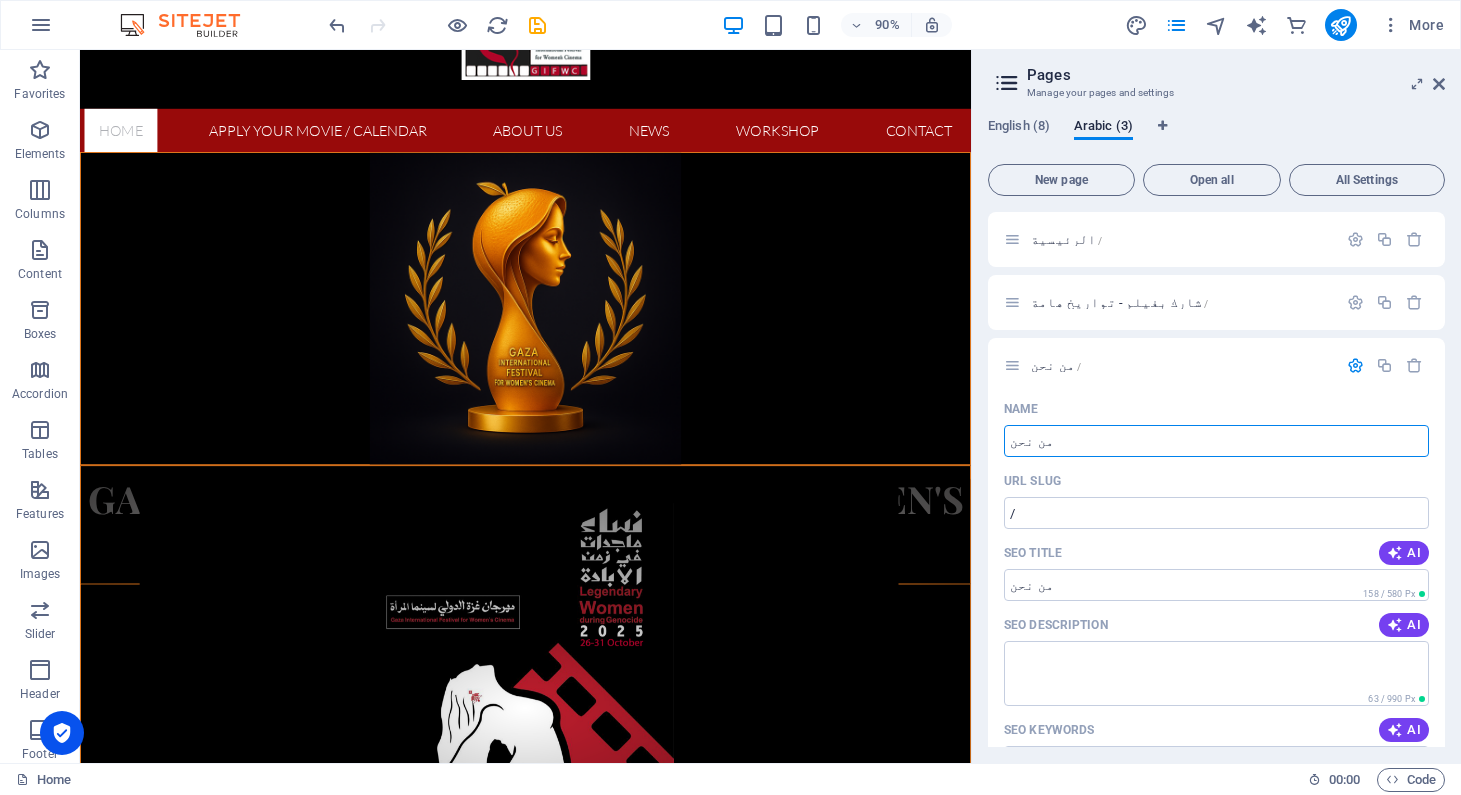type on "من نحن" 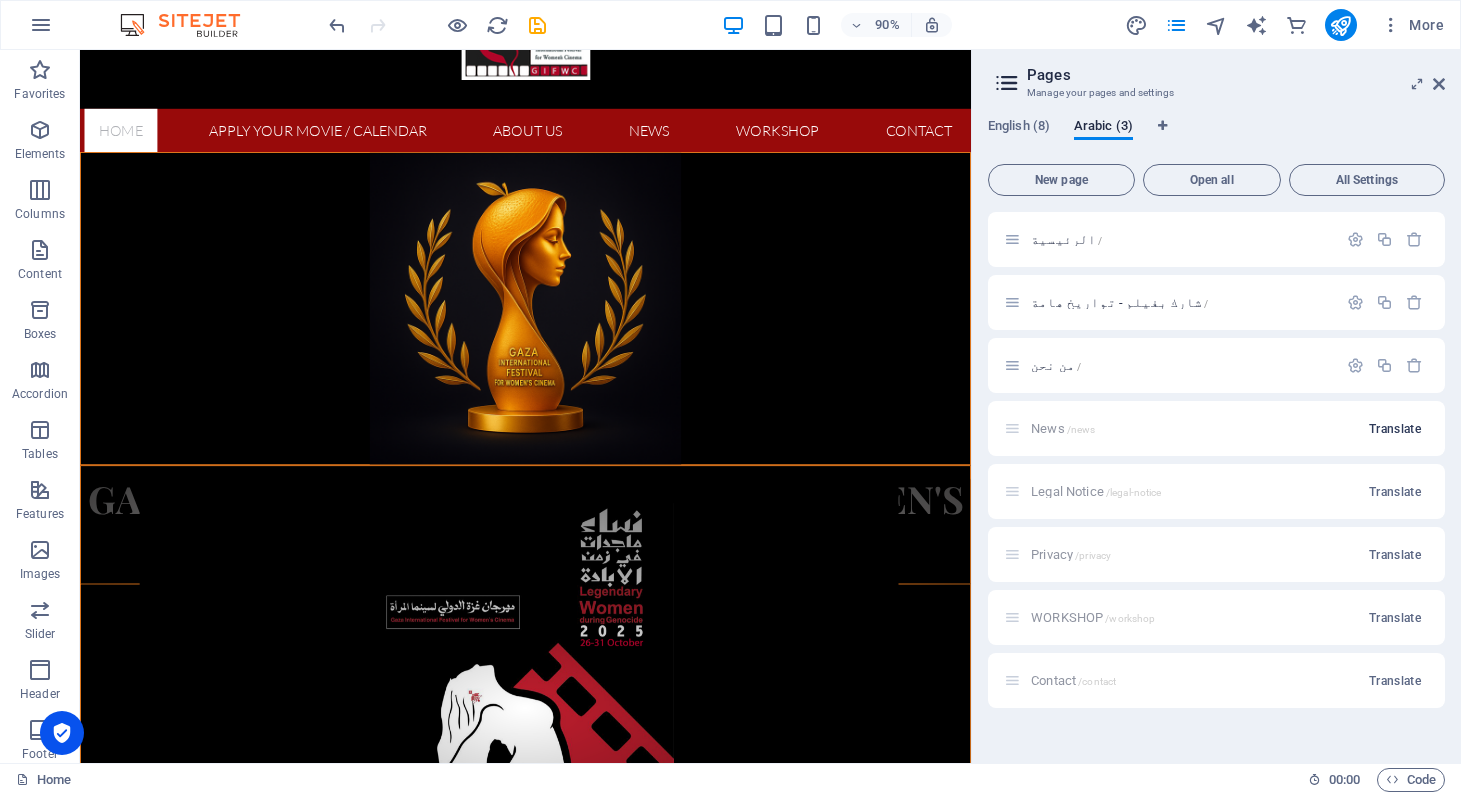 click on "Translate" at bounding box center [1395, 429] 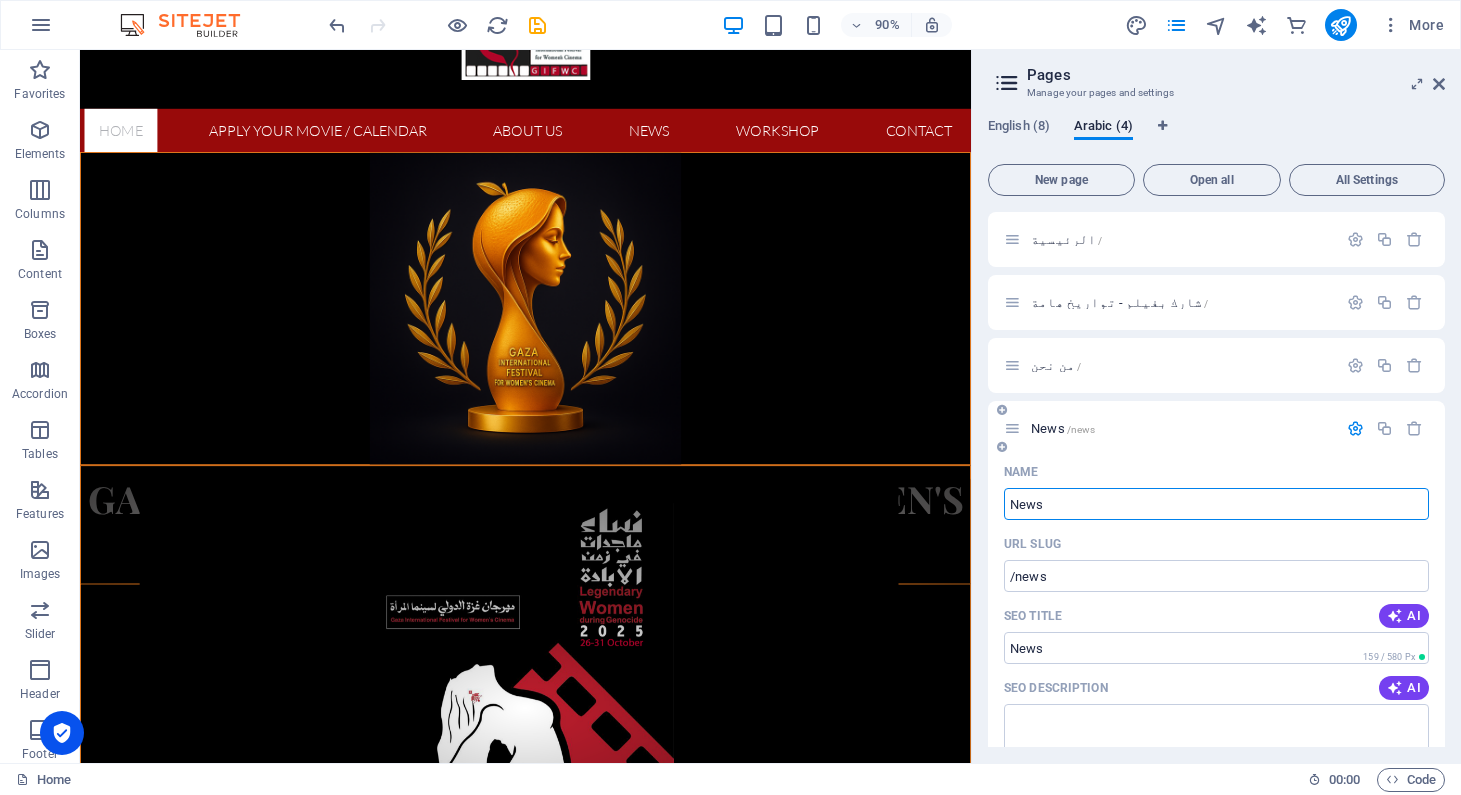 click on "News" at bounding box center (1216, 504) 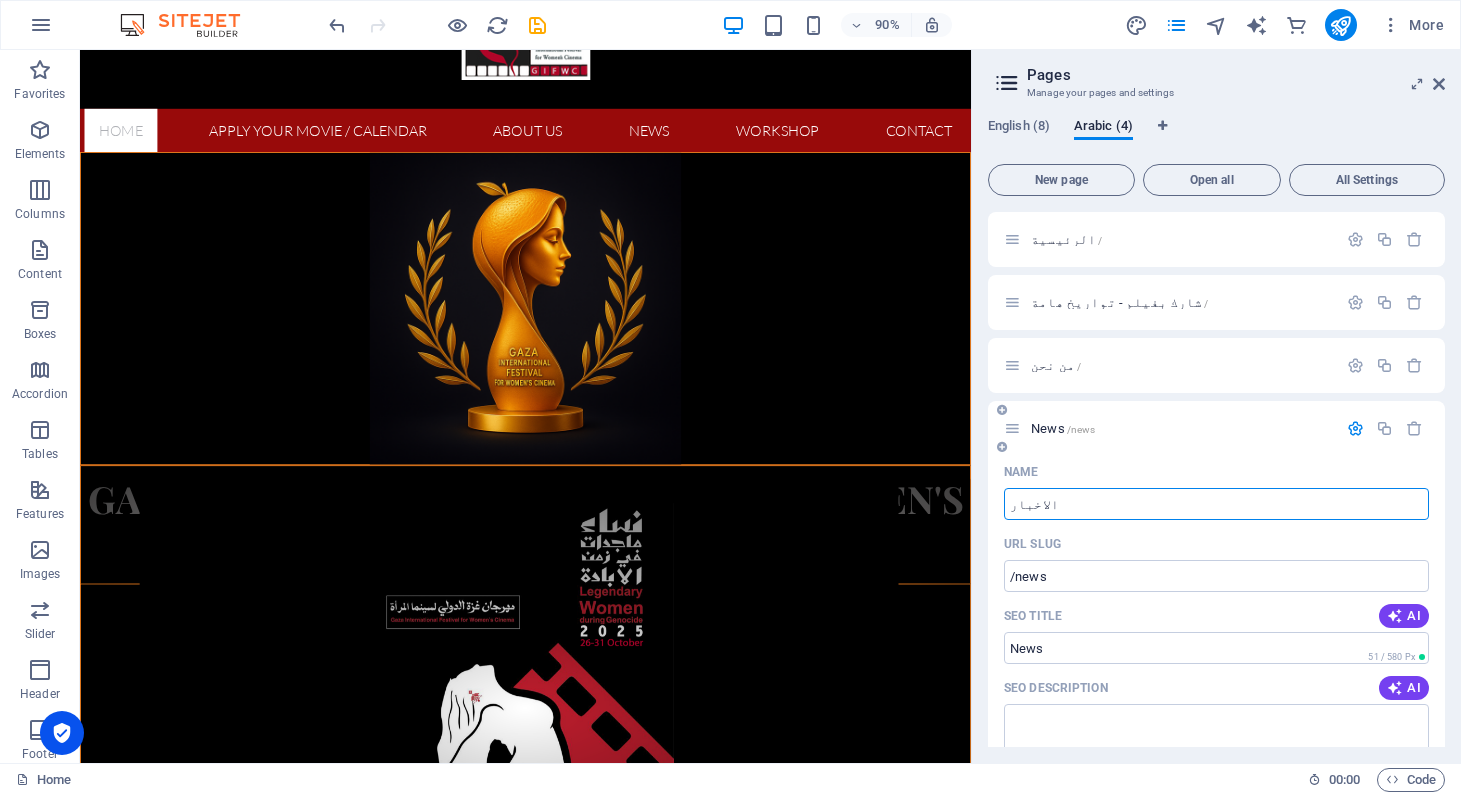 type on "الاخبار" 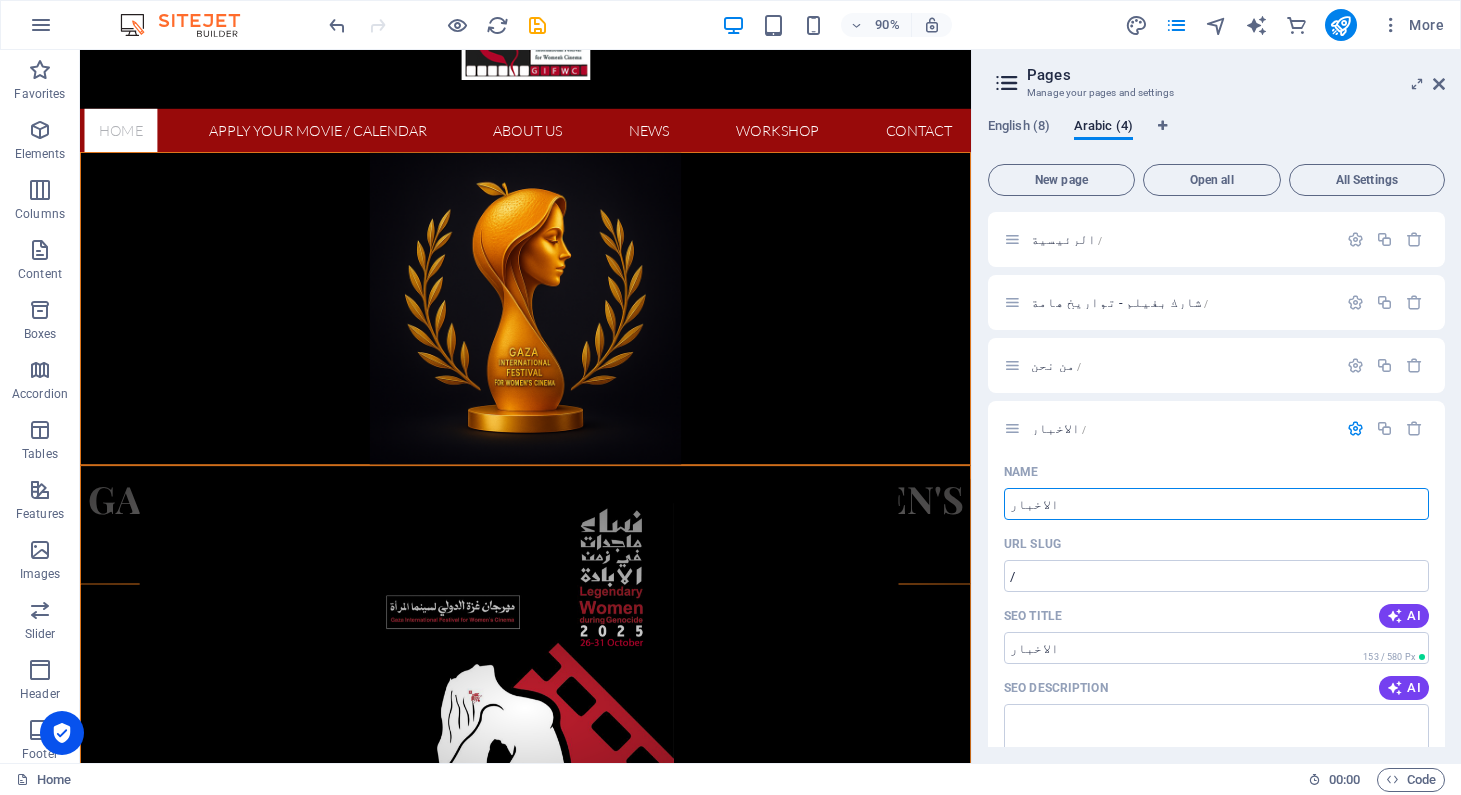 type on "الاخبار" 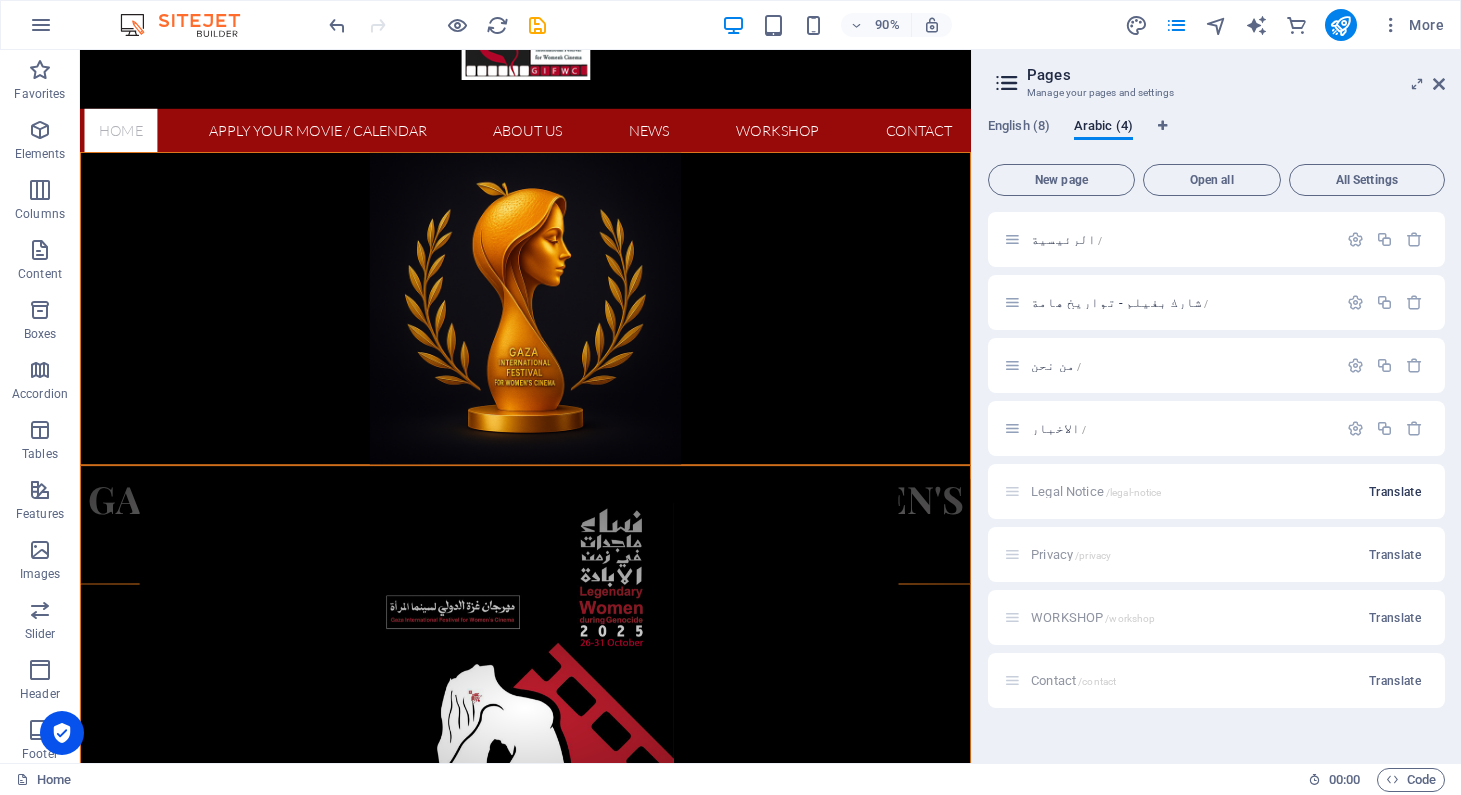 click on "Translate" at bounding box center (1395, 492) 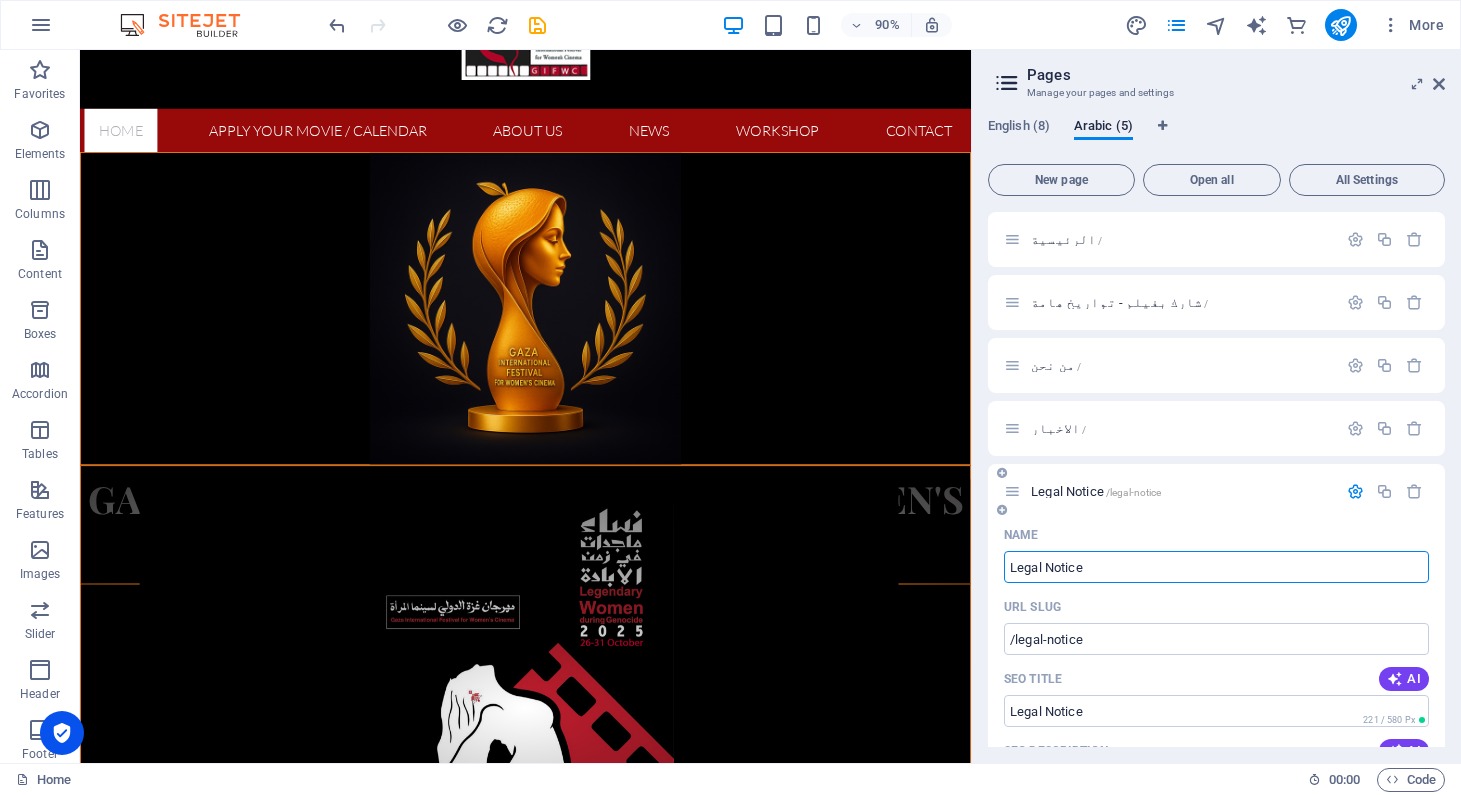 click on "Legal Notice" at bounding box center [1216, 567] 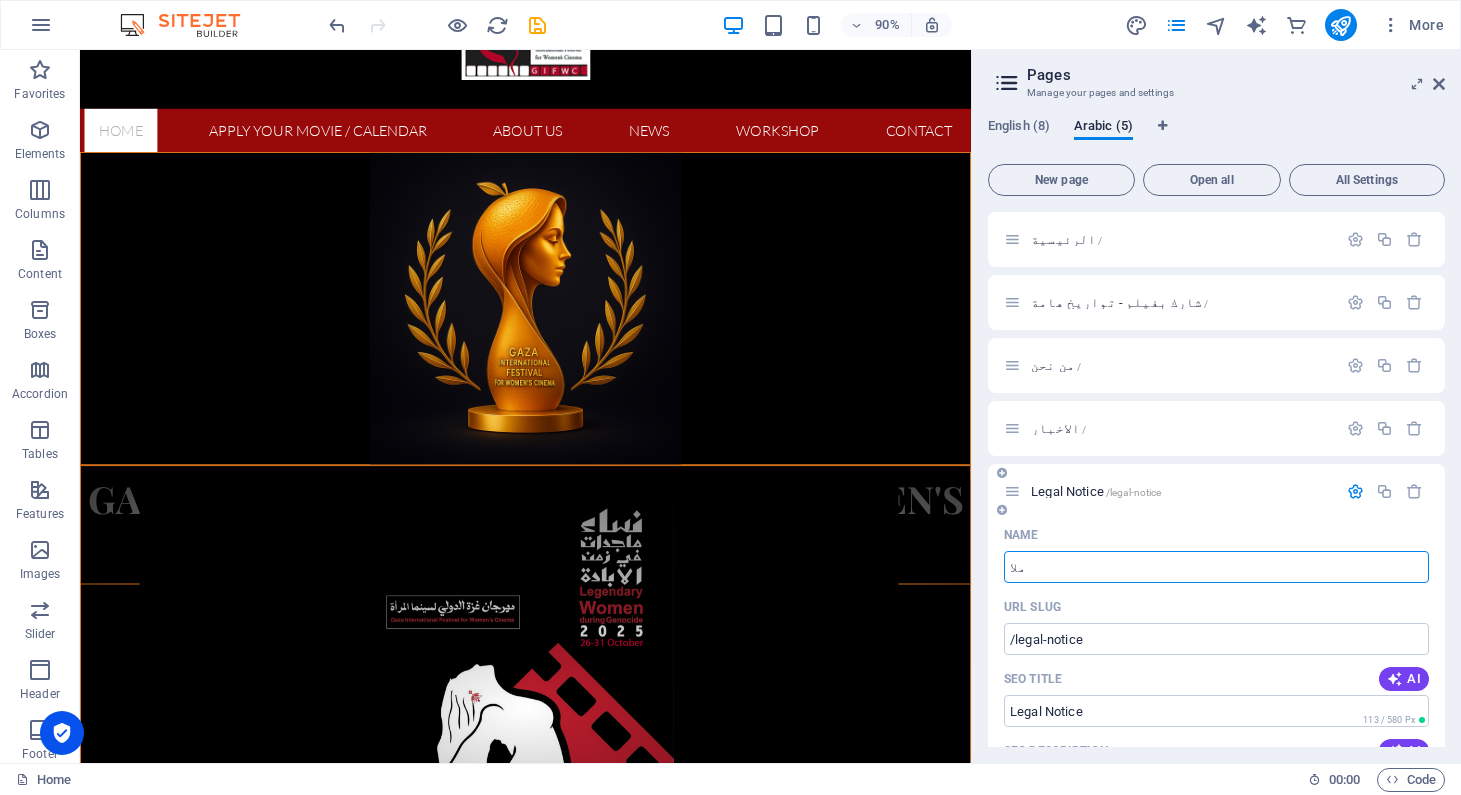 type on "ملا" 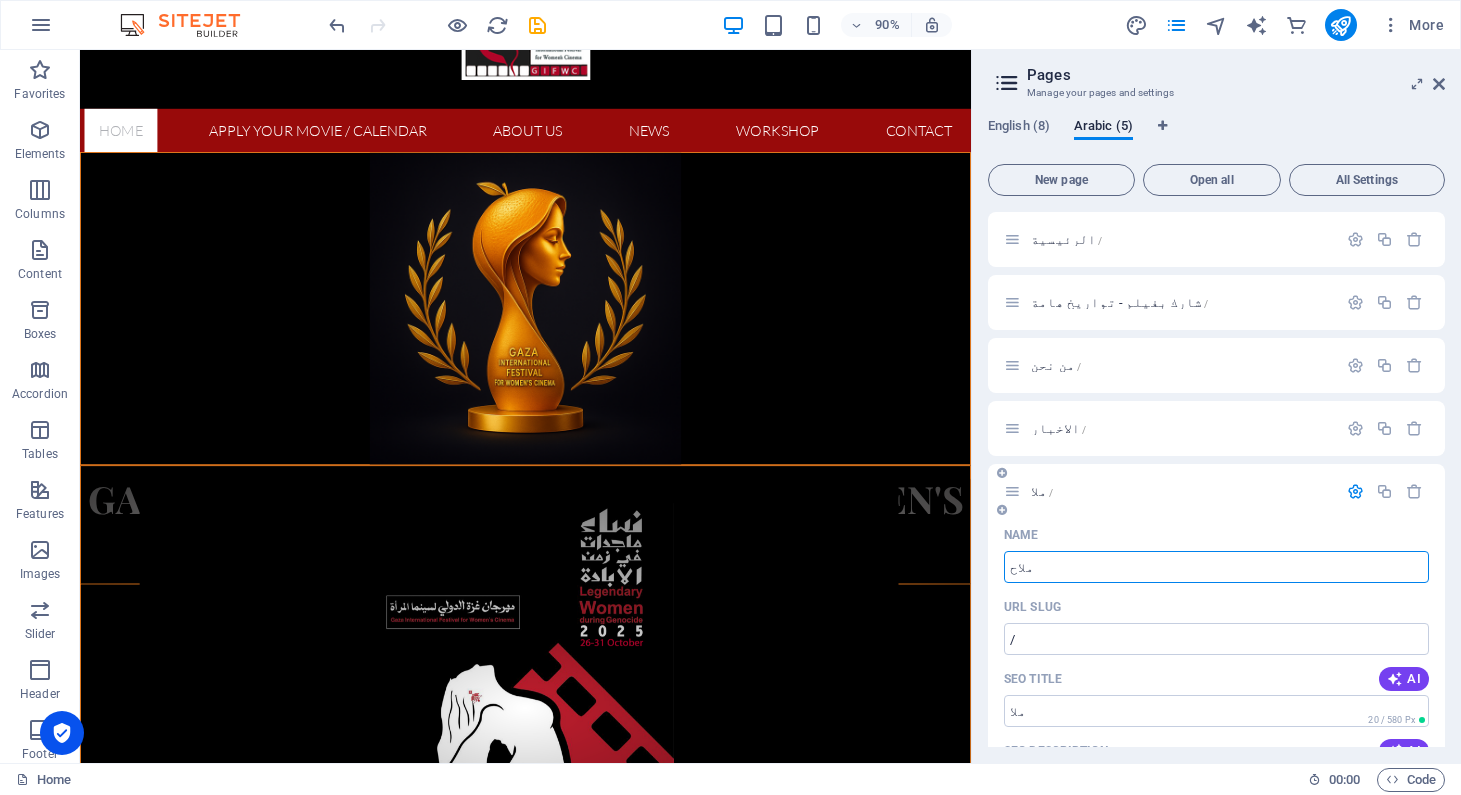 type on "ملاحظ" 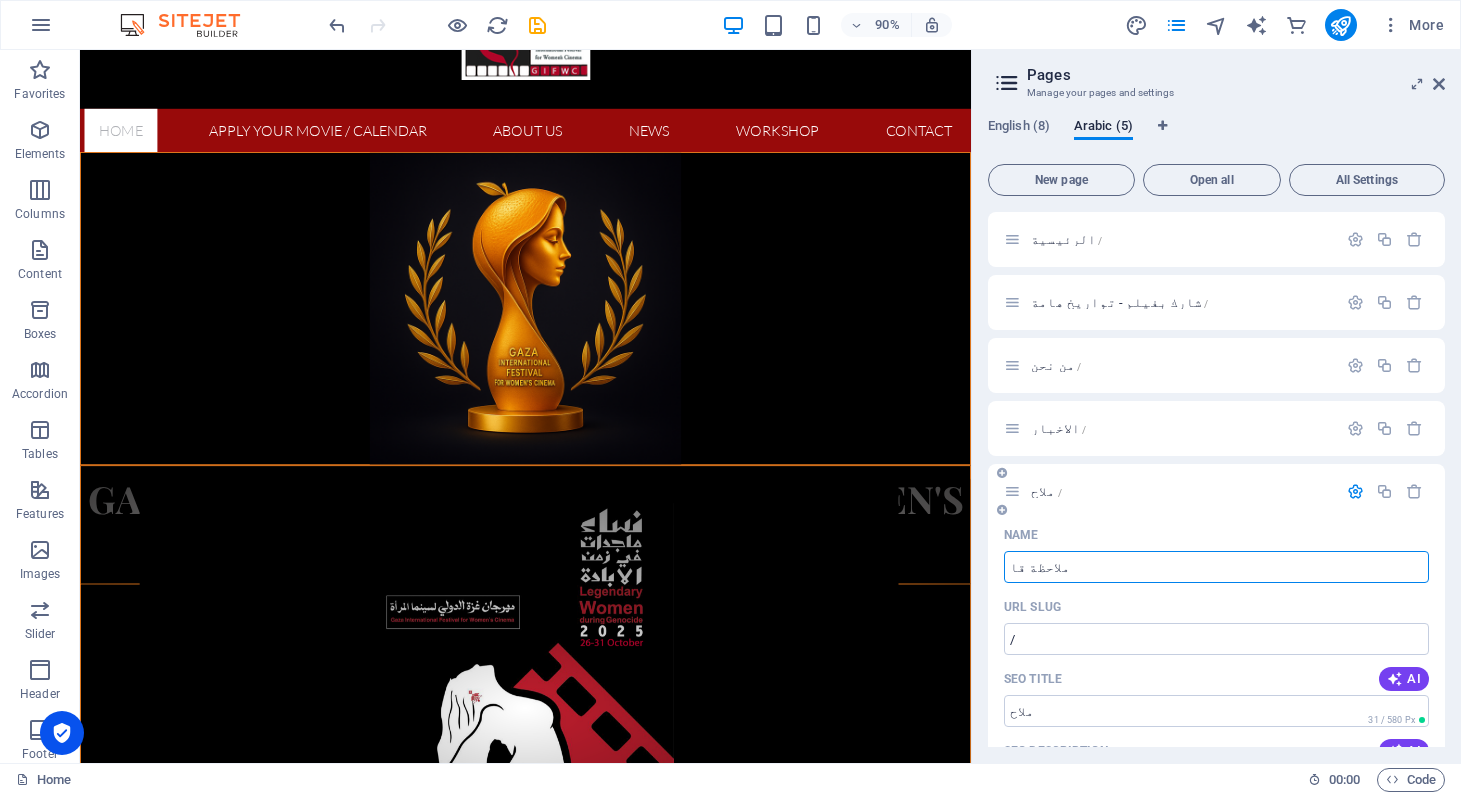 type on "ملاحظة قان" 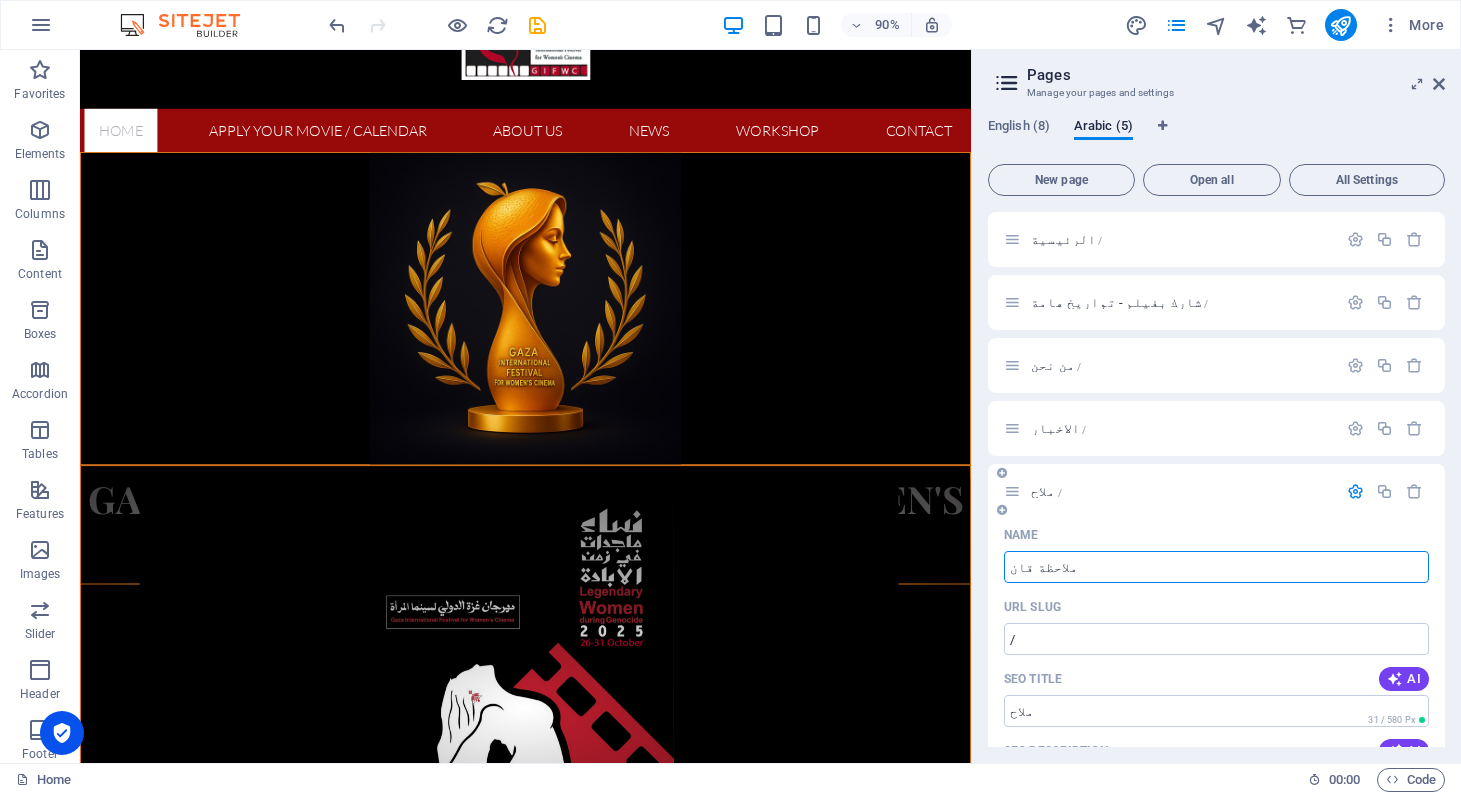 type on "ملاحظة قا" 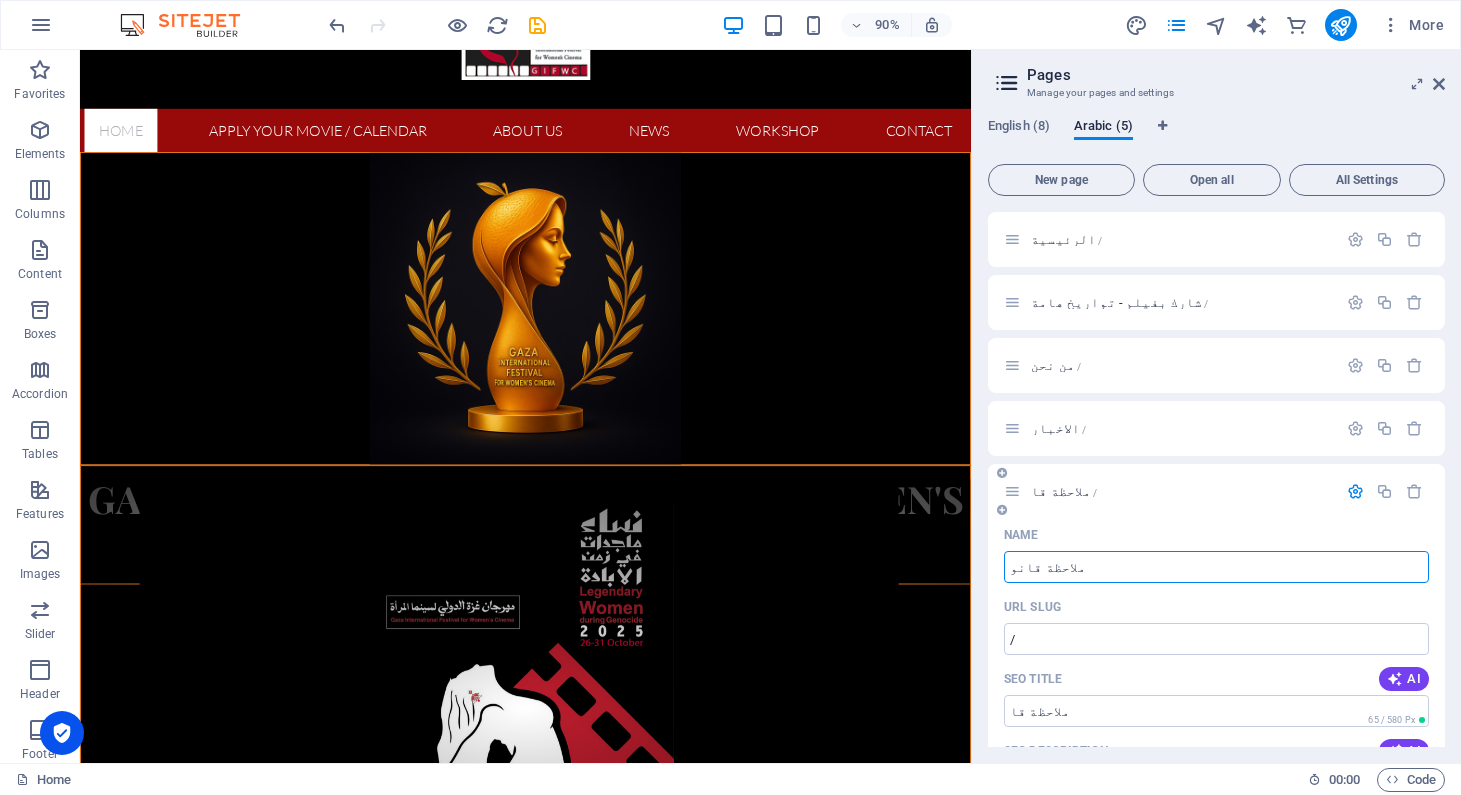 type on "ملاحظة قانو" 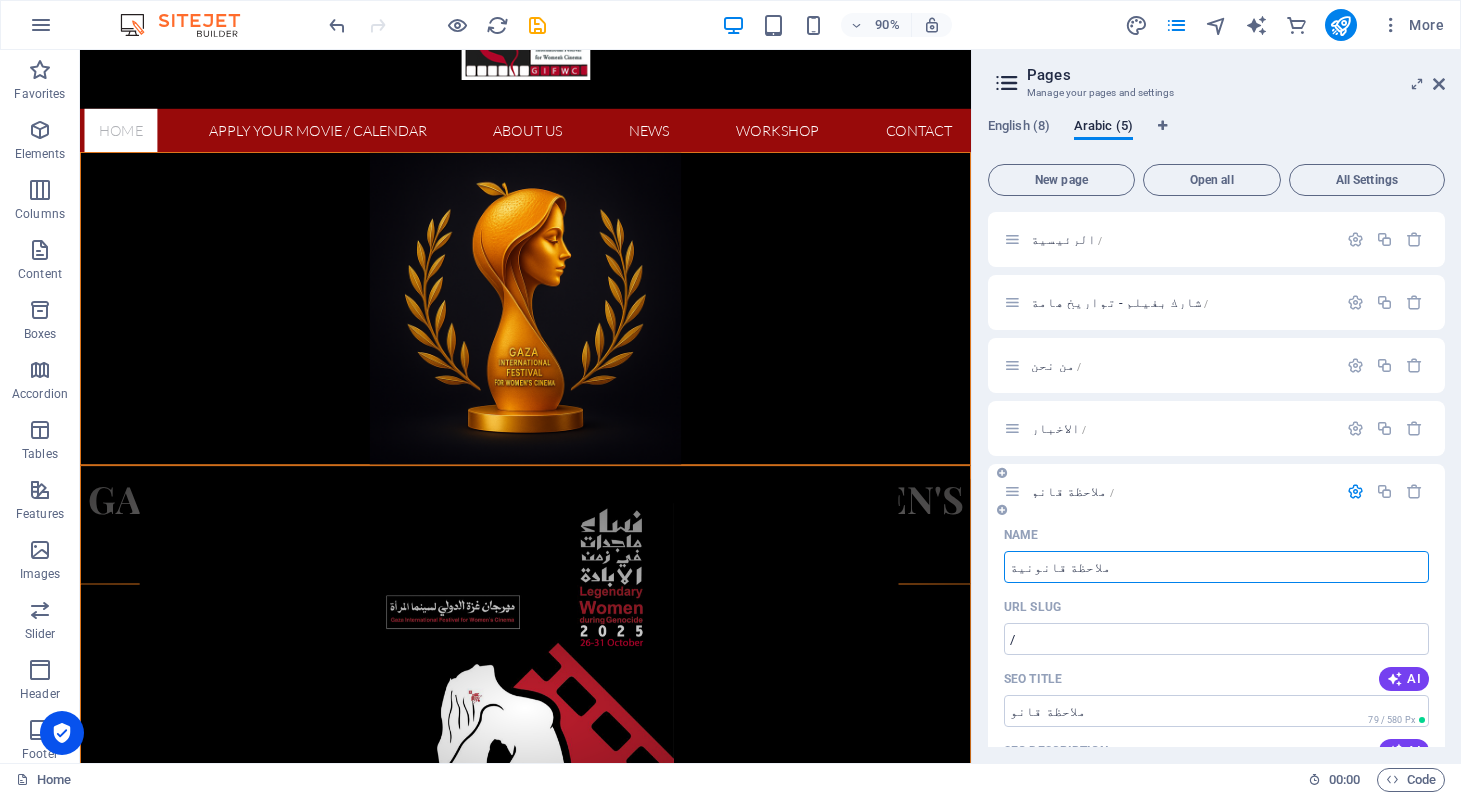 type on "ملاحظة قانونية" 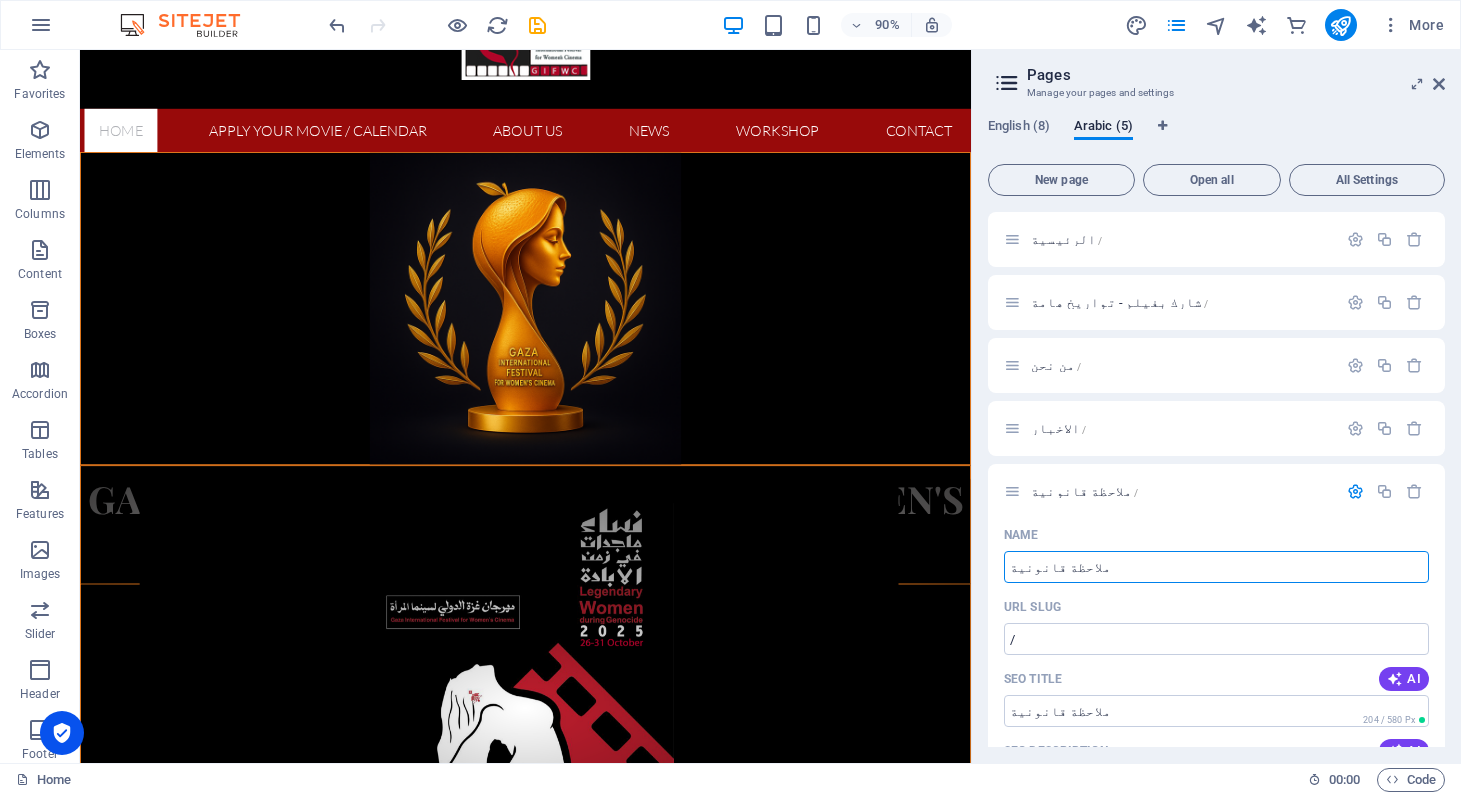 type on "ملاحظة قانونية" 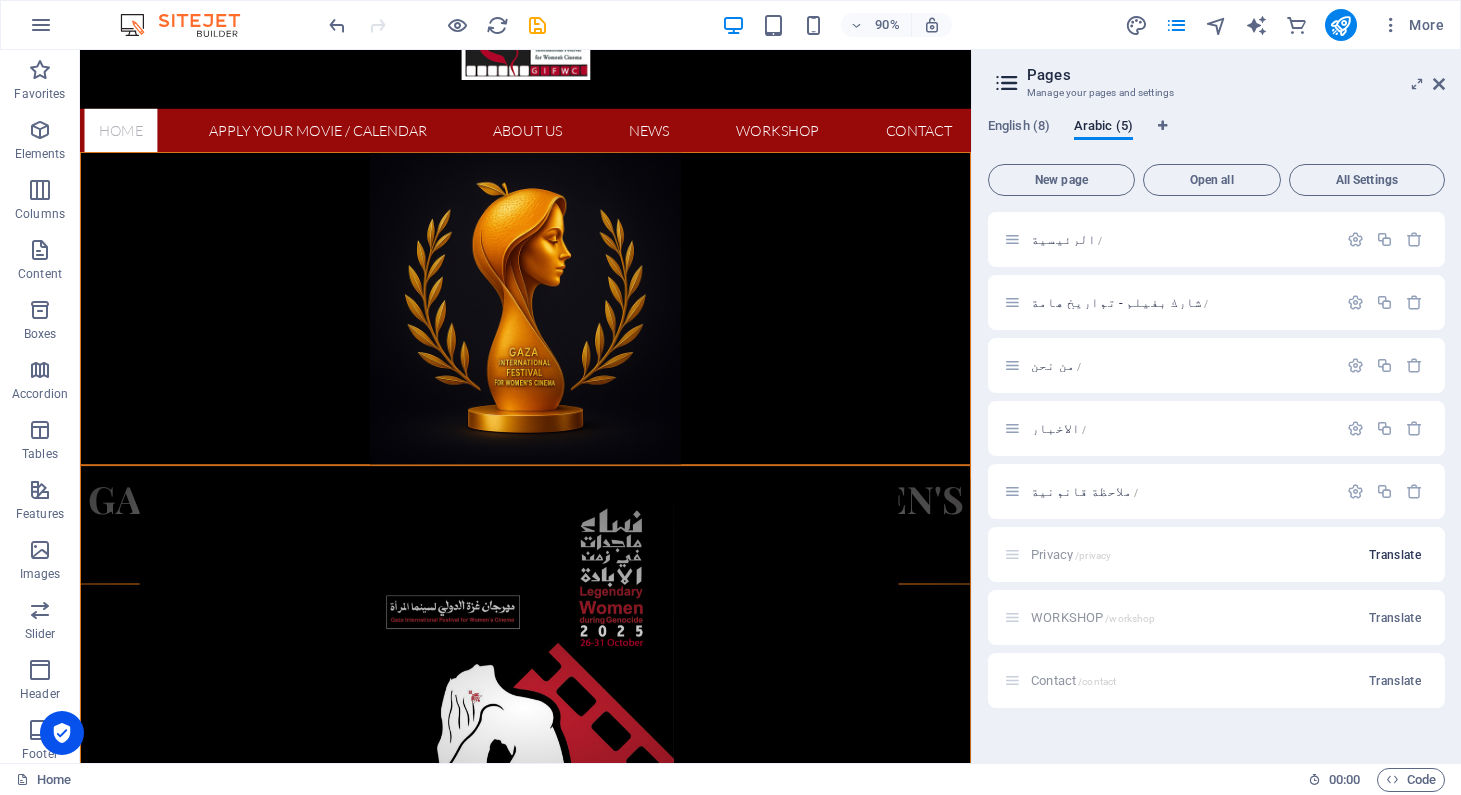 click on "Translate" at bounding box center (1395, 555) 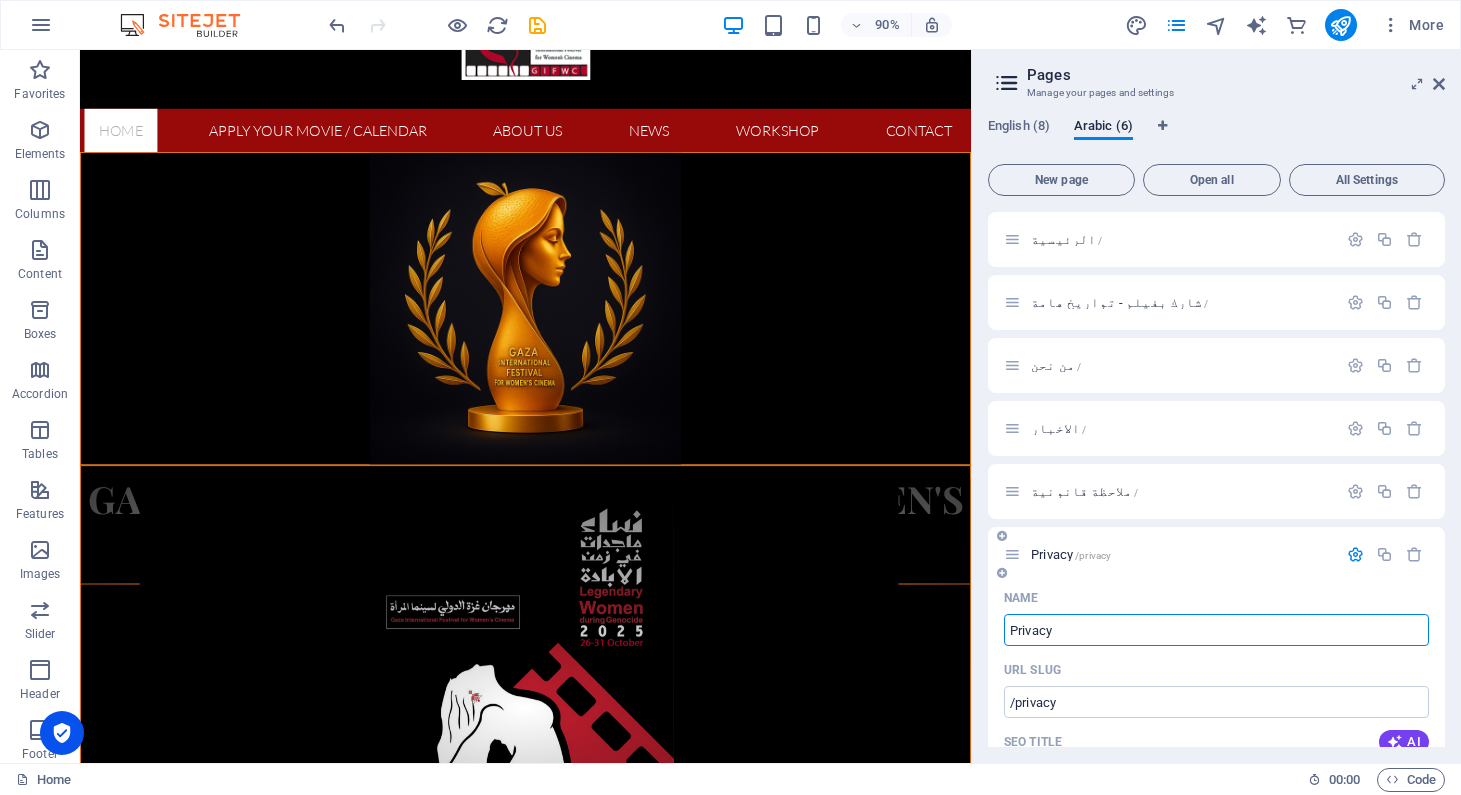 click on "Privacy" at bounding box center [1216, 630] 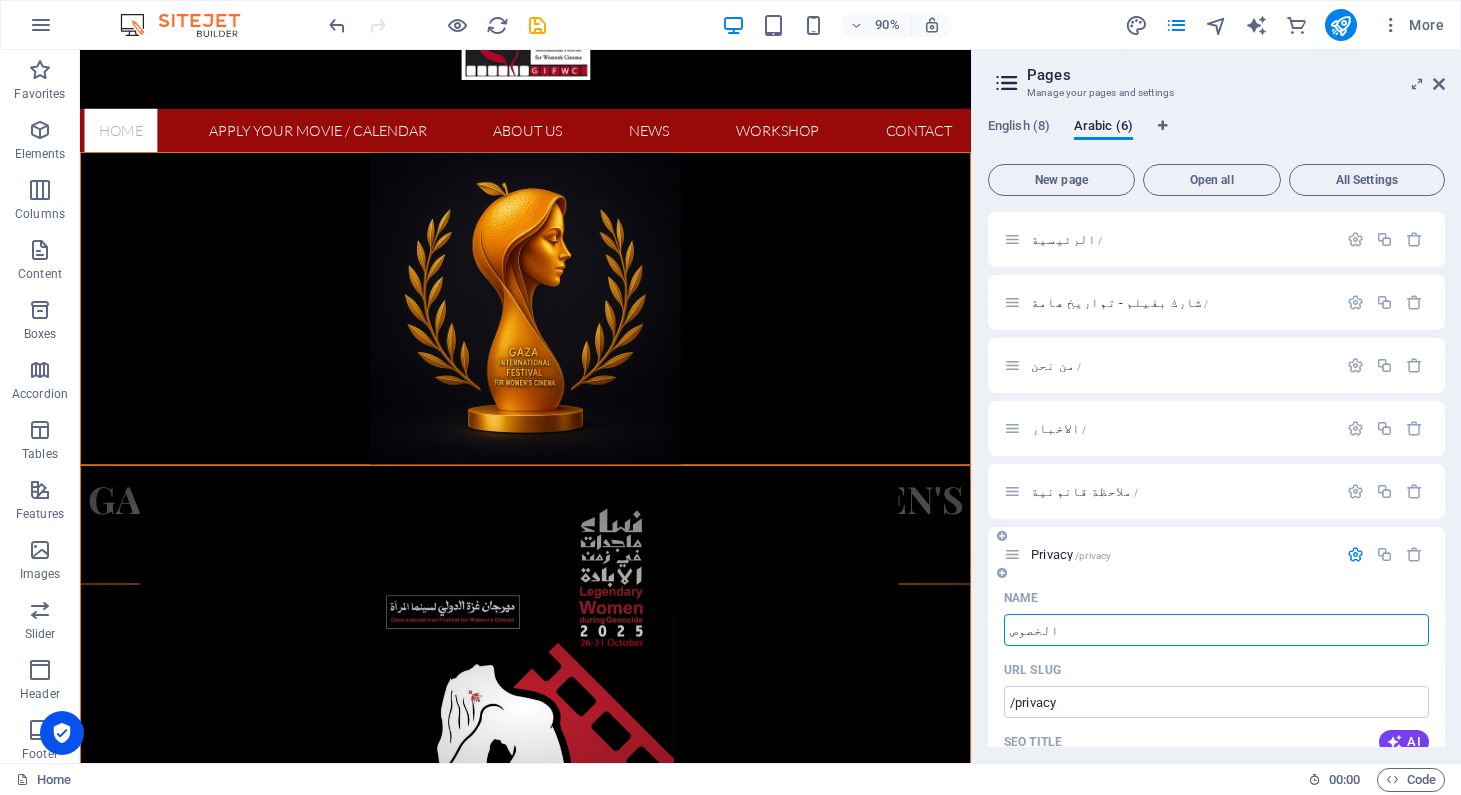 type on "الخصوص" 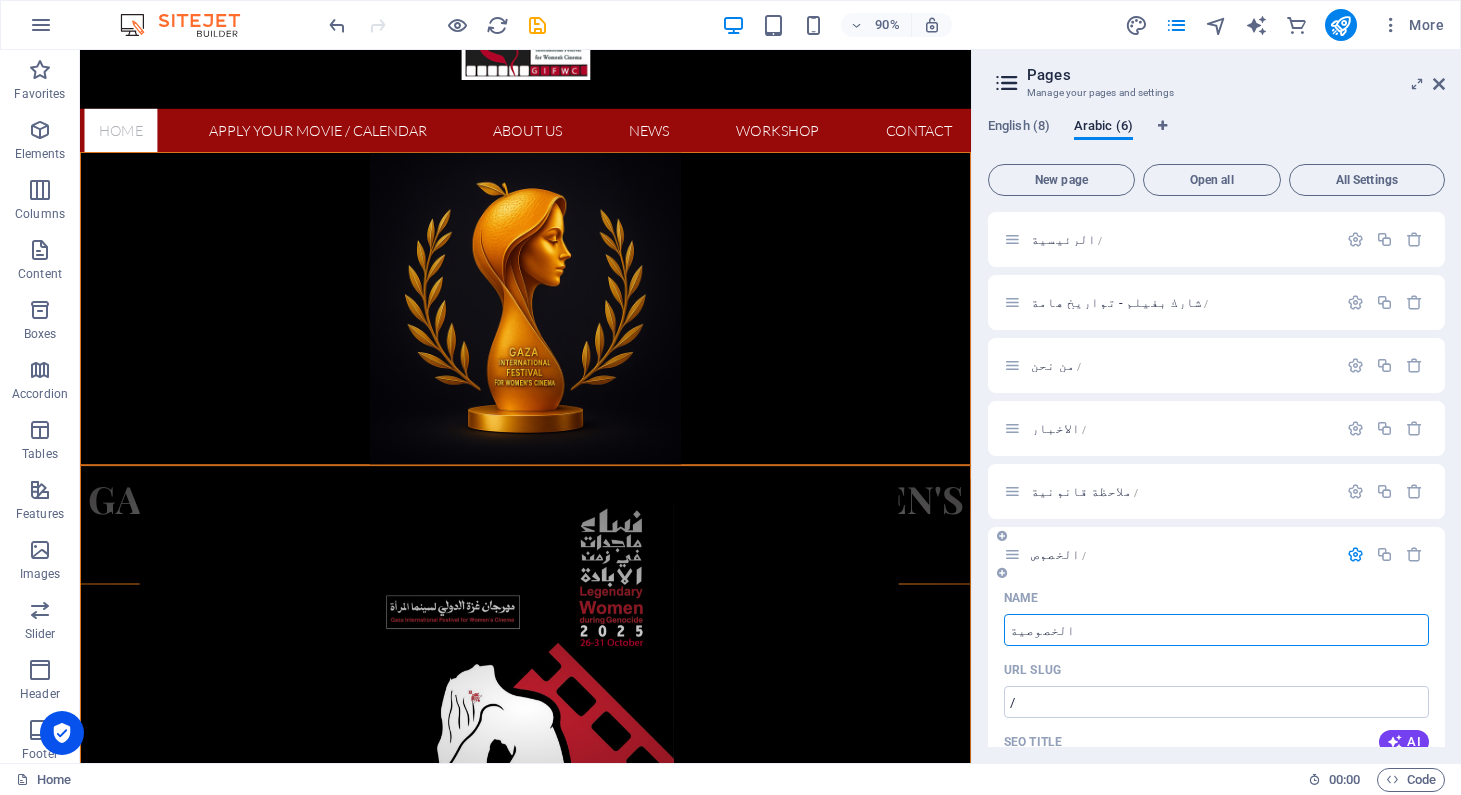 type on "الخصوصية" 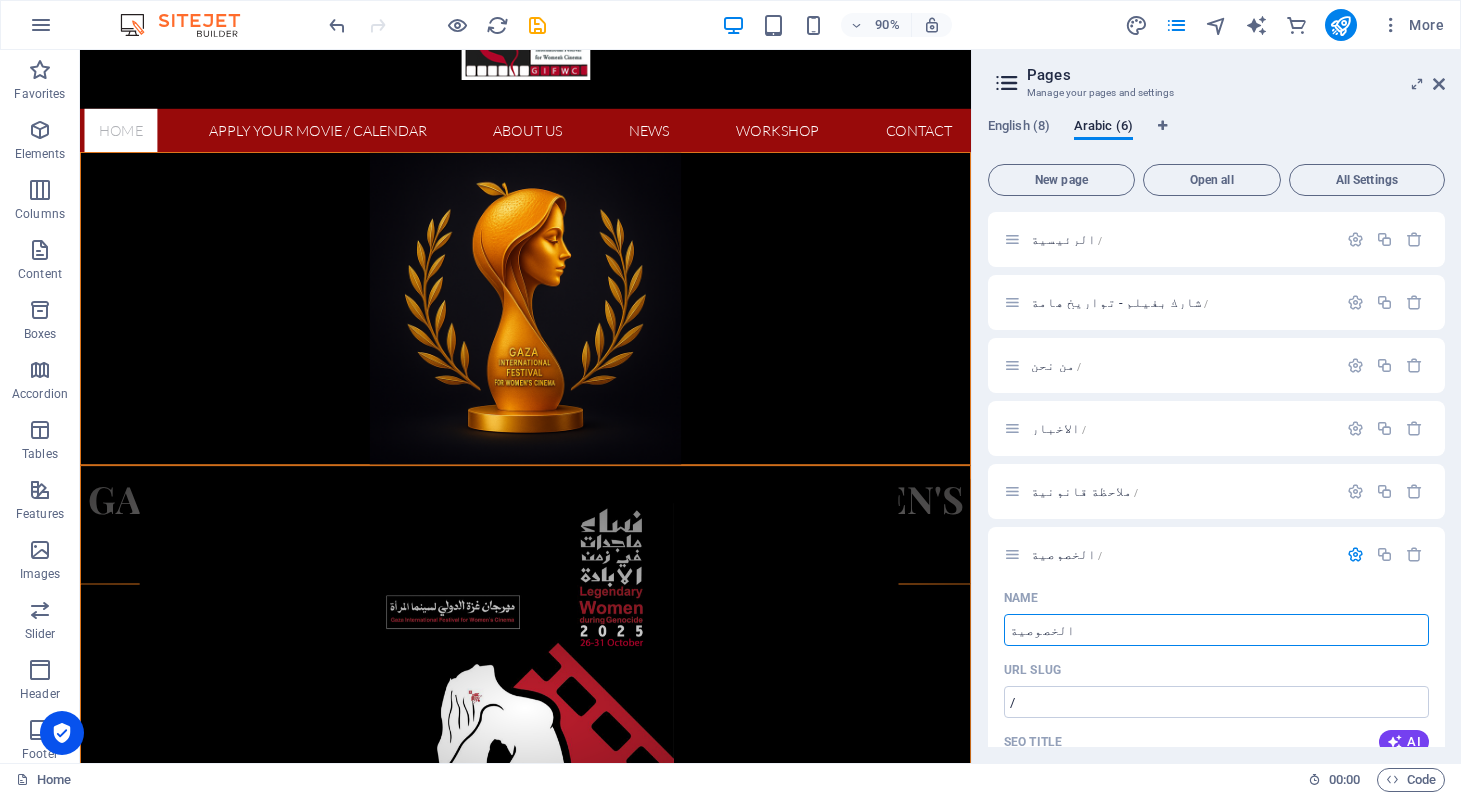 type on "الخصوصية" 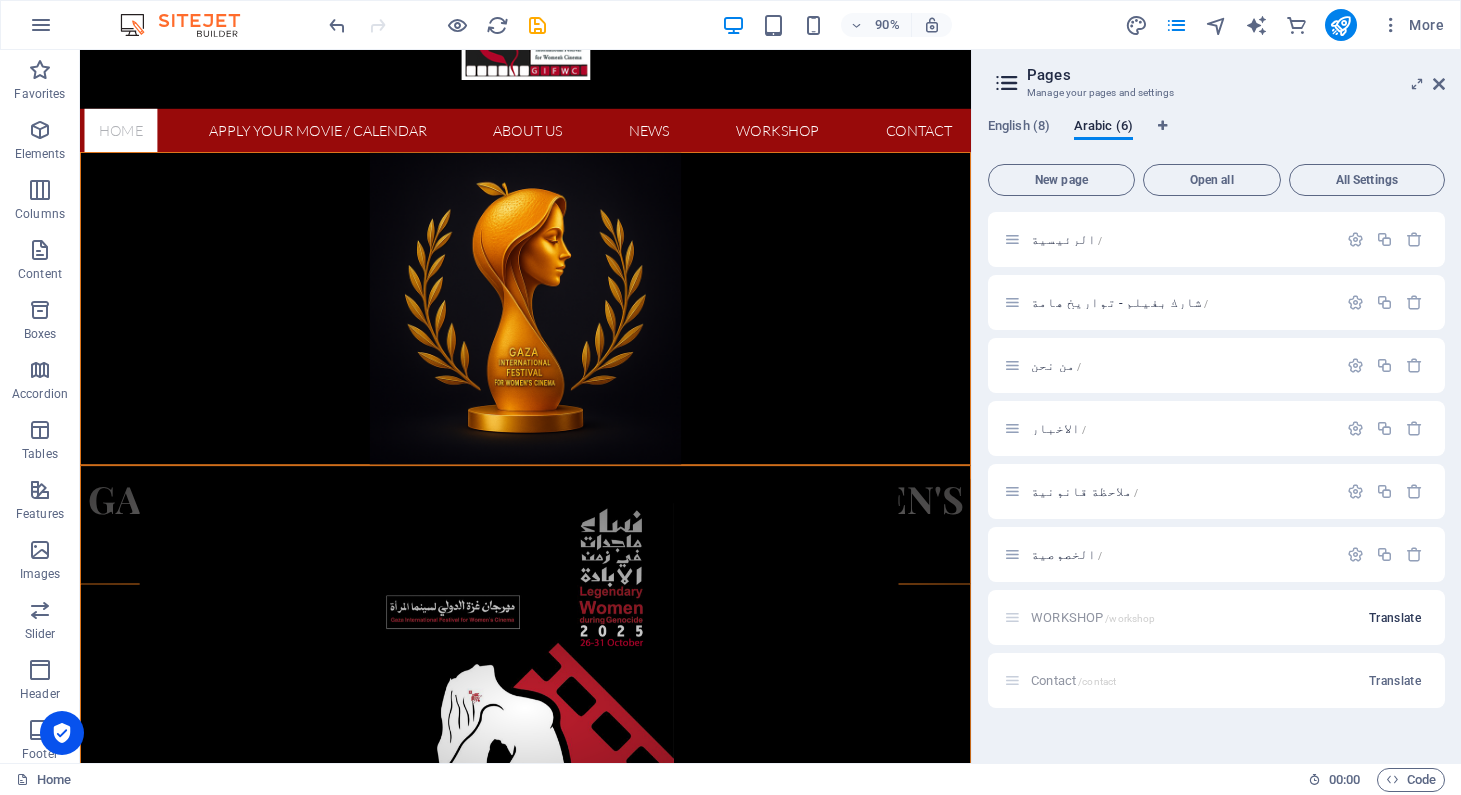 click on "Translate" at bounding box center [1395, 618] 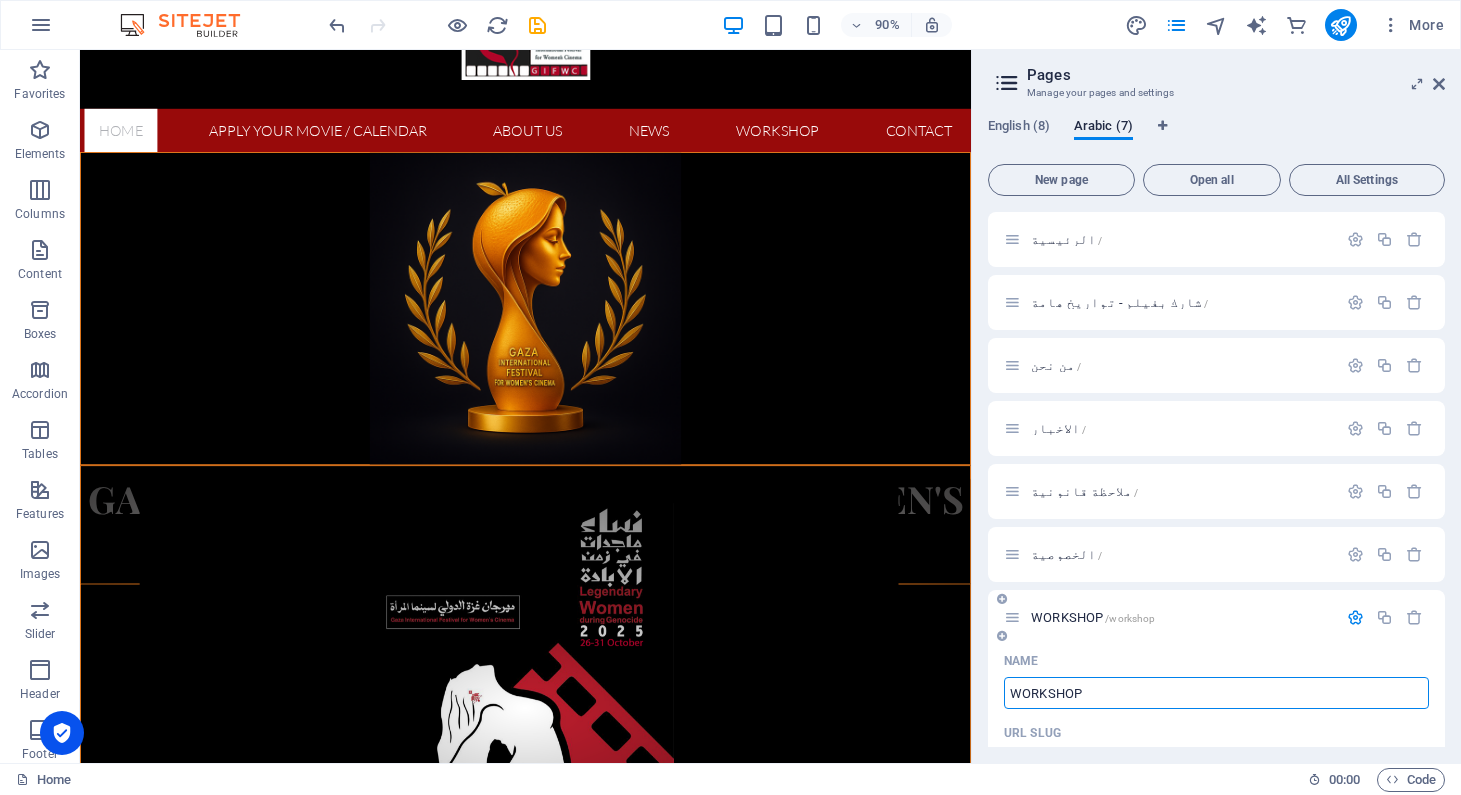 click on "WORKSHOP" at bounding box center (1216, 693) 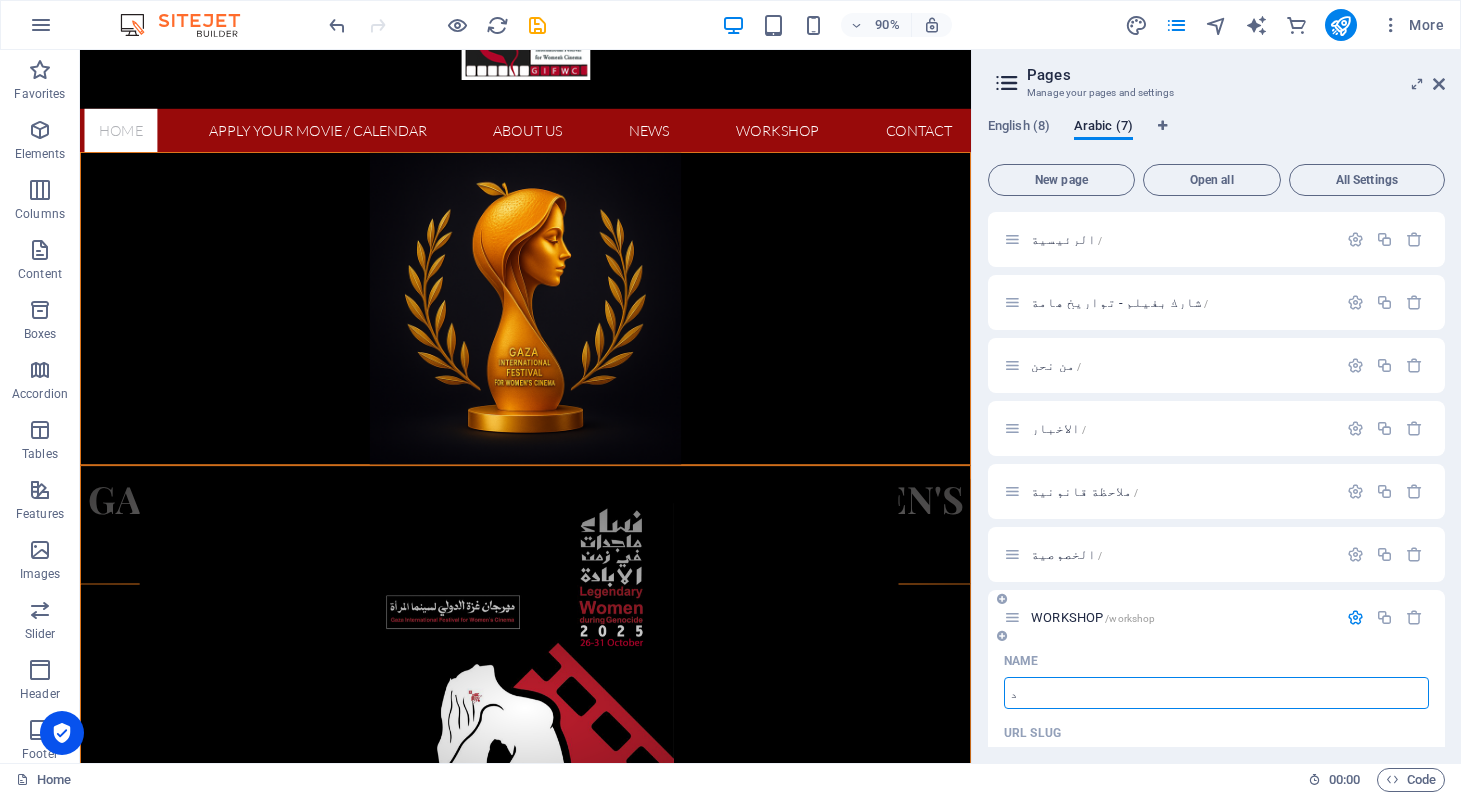 type on "دو" 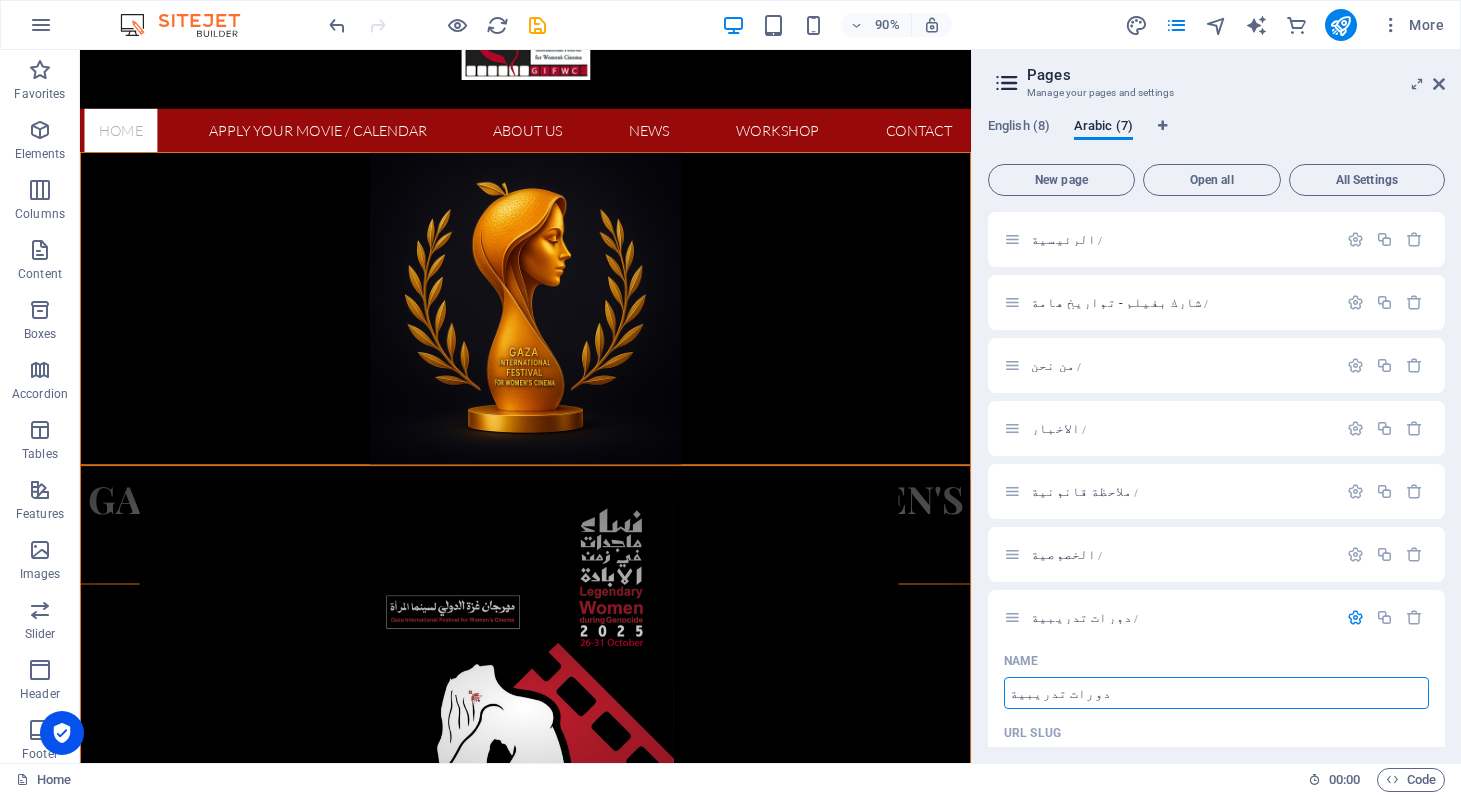 type on "دورات تدريبية" 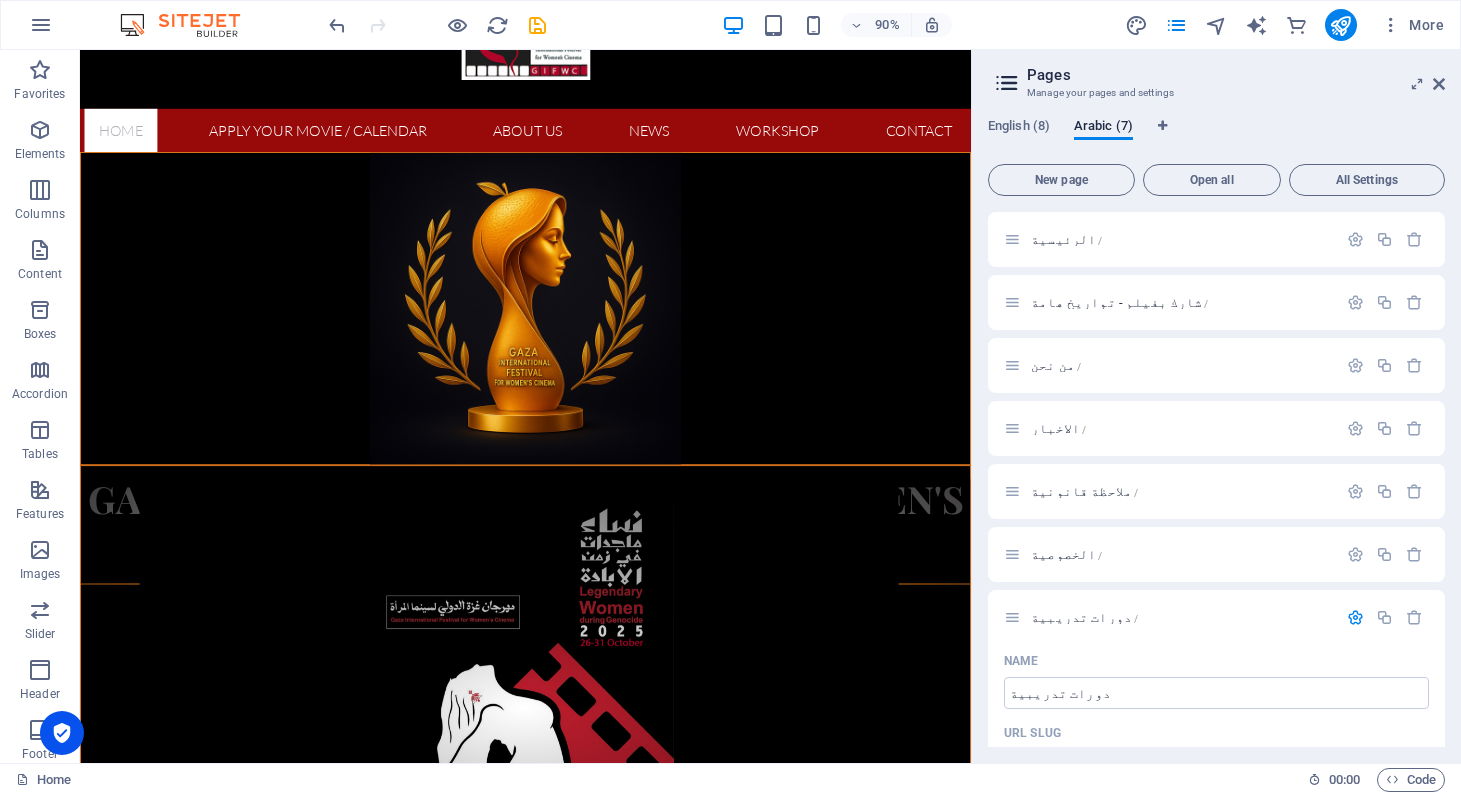 click at bounding box center (1355, 617) 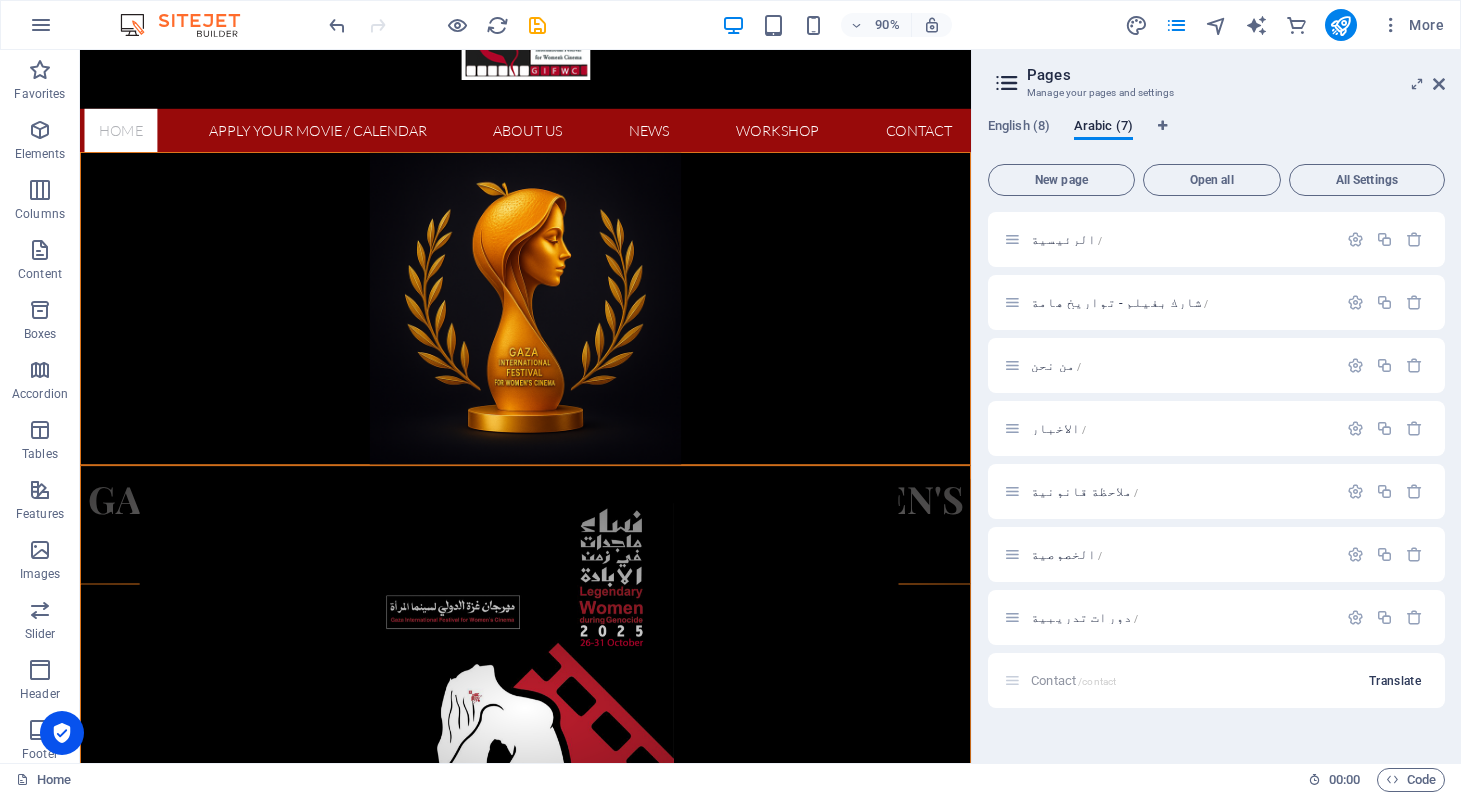 click on "Translate" at bounding box center (1395, 681) 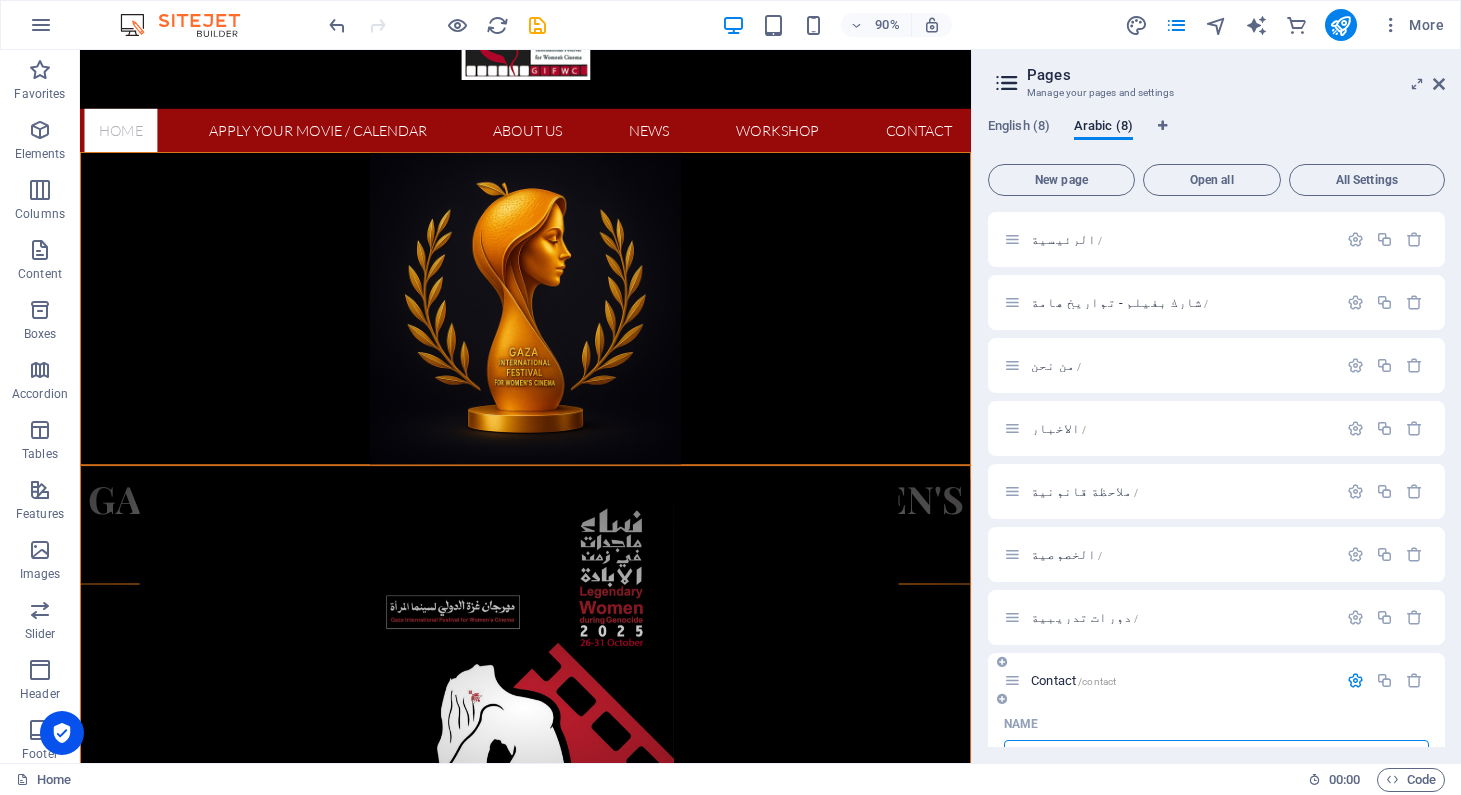scroll, scrollTop: 25, scrollLeft: 0, axis: vertical 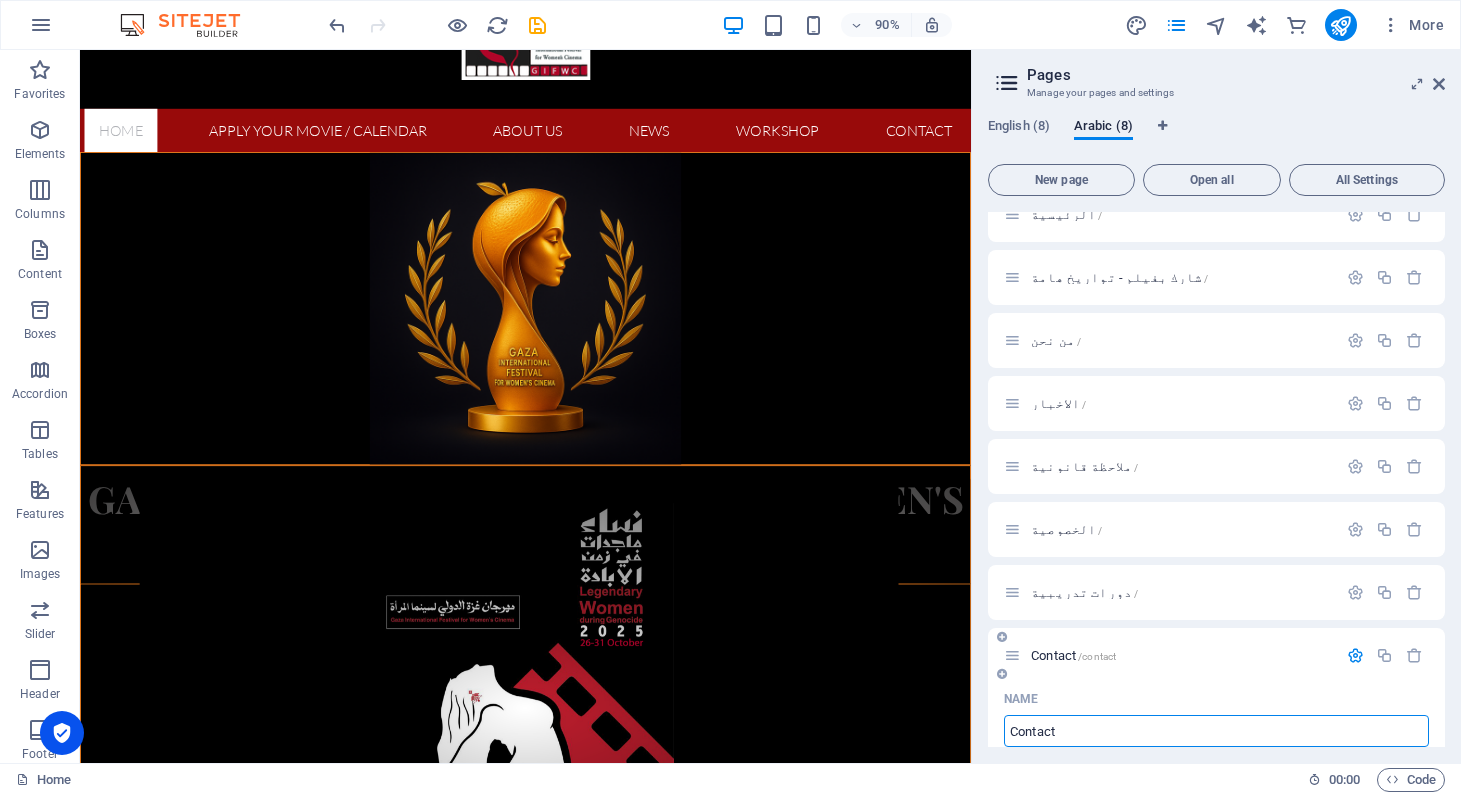 click on "Contact" at bounding box center [1216, 731] 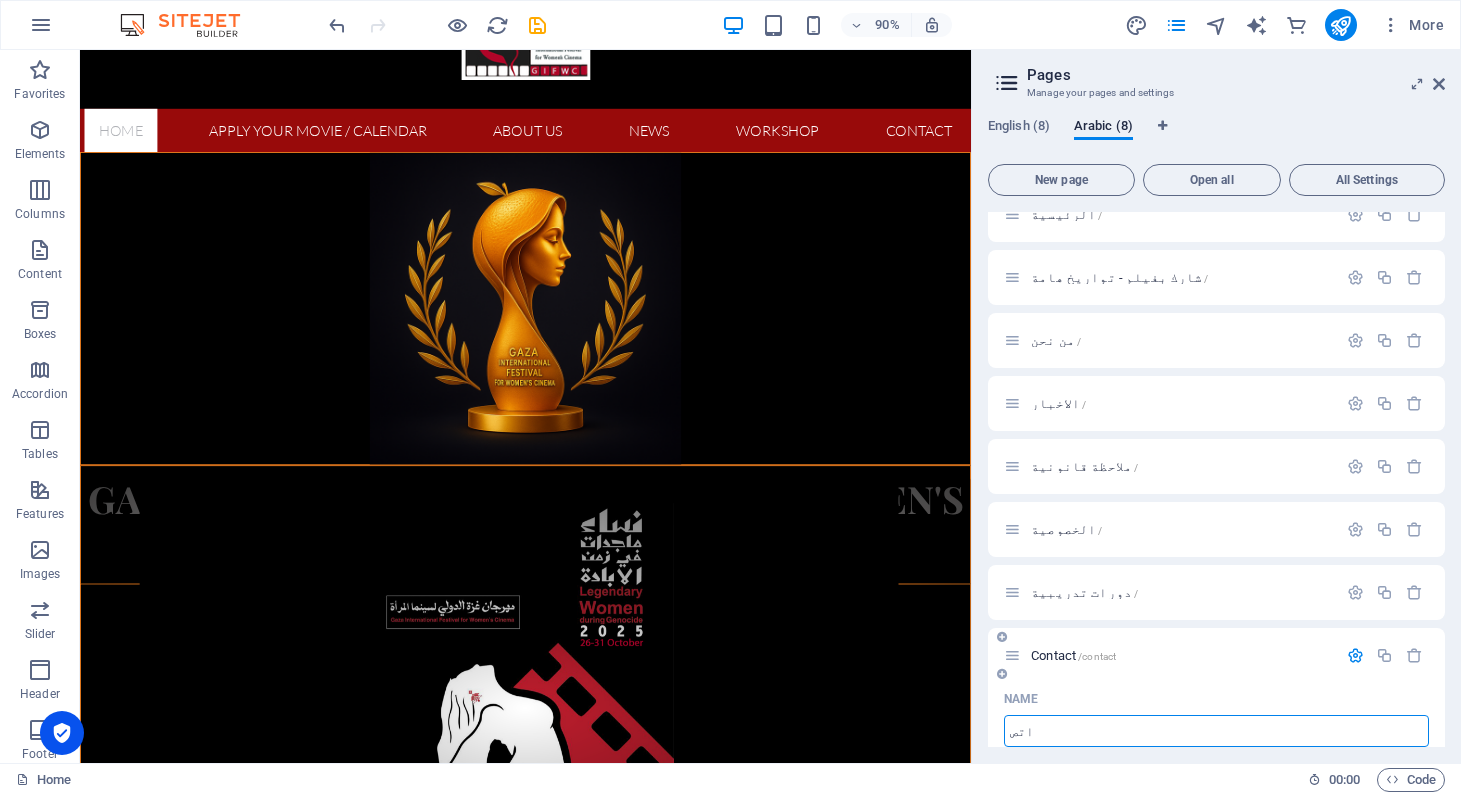 type on "اتصل" 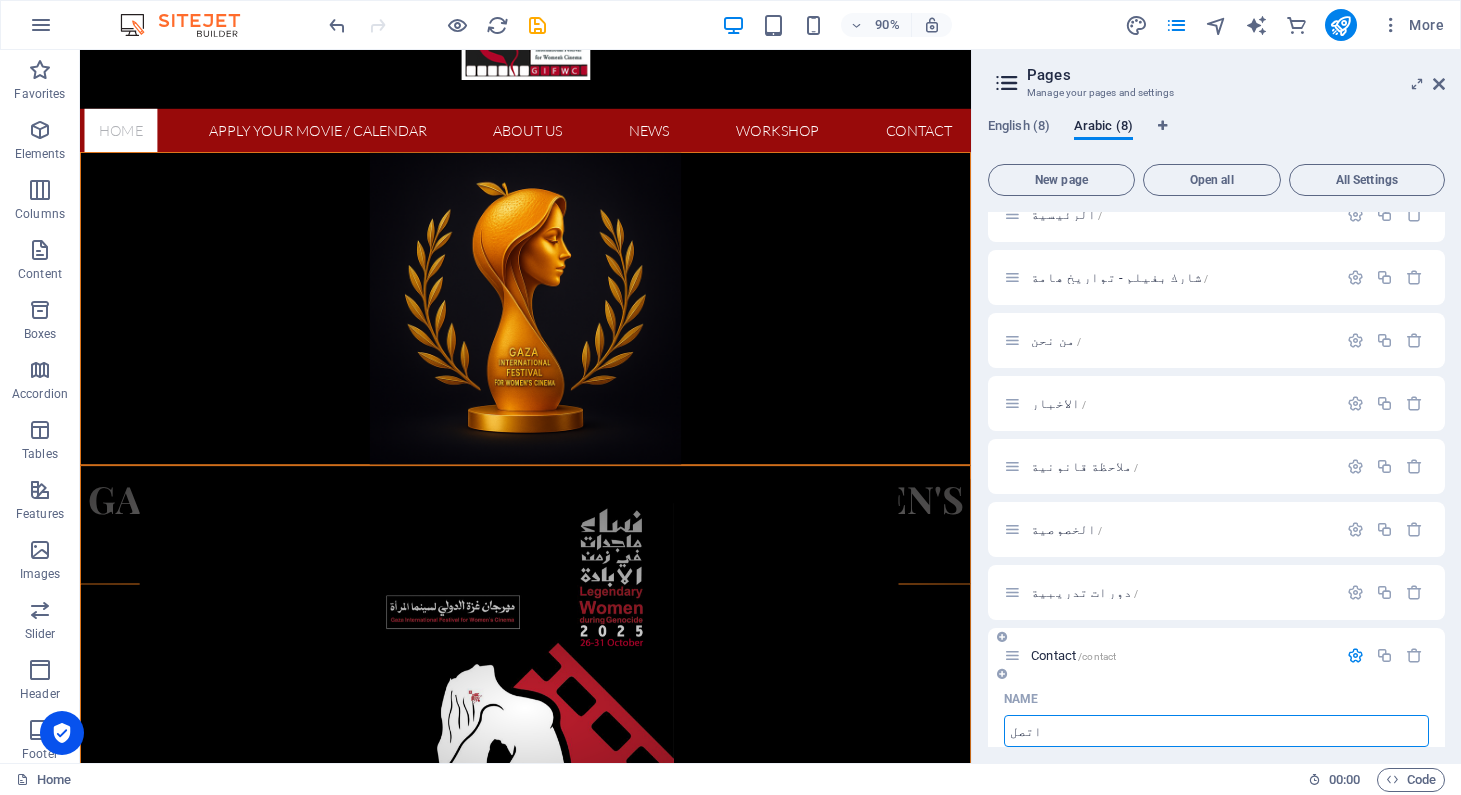 type on "/" 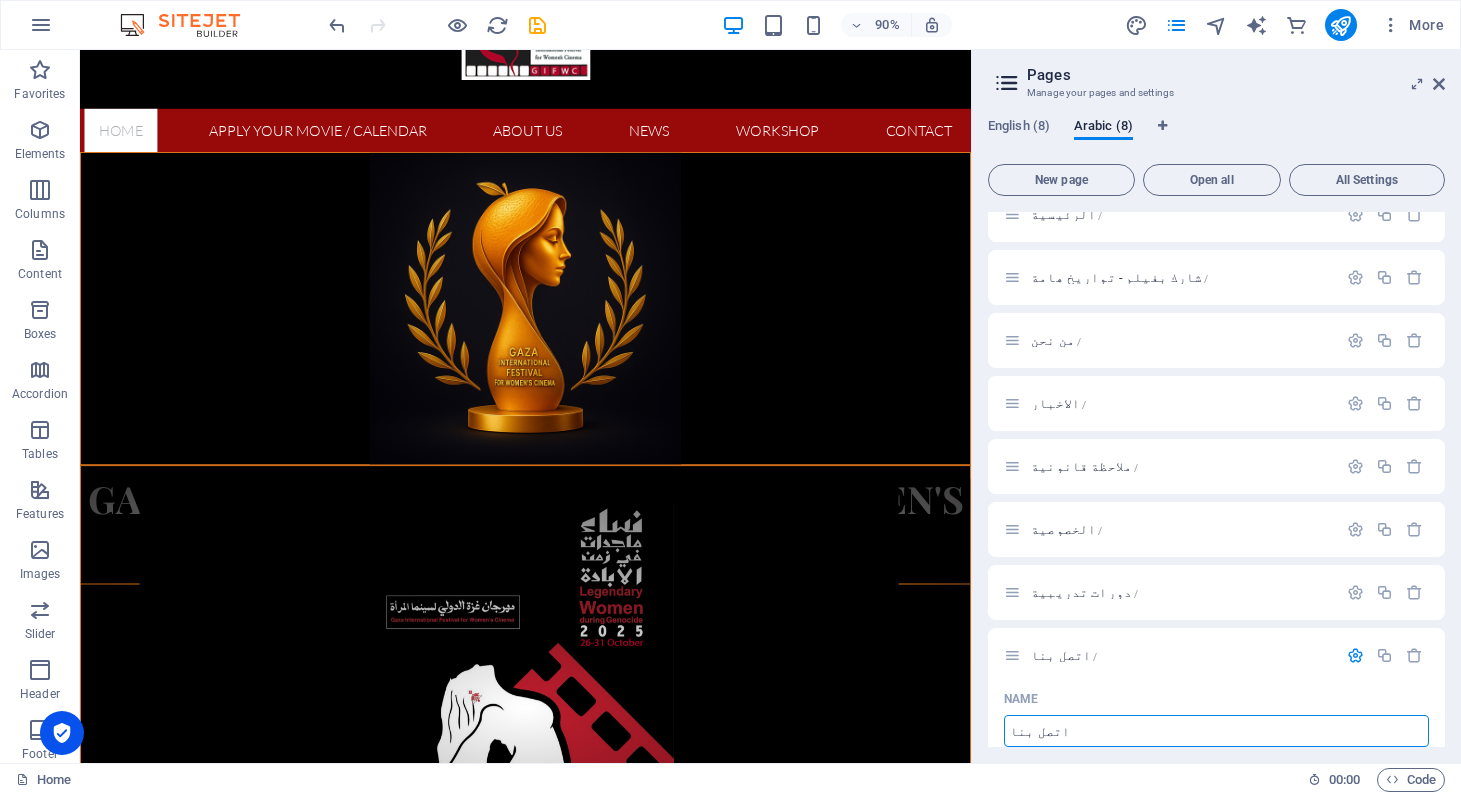 type on "اتصل بنا" 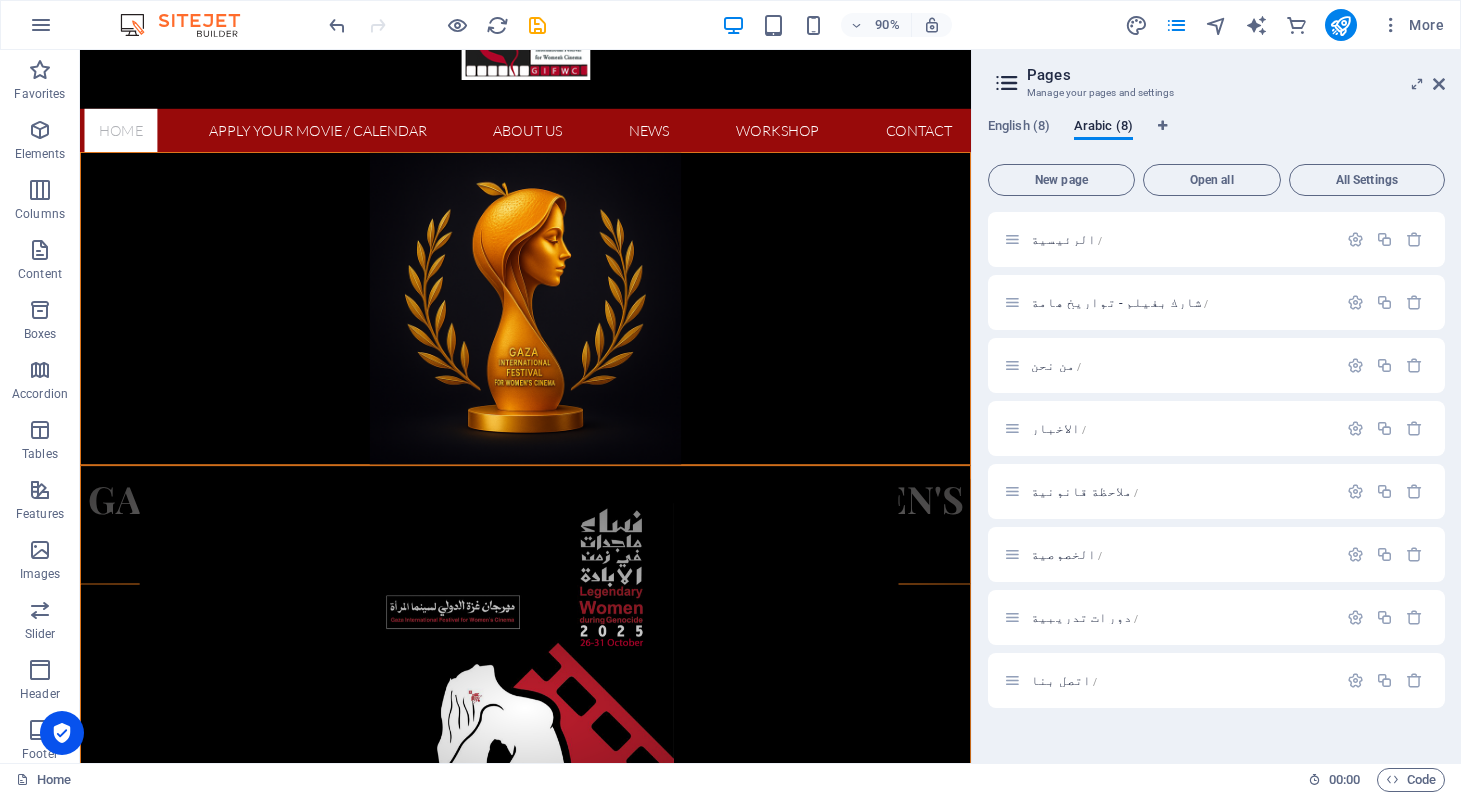 scroll, scrollTop: 0, scrollLeft: 0, axis: both 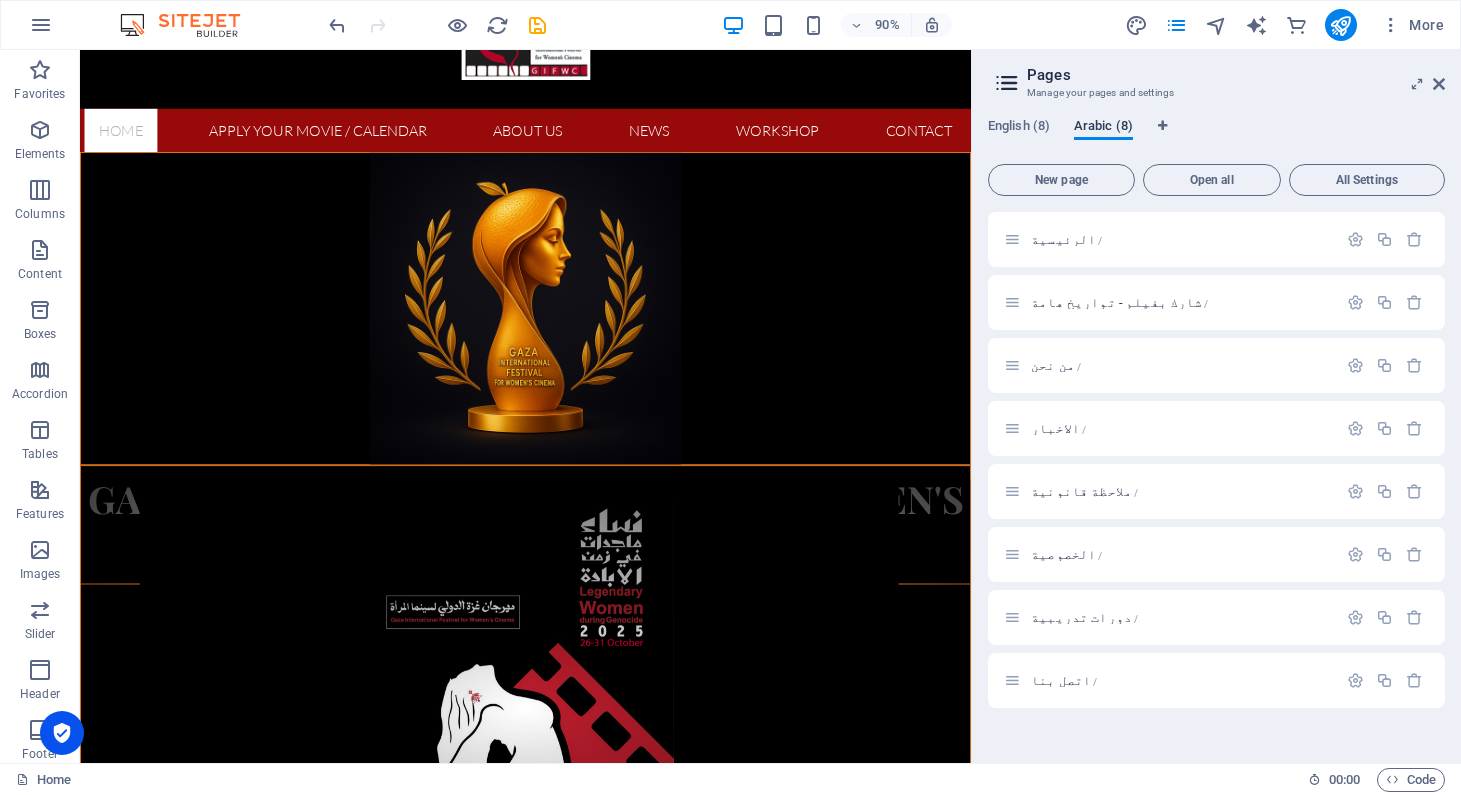 click on "Arabic (8)" at bounding box center [1103, 128] 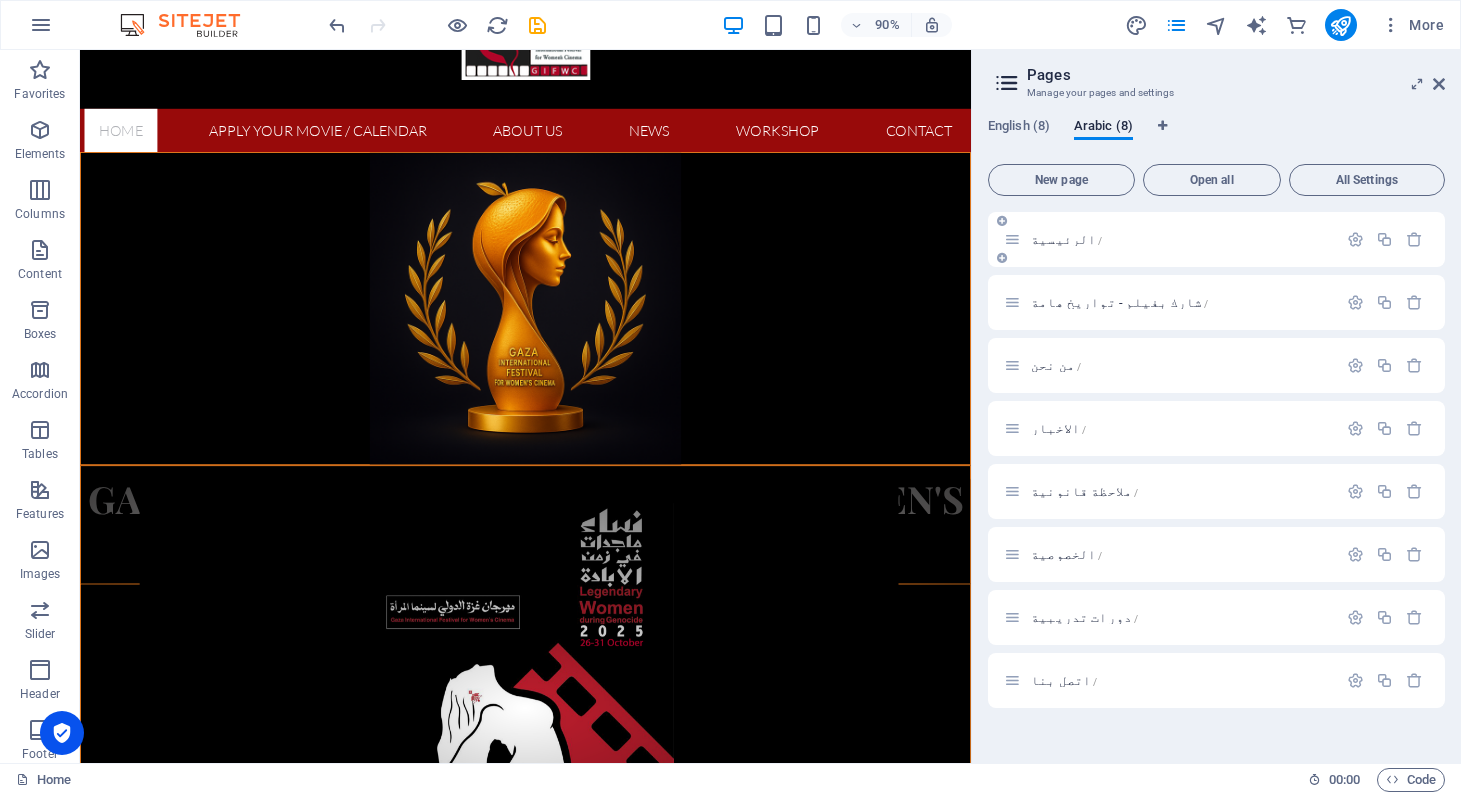 click on "الرئيسية /" at bounding box center (1066, 239) 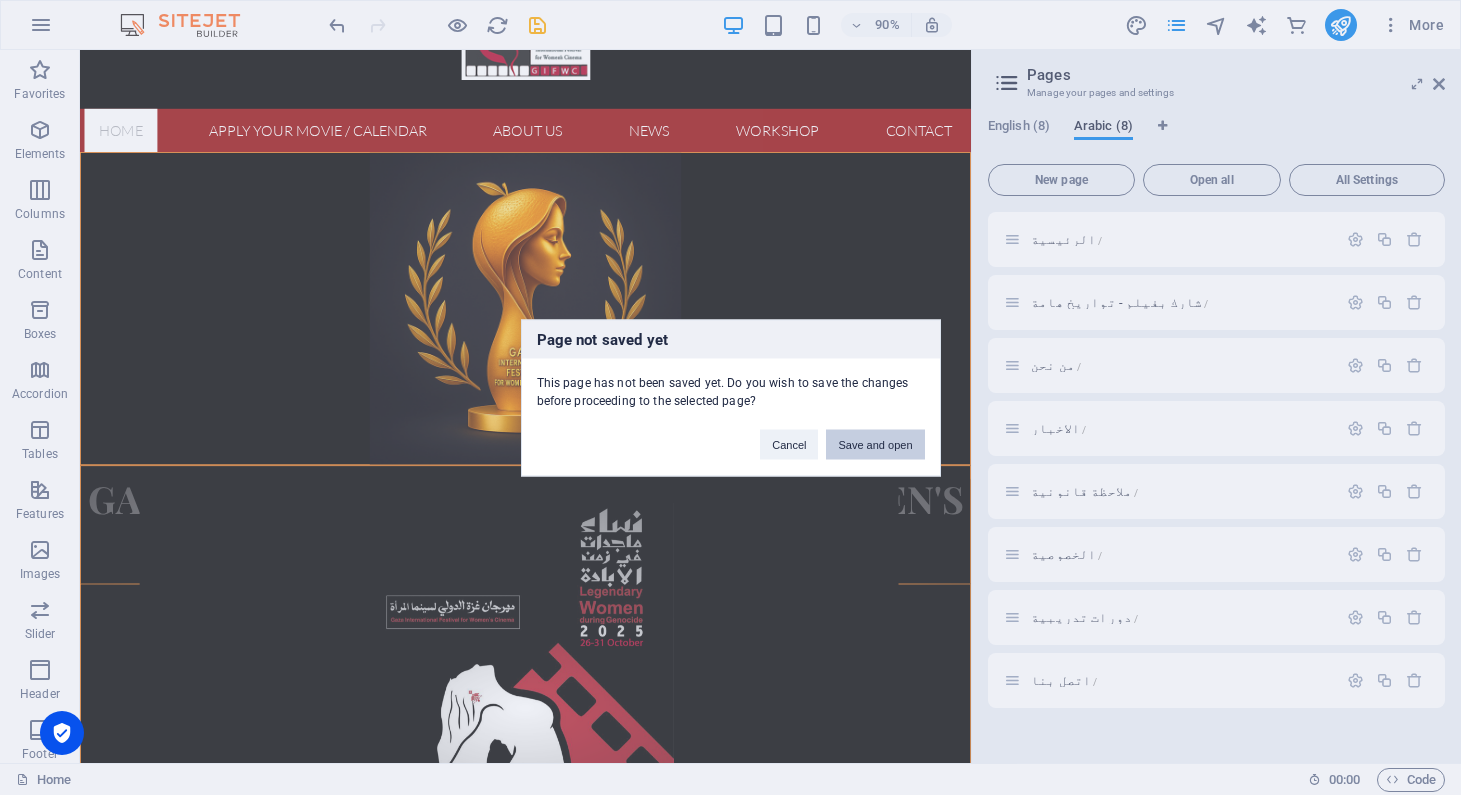 click on "Save and open" at bounding box center (875, 444) 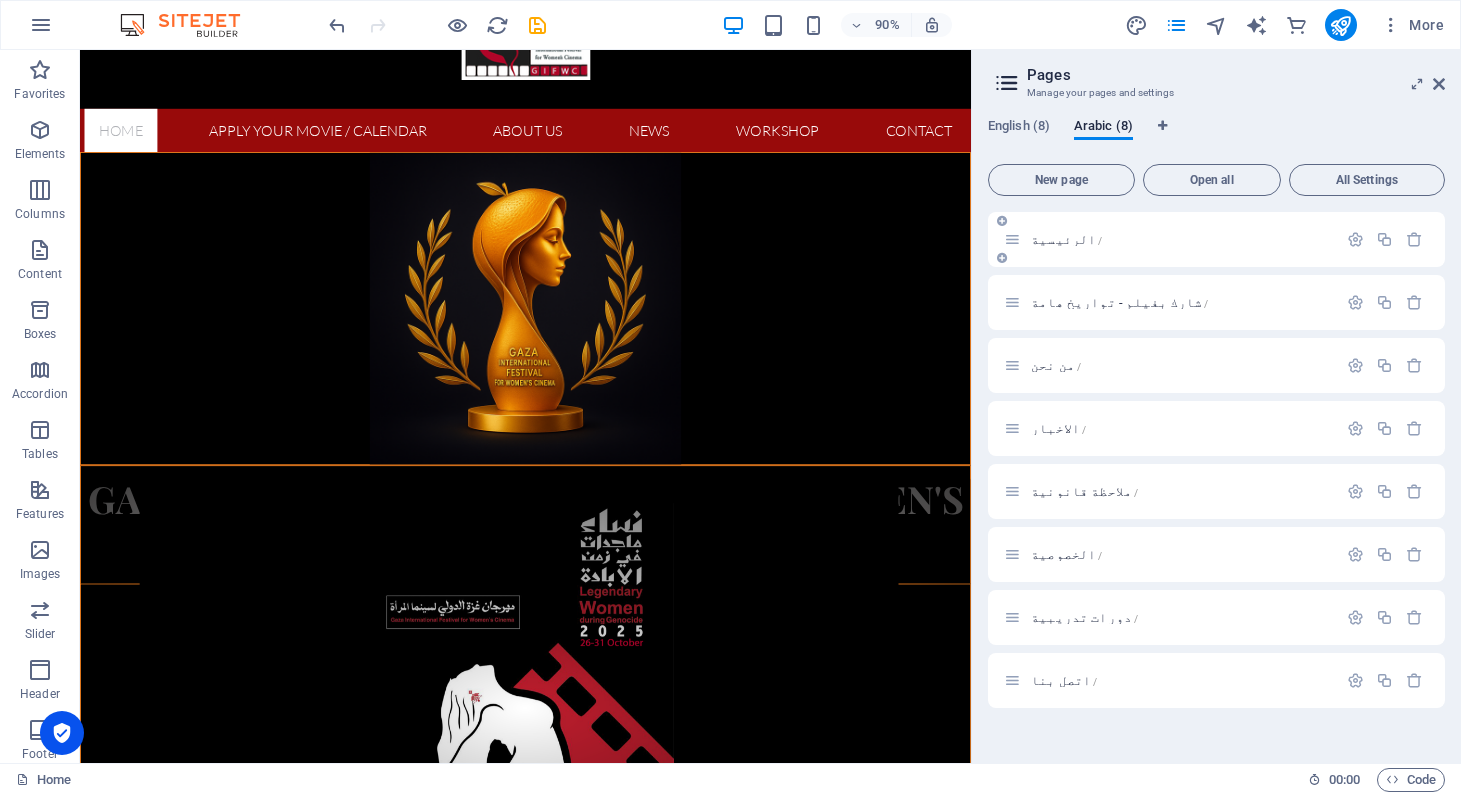 click on "الرئيسية /" at bounding box center (1066, 239) 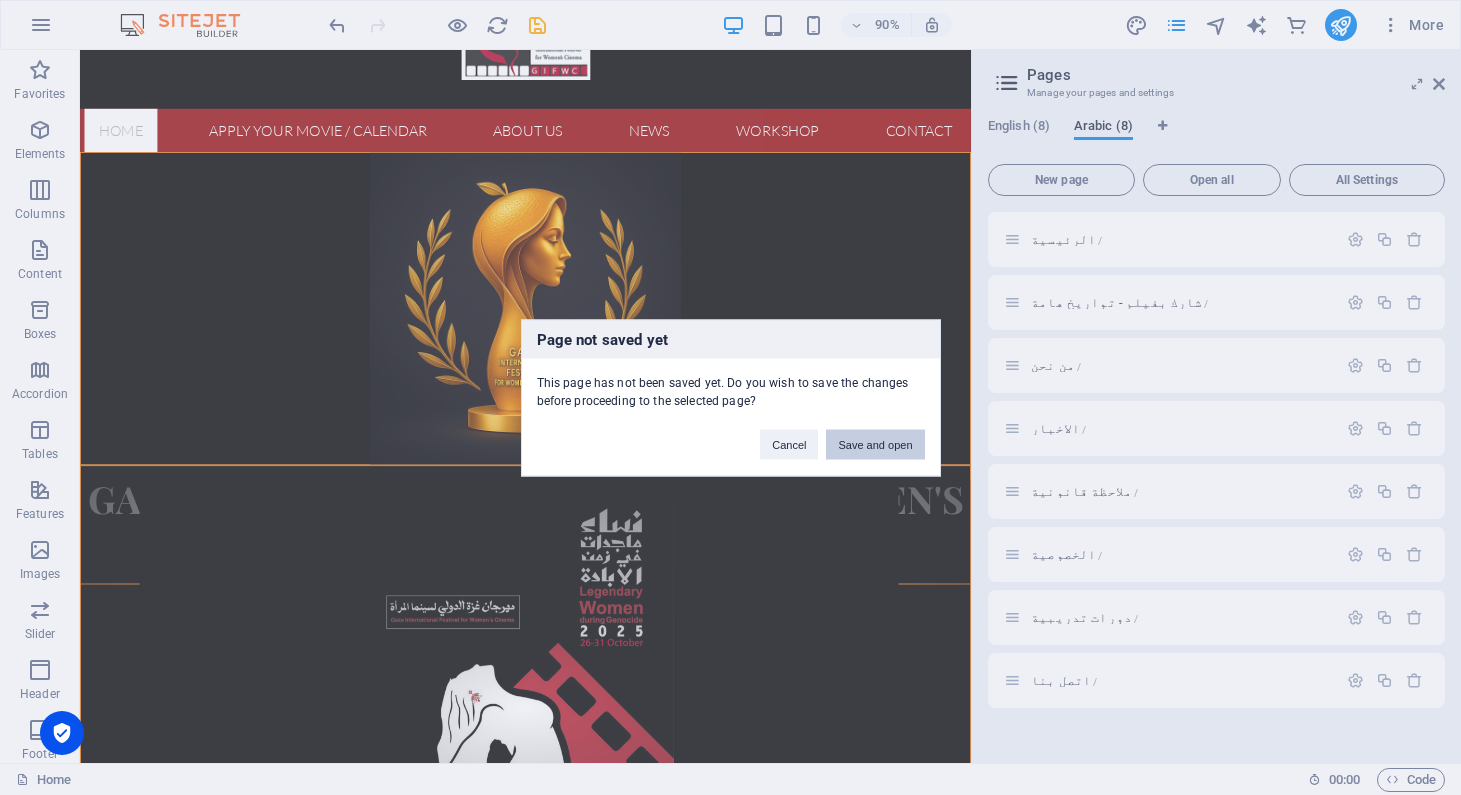 click on "Save and open" at bounding box center [875, 444] 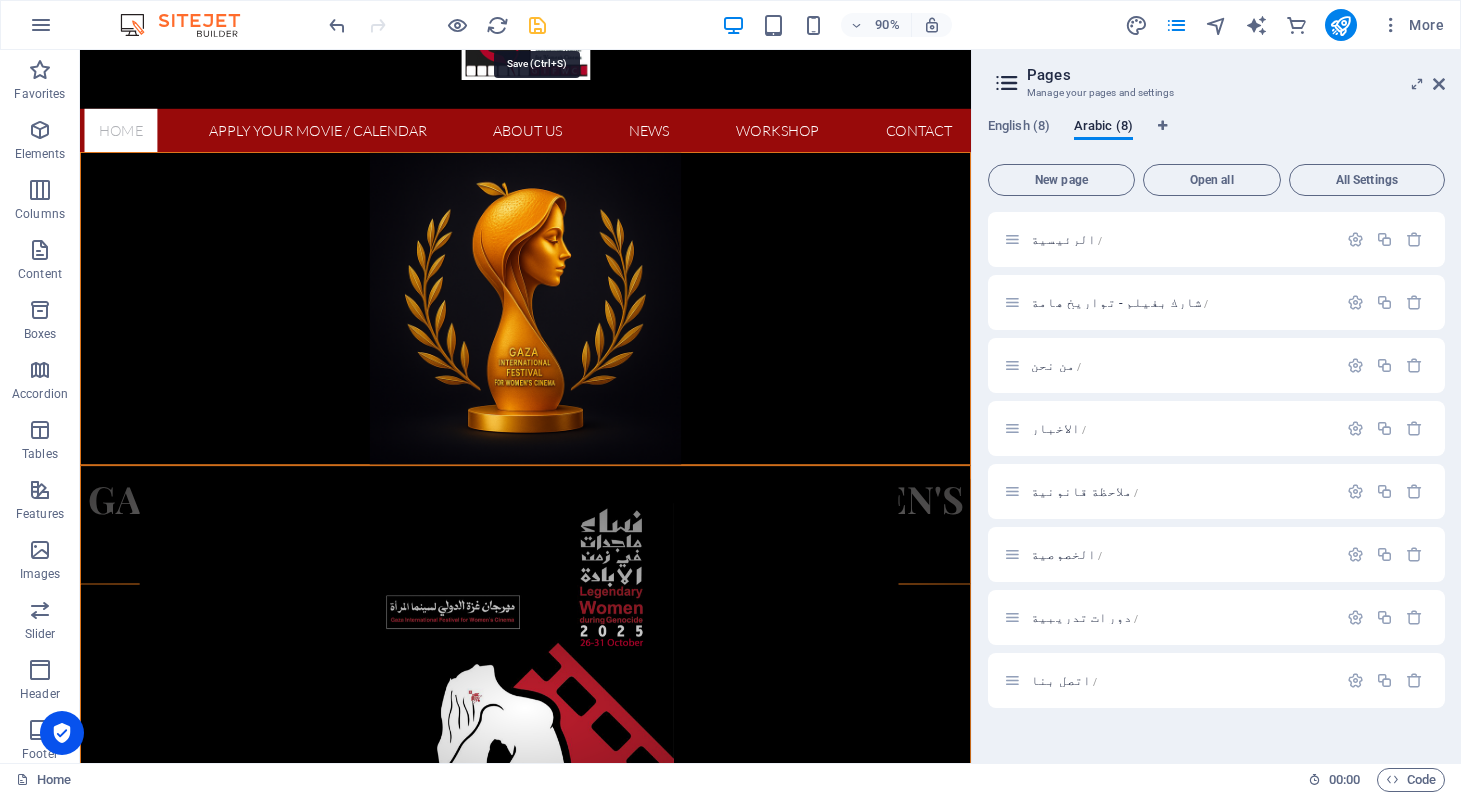 click at bounding box center [537, 25] 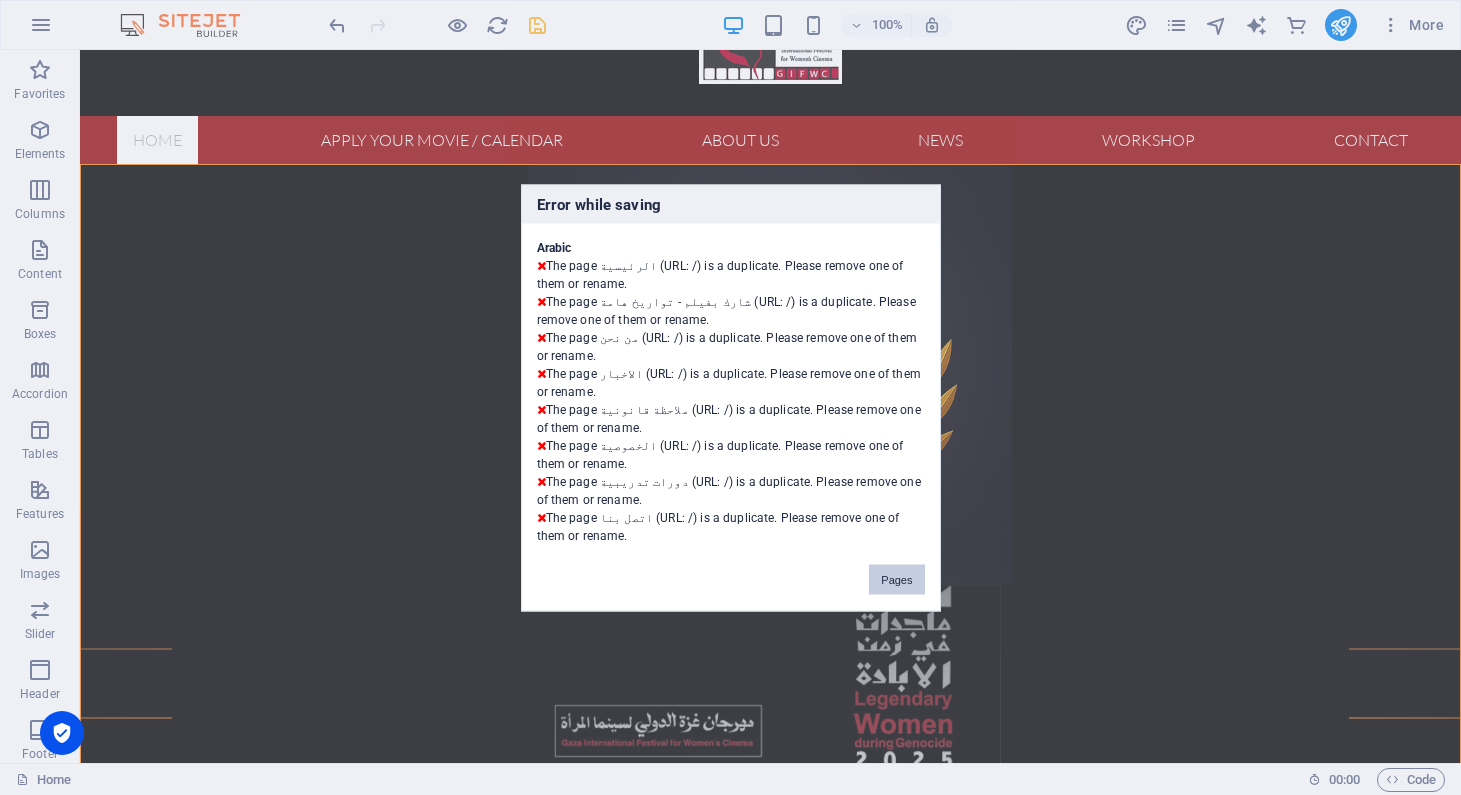 click on "Pages" at bounding box center (896, 579) 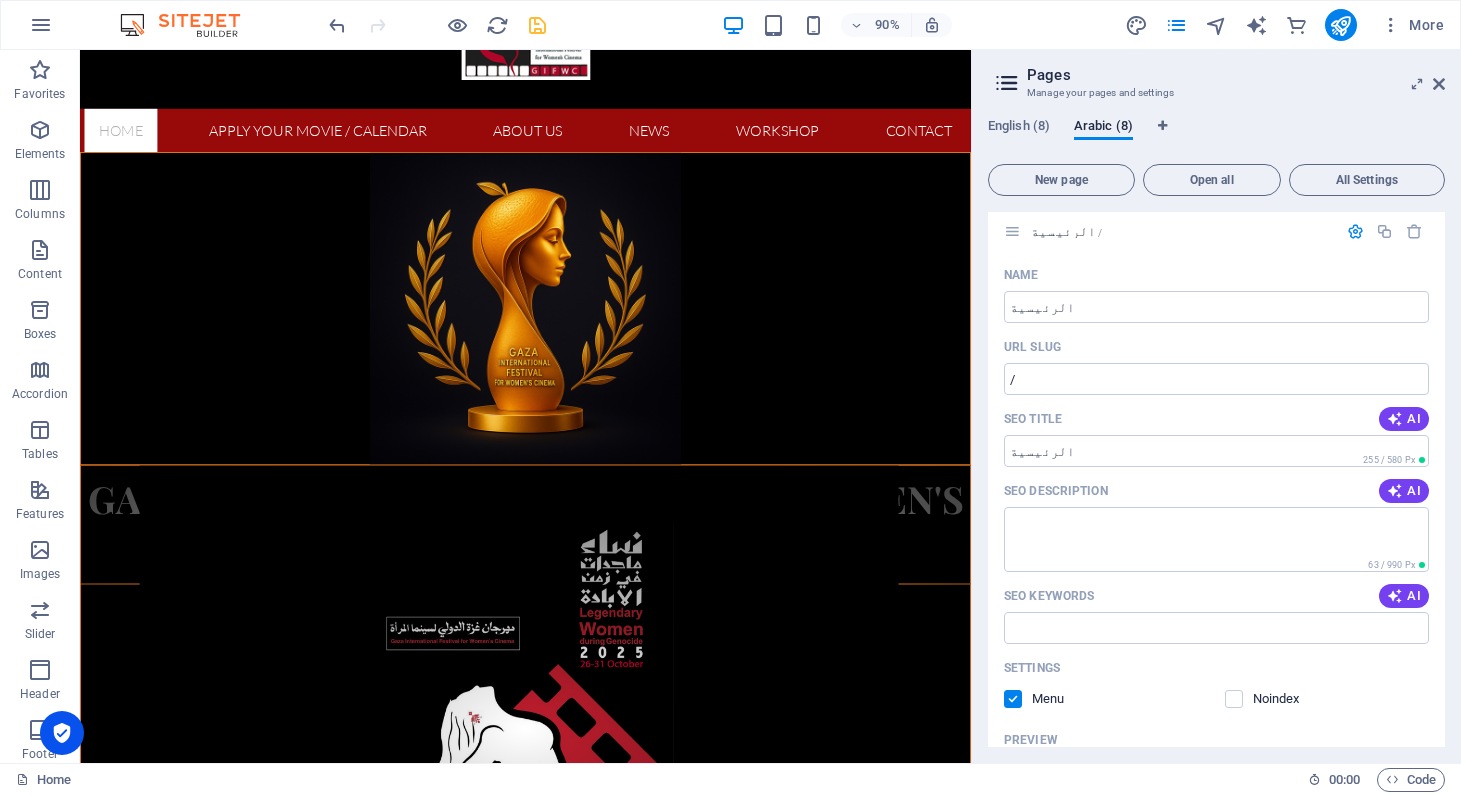 scroll, scrollTop: 0, scrollLeft: 0, axis: both 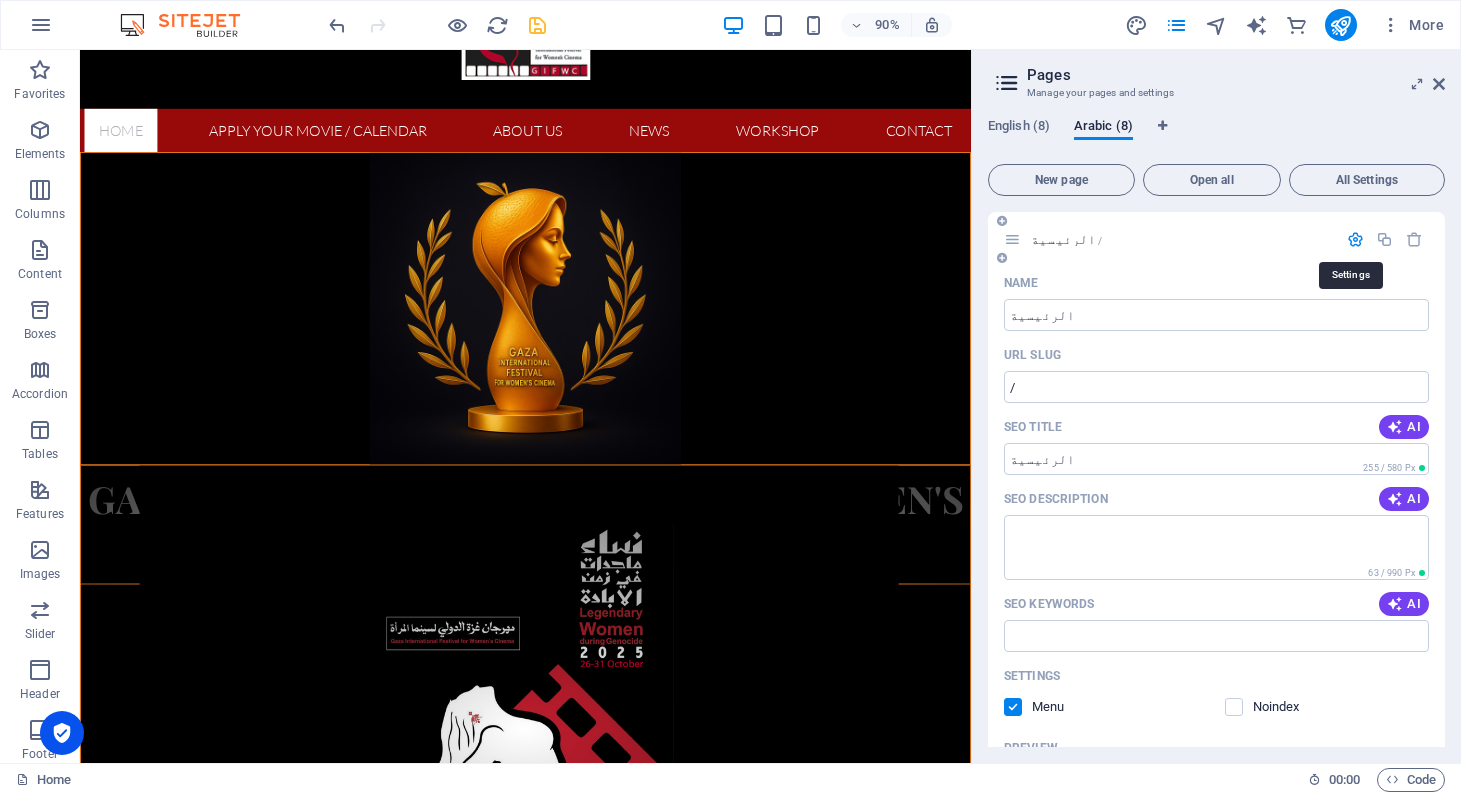 click at bounding box center [1355, 239] 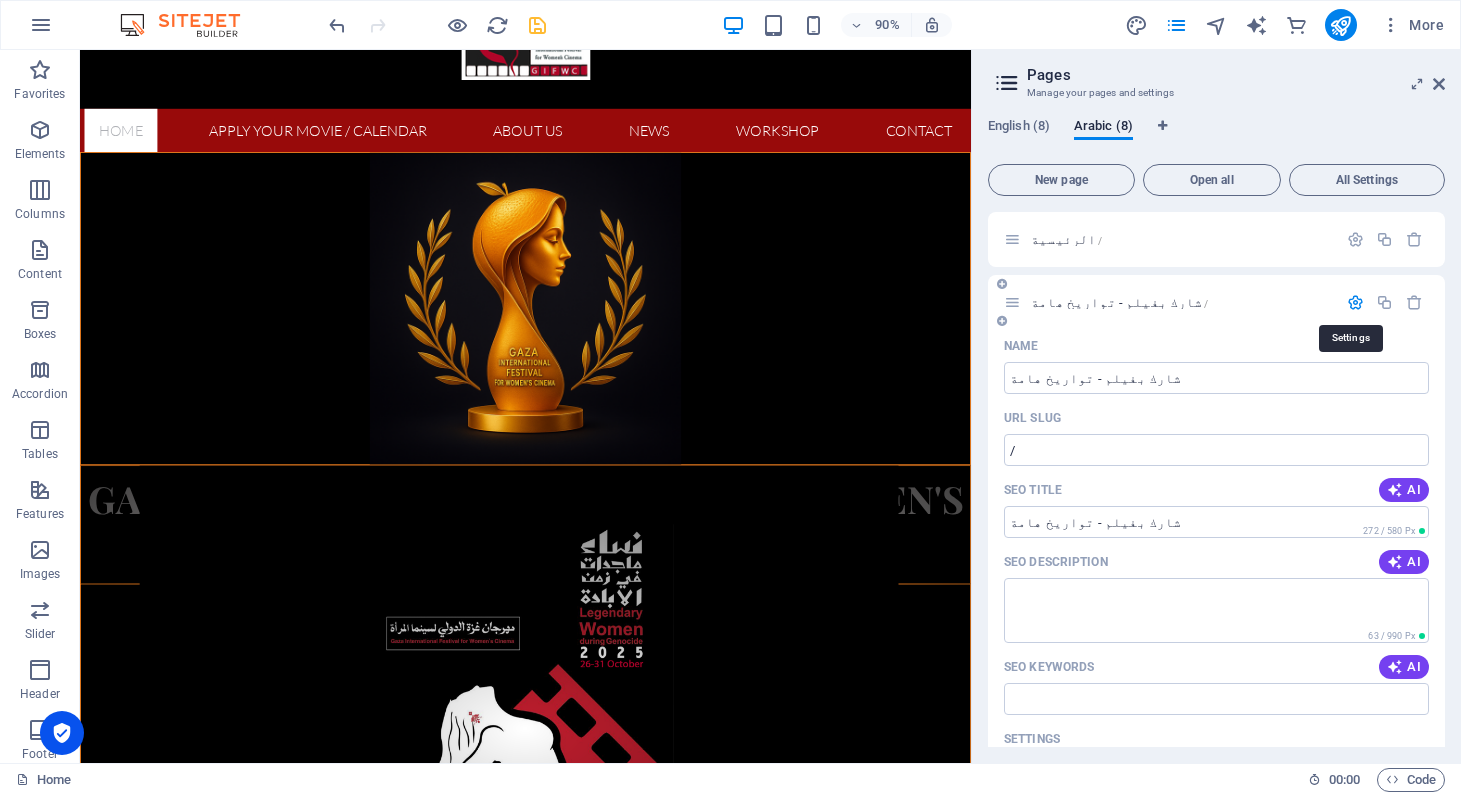 click at bounding box center (1355, 302) 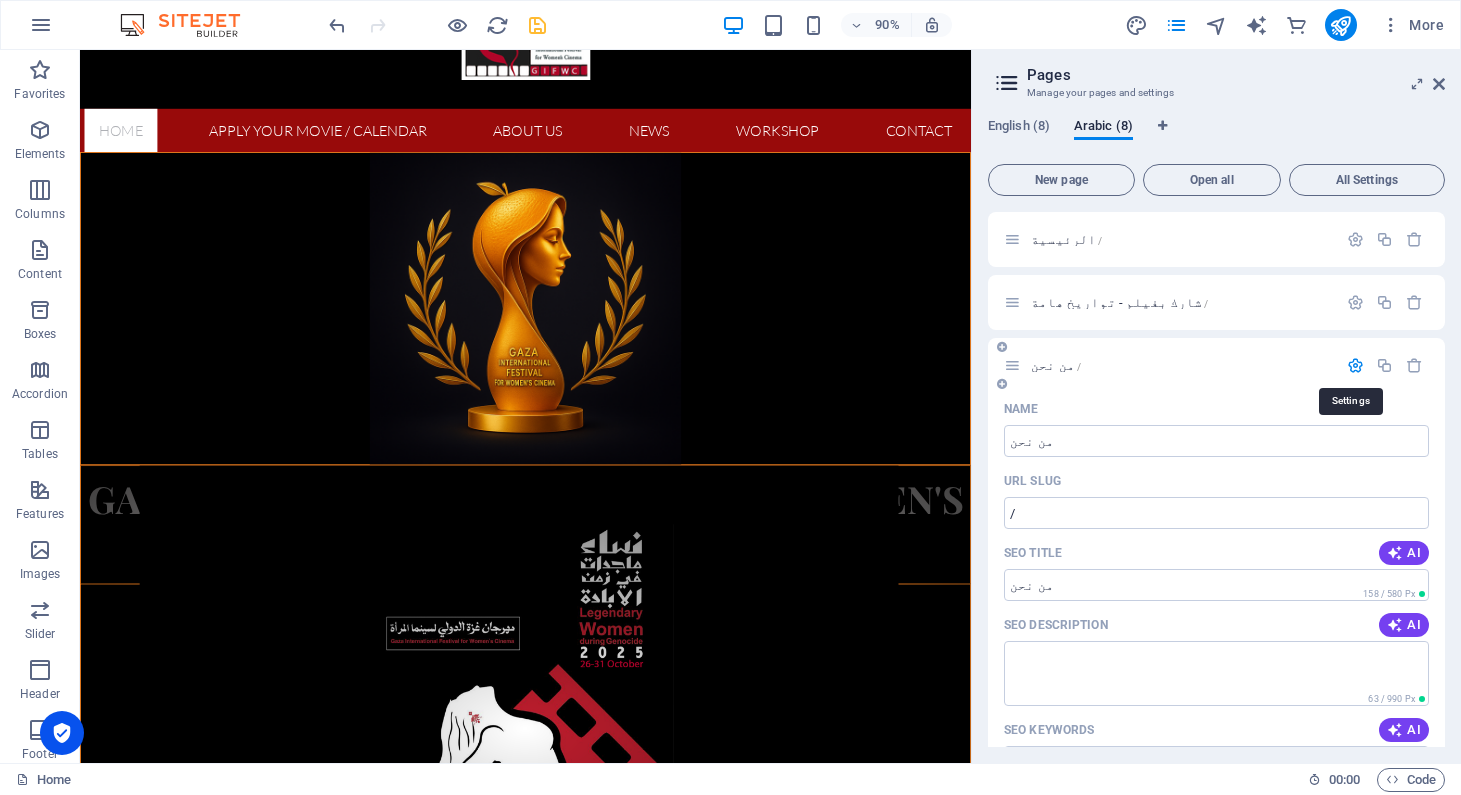 click at bounding box center [1355, 365] 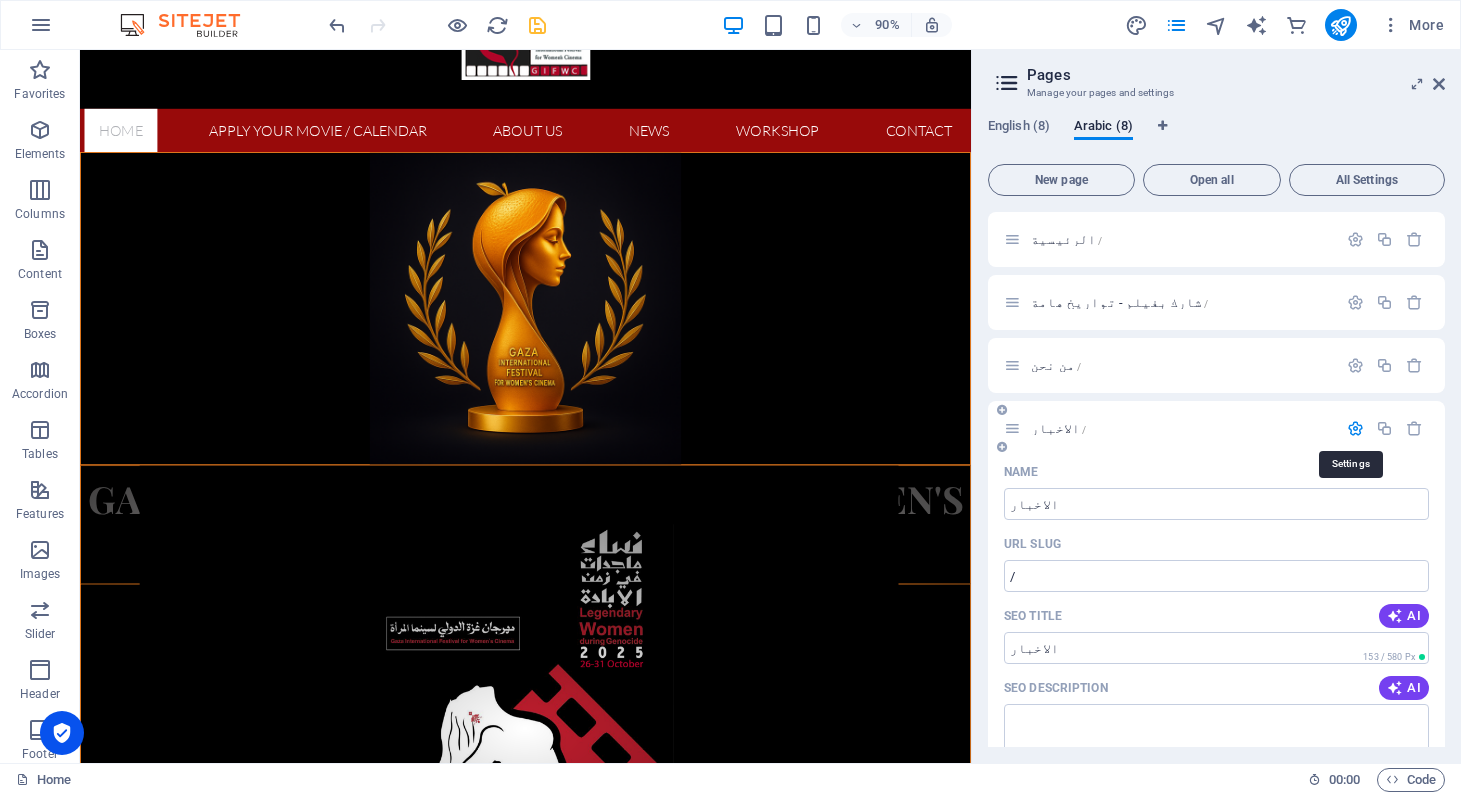 click at bounding box center [1355, 428] 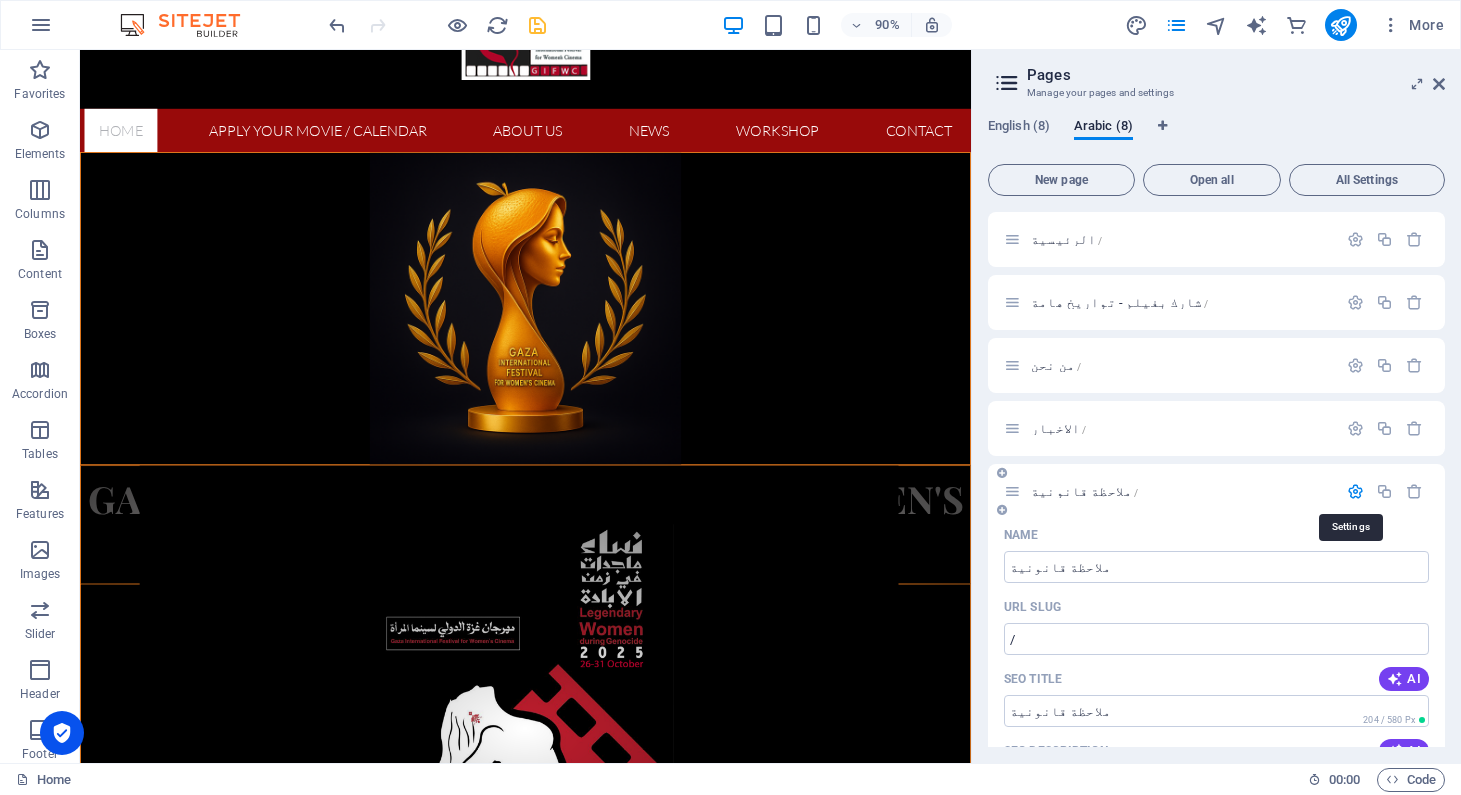 click at bounding box center [1355, 491] 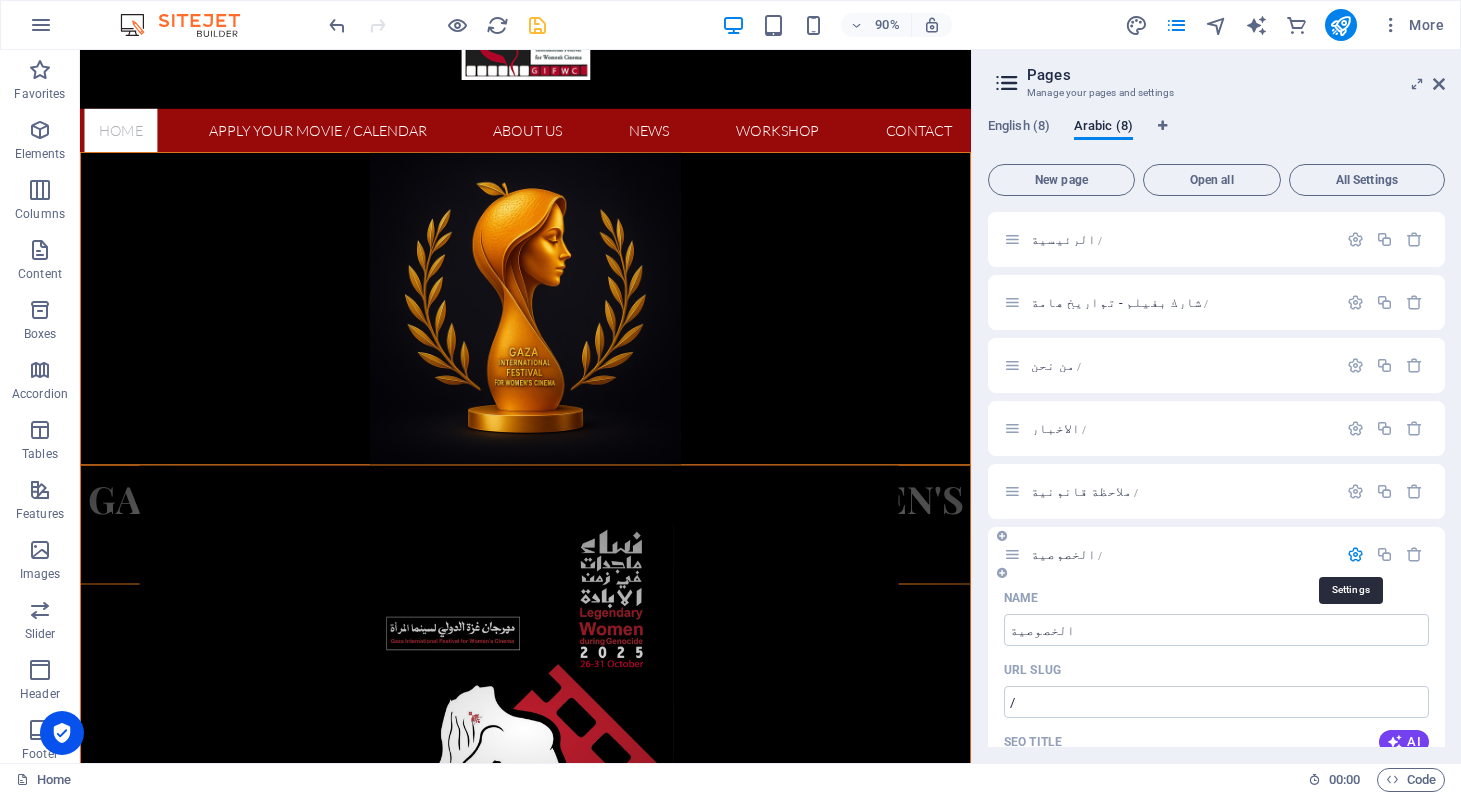 click at bounding box center [1355, 554] 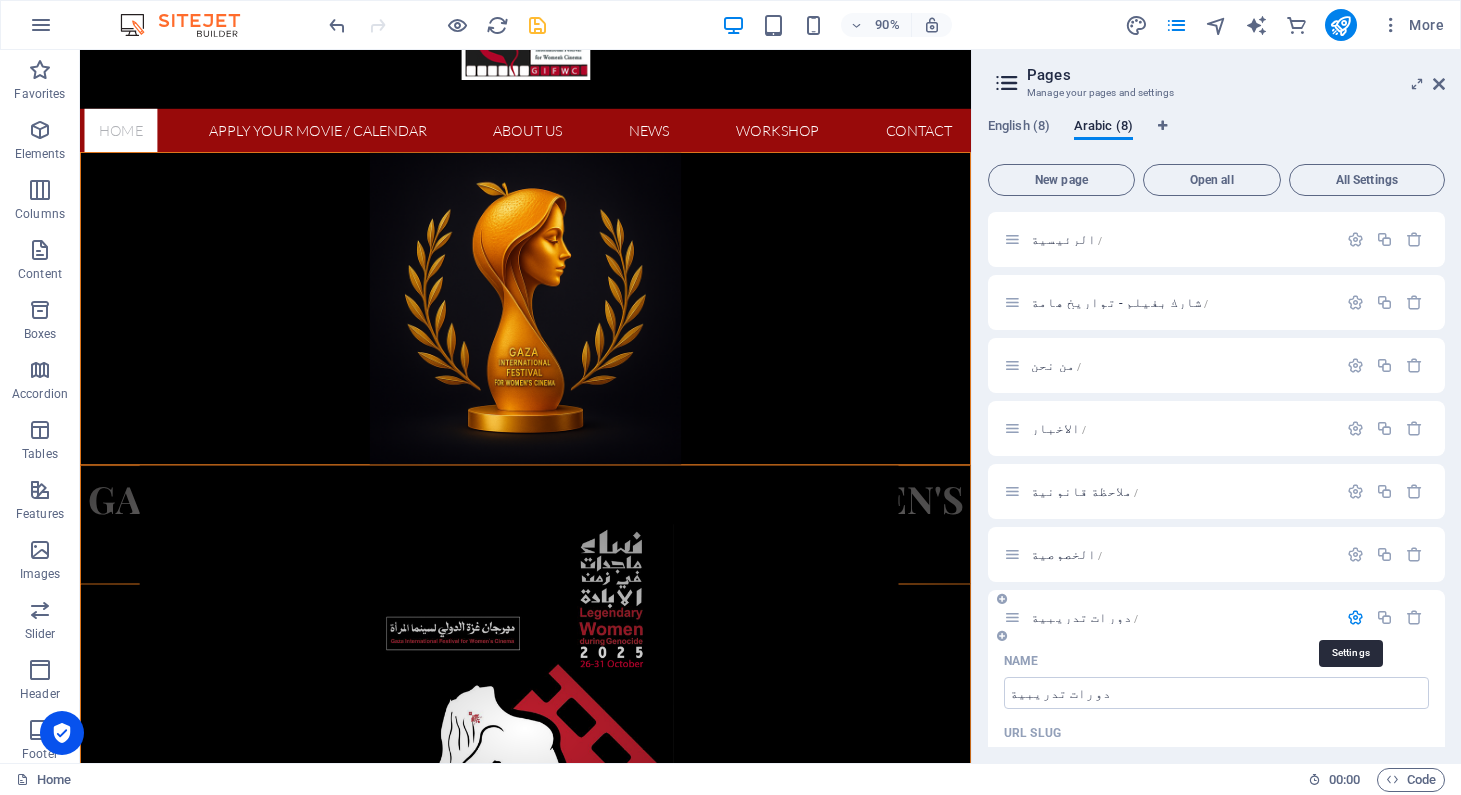 click at bounding box center [1355, 617] 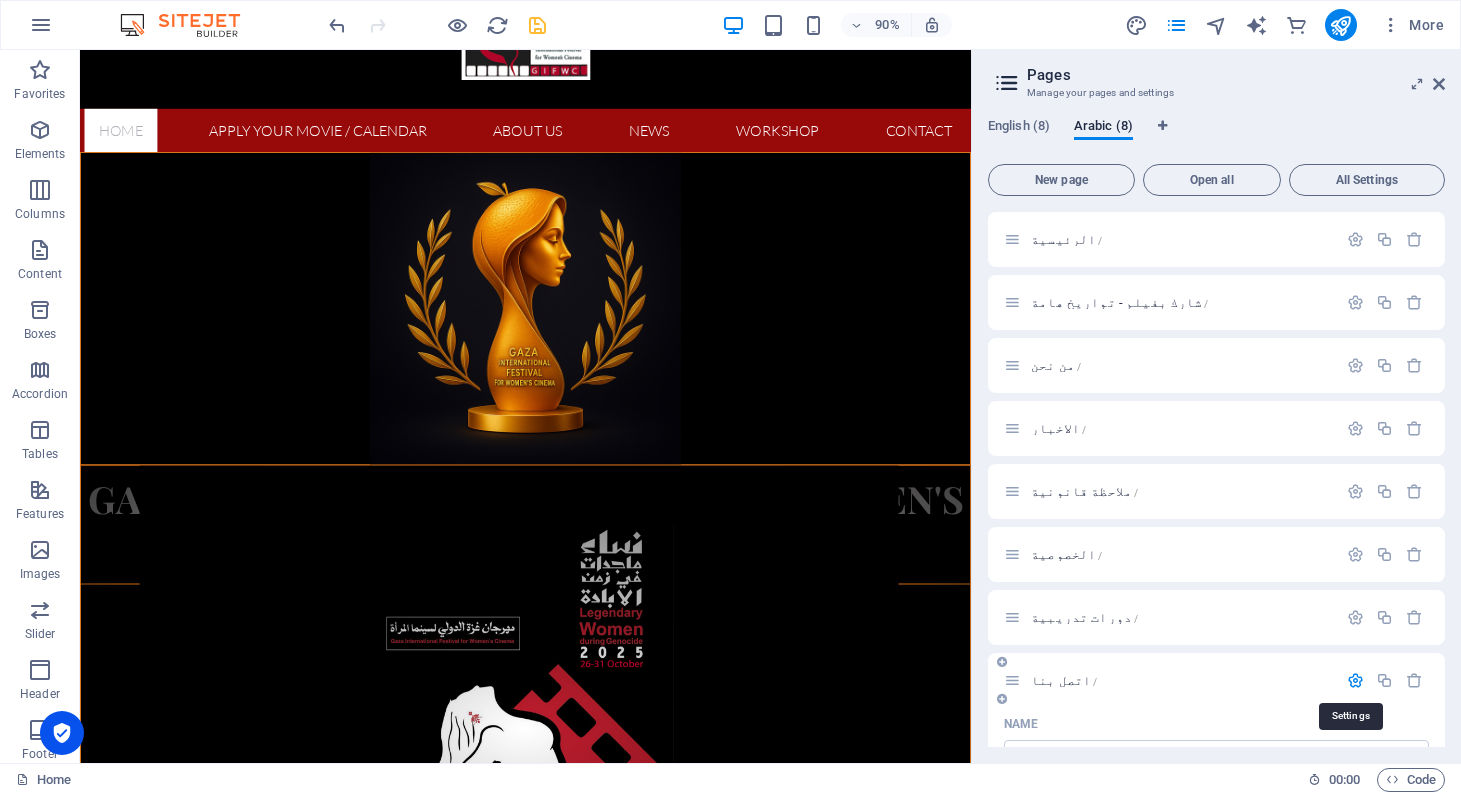 click at bounding box center [1355, 680] 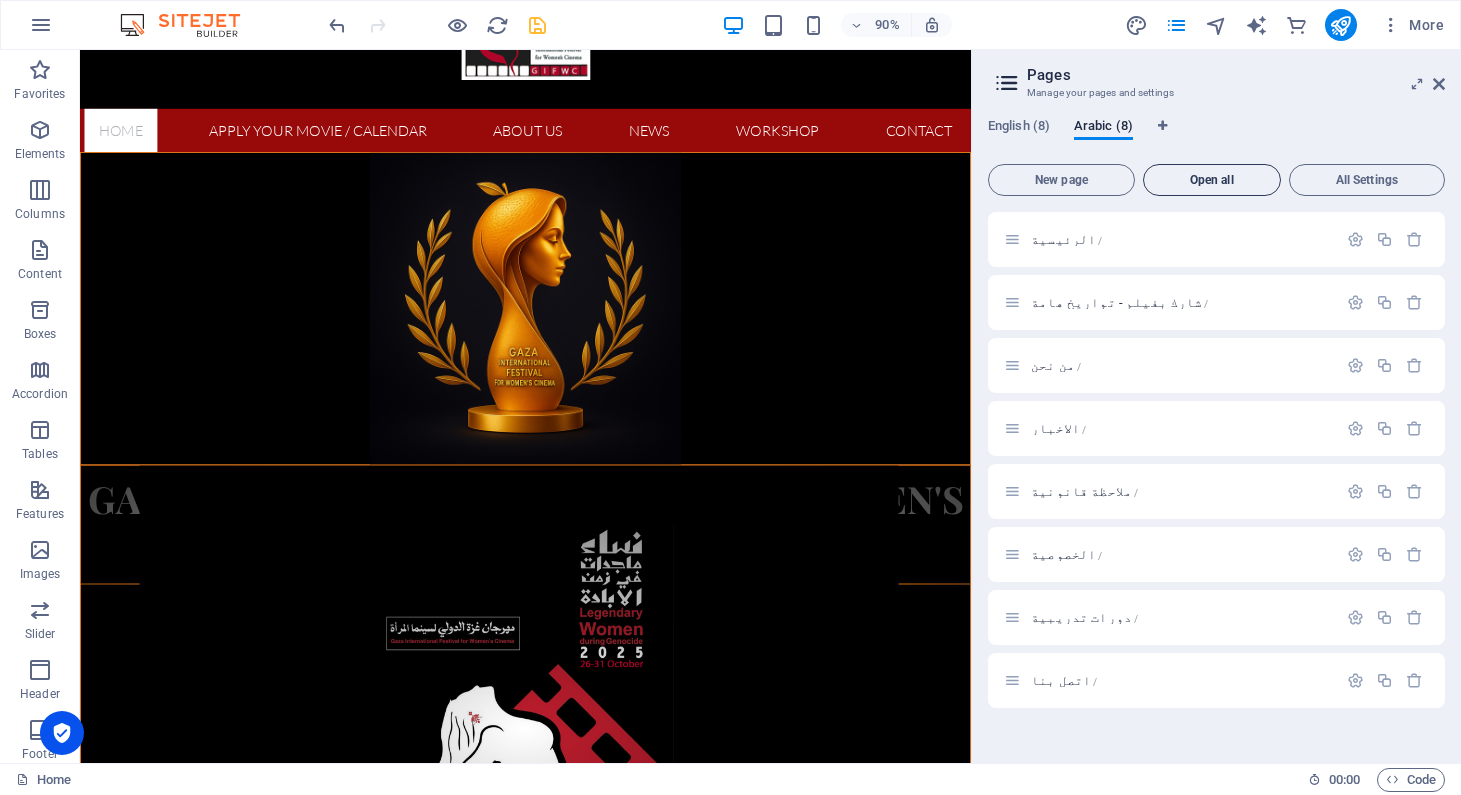 click on "Open all" at bounding box center [1212, 180] 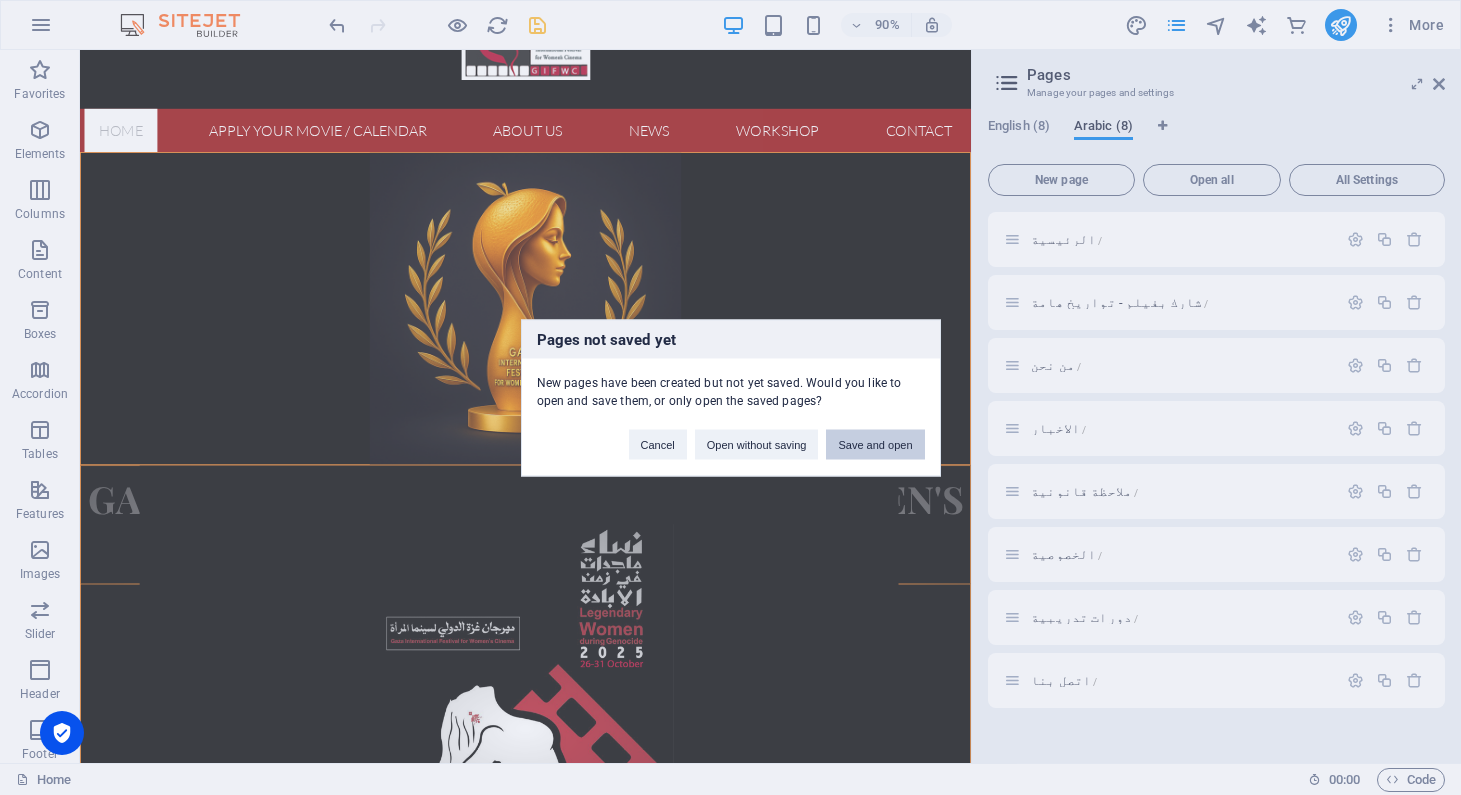 click on "Save and open" at bounding box center [875, 444] 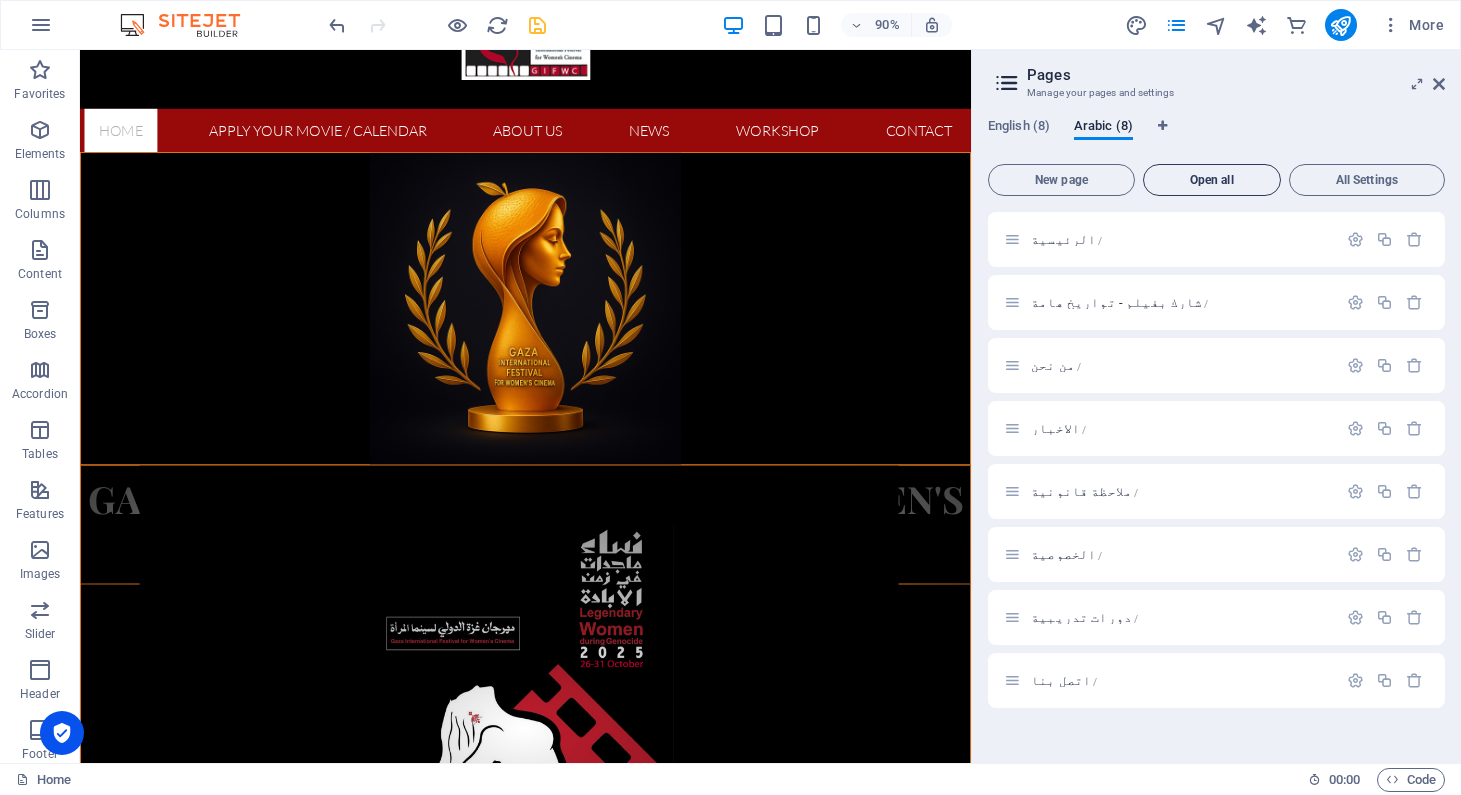 click on "Open all" at bounding box center (1212, 180) 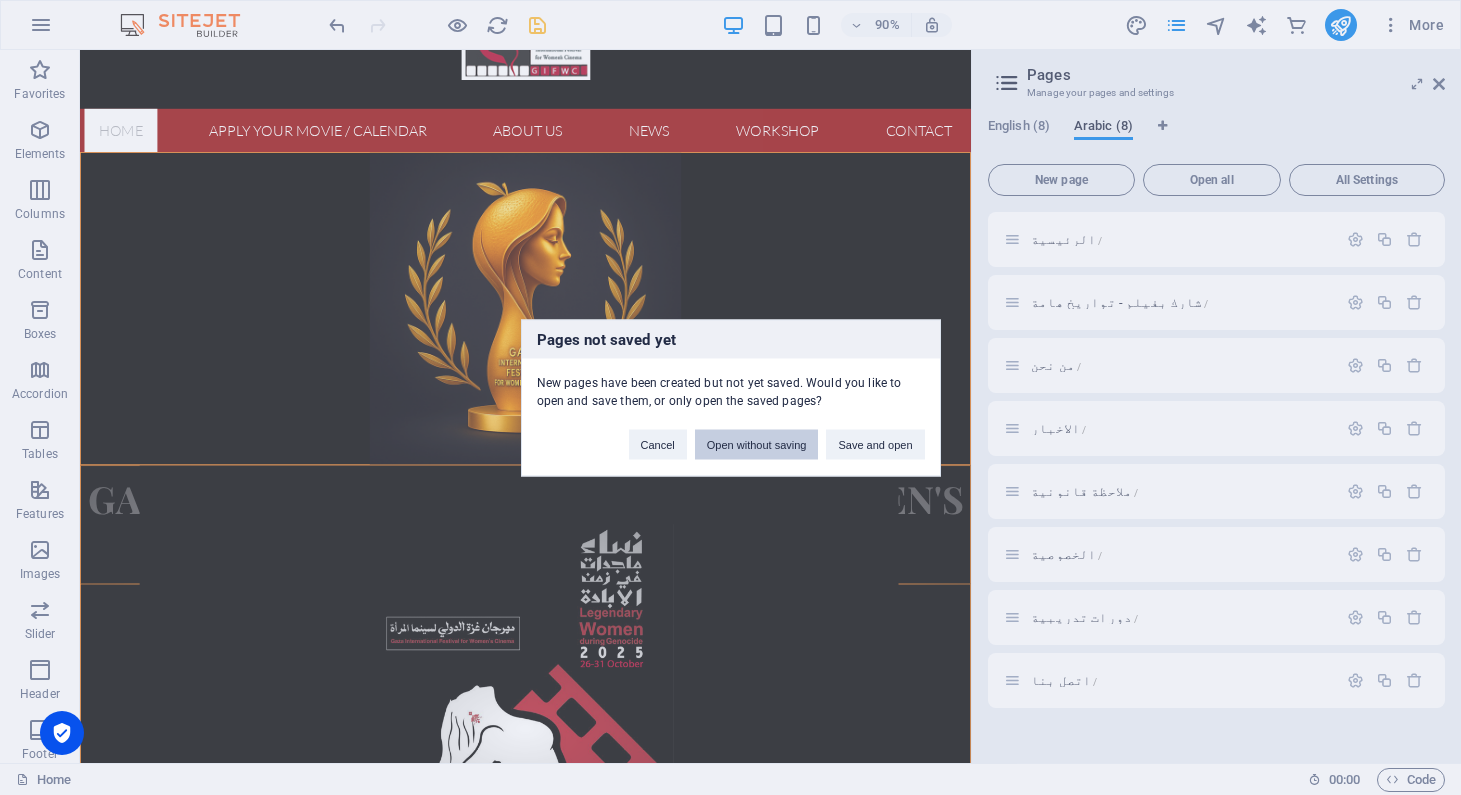 click on "Open without saving" at bounding box center (757, 444) 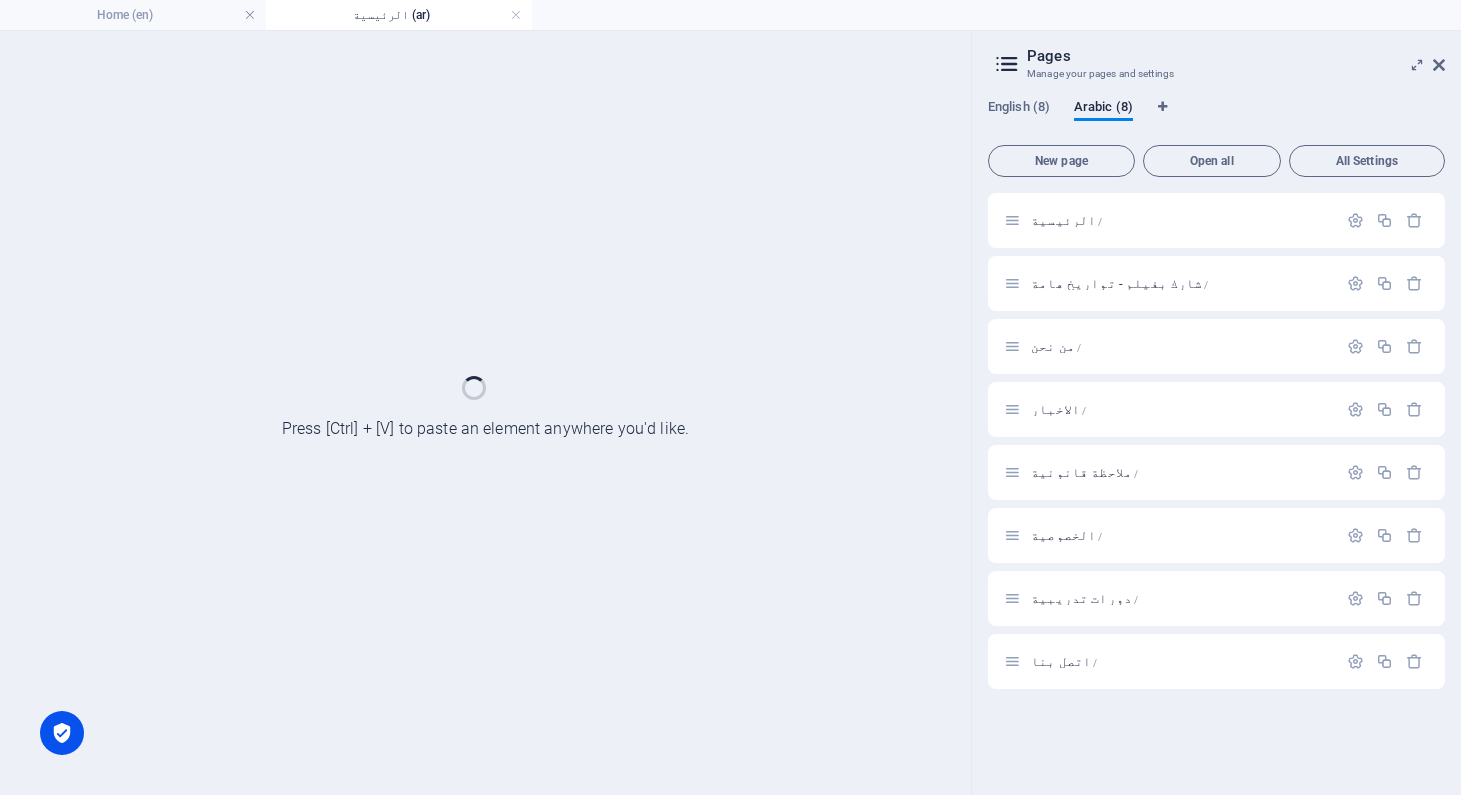 scroll, scrollTop: 0, scrollLeft: 0, axis: both 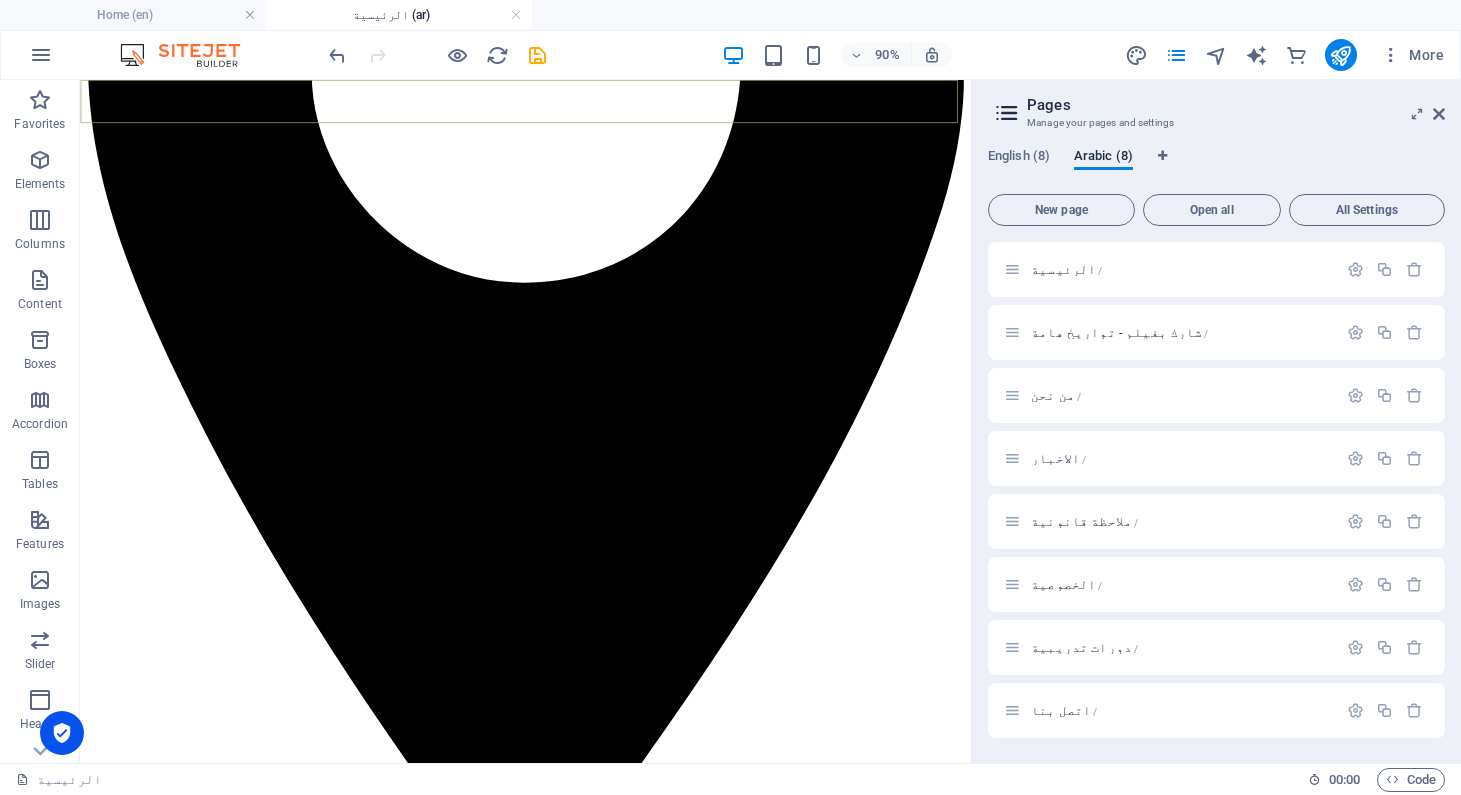 click on "الرئيسية شارك بفيلم - تواريخ هامة من نحن الاخبار دورات تدريبية اتصل بنا" at bounding box center (575, -2655) 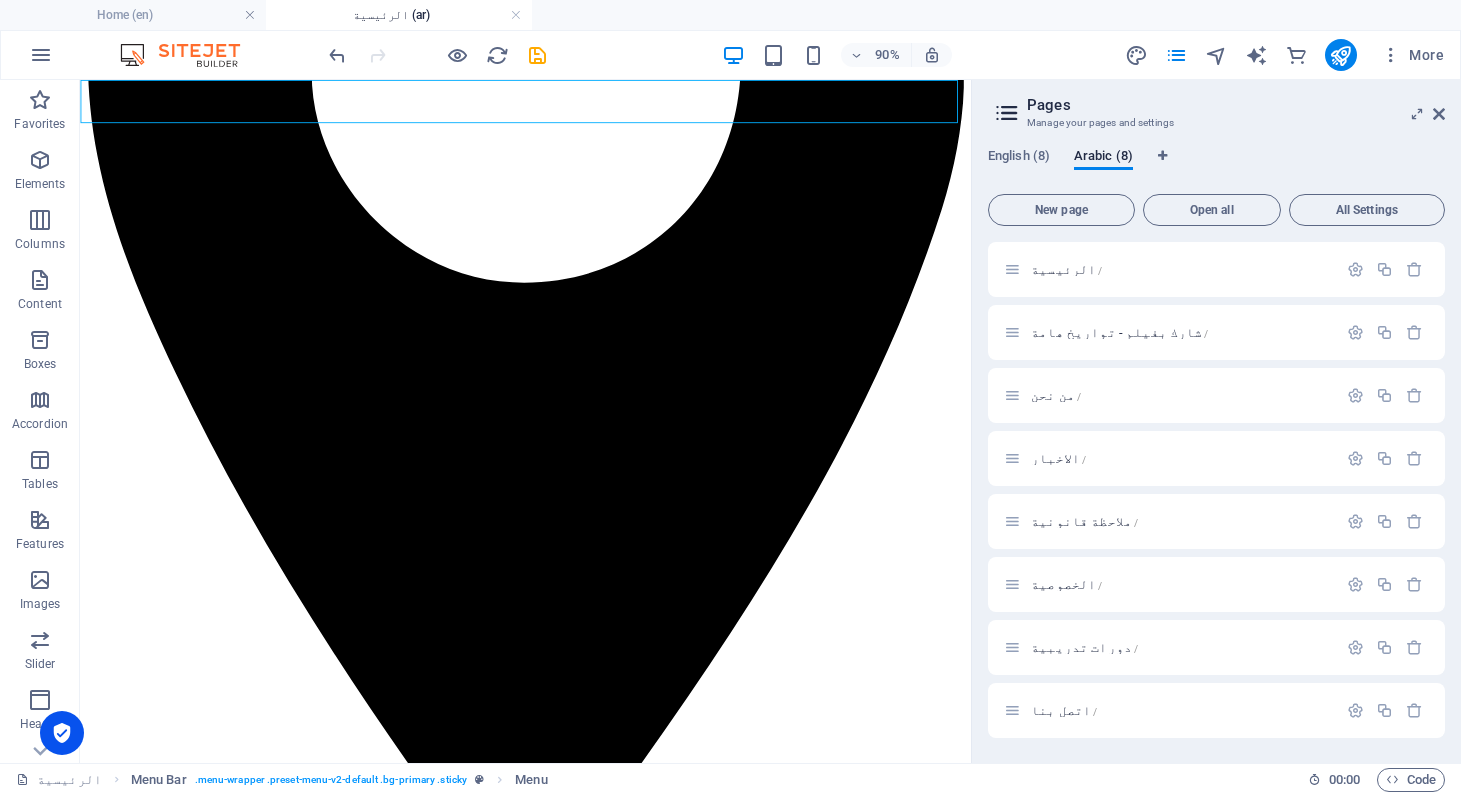click on "الرئيسية شارك بفيلم - تواريخ هامة من نحن الاخبار دورات تدريبية اتصل بنا" at bounding box center [575, -2655] 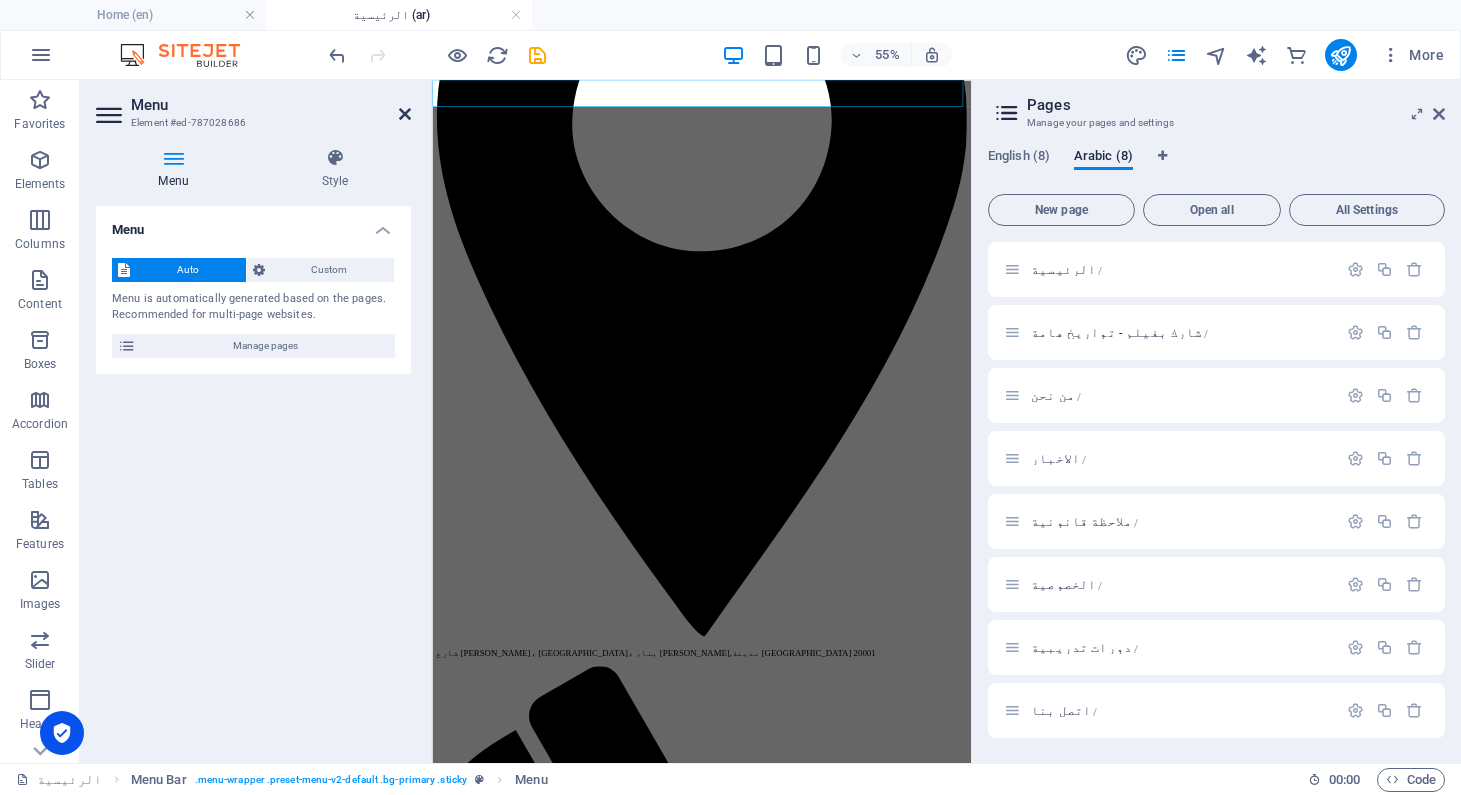 click at bounding box center [405, 114] 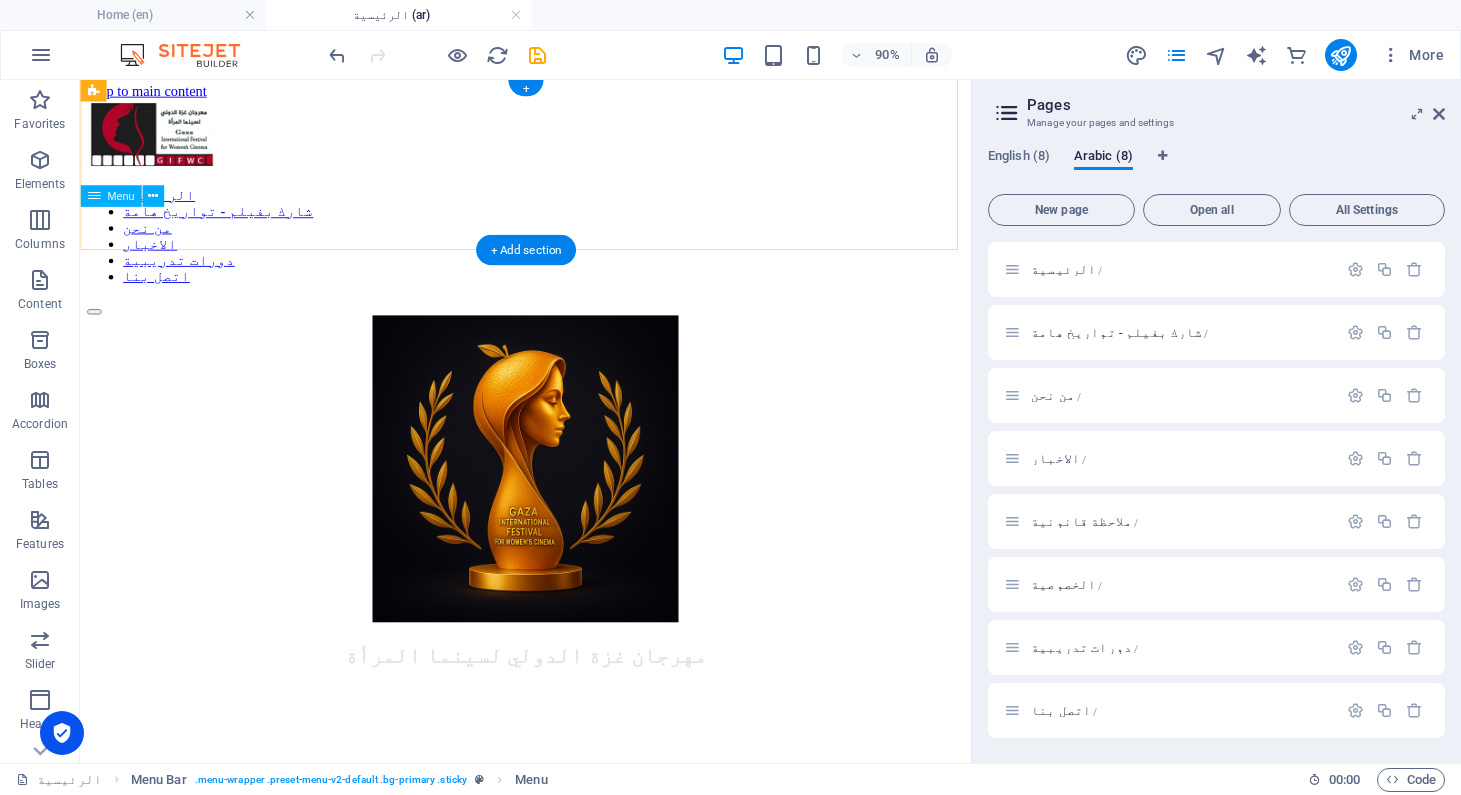 scroll, scrollTop: 0, scrollLeft: 0, axis: both 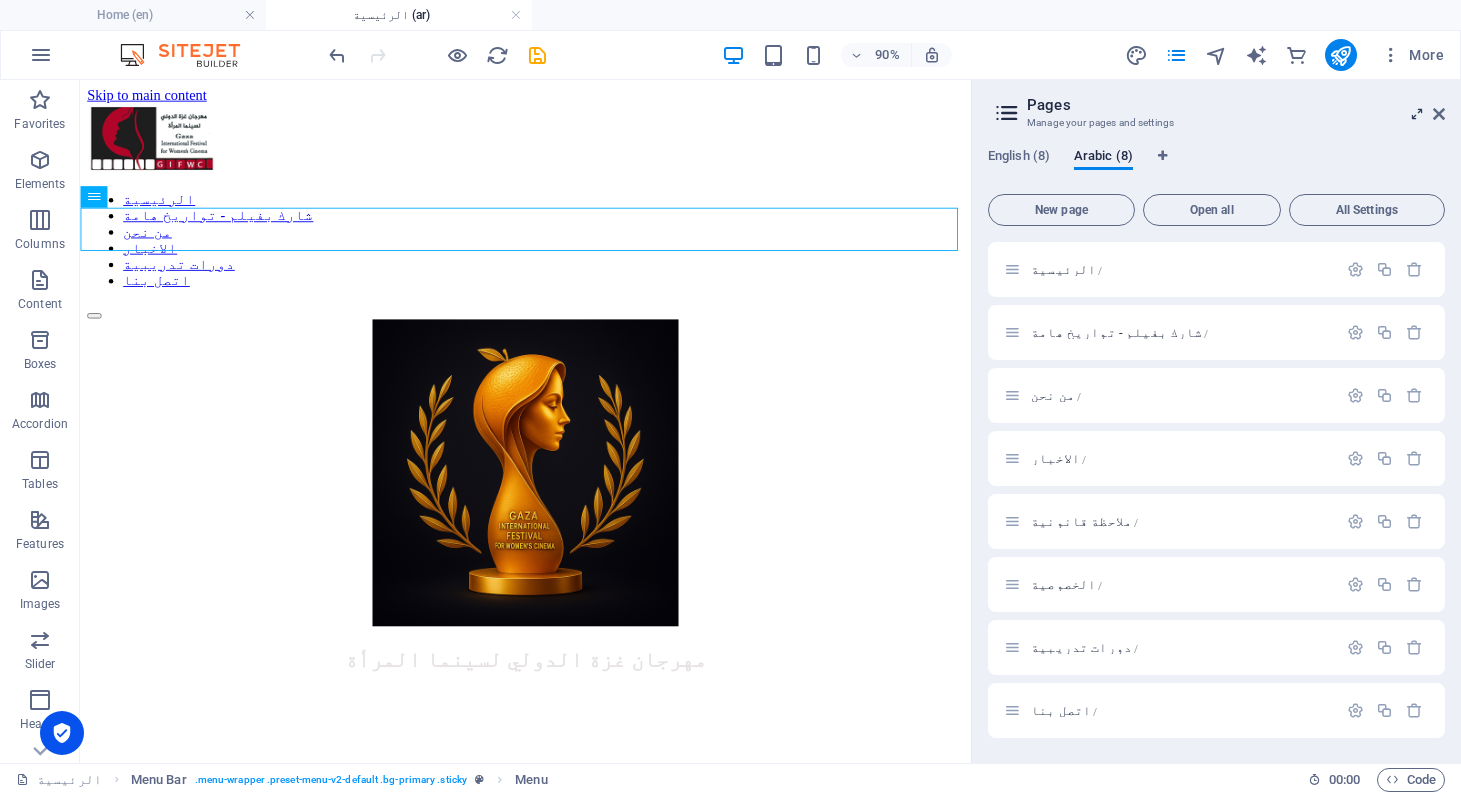 click at bounding box center (1417, 114) 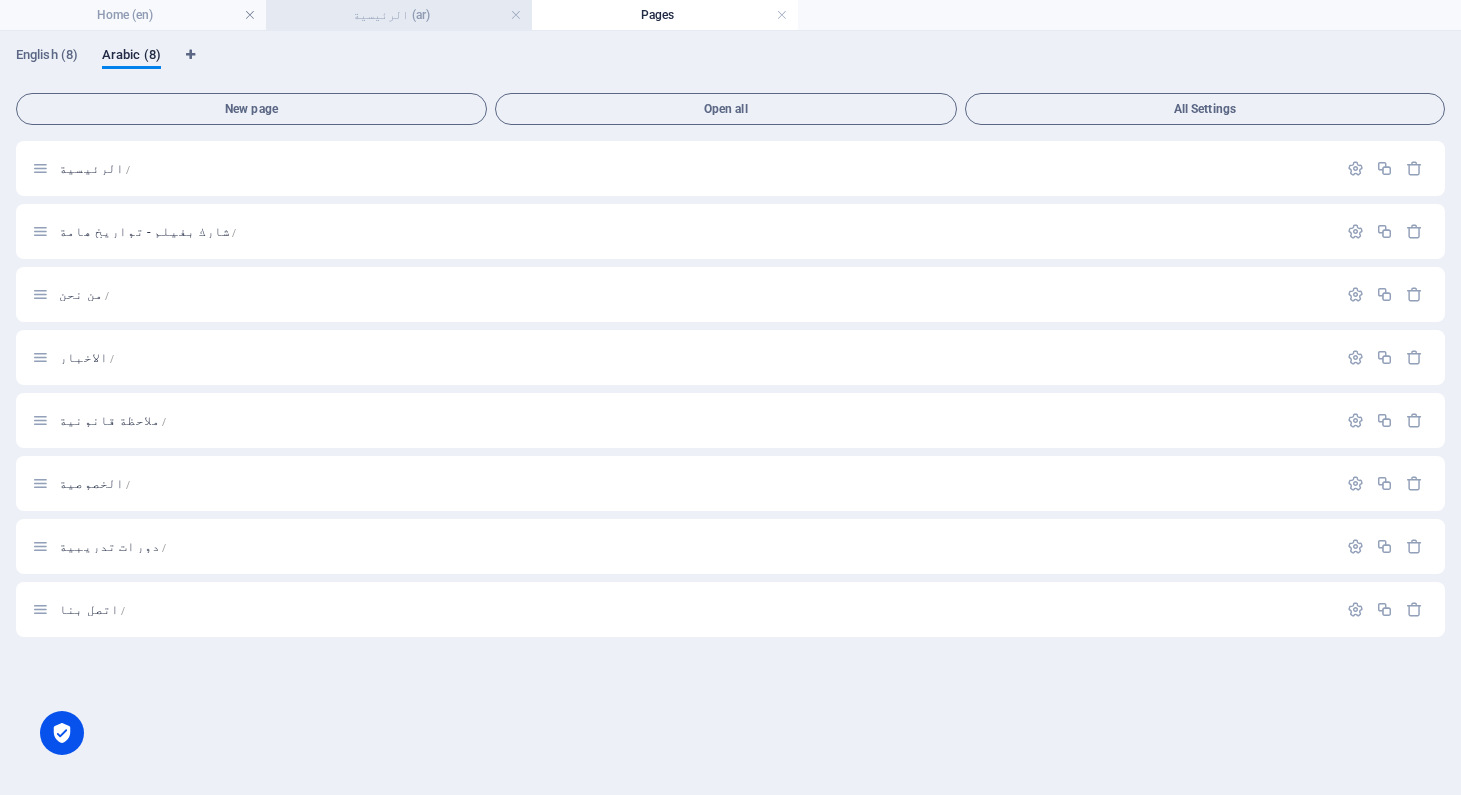 click on "الرئيسية (ar)" at bounding box center (399, 15) 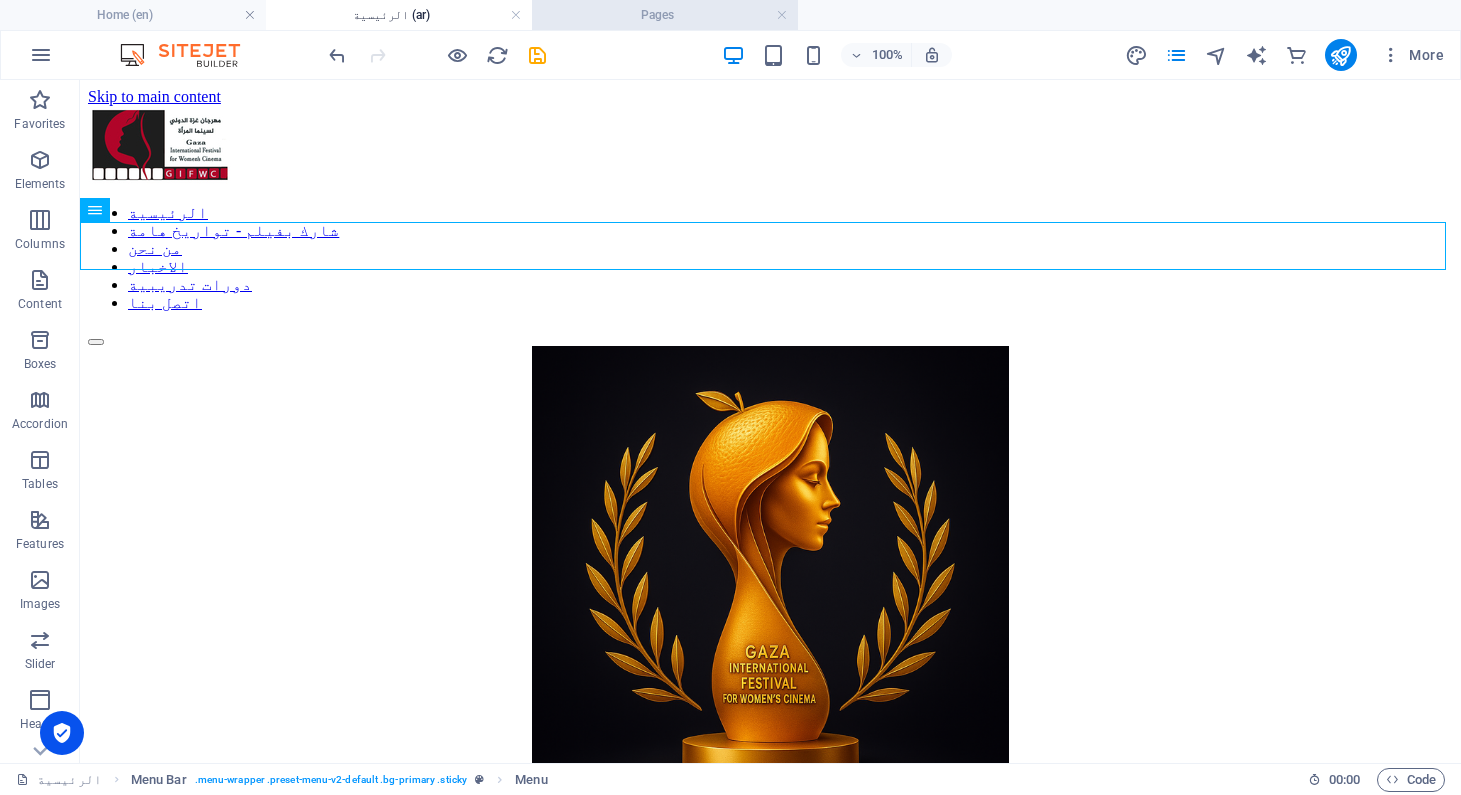 click on "Pages" at bounding box center (665, 15) 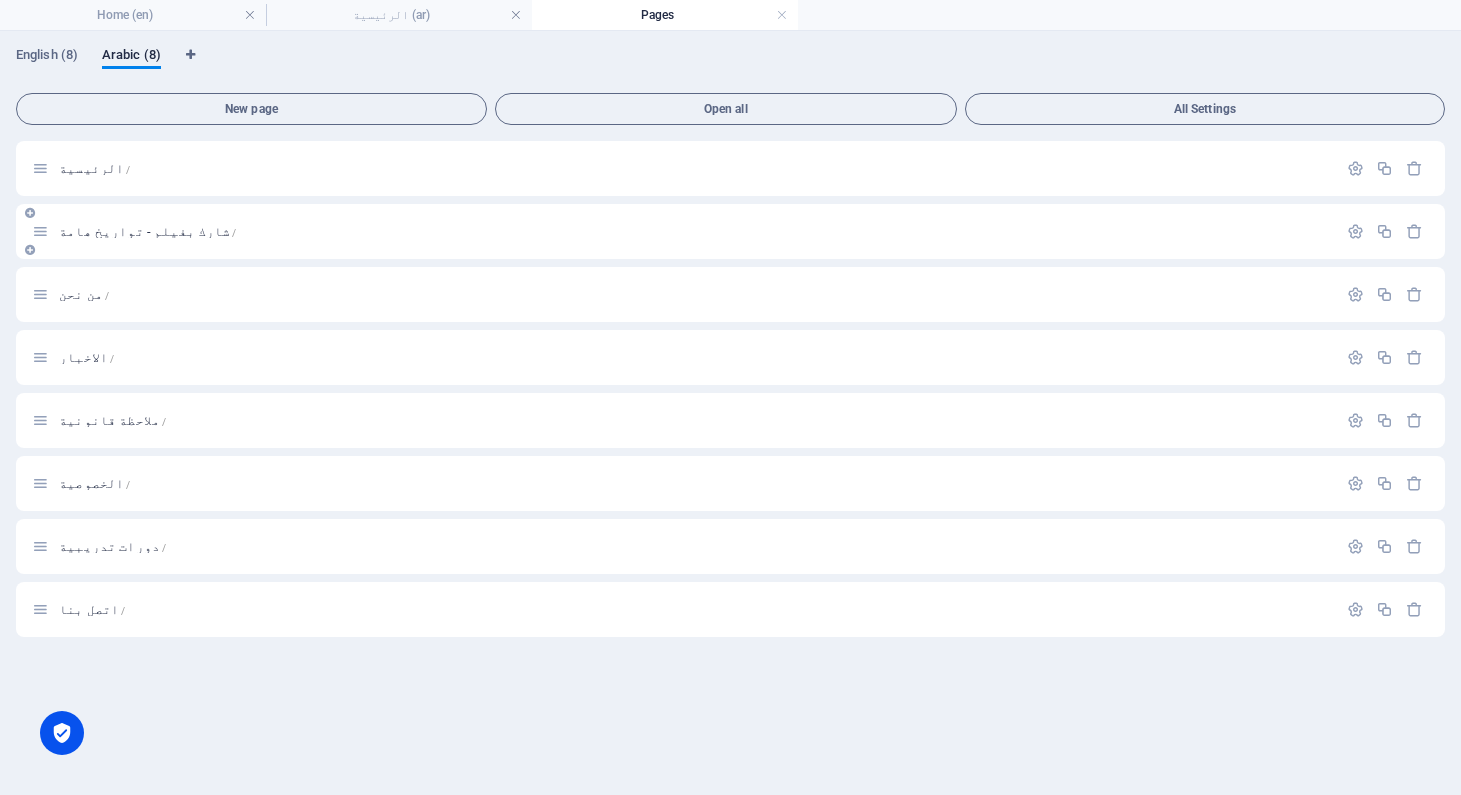 click on "شارك بفيلم - تواريخ هامة /" at bounding box center (695, 231) 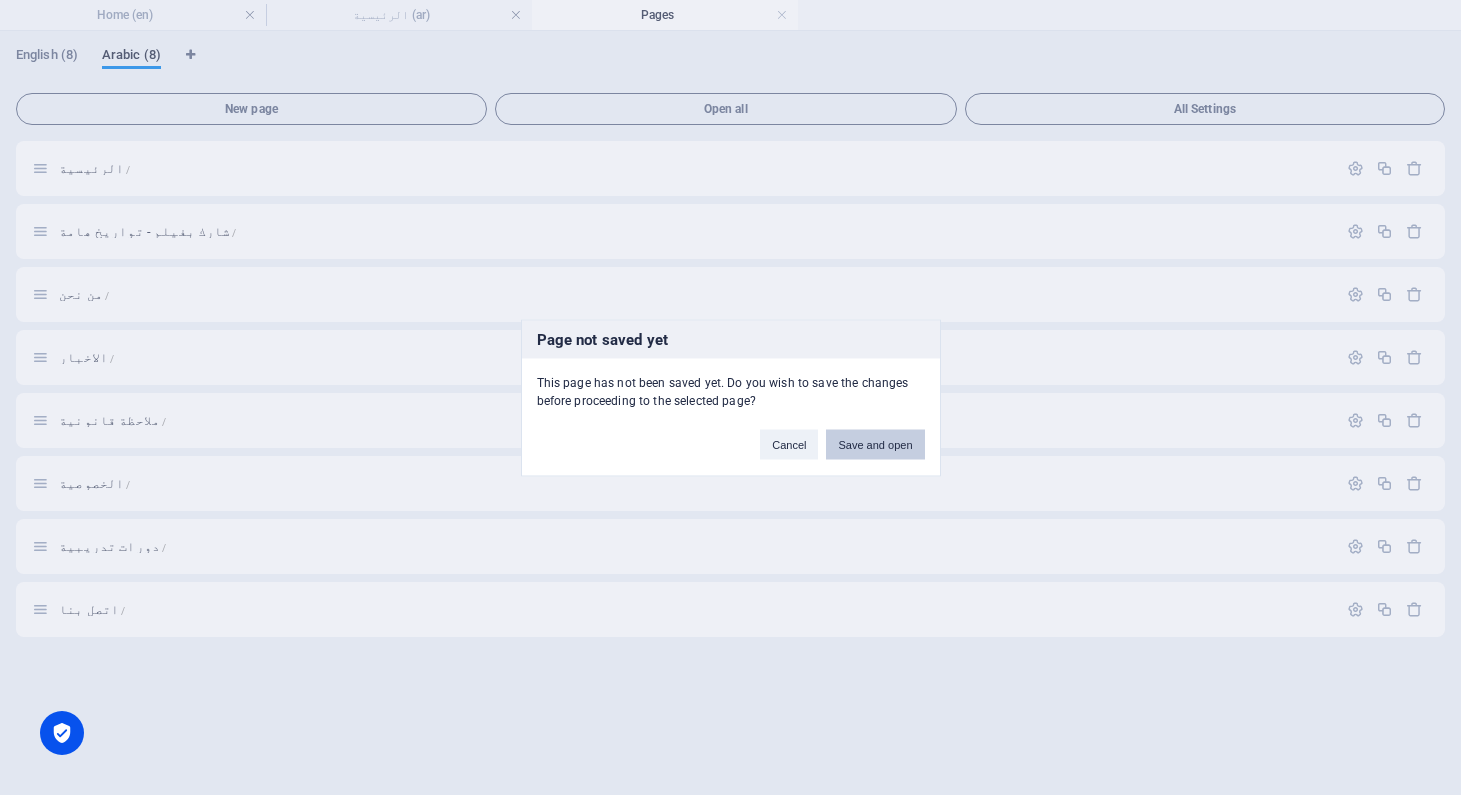 click on "Save and open" at bounding box center (875, 444) 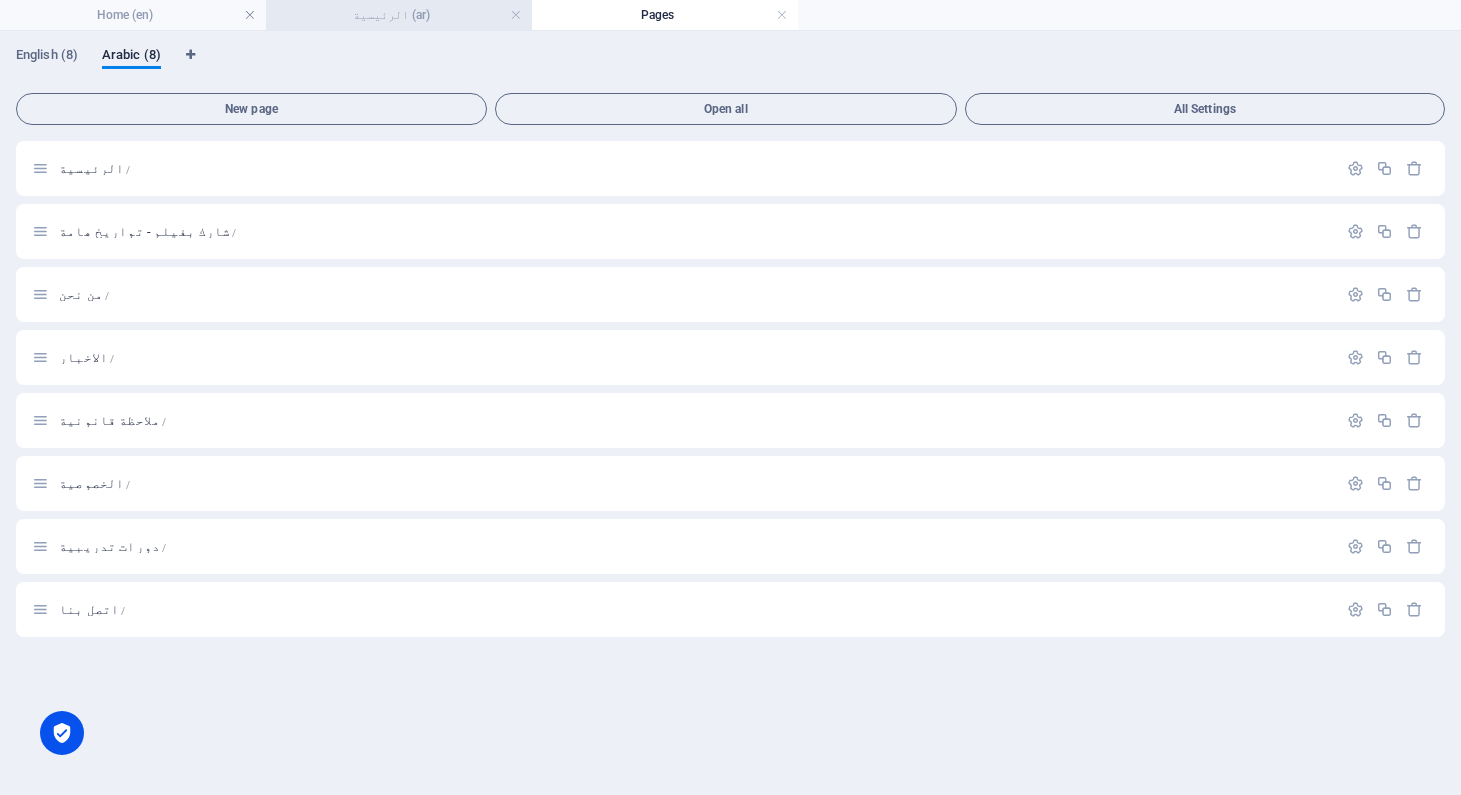 click on "الرئيسية (ar)" at bounding box center (399, 15) 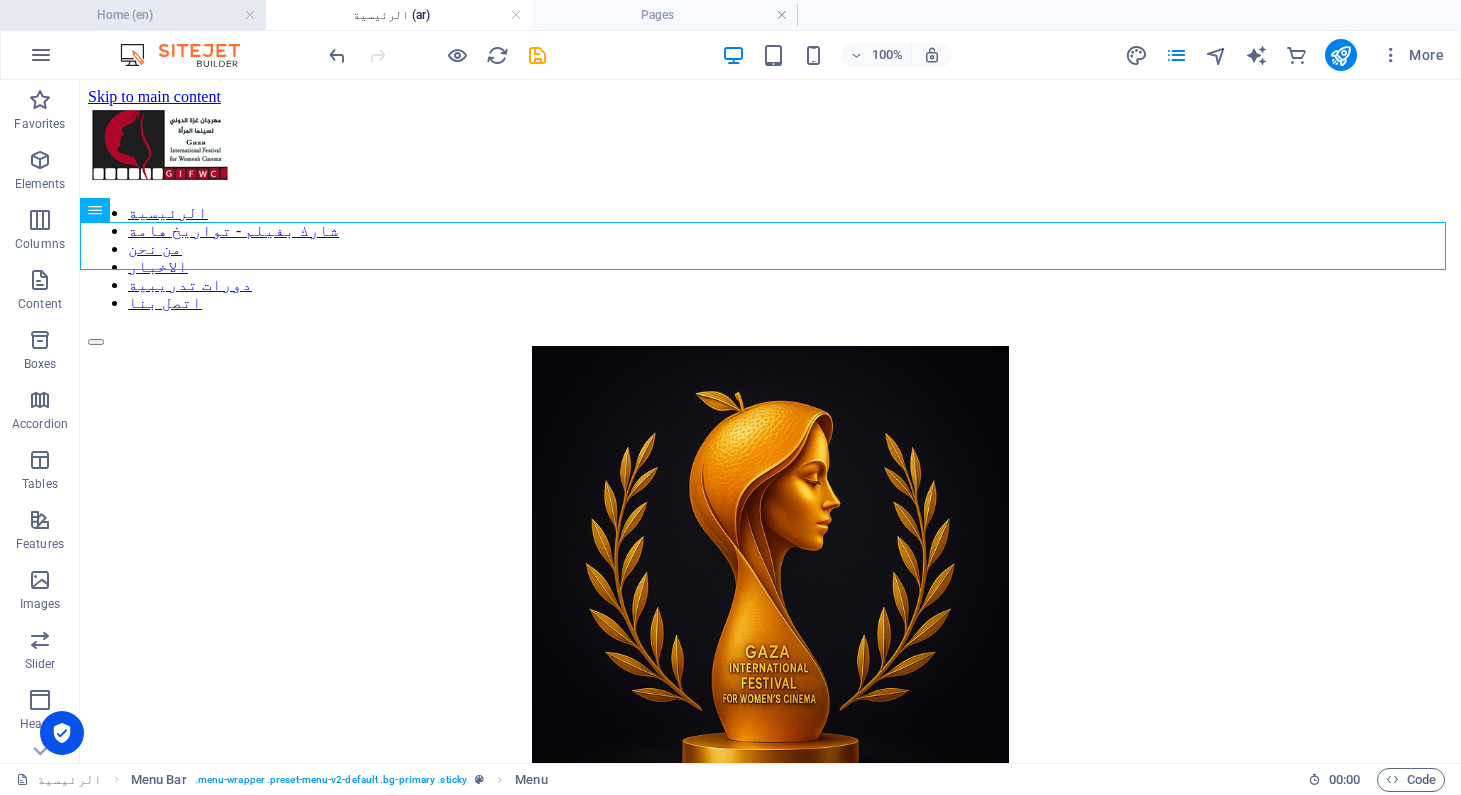 click on "Home (en)" at bounding box center (133, 15) 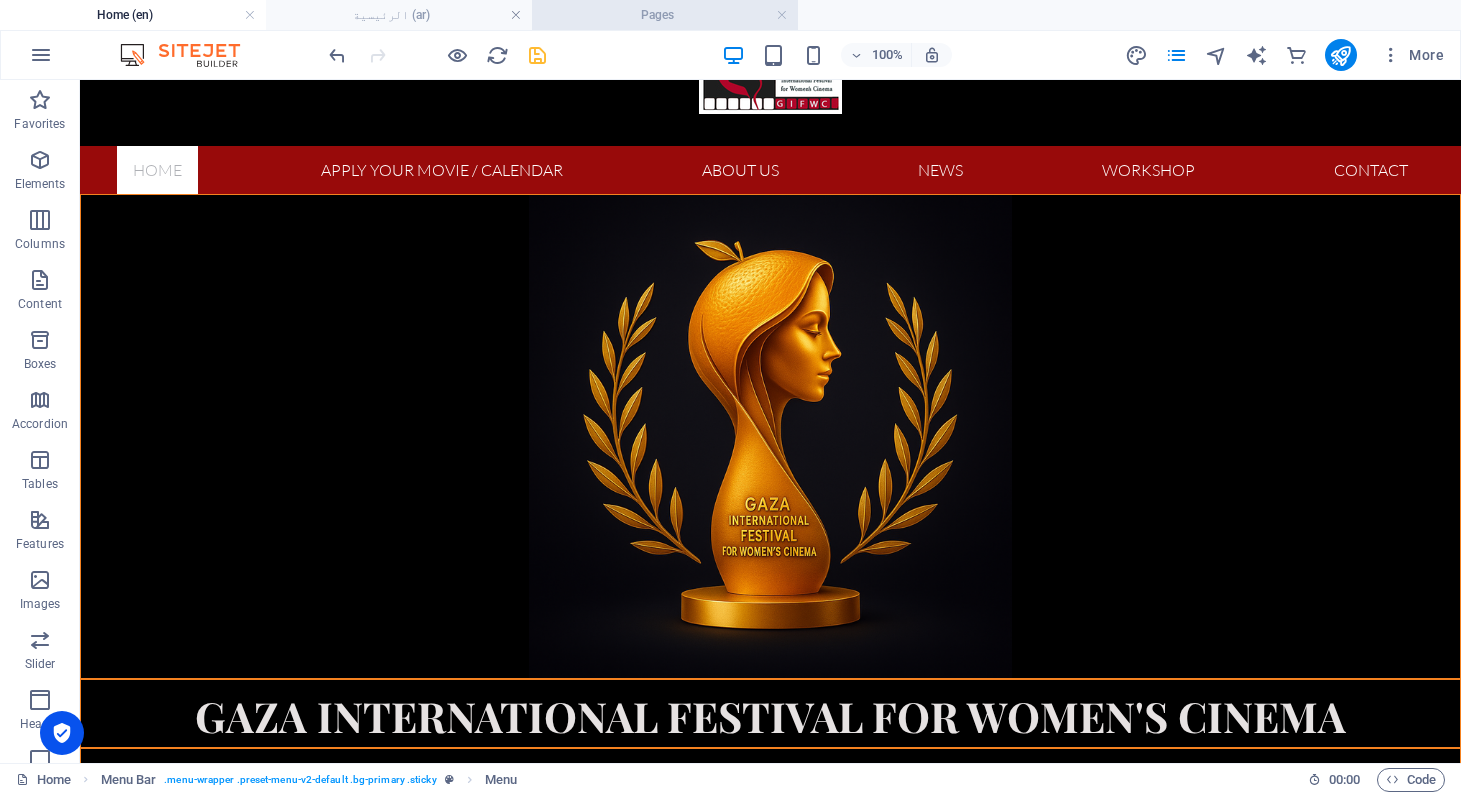 click on "Pages" at bounding box center (665, 15) 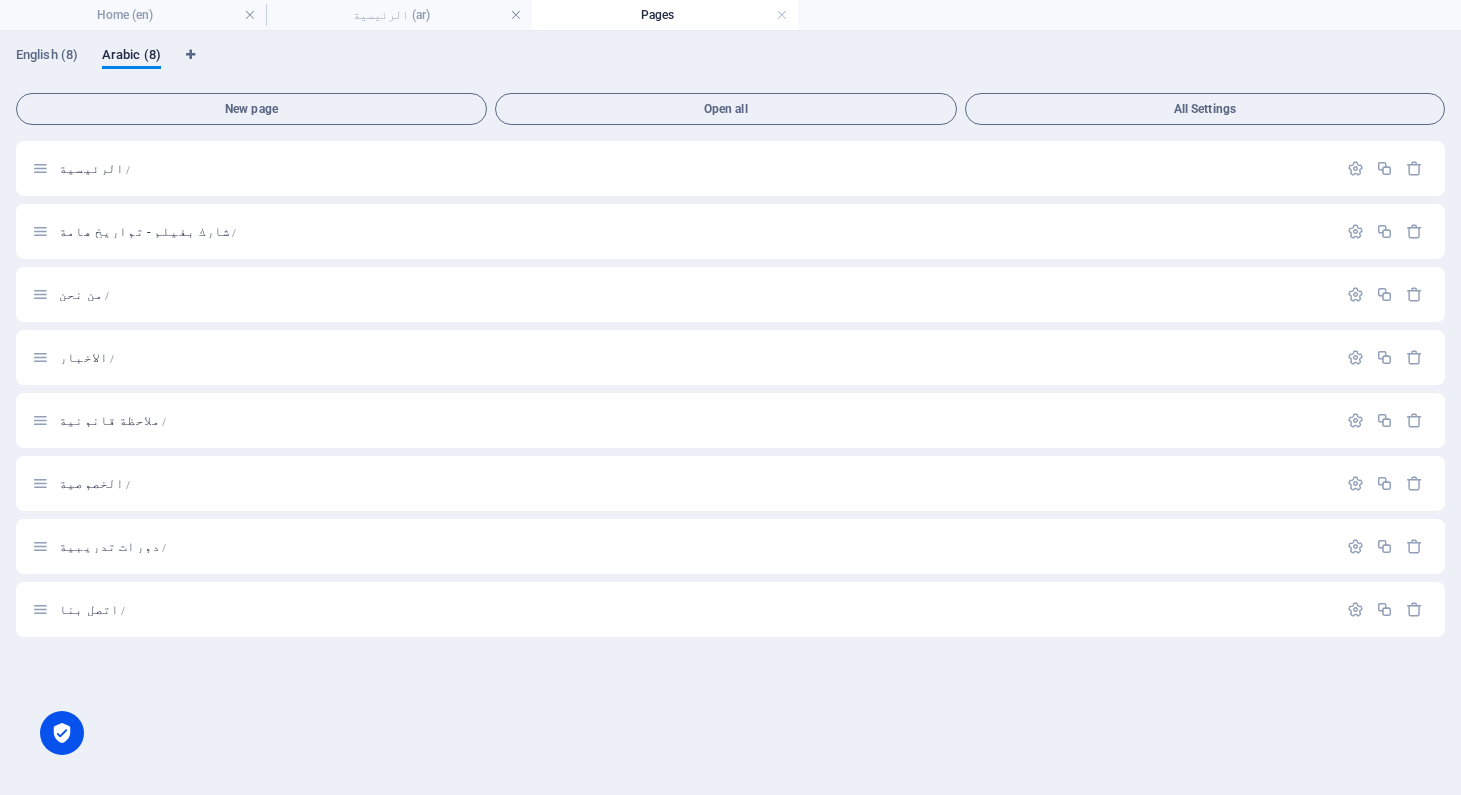 scroll, scrollTop: 0, scrollLeft: 0, axis: both 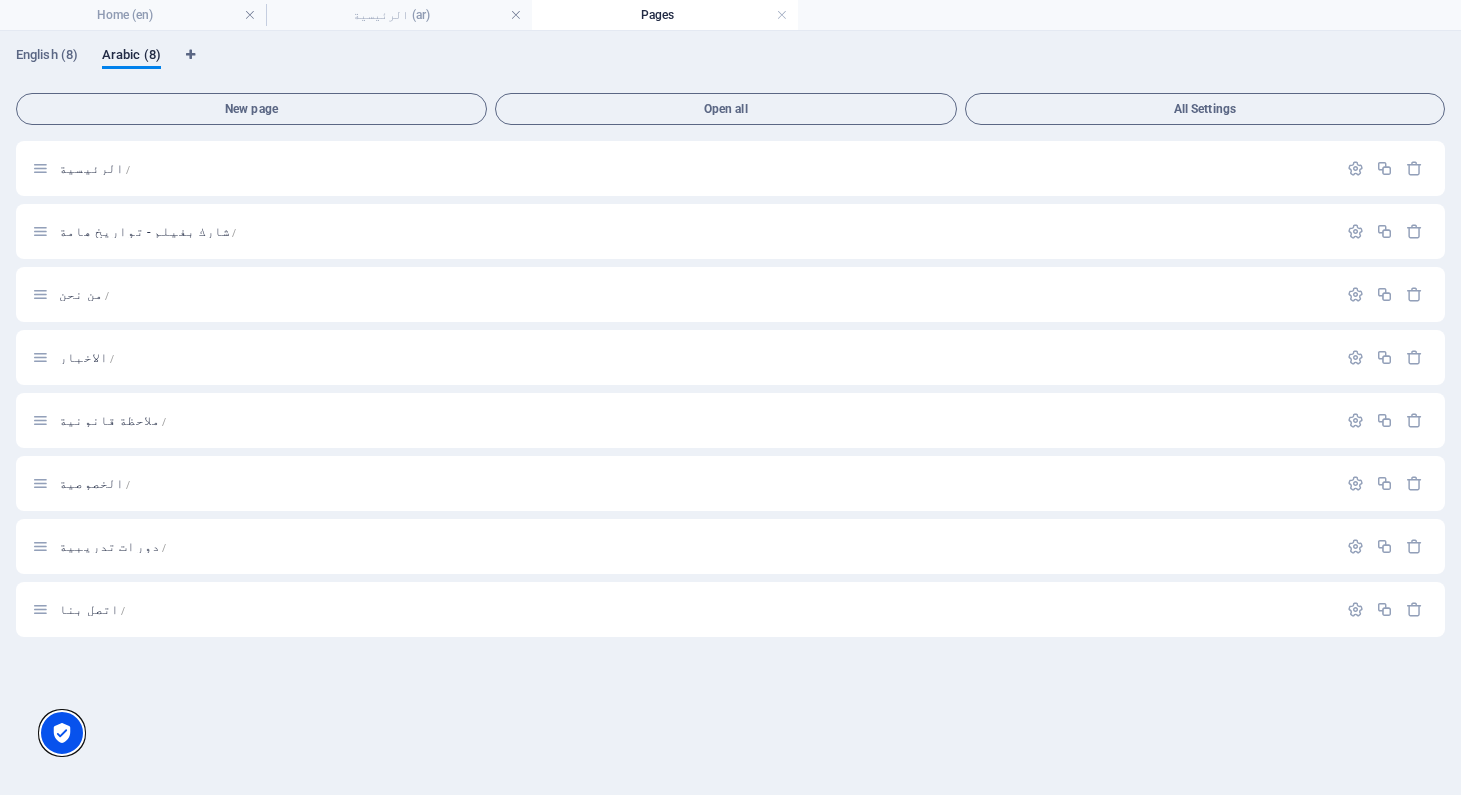 click at bounding box center (62, 733) 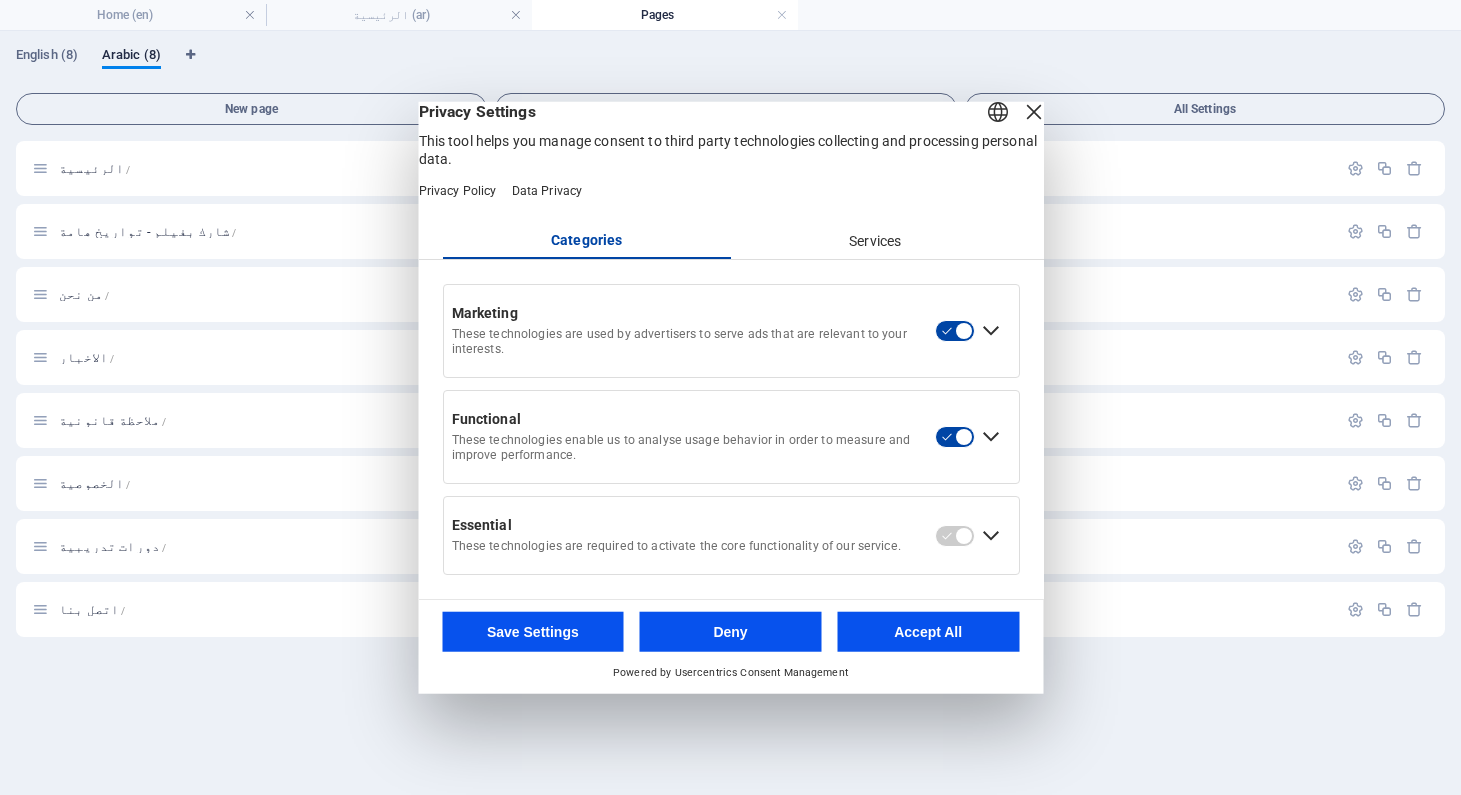 click on "Accept All" at bounding box center [928, 632] 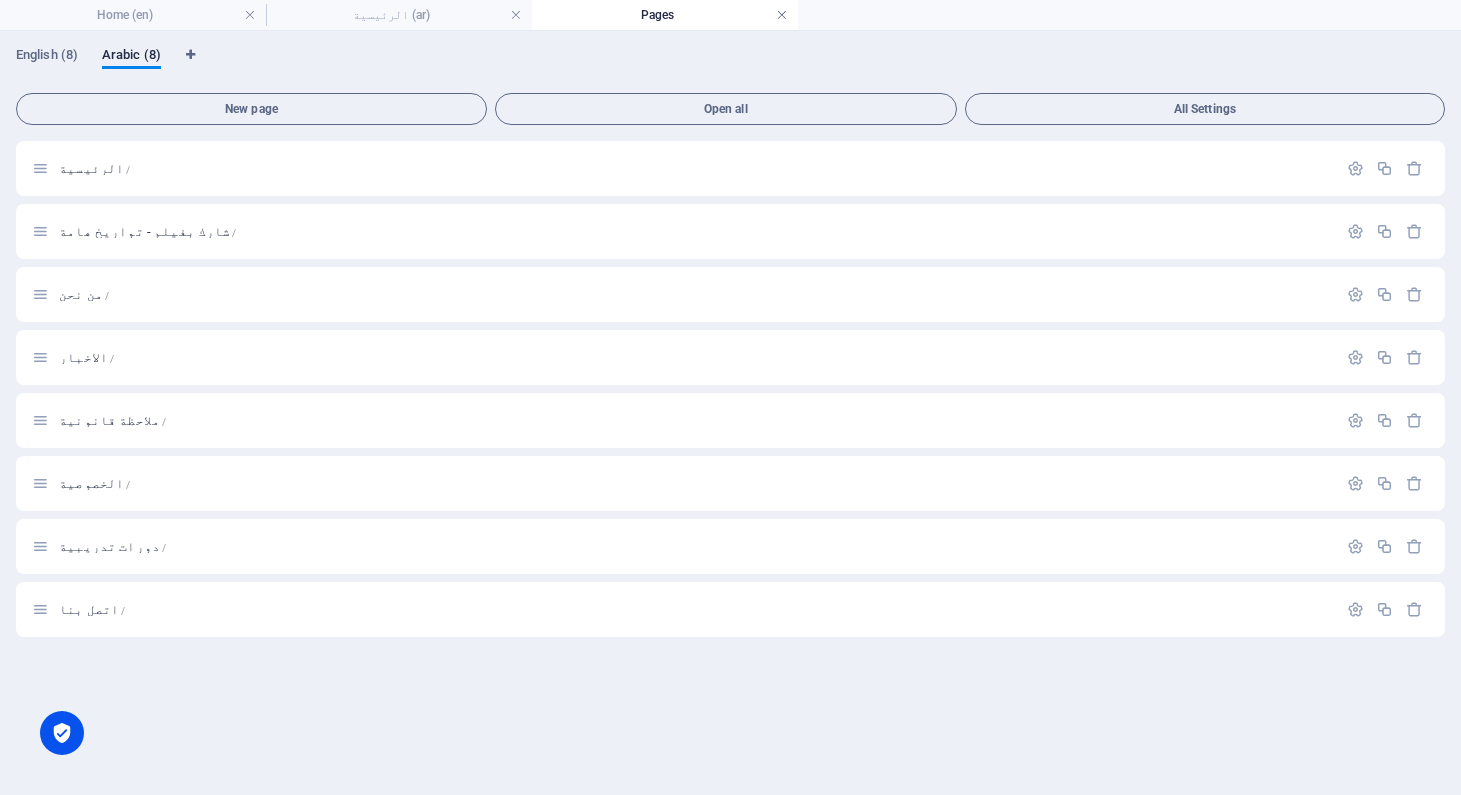 click at bounding box center [782, 15] 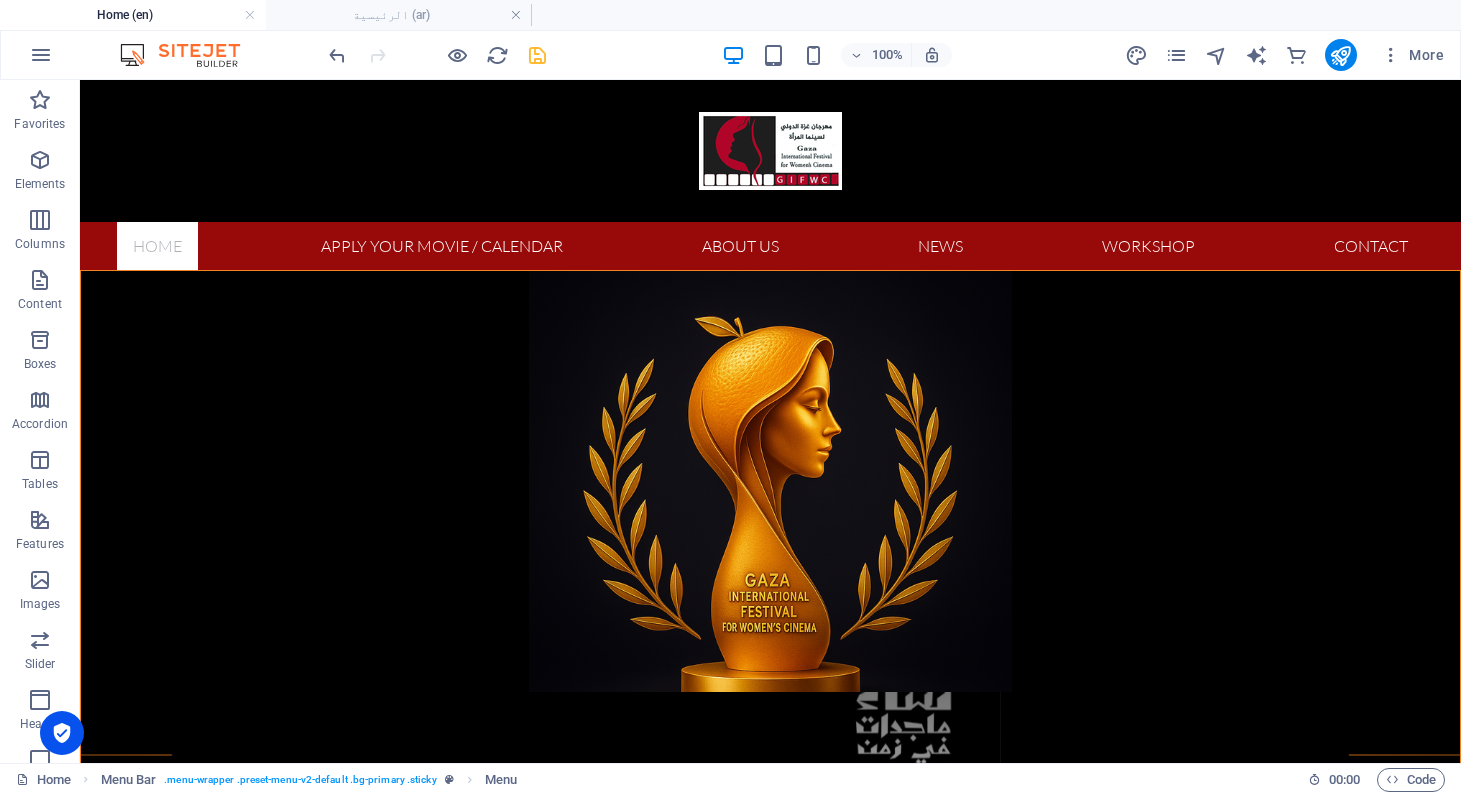 scroll, scrollTop: 76, scrollLeft: 0, axis: vertical 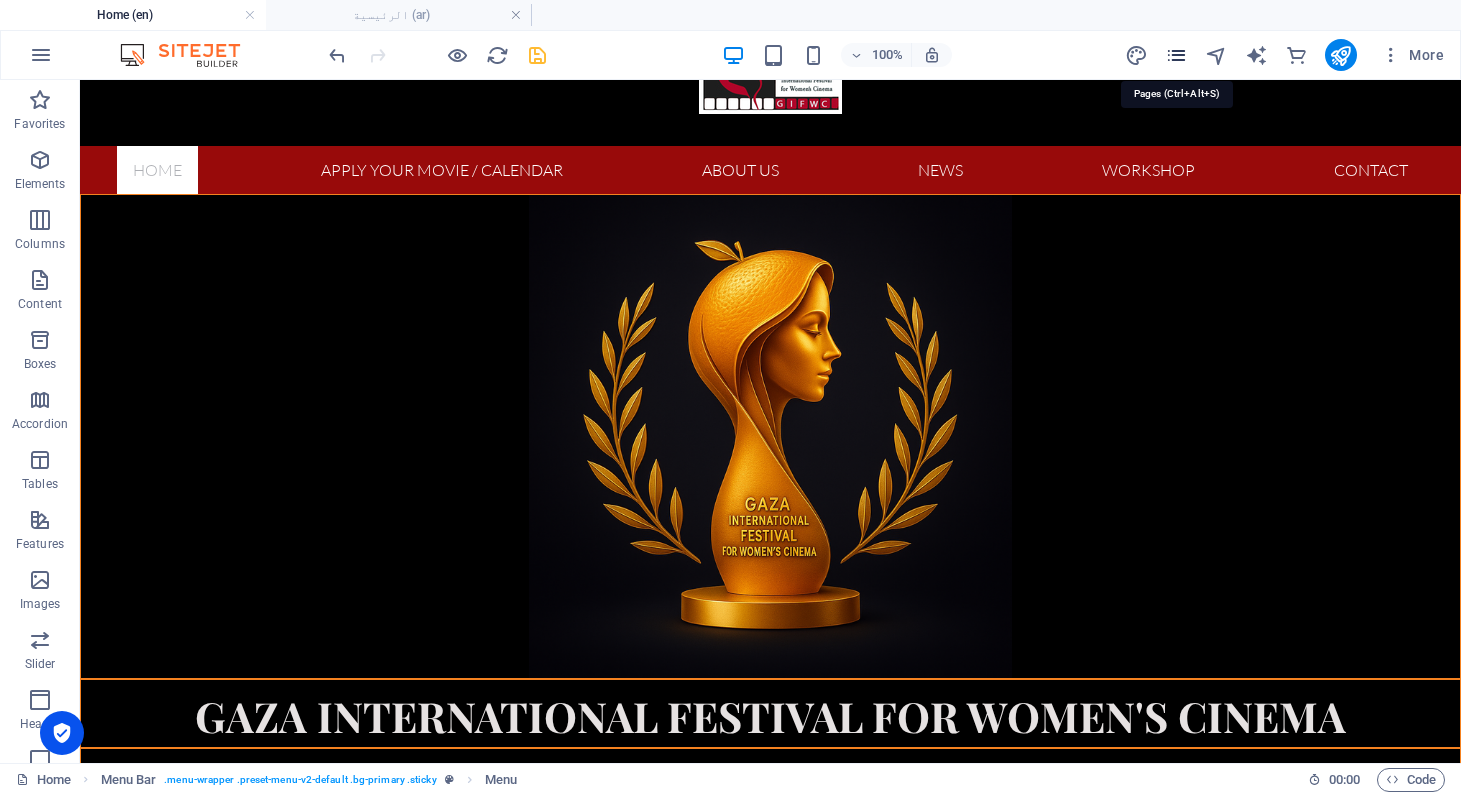 click at bounding box center (1176, 55) 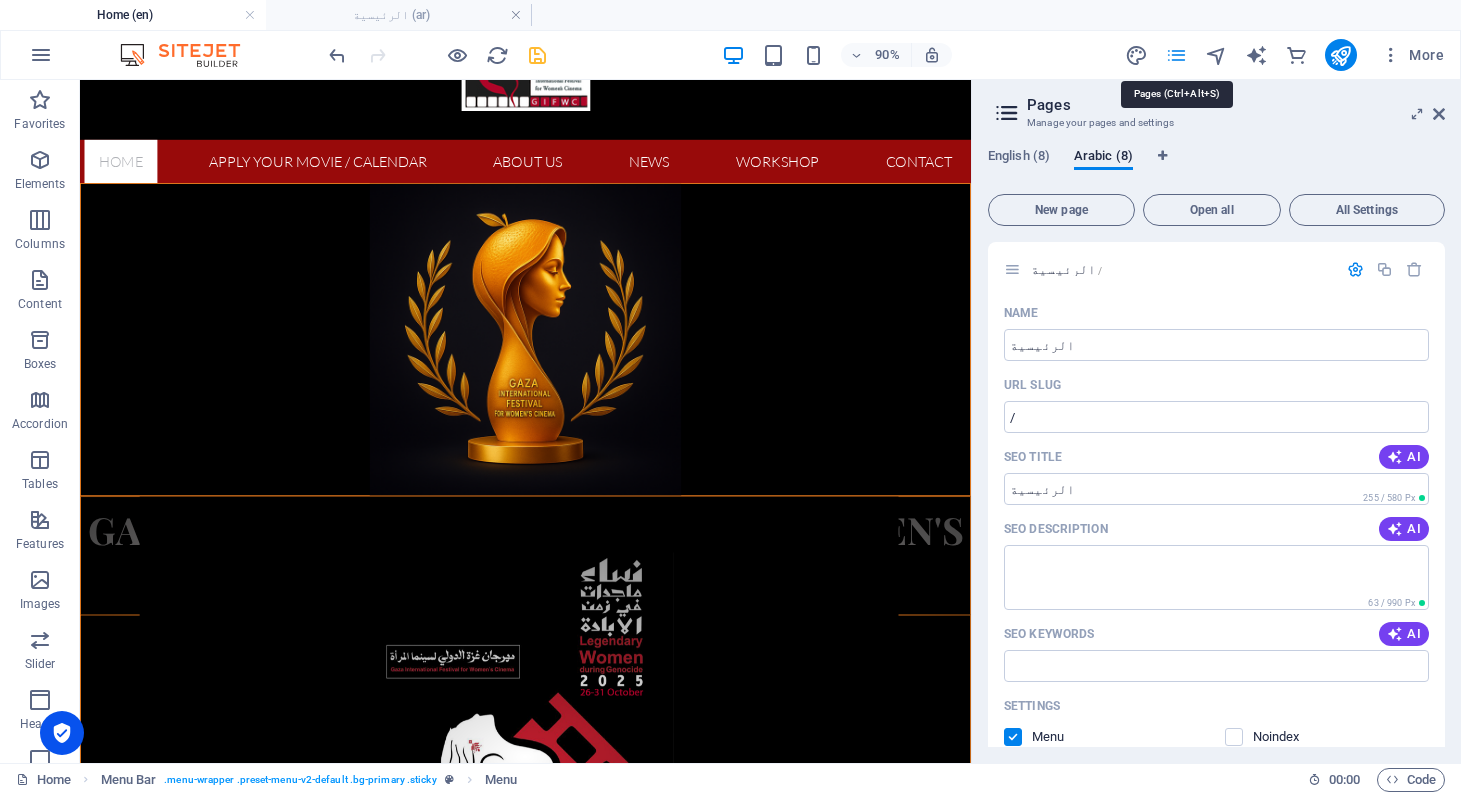 scroll, scrollTop: 5509, scrollLeft: 0, axis: vertical 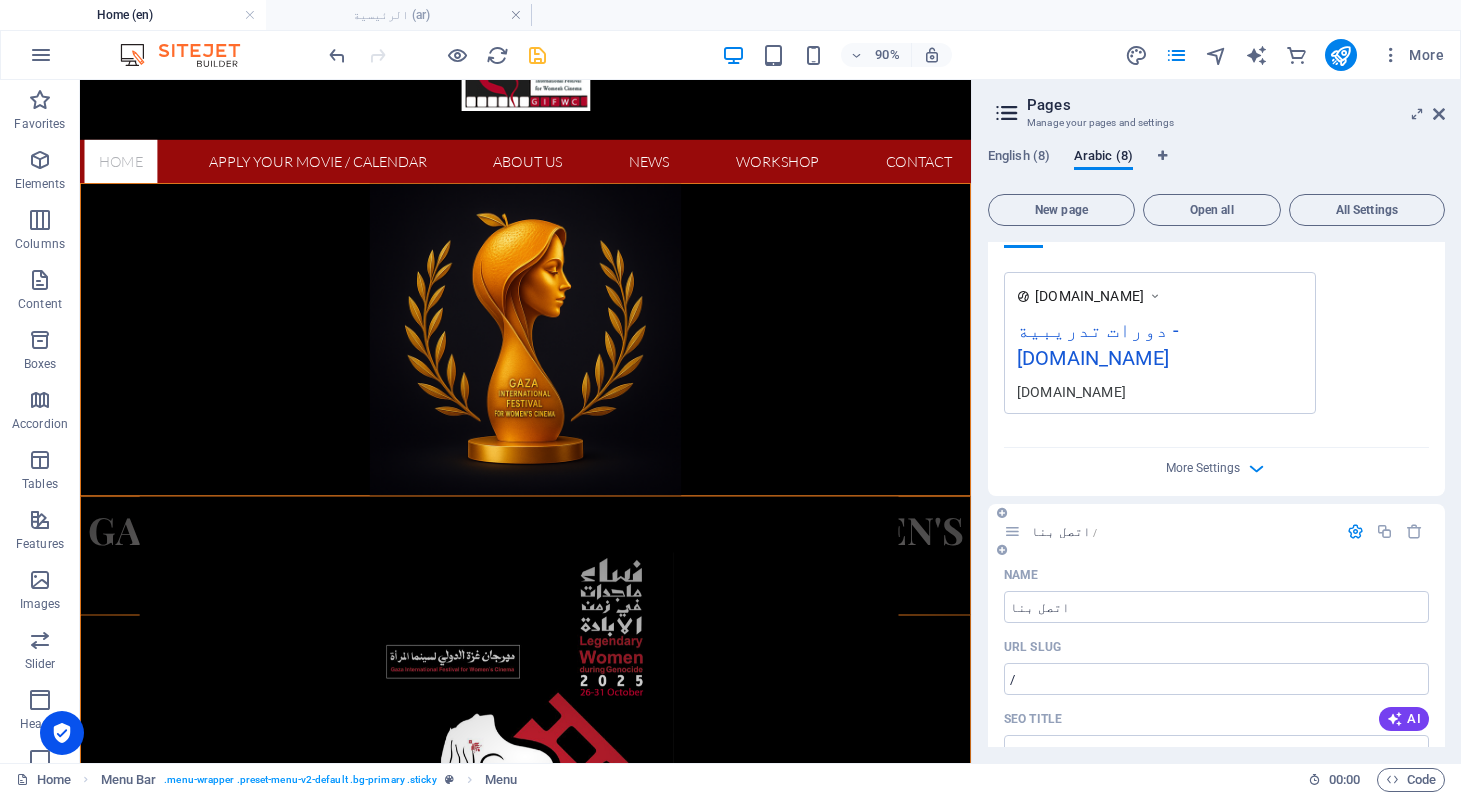 click at bounding box center [1355, 531] 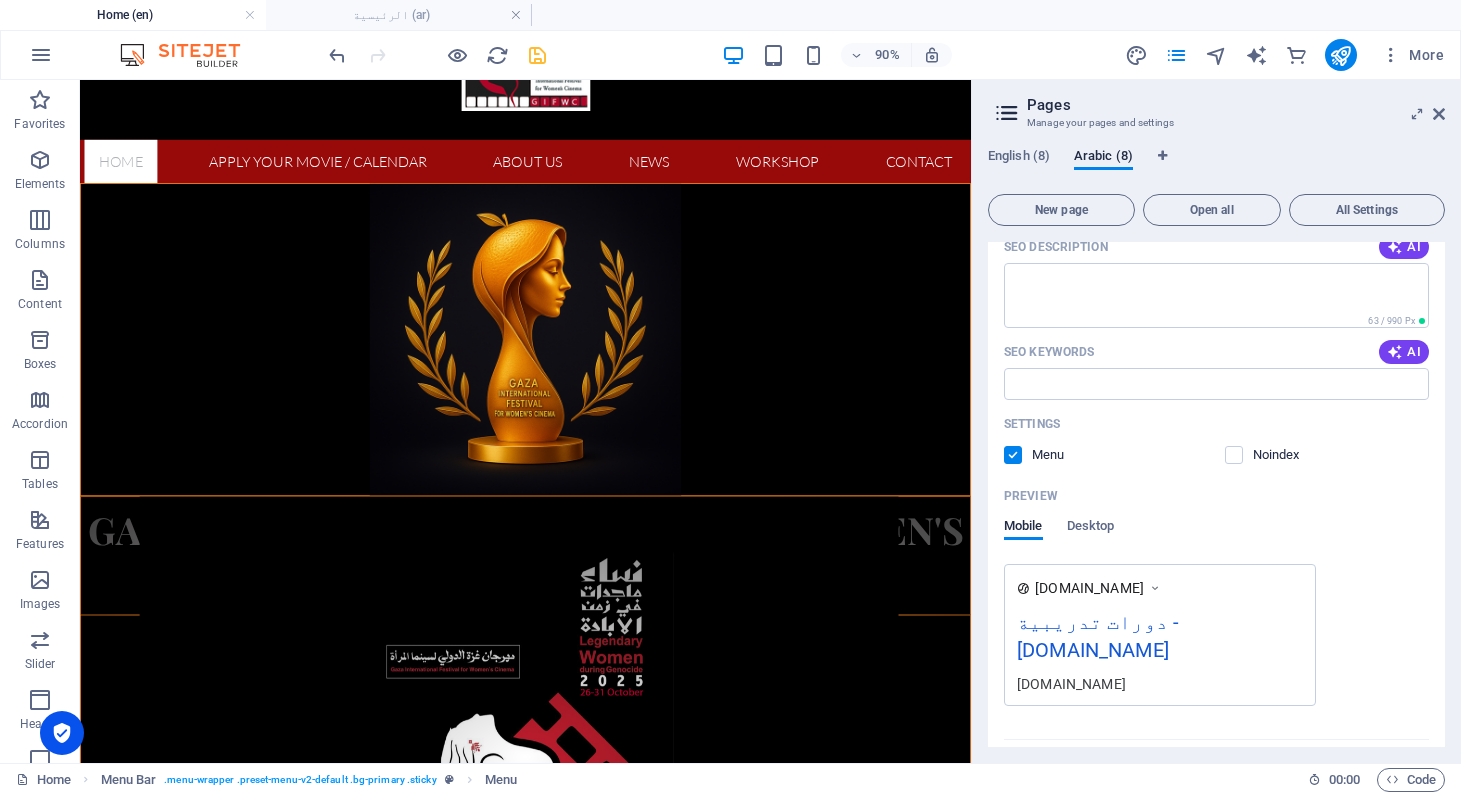 click on "دورات تدريبية - [DOMAIN_NAME]" at bounding box center (1160, 640) 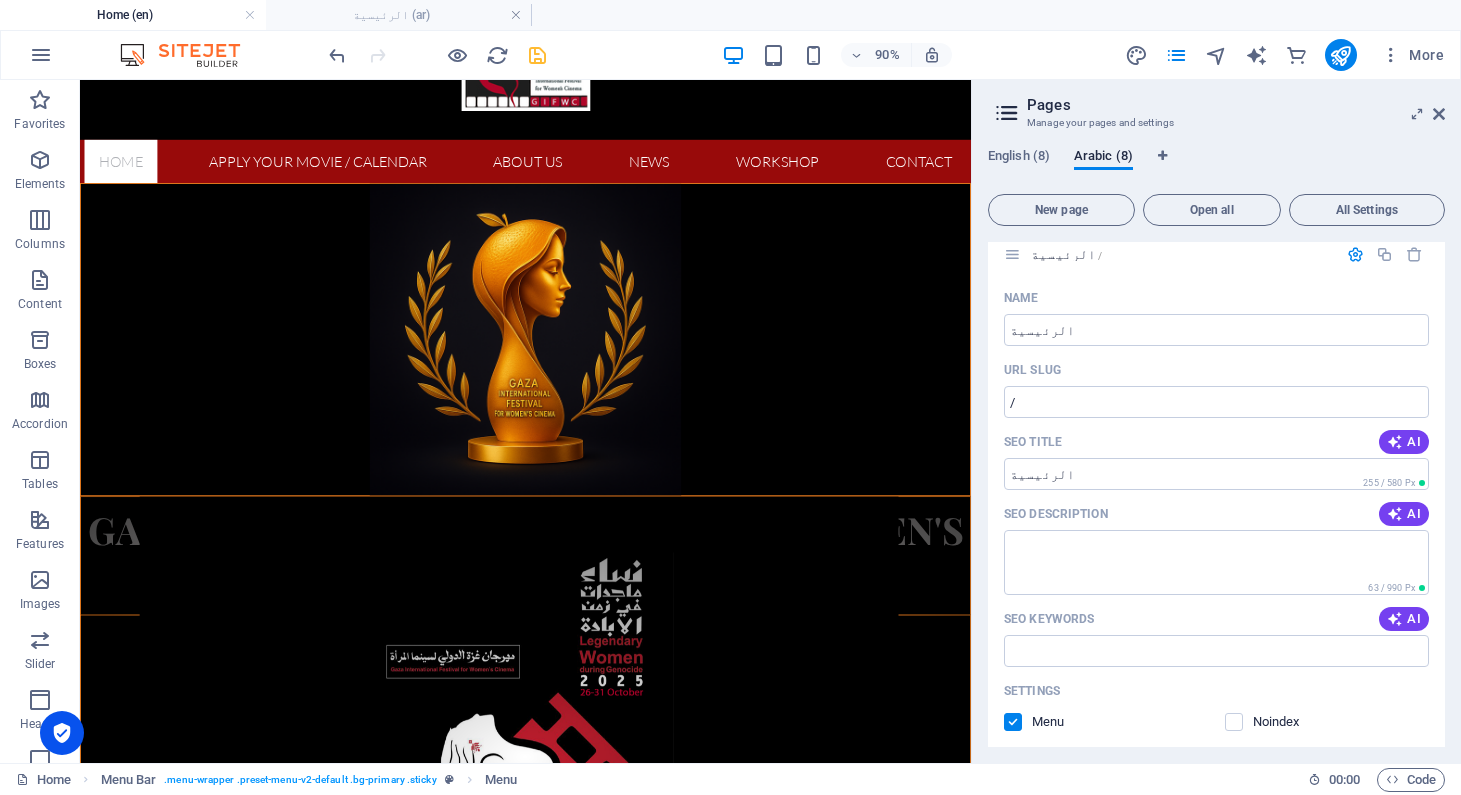 scroll, scrollTop: 0, scrollLeft: 0, axis: both 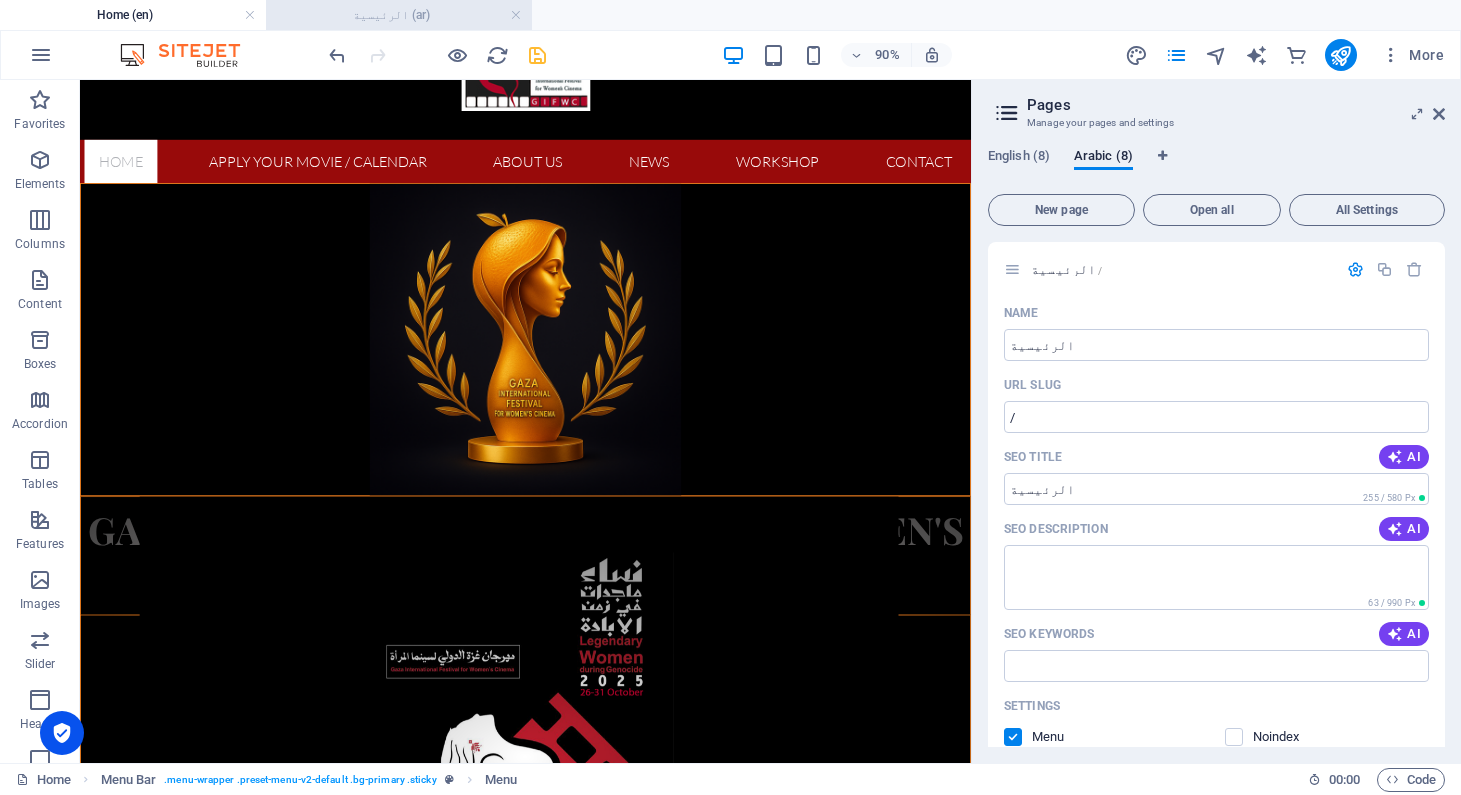 click on "الرئيسية (ar)" at bounding box center [399, 15] 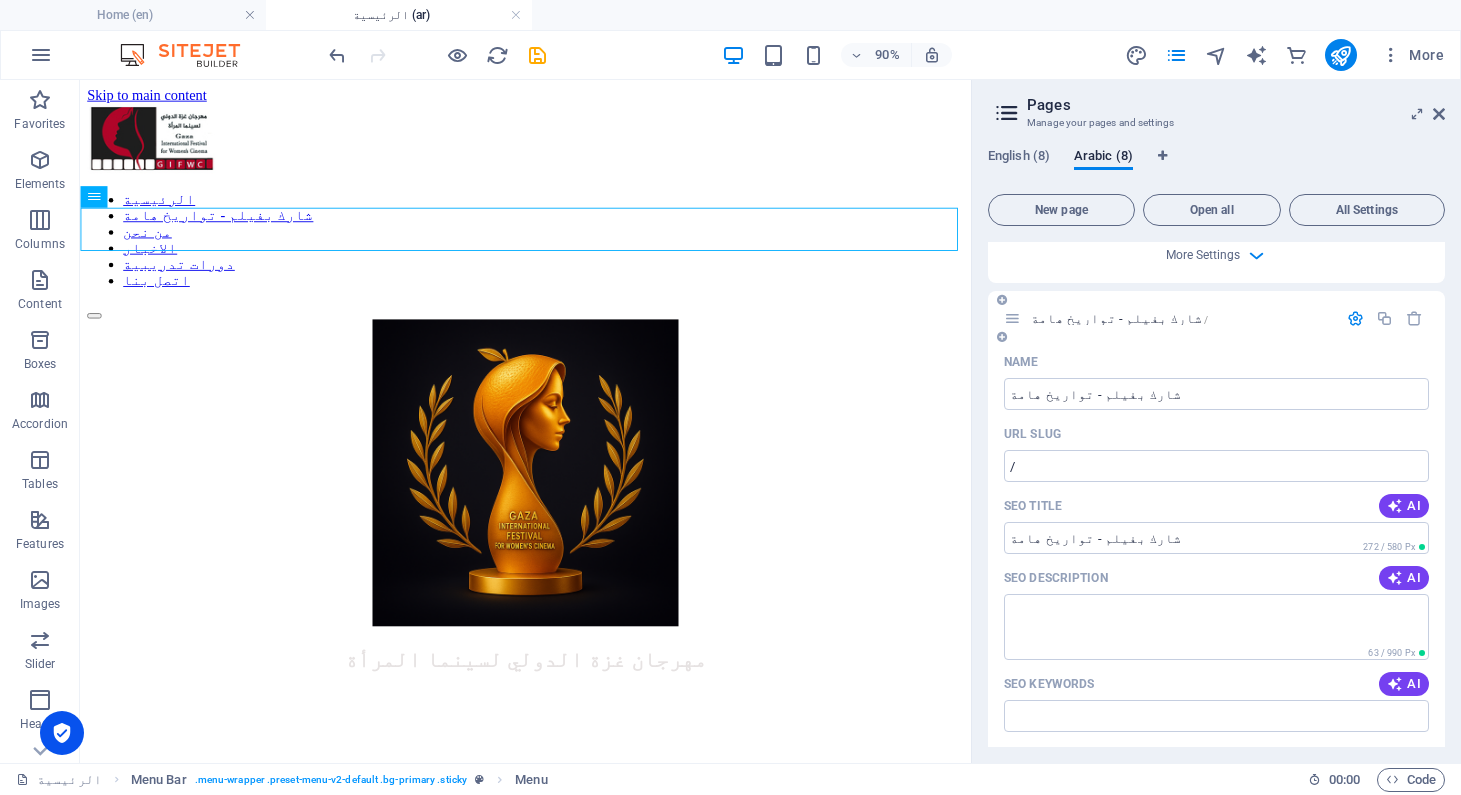 scroll, scrollTop: 784, scrollLeft: 0, axis: vertical 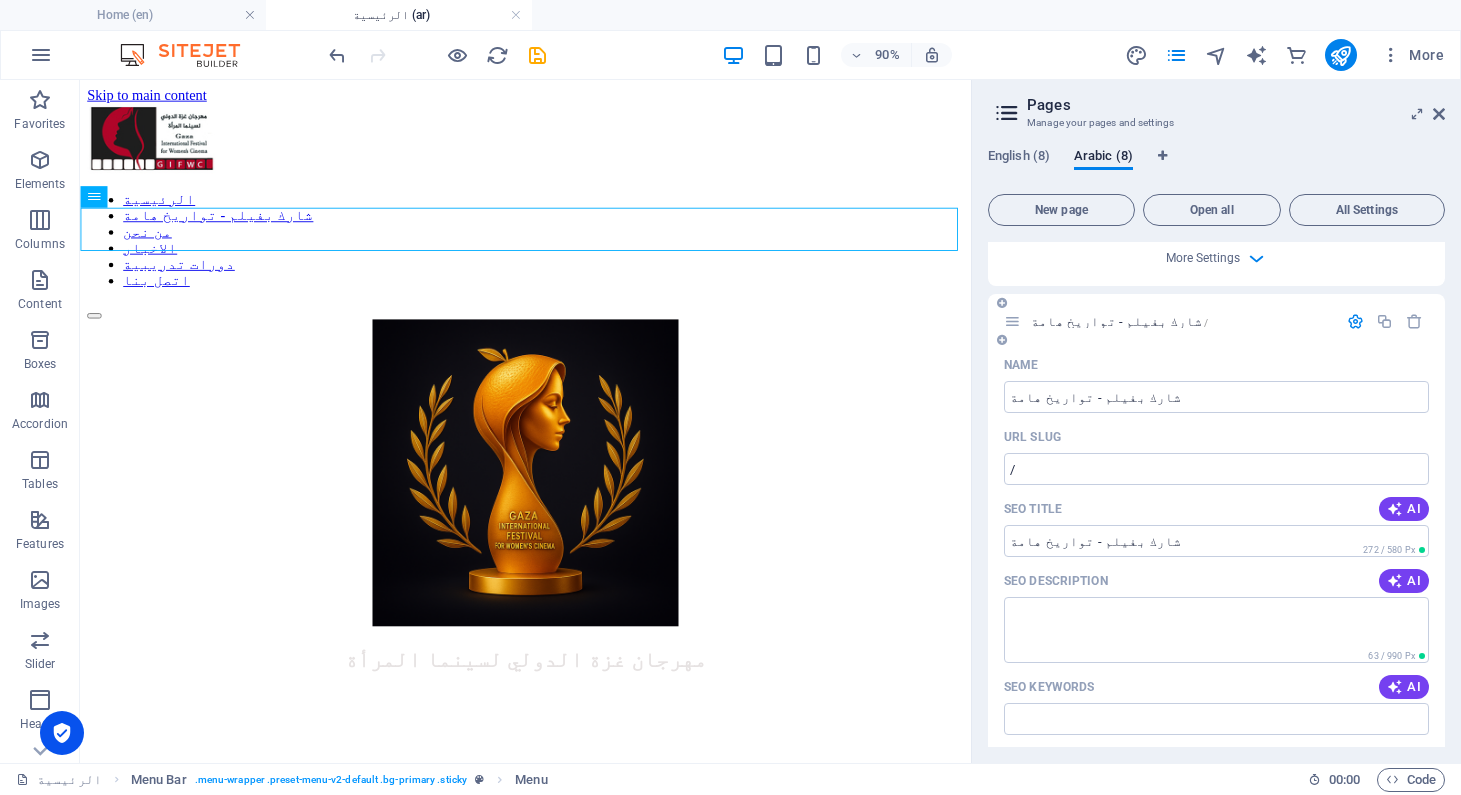 click at bounding box center (1355, 321) 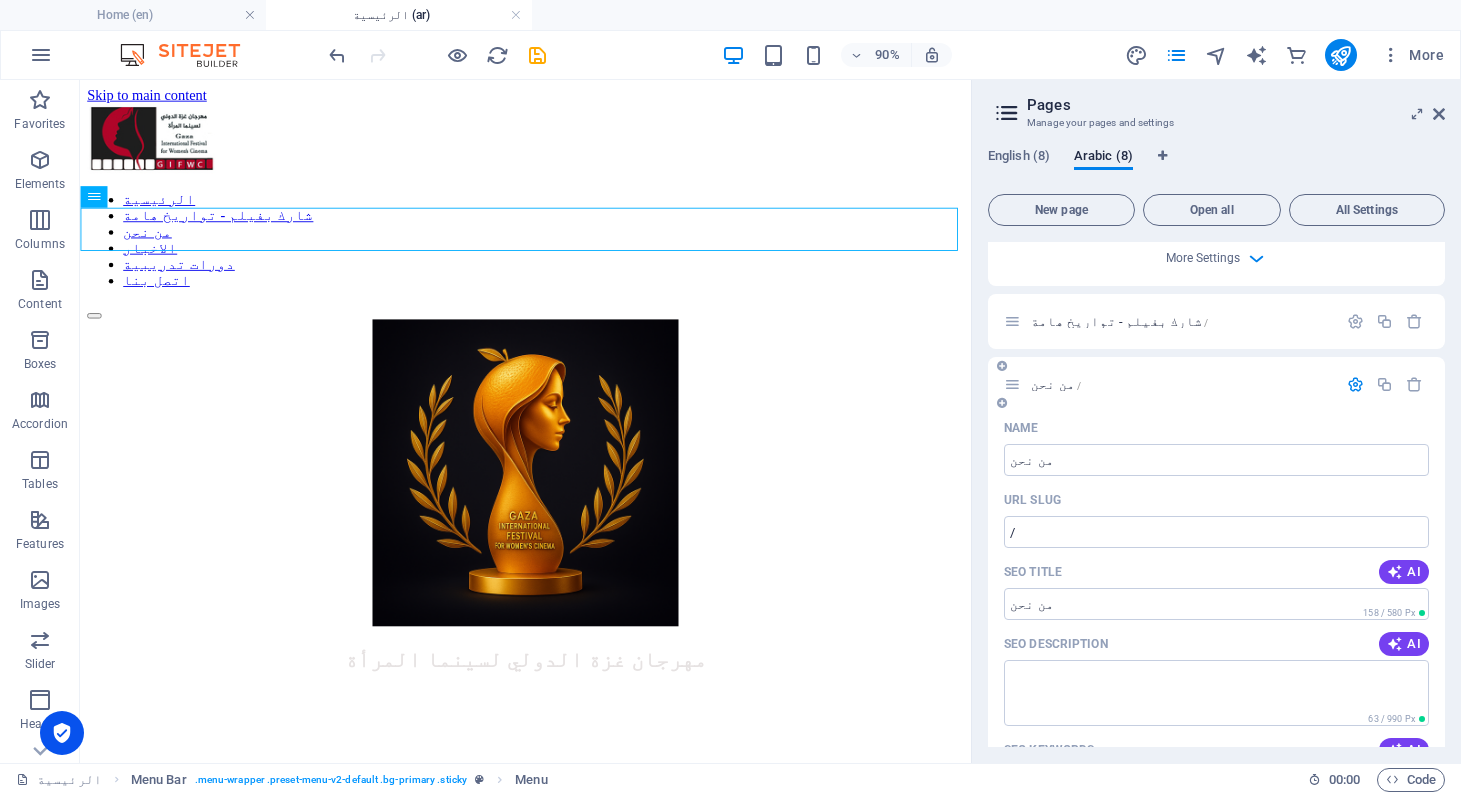 click at bounding box center (1355, 384) 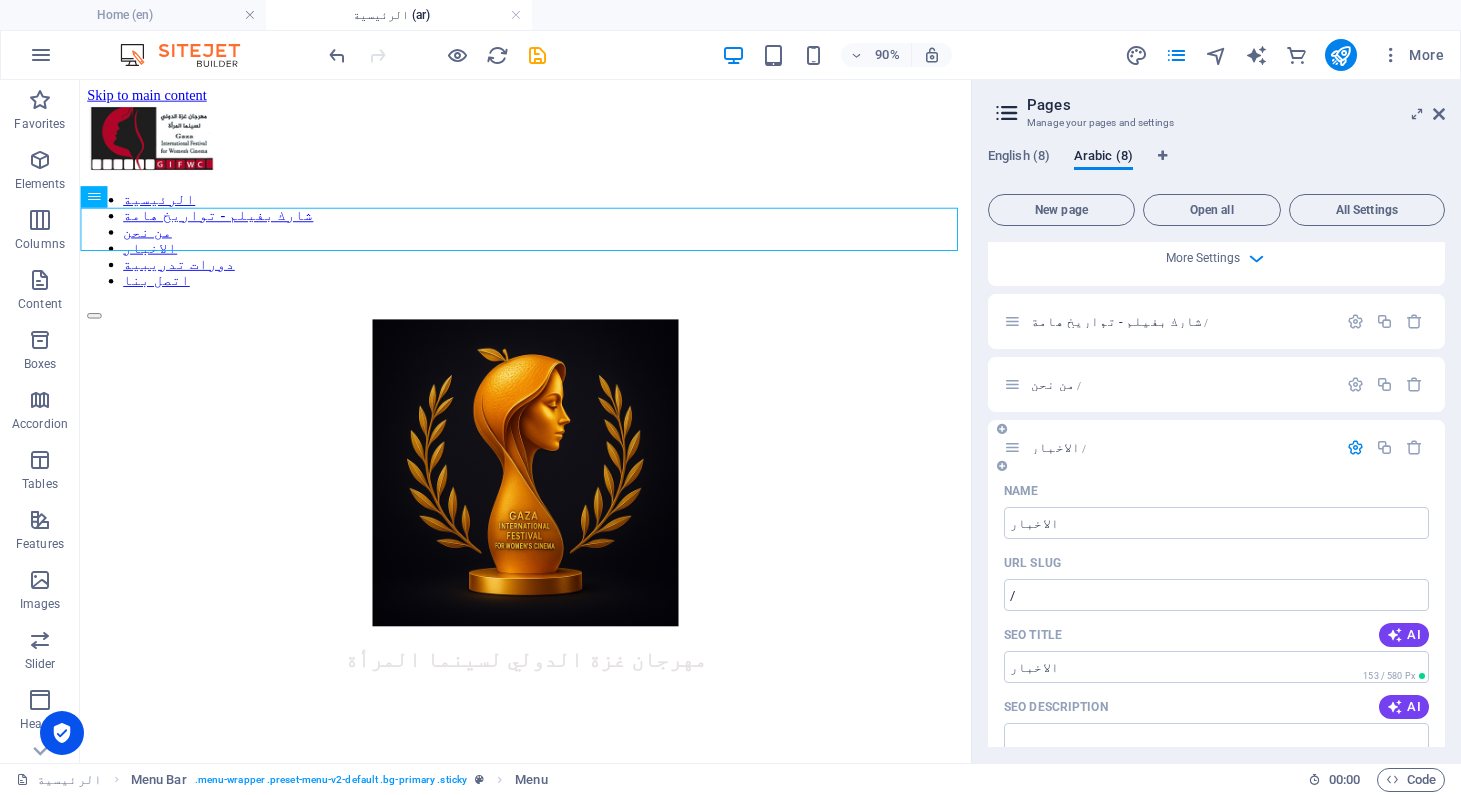click at bounding box center [1355, 447] 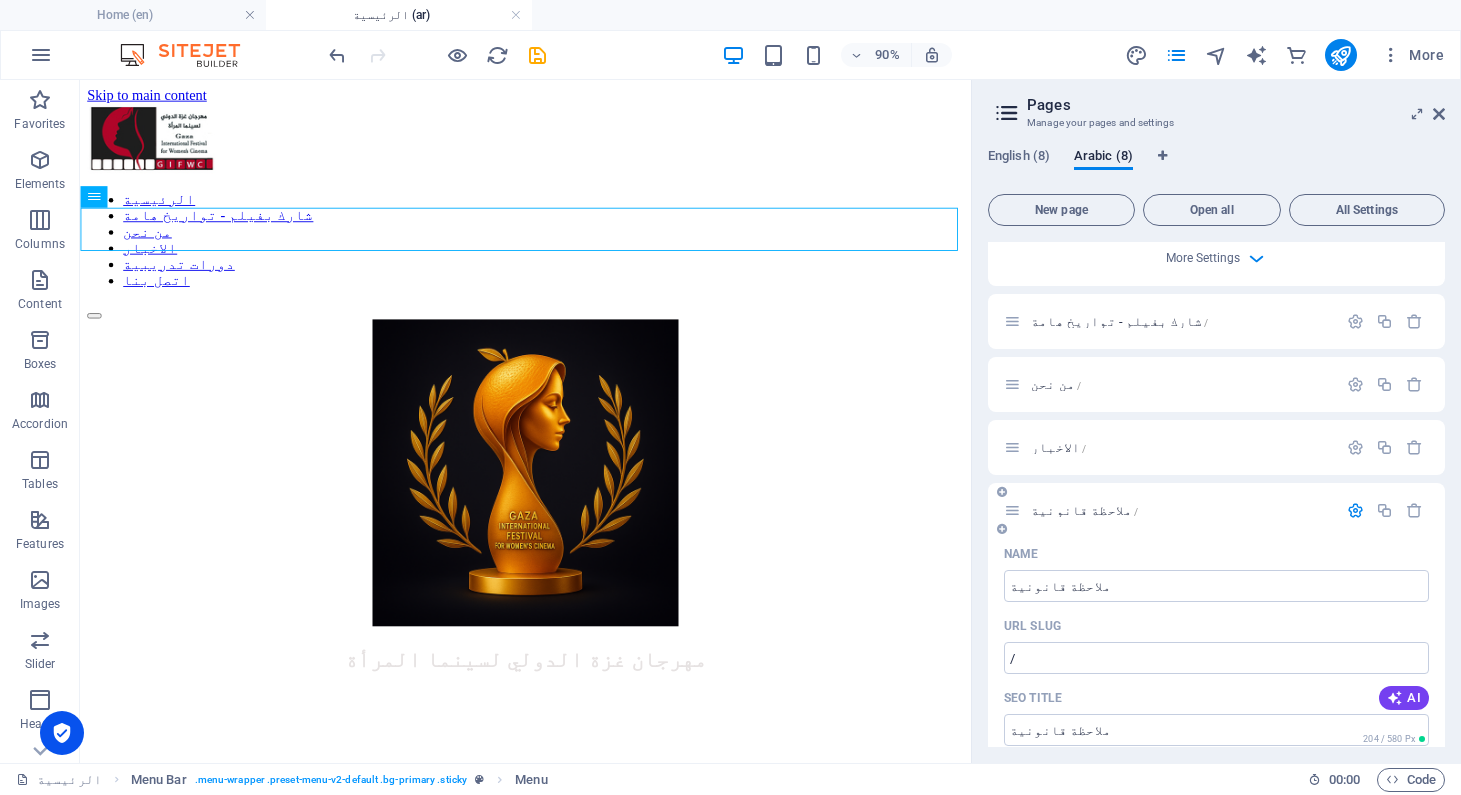 click at bounding box center [1355, 510] 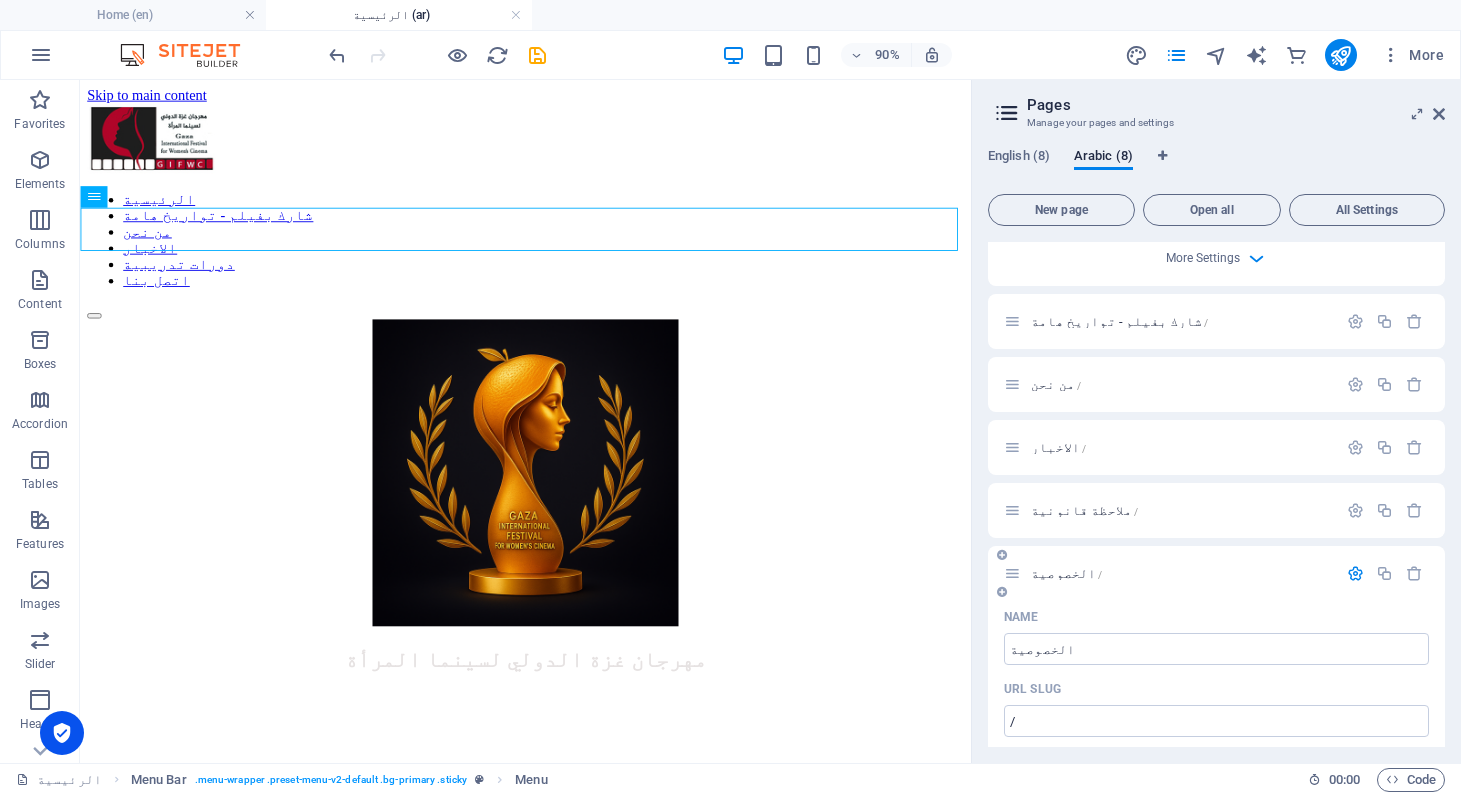 click at bounding box center [1355, 573] 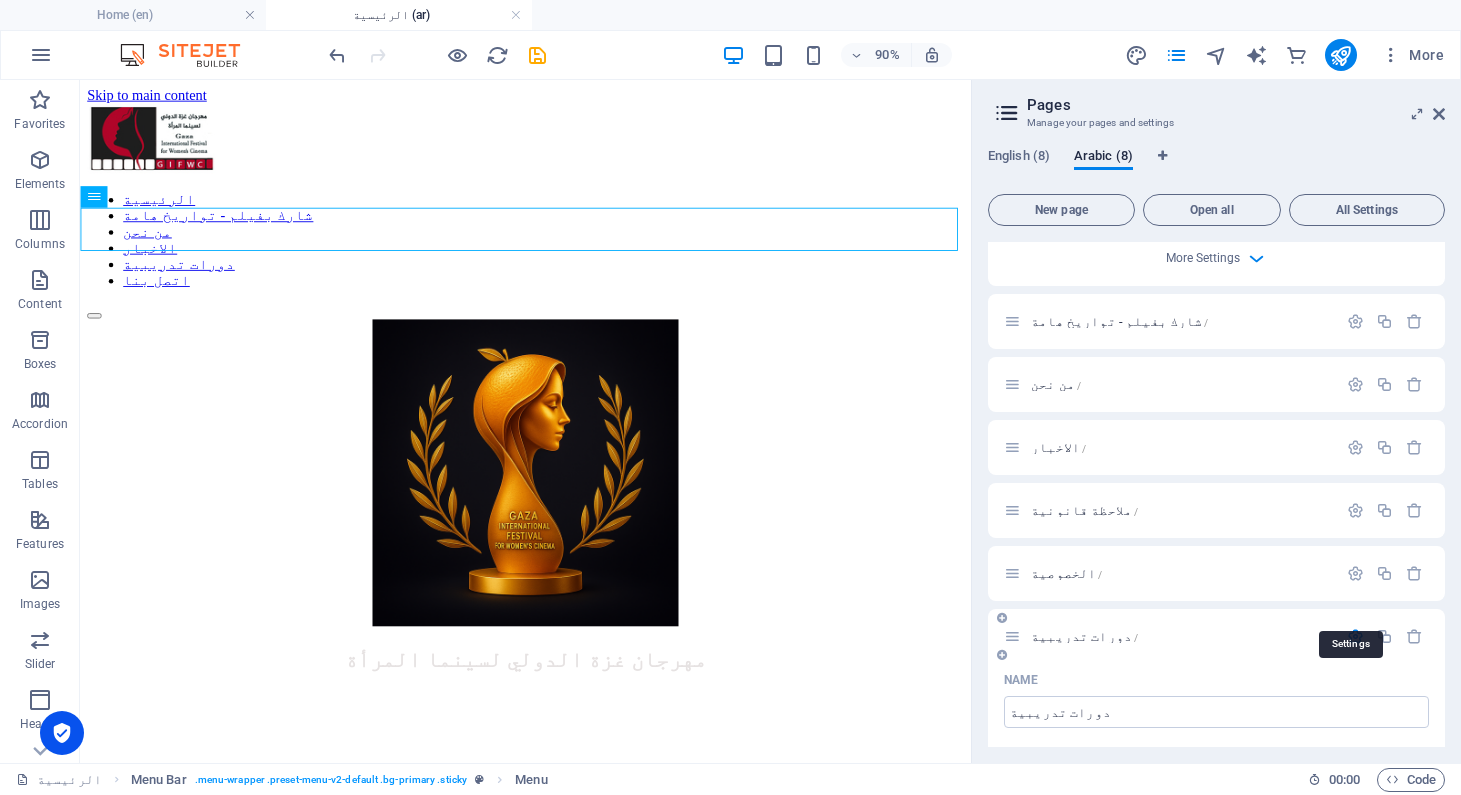 click at bounding box center [1355, 636] 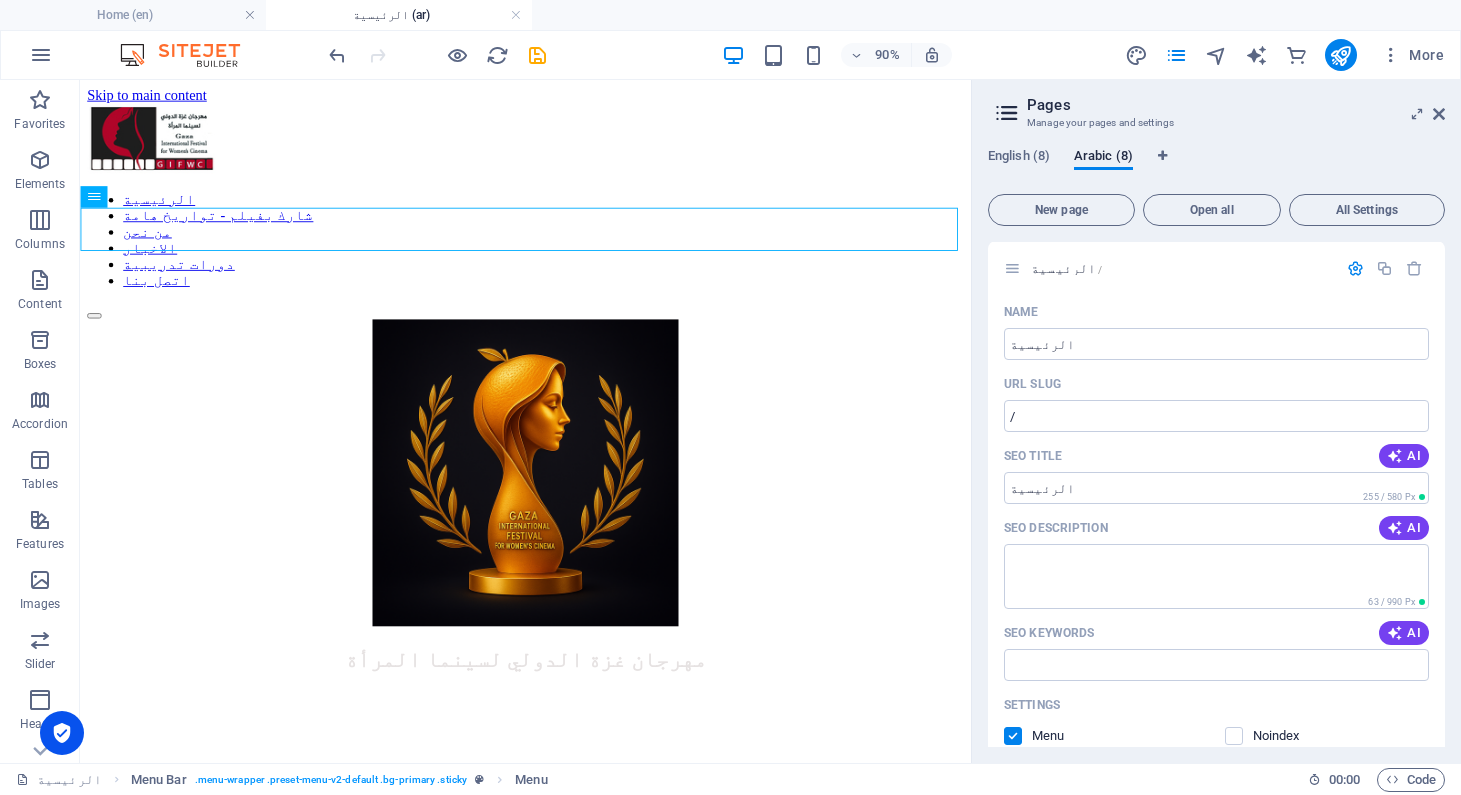 scroll, scrollTop: 0, scrollLeft: 0, axis: both 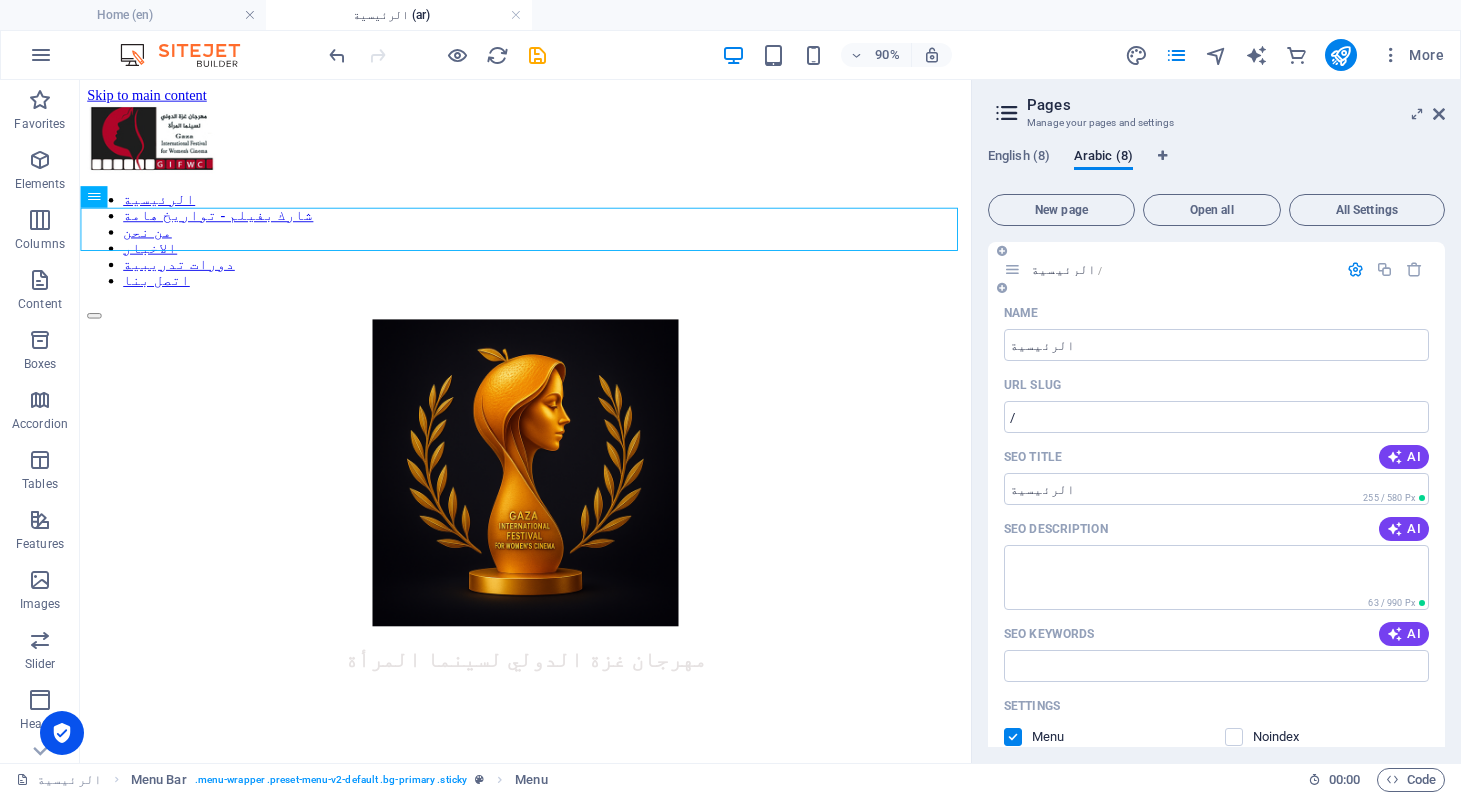 click at bounding box center [1355, 269] 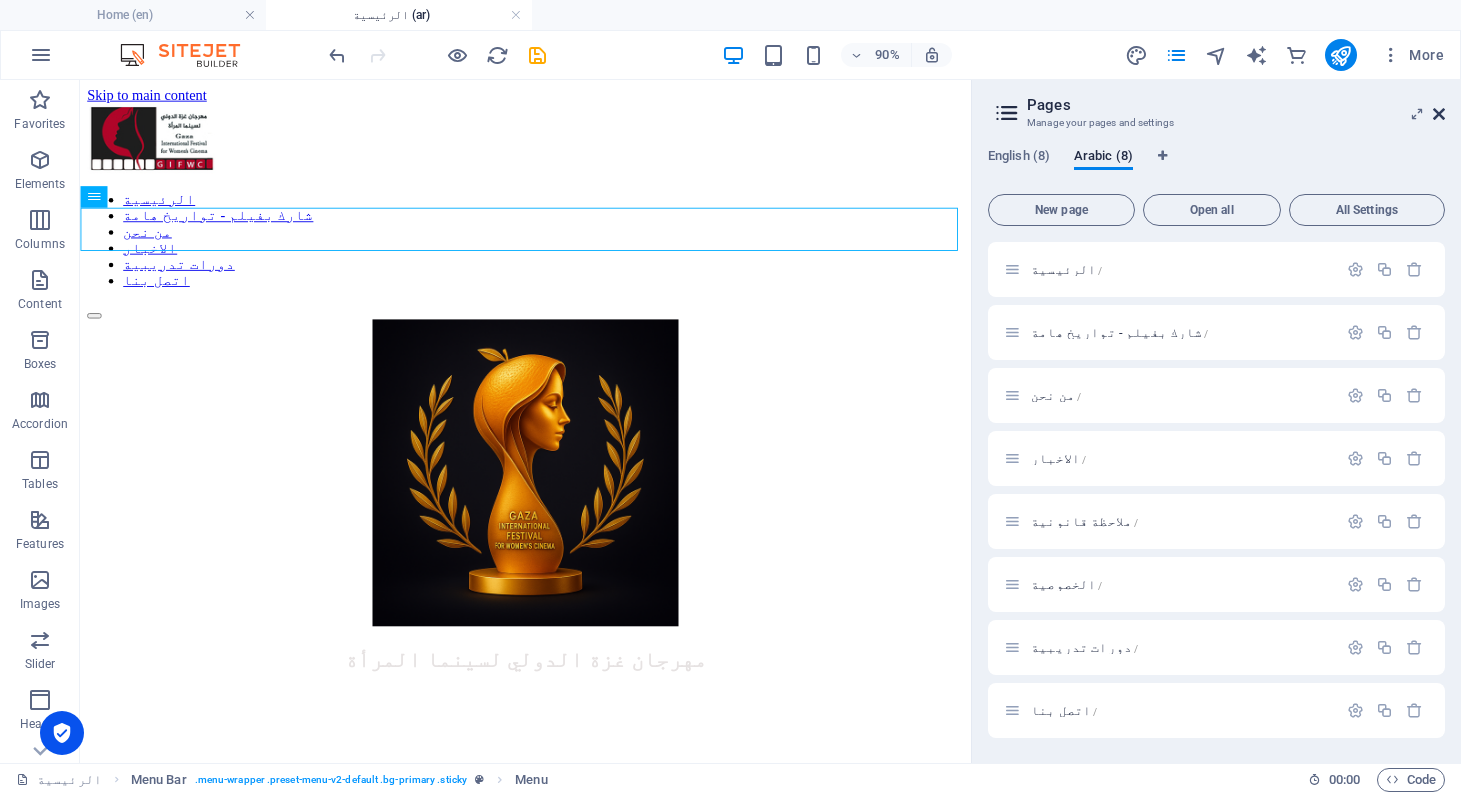 click at bounding box center [1439, 114] 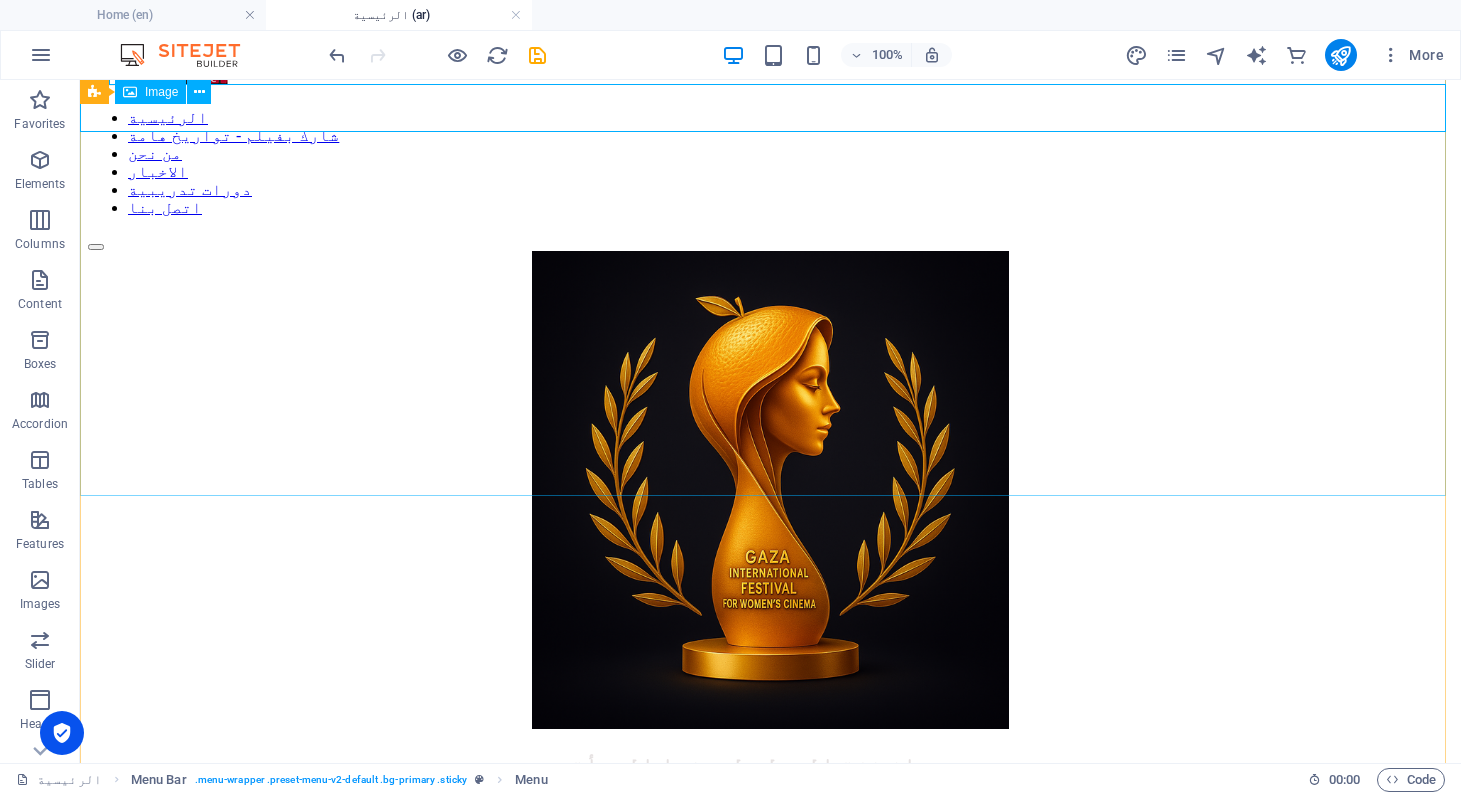 scroll, scrollTop: 91, scrollLeft: 0, axis: vertical 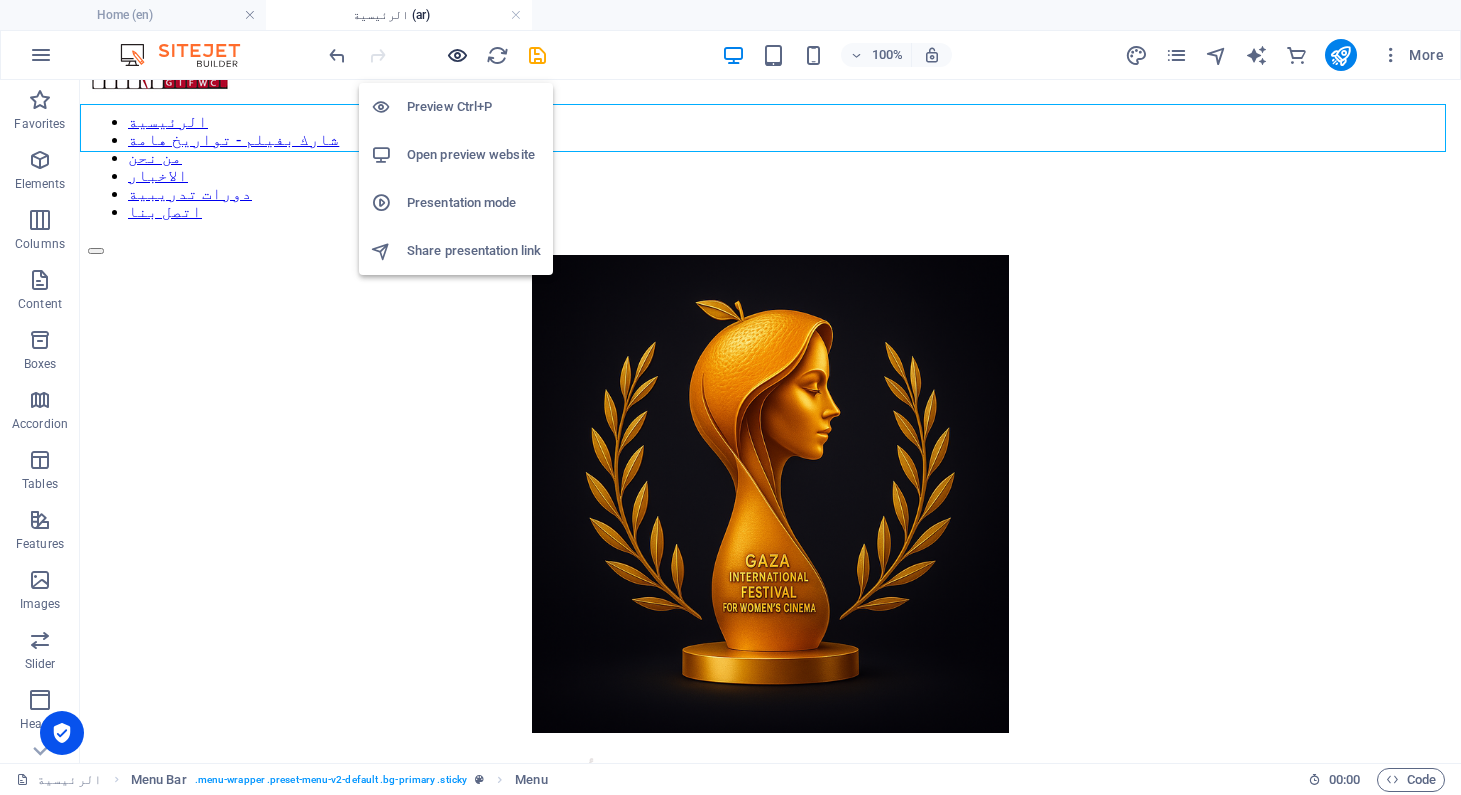 click at bounding box center [457, 55] 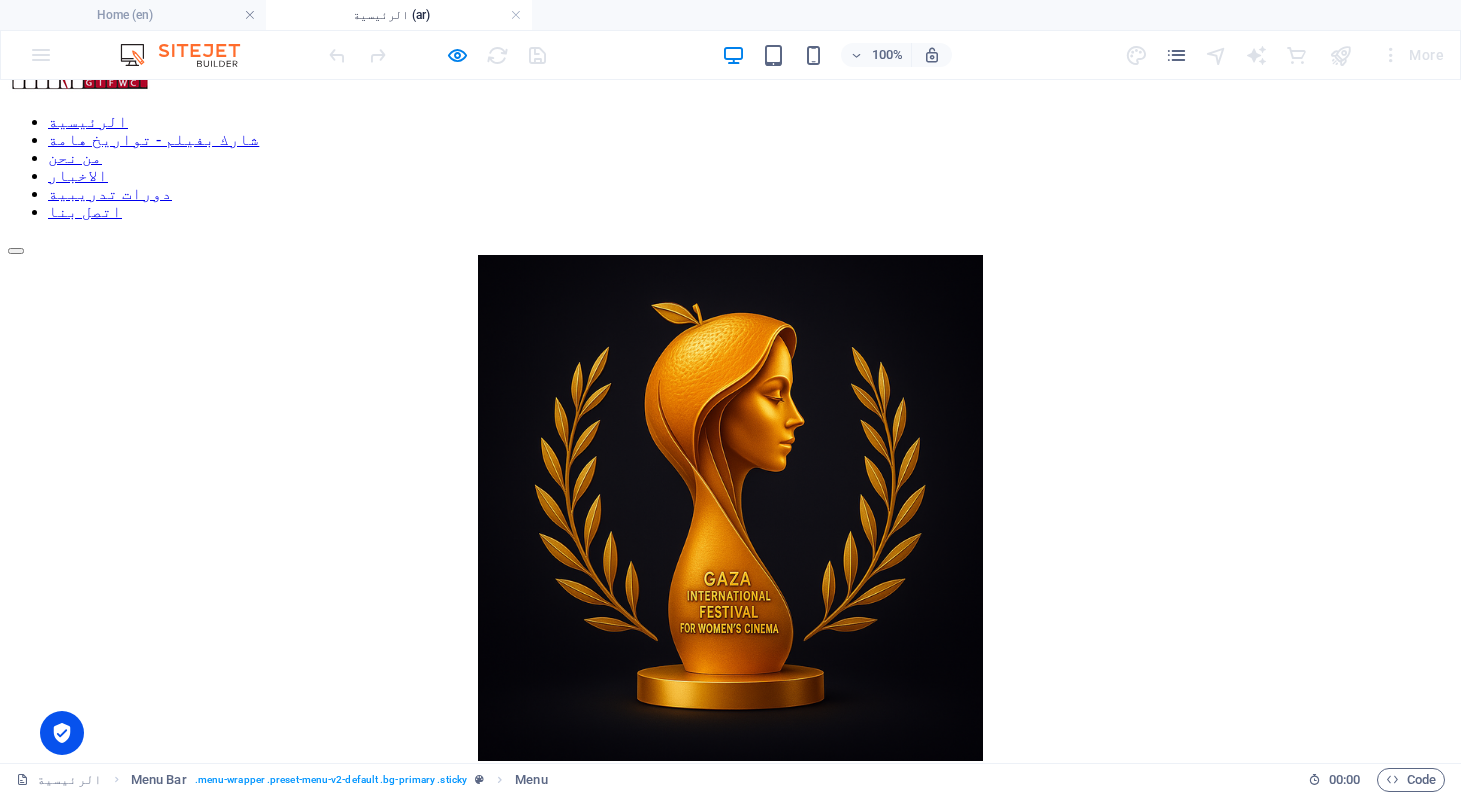 click on "دورات تدريبية" at bounding box center [110, 193] 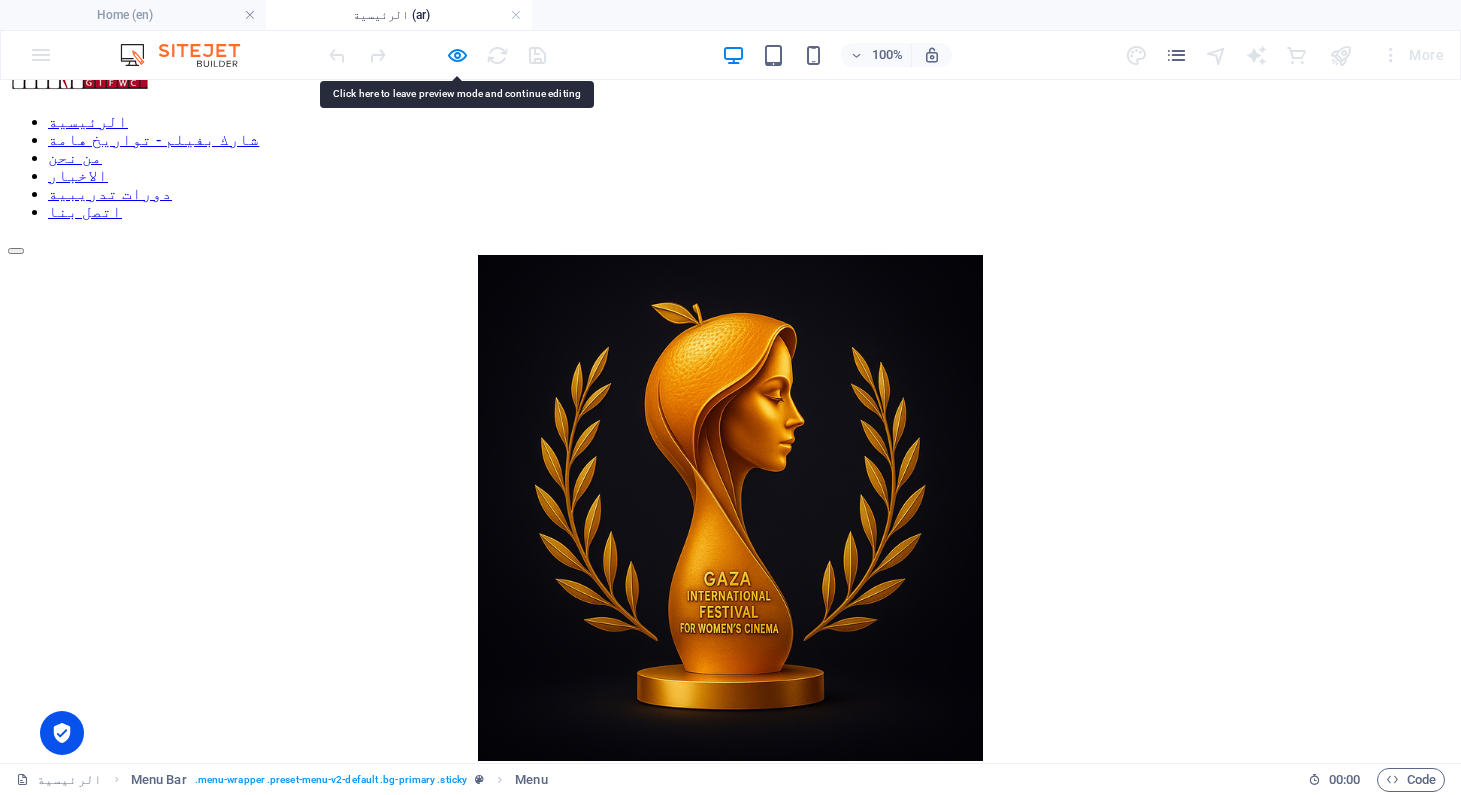 click on "دورات تدريبية" at bounding box center [110, 193] 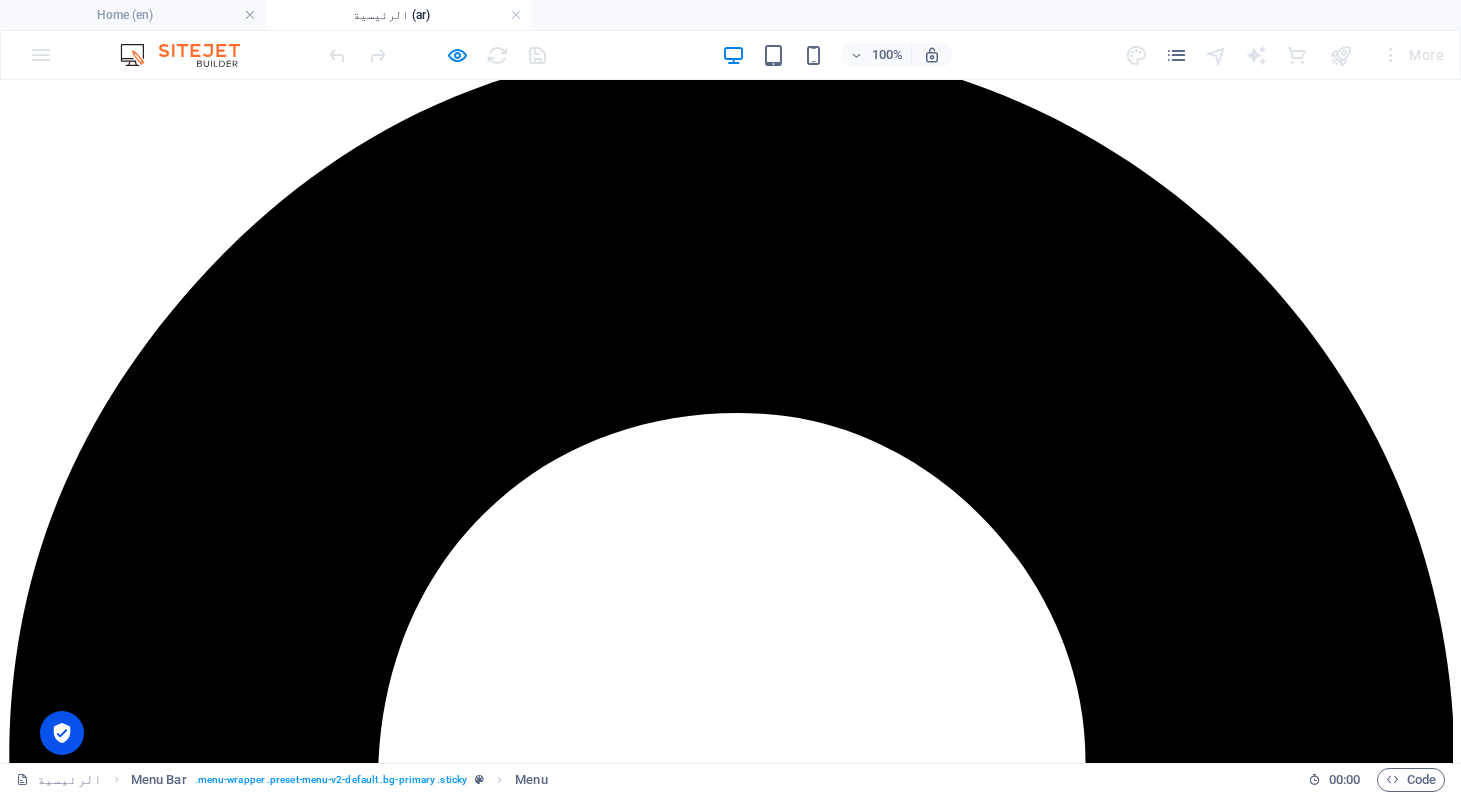scroll, scrollTop: 2983, scrollLeft: 0, axis: vertical 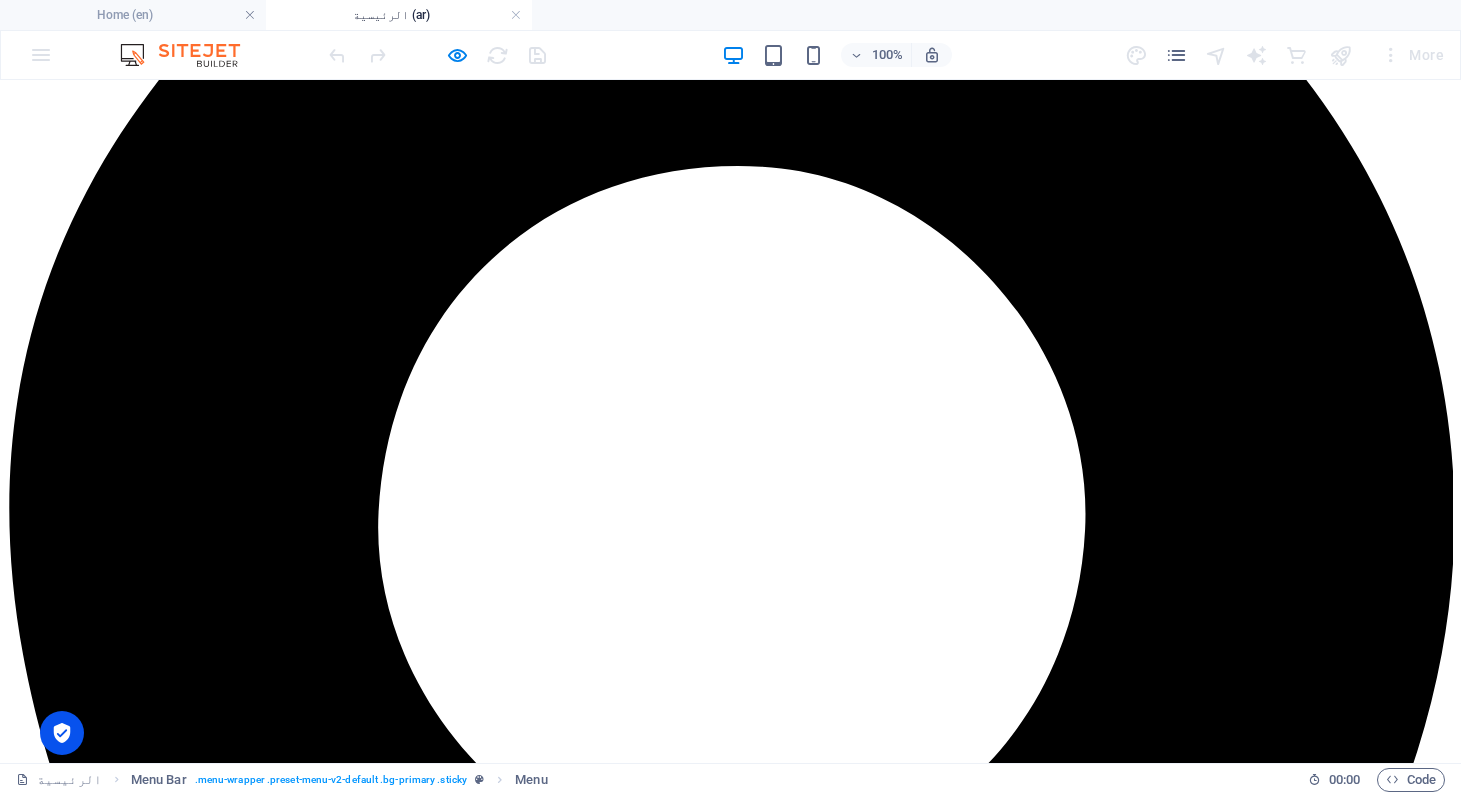 click at bounding box center [730, 6877] 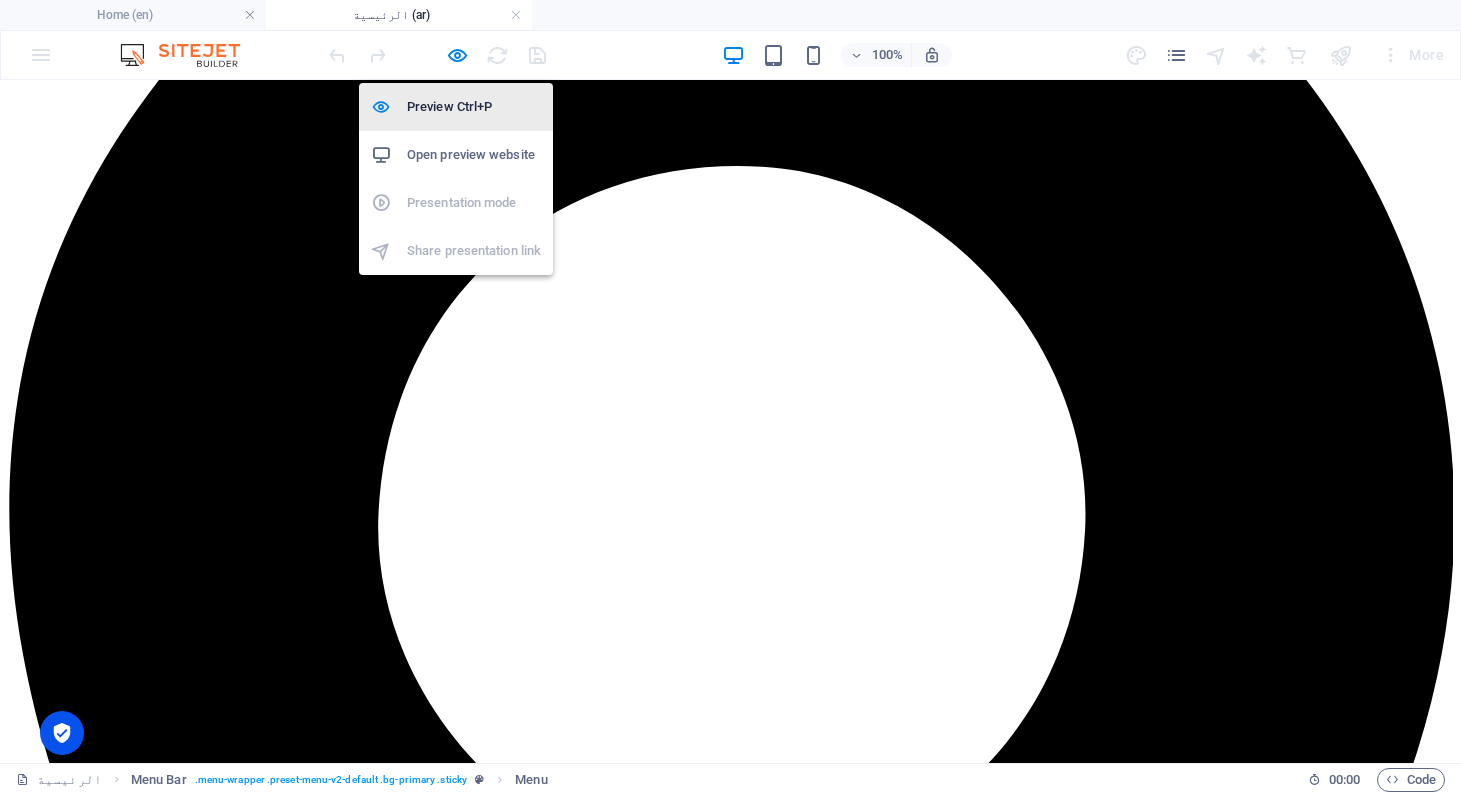 click on "Preview Ctrl+P" at bounding box center [474, 107] 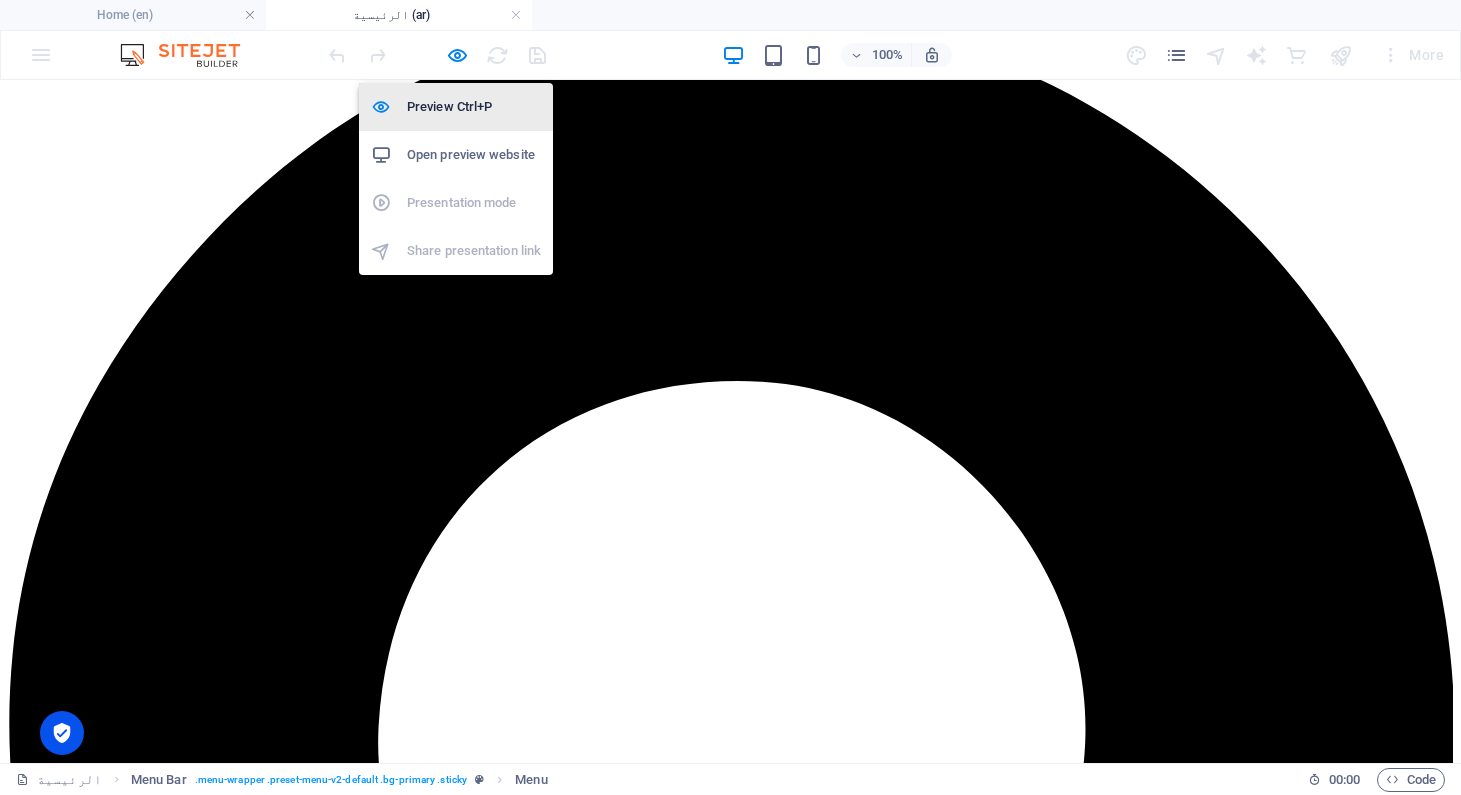 scroll, scrollTop: 3091, scrollLeft: 0, axis: vertical 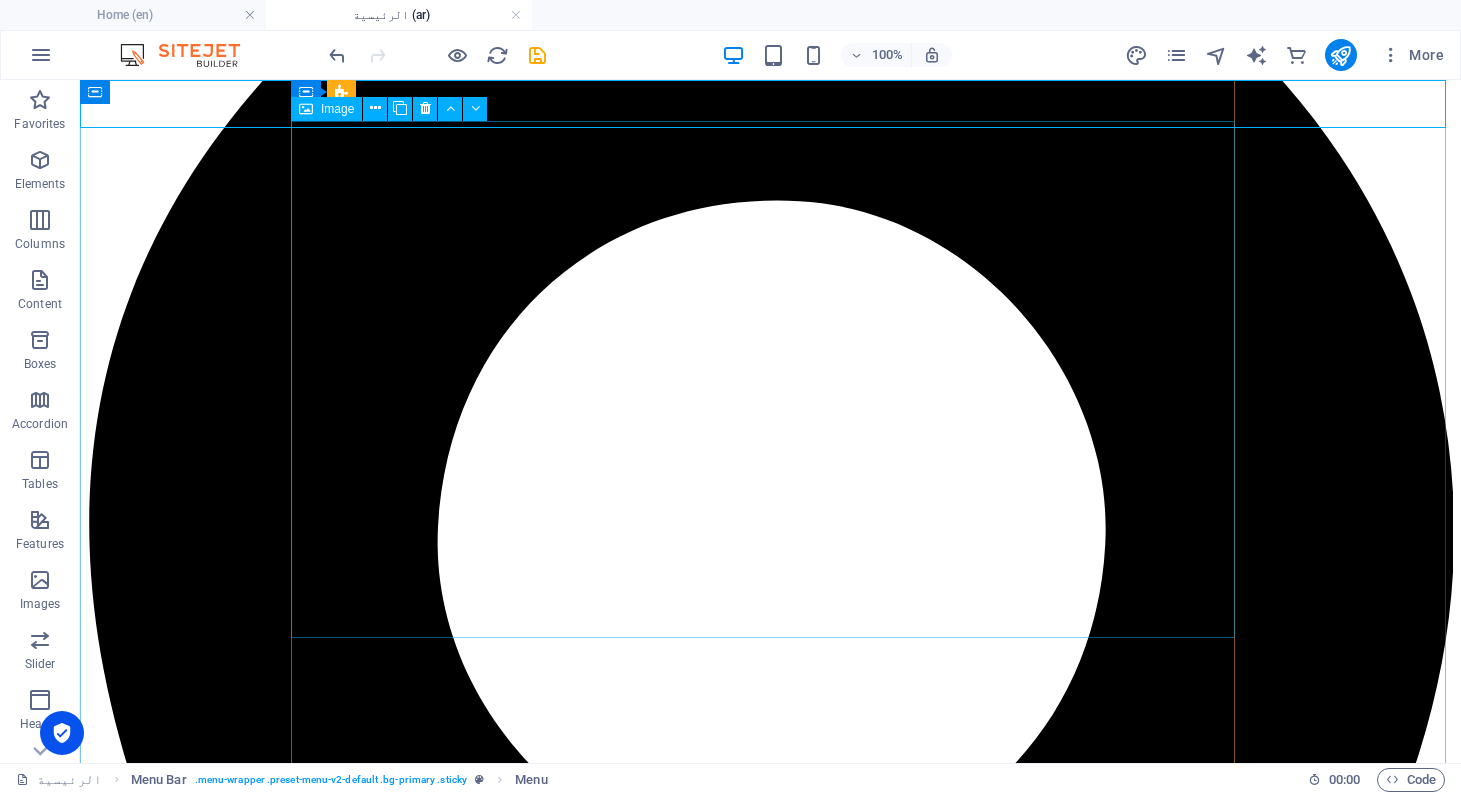 click at bounding box center (770, 6776) 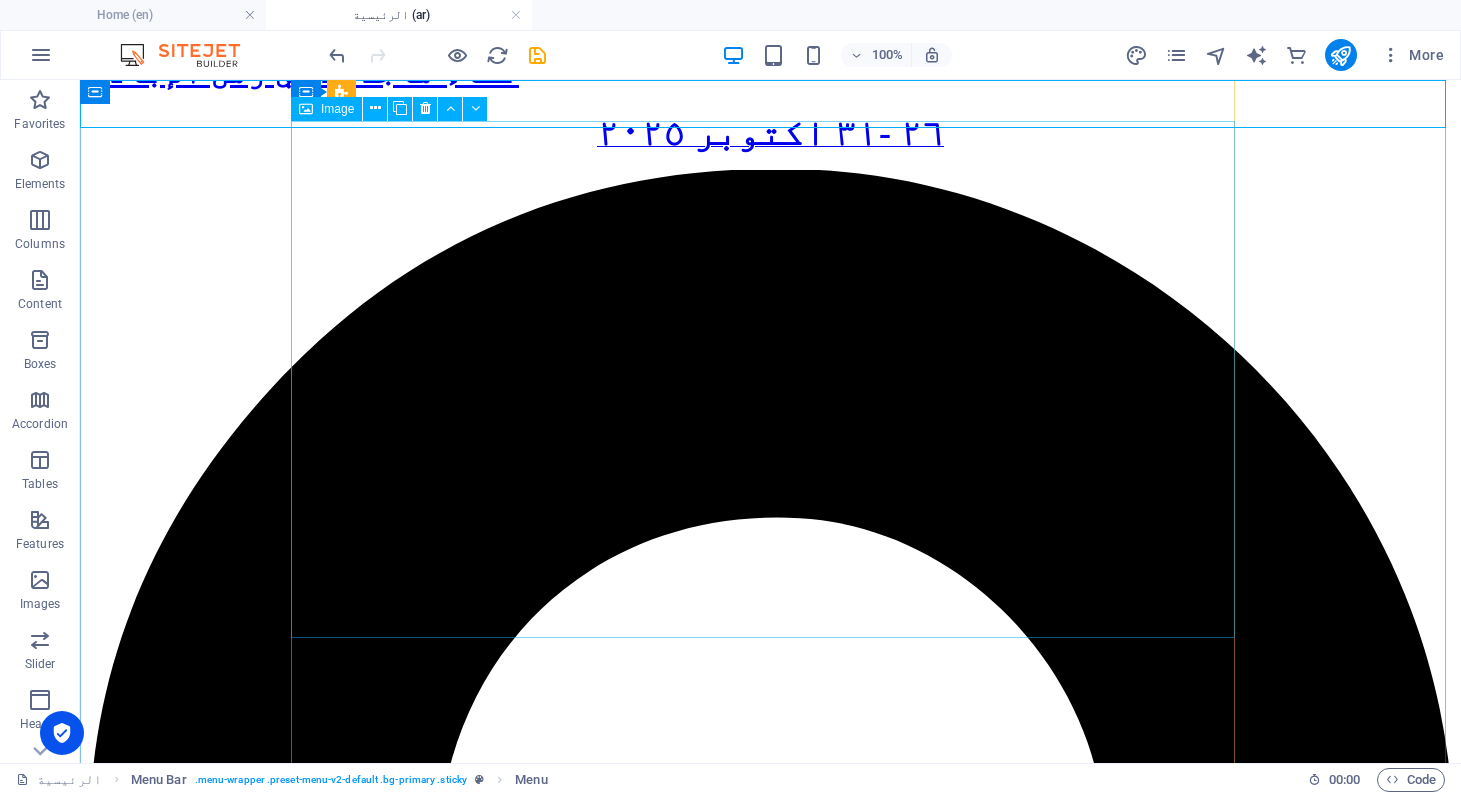 select on "%" 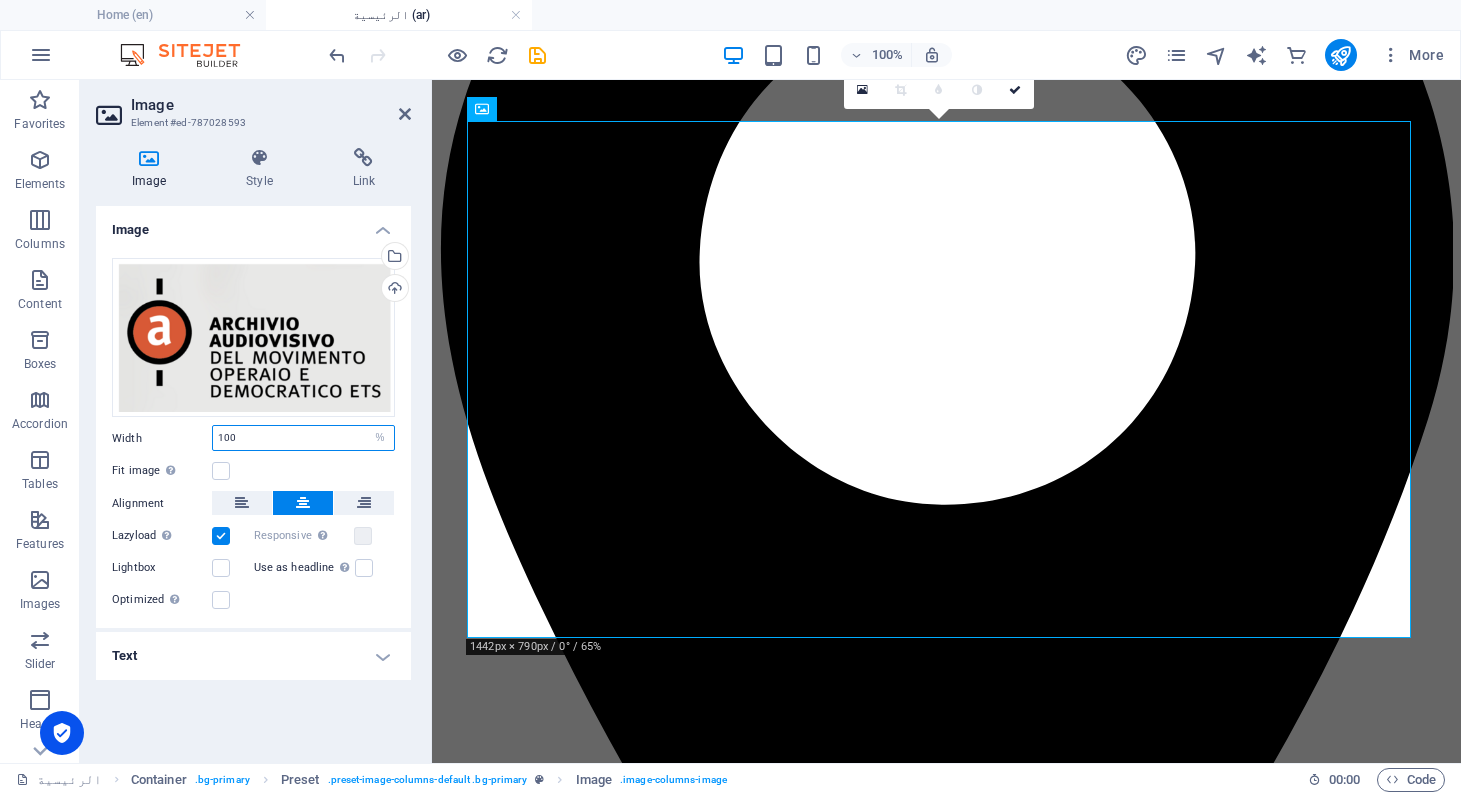 drag, startPoint x: 243, startPoint y: 438, endPoint x: 201, endPoint y: 436, distance: 42.047592 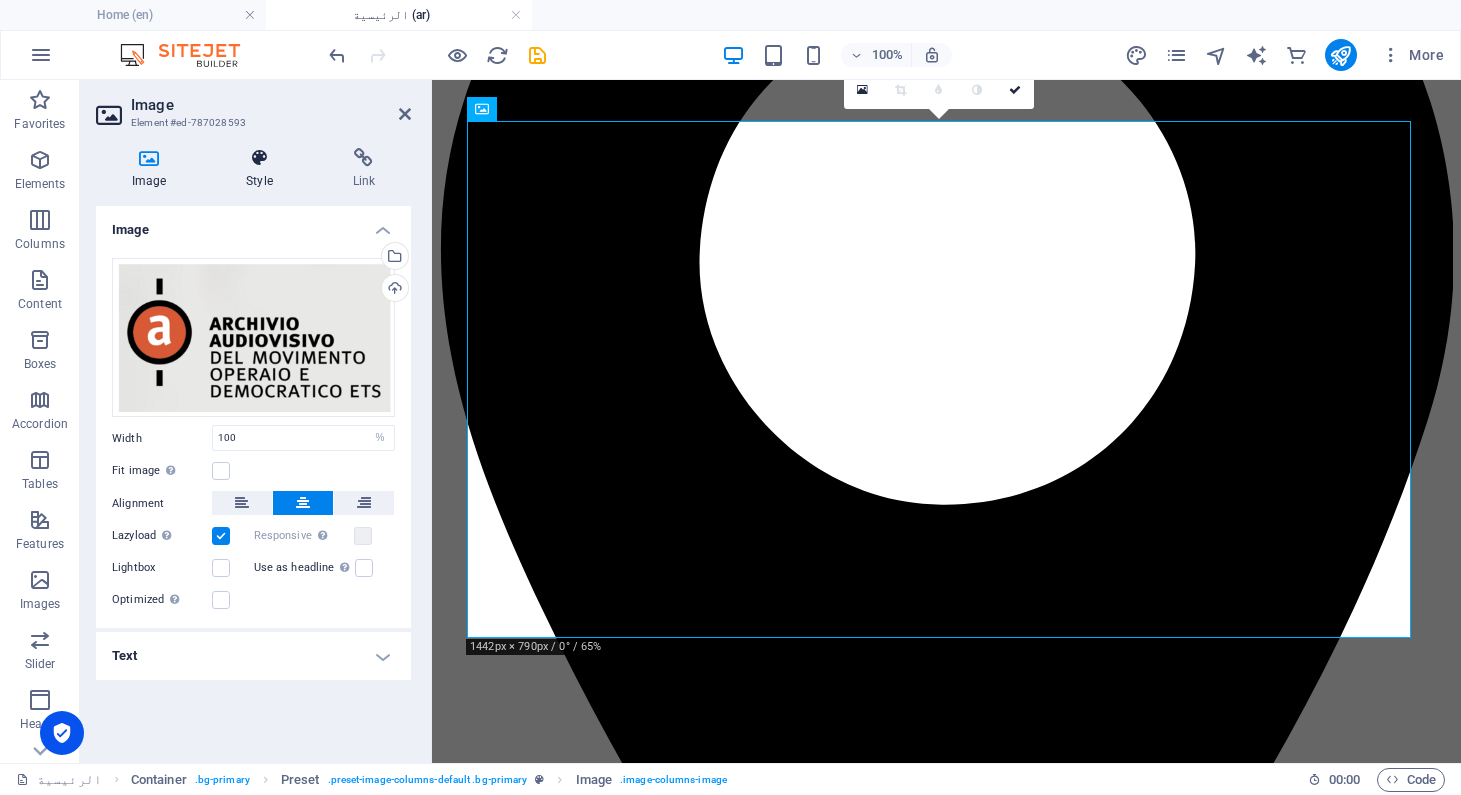 click at bounding box center (259, 158) 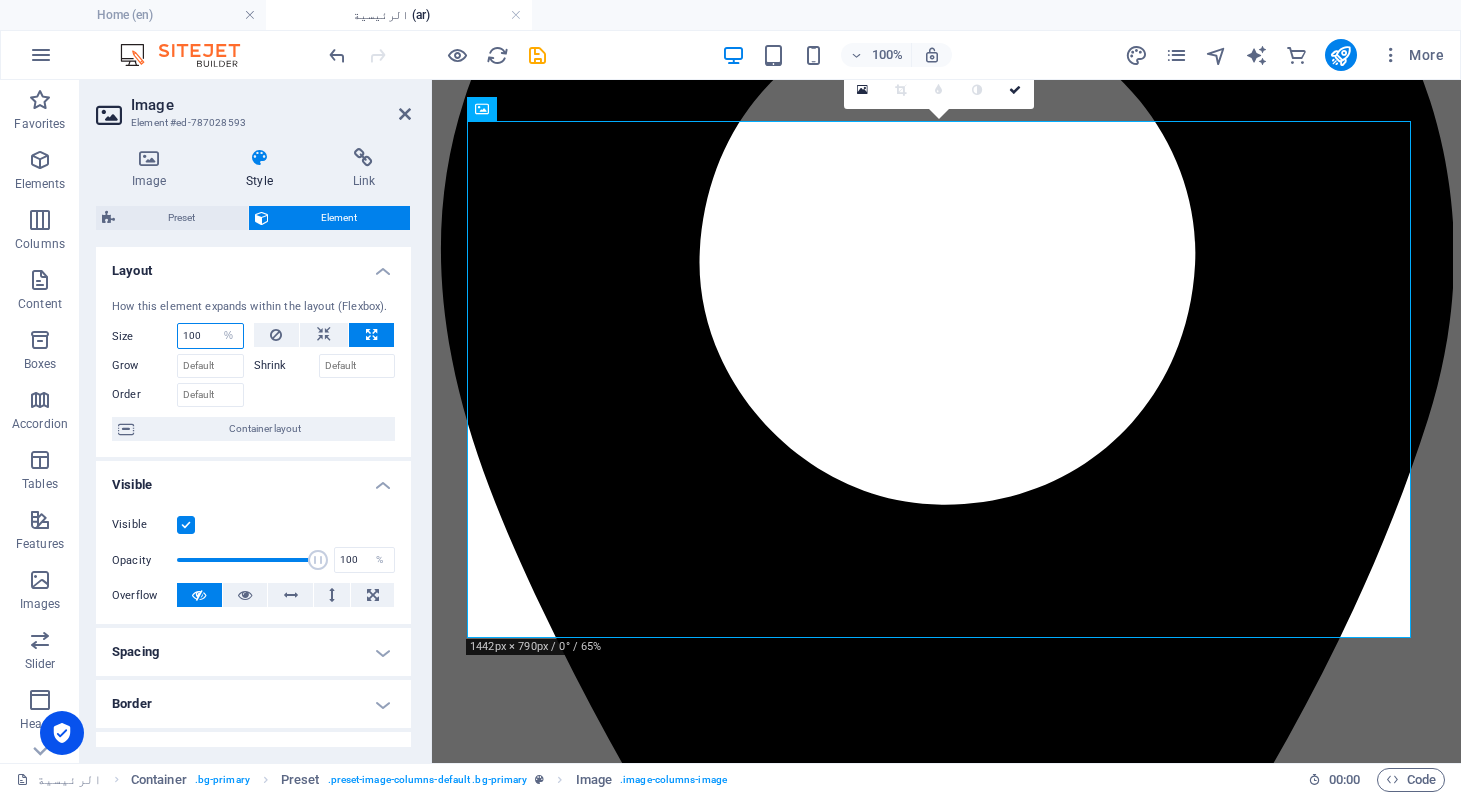 drag, startPoint x: 207, startPoint y: 333, endPoint x: 168, endPoint y: 332, distance: 39.012817 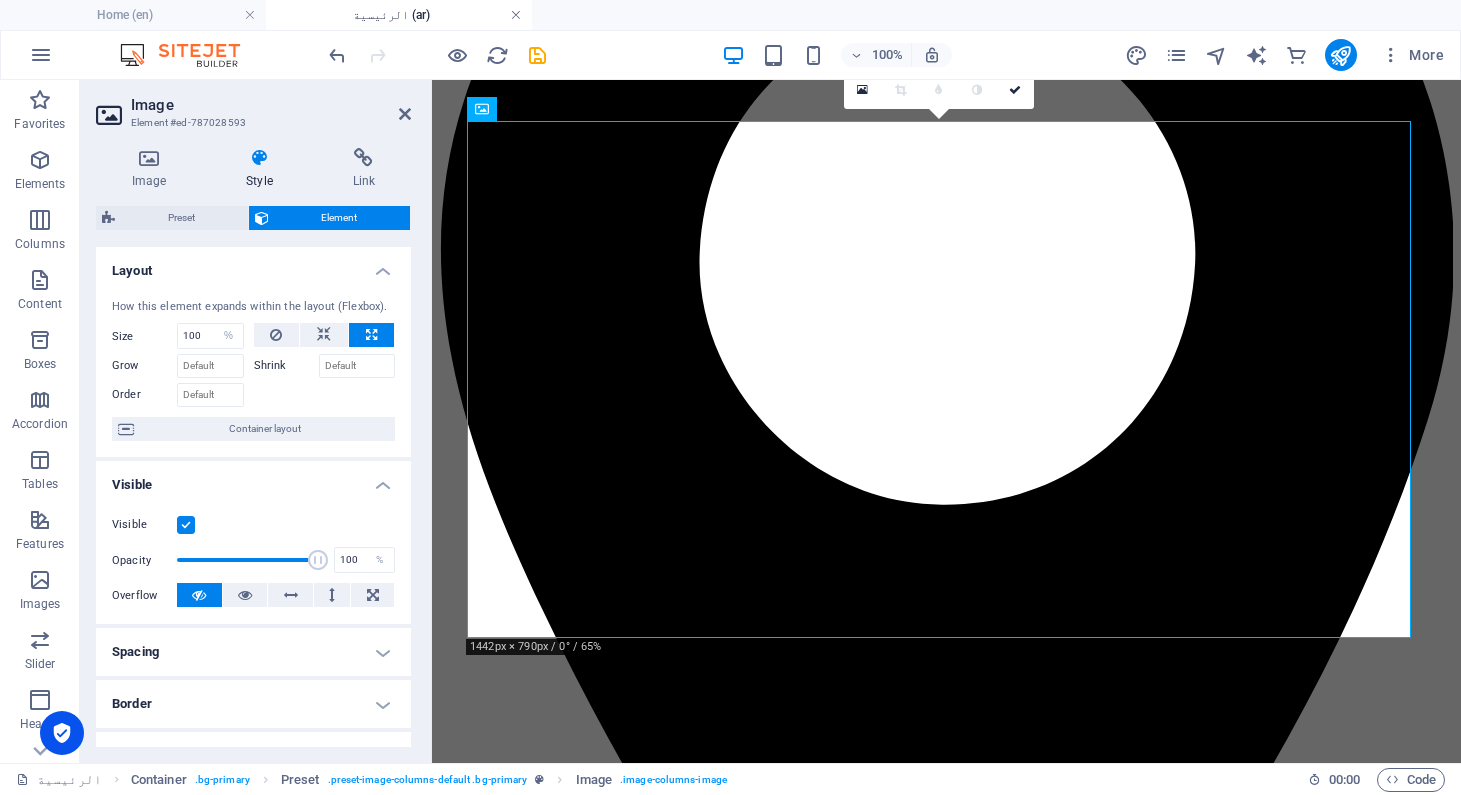 click at bounding box center [516, 15] 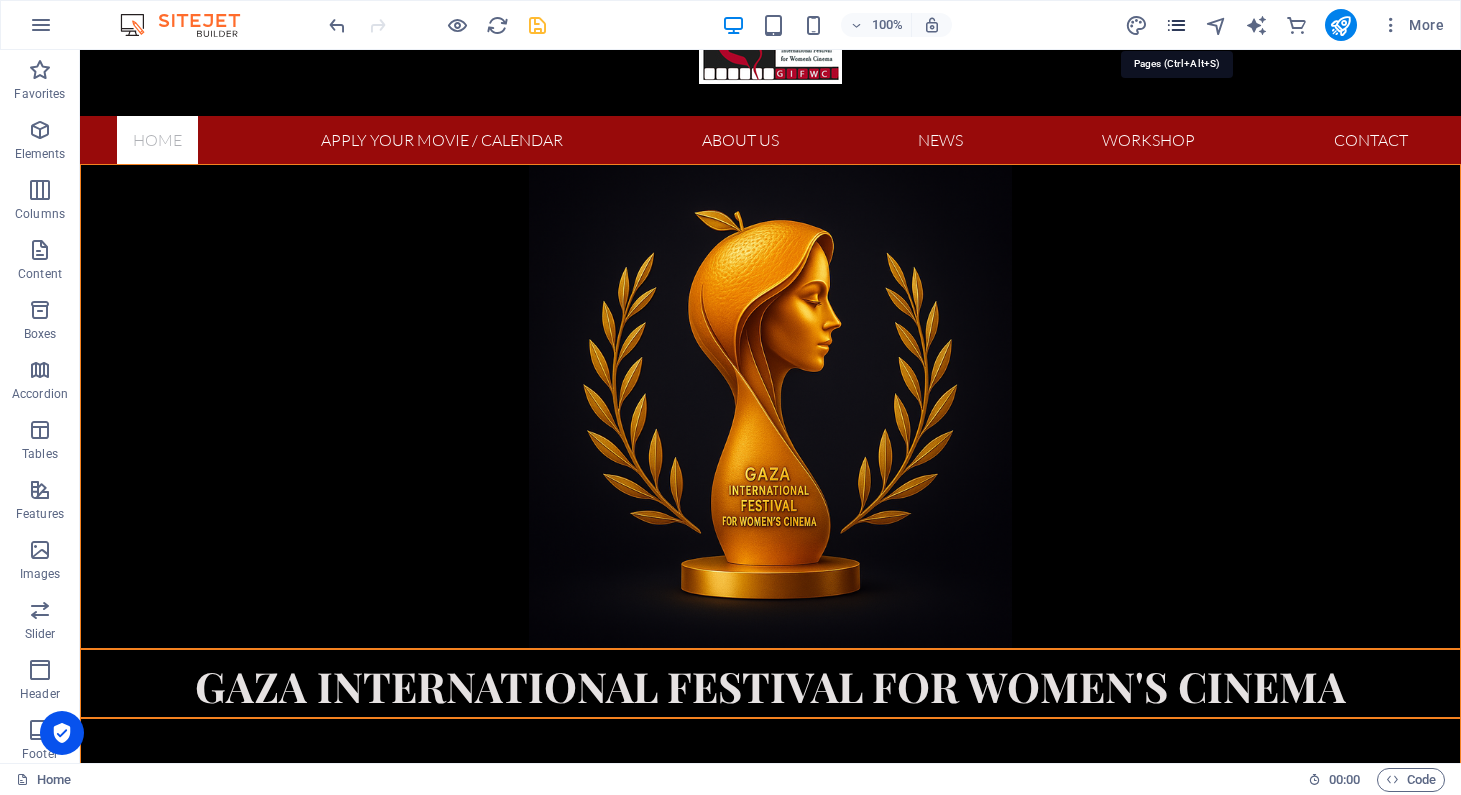 click at bounding box center (1176, 25) 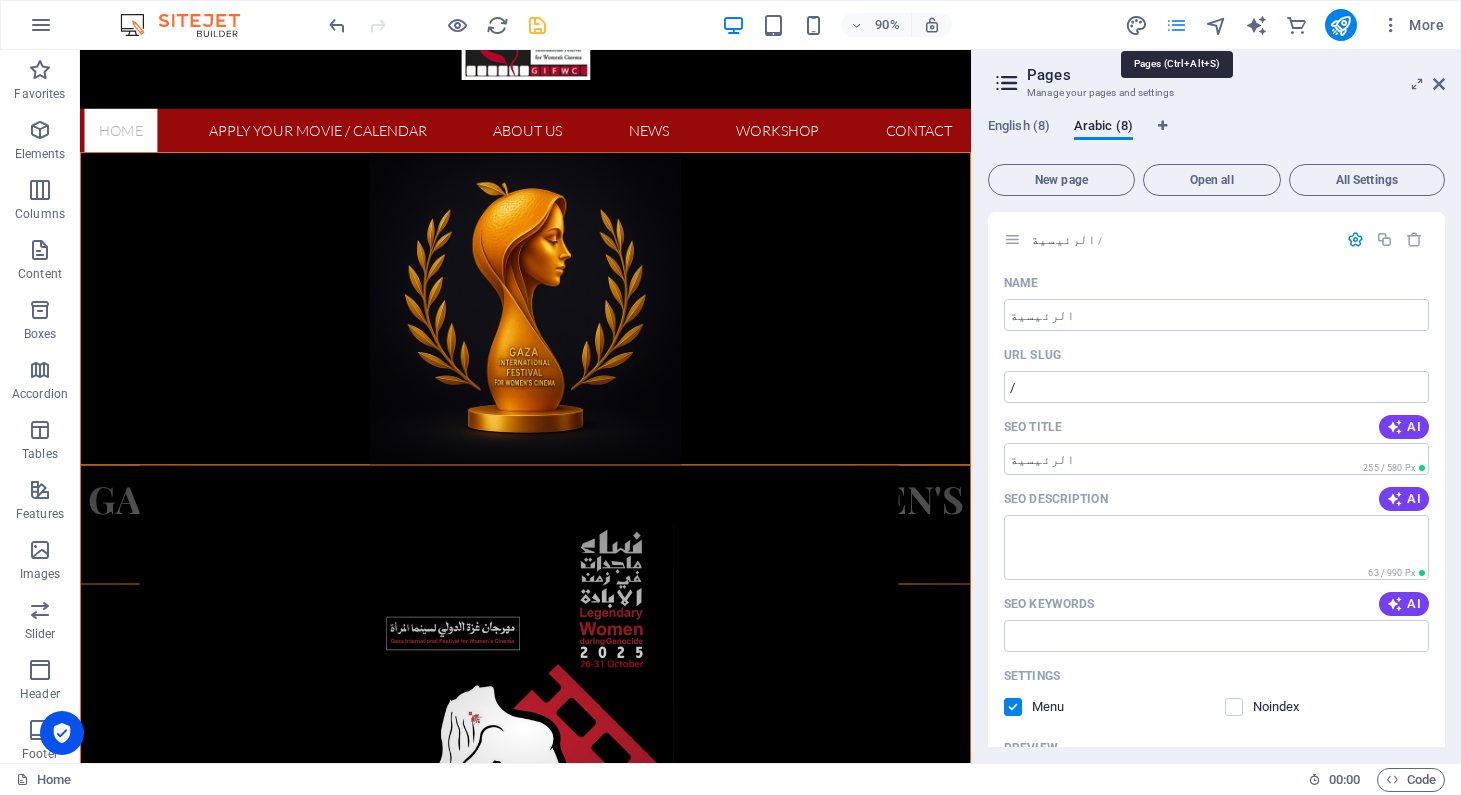 scroll, scrollTop: 5494, scrollLeft: 0, axis: vertical 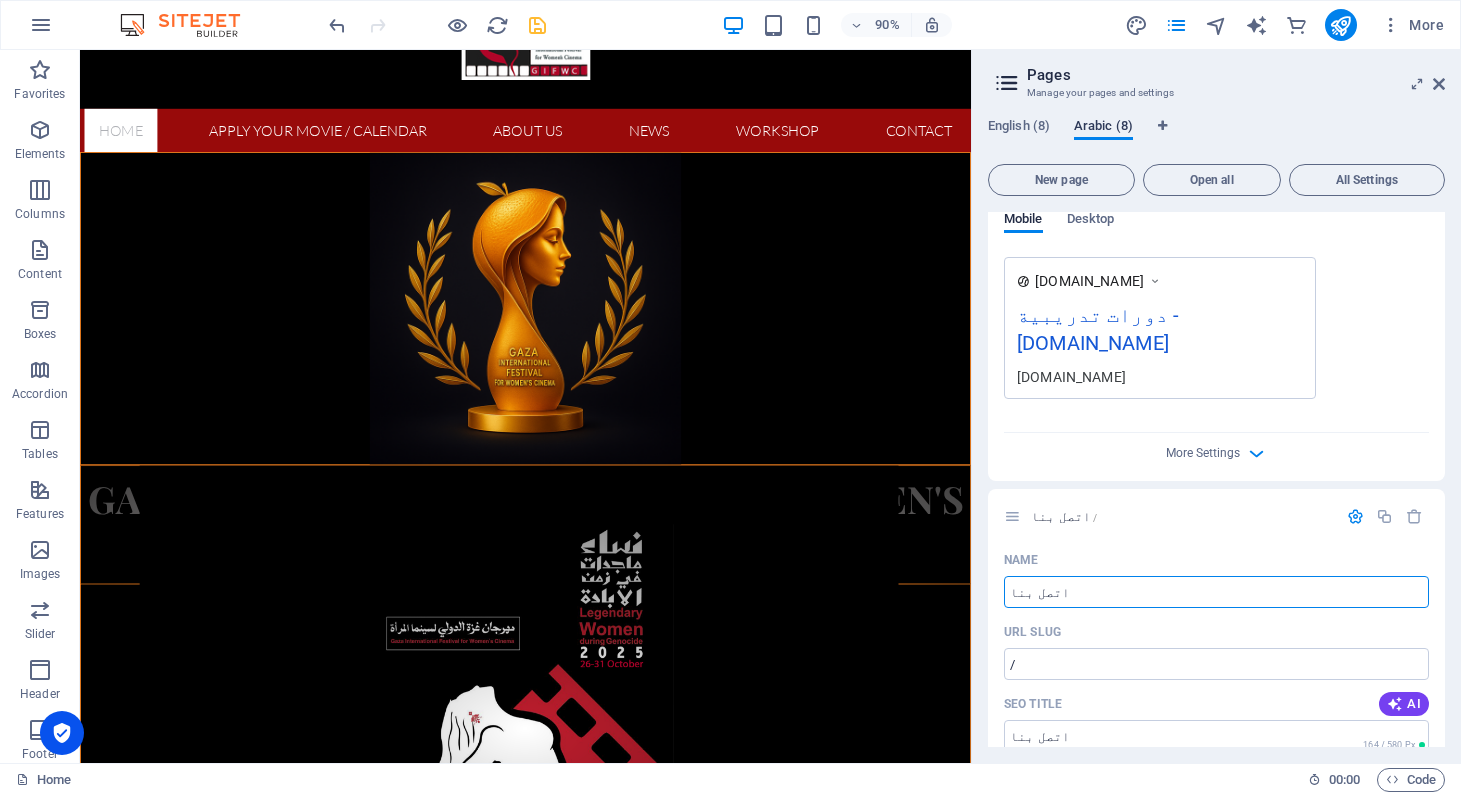 click on "Arabic (8)" at bounding box center (1103, 128) 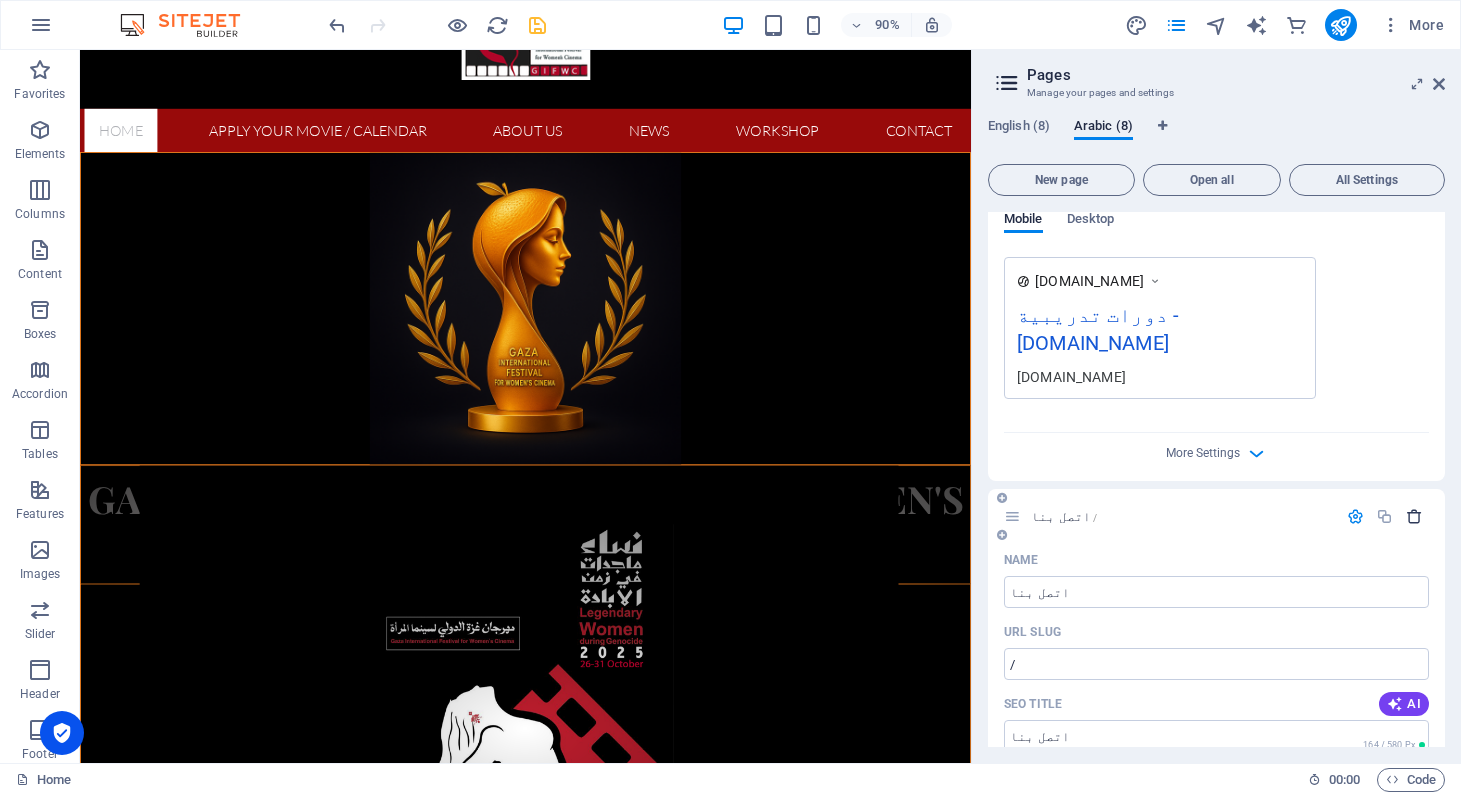 click at bounding box center [1414, 516] 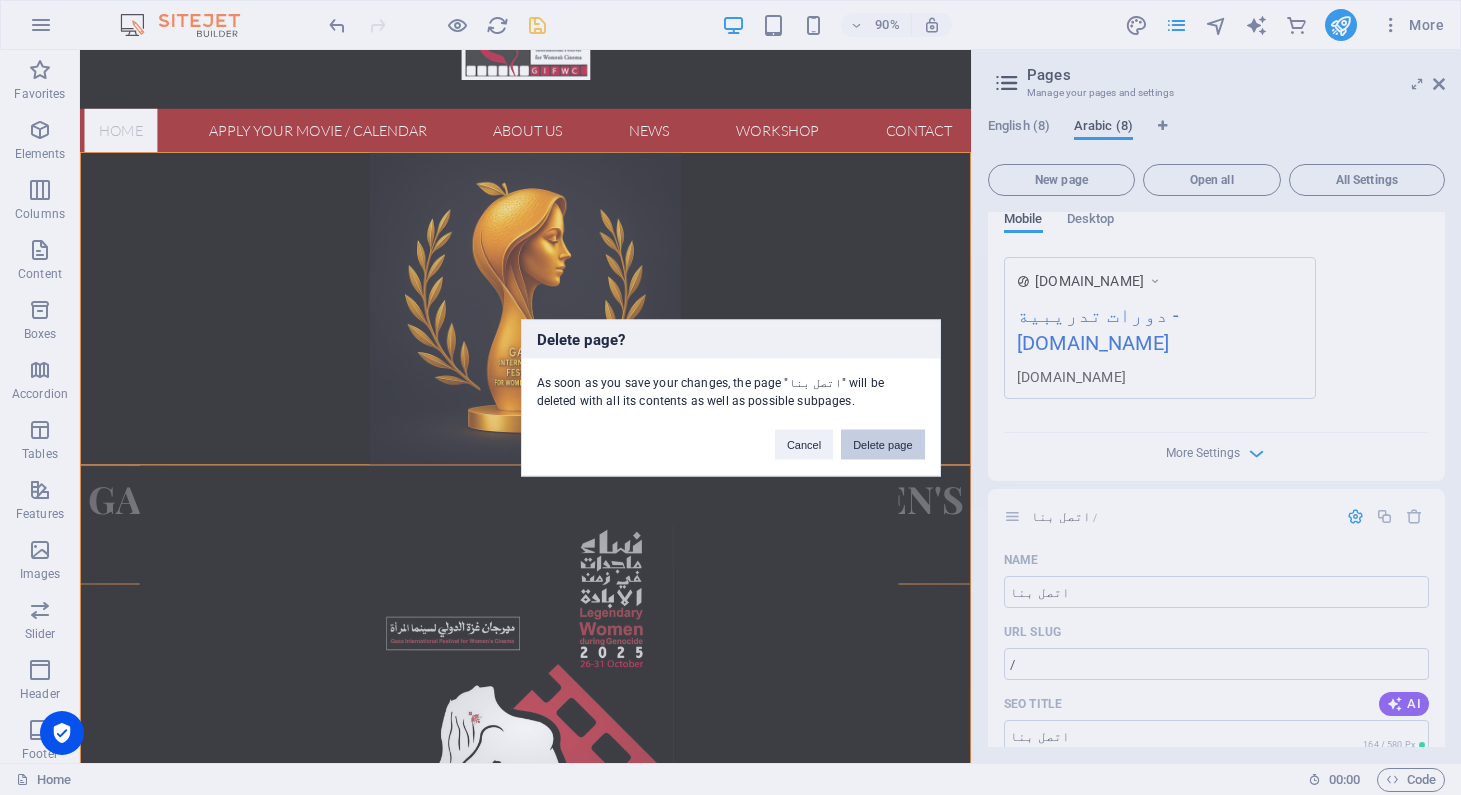 click on "Delete page" at bounding box center [882, 444] 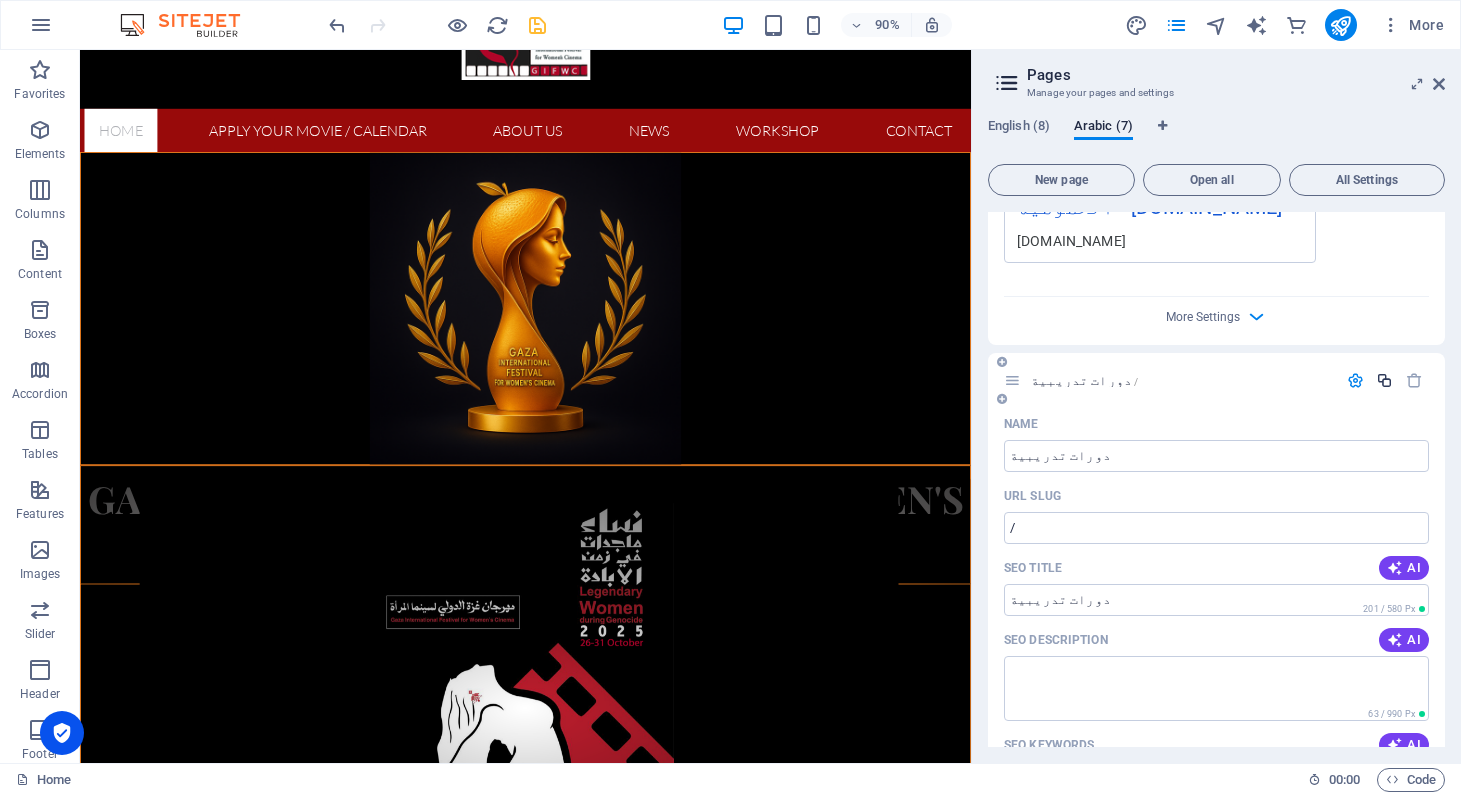scroll, scrollTop: 4793, scrollLeft: 0, axis: vertical 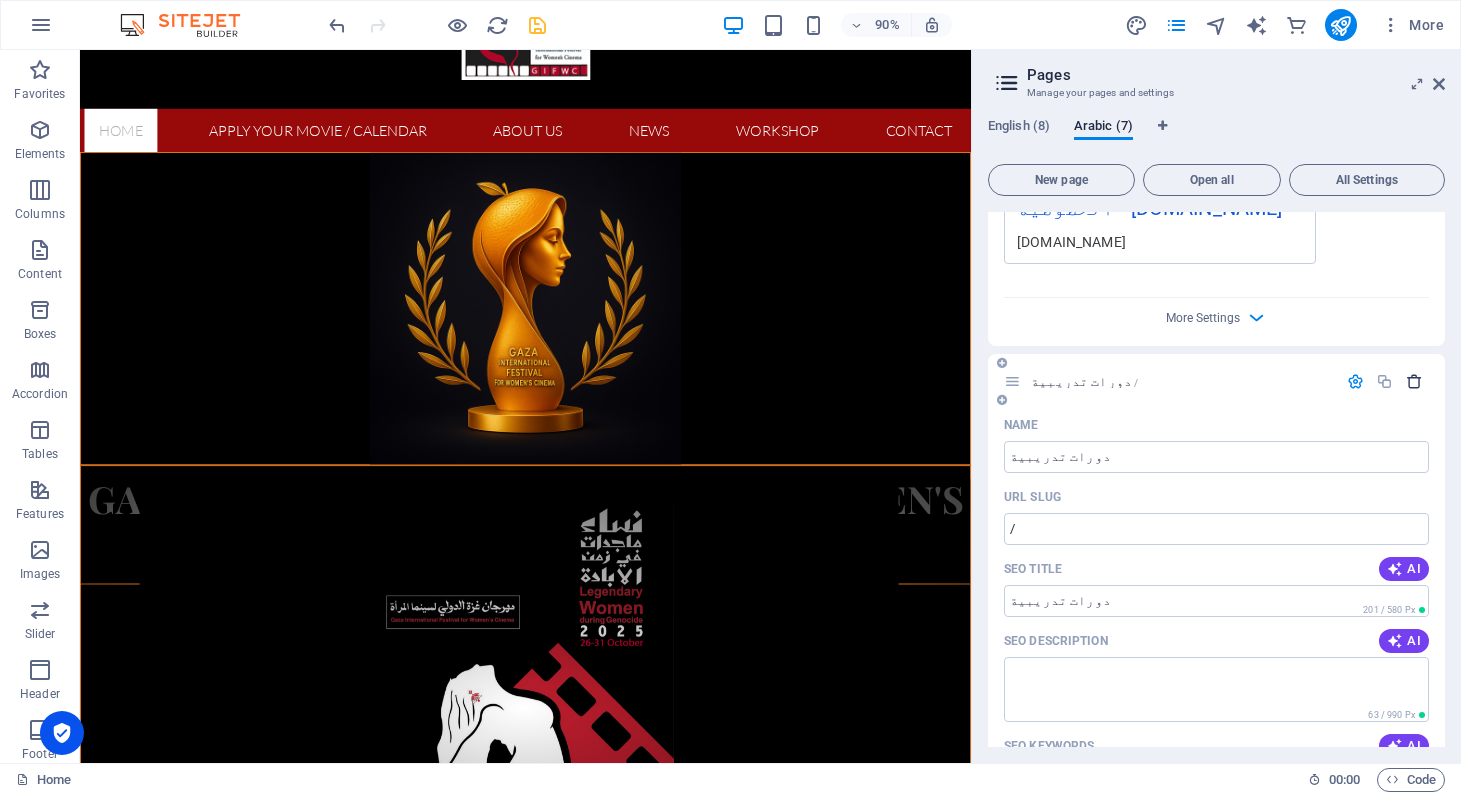 click at bounding box center (1414, 381) 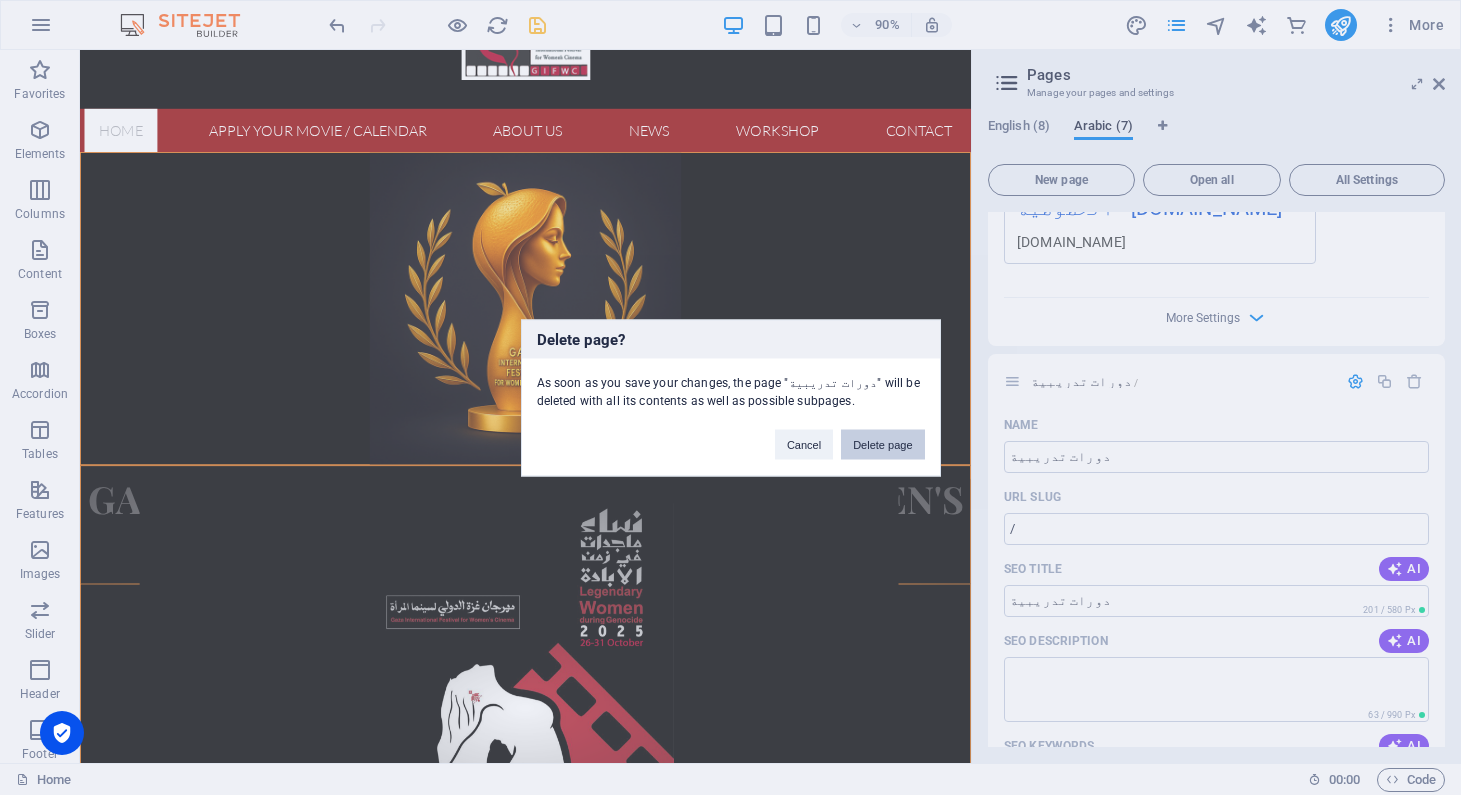 click on "Delete page" at bounding box center (882, 444) 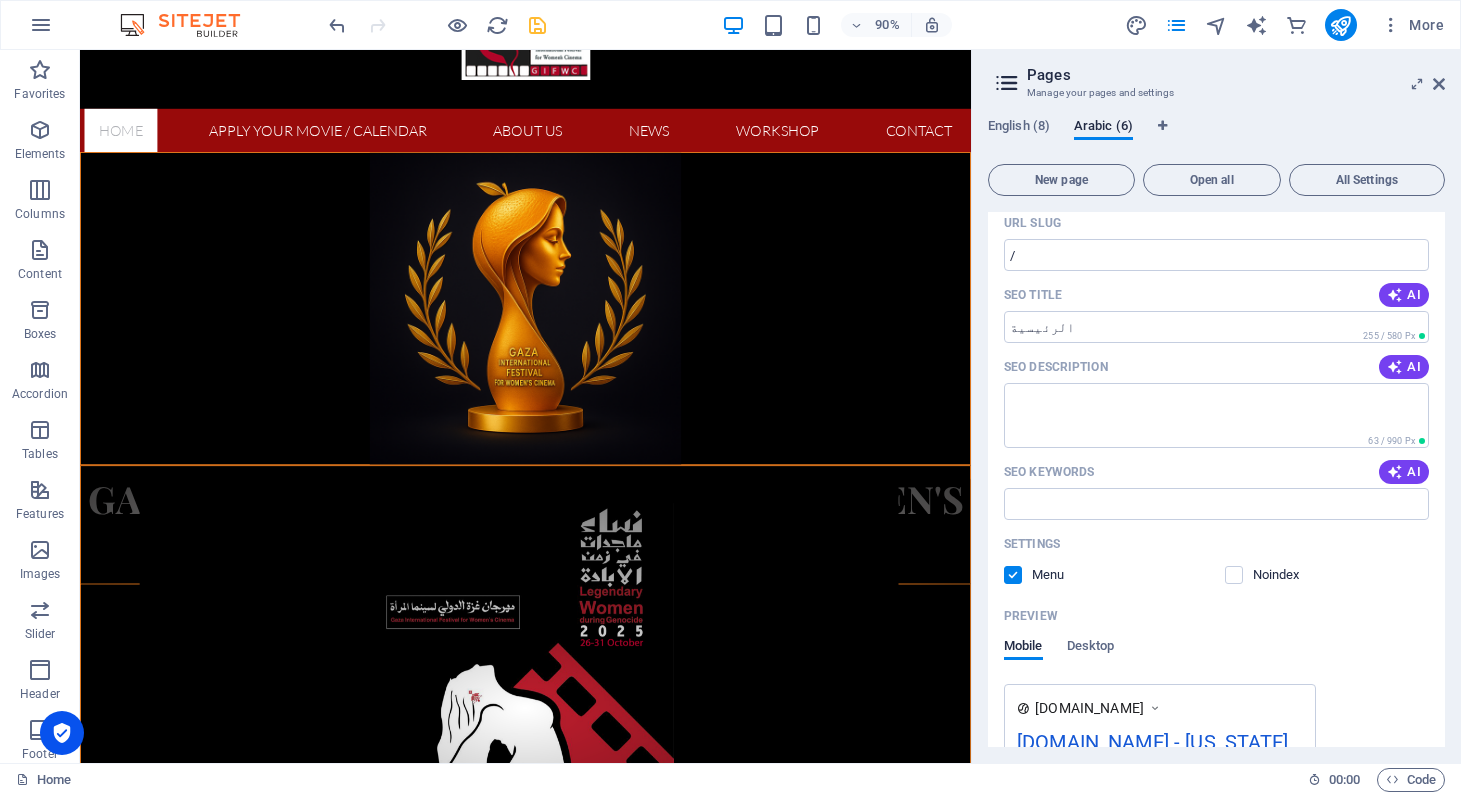 scroll, scrollTop: 0, scrollLeft: 0, axis: both 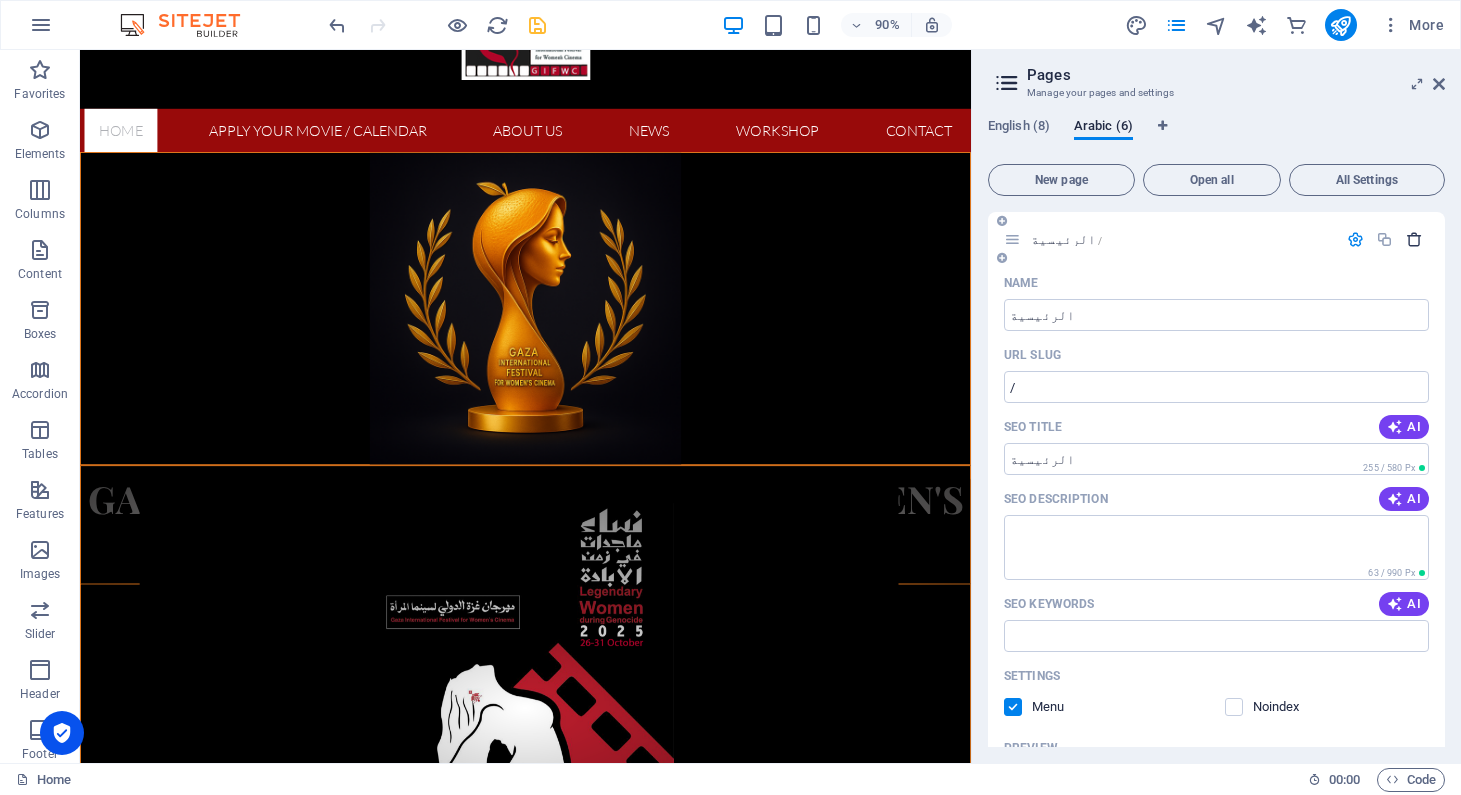 click at bounding box center [1414, 239] 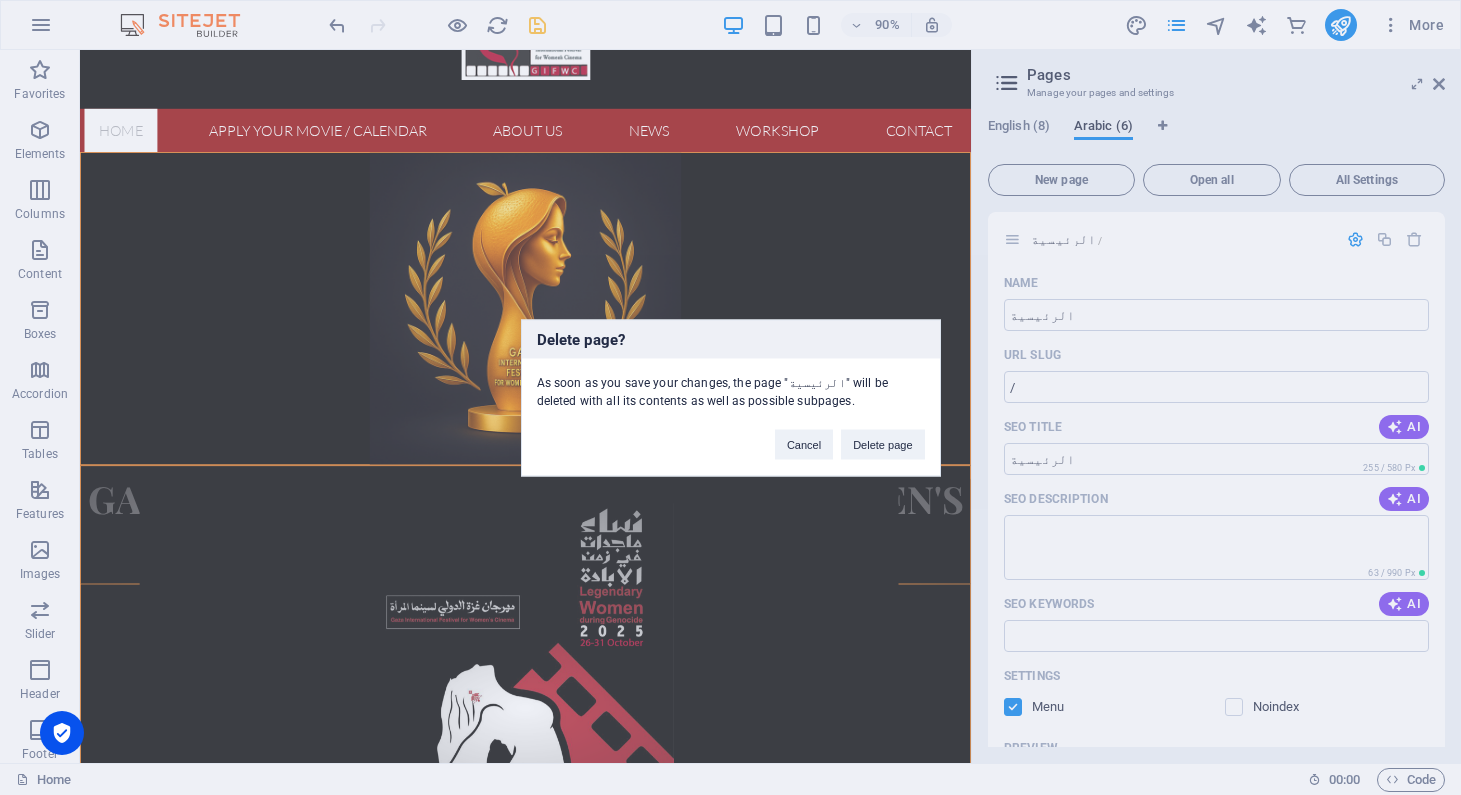 click on "Delete page? As soon as you save your changes, the page "الرئيسية" will be deleted with all its contents as well as possible subpages. Cancel Delete page" at bounding box center [730, 397] 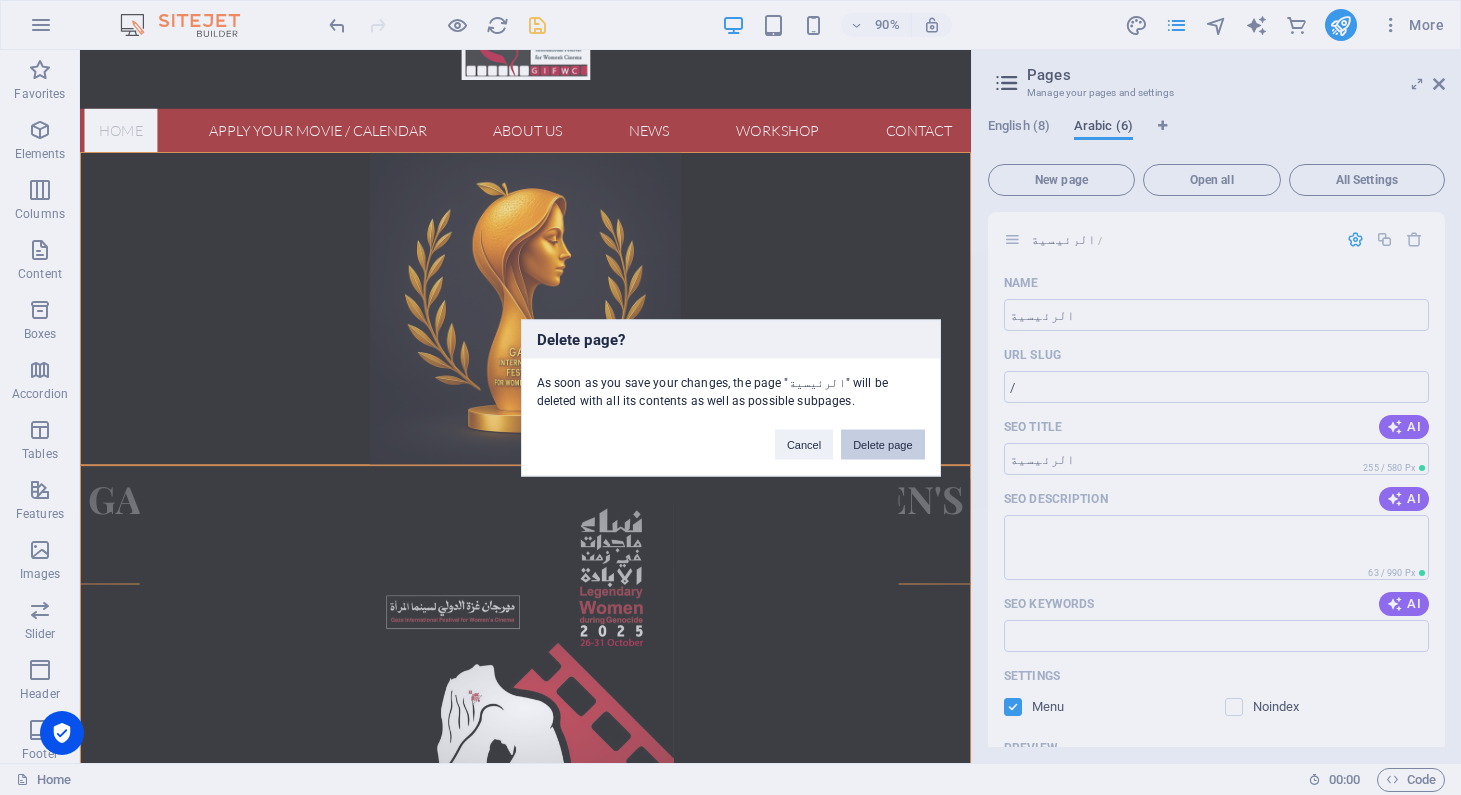 click on "Delete page" at bounding box center [882, 444] 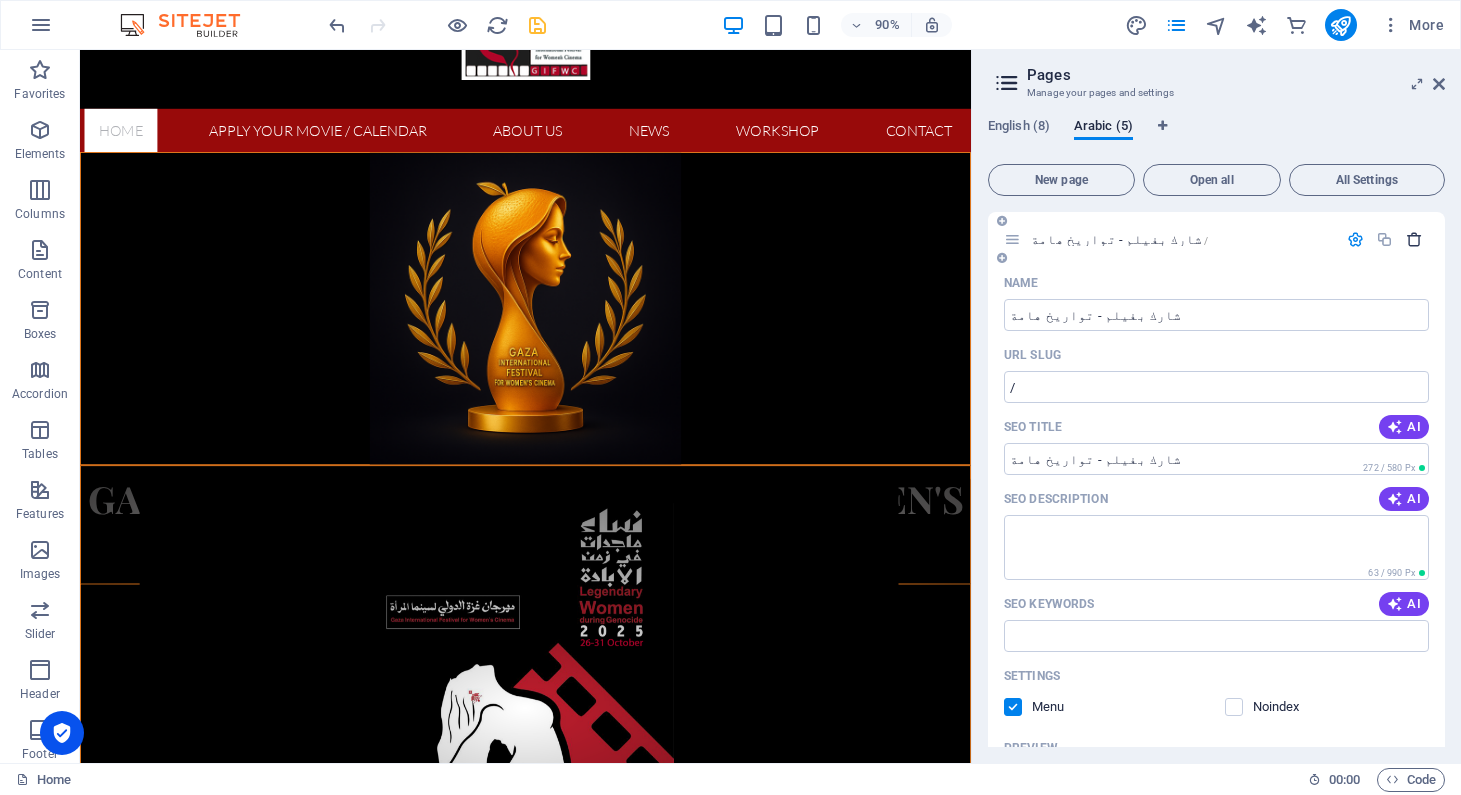 click at bounding box center [1414, 239] 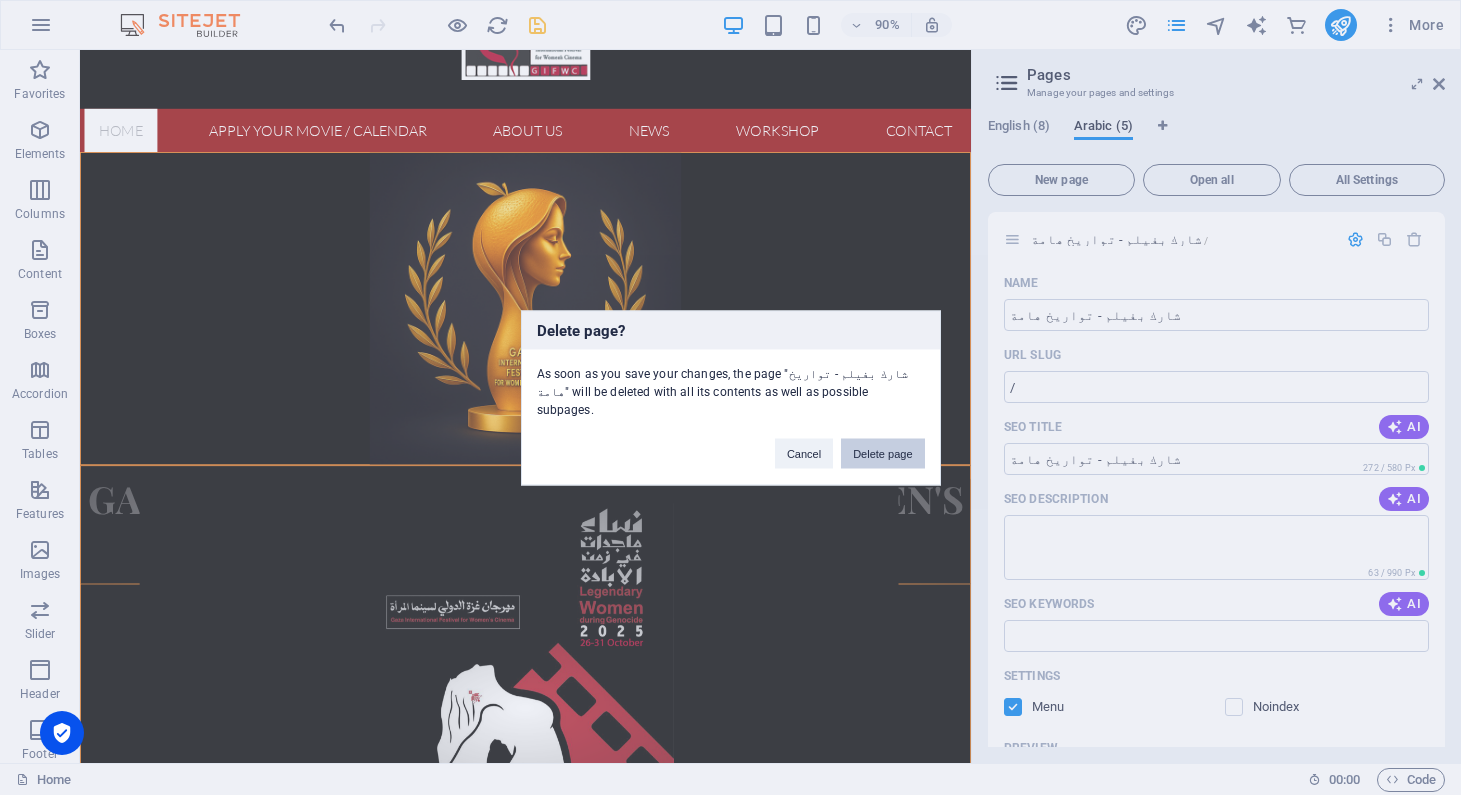 click on "Delete page" at bounding box center (882, 453) 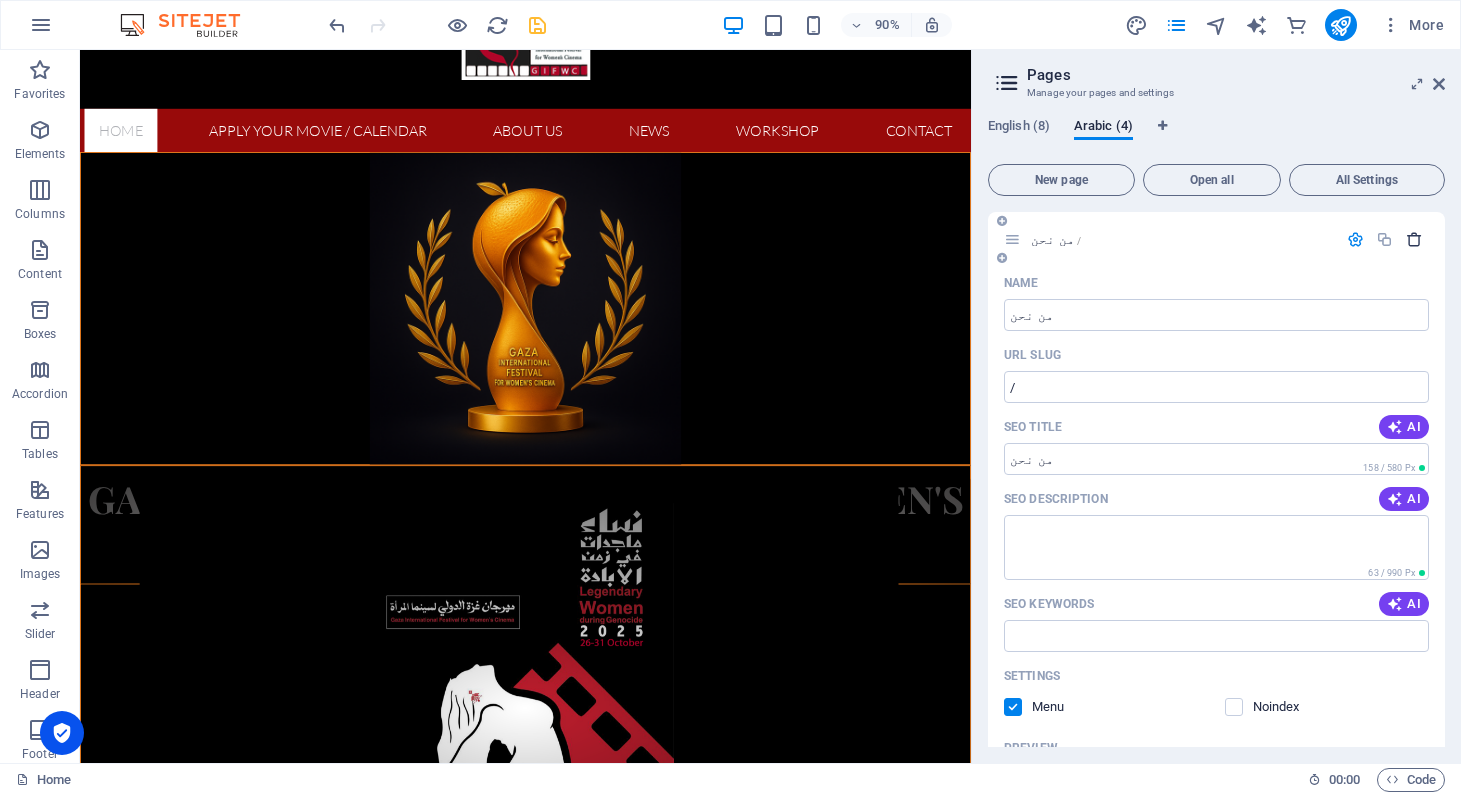 click at bounding box center [1414, 239] 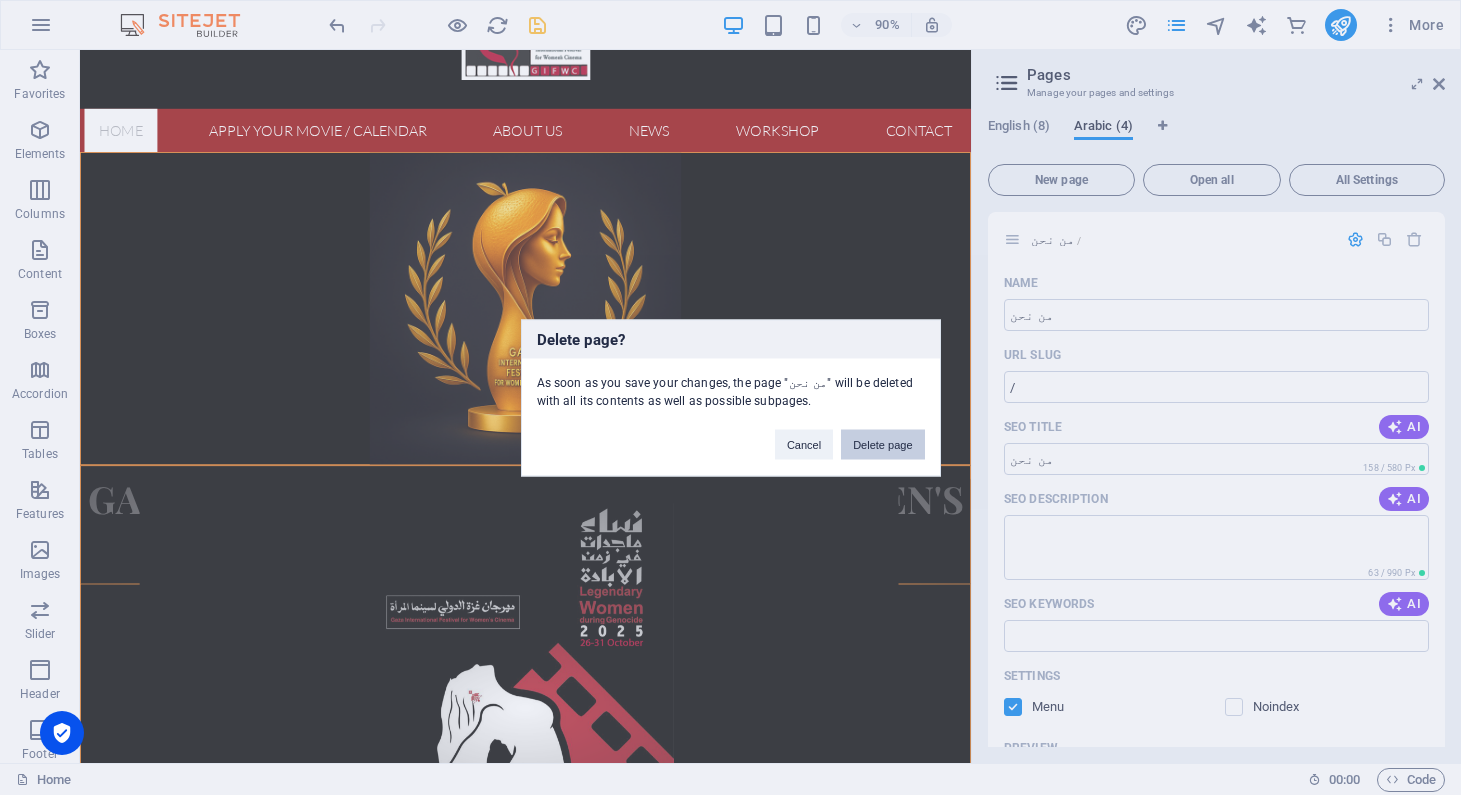 click on "Delete page" at bounding box center (882, 444) 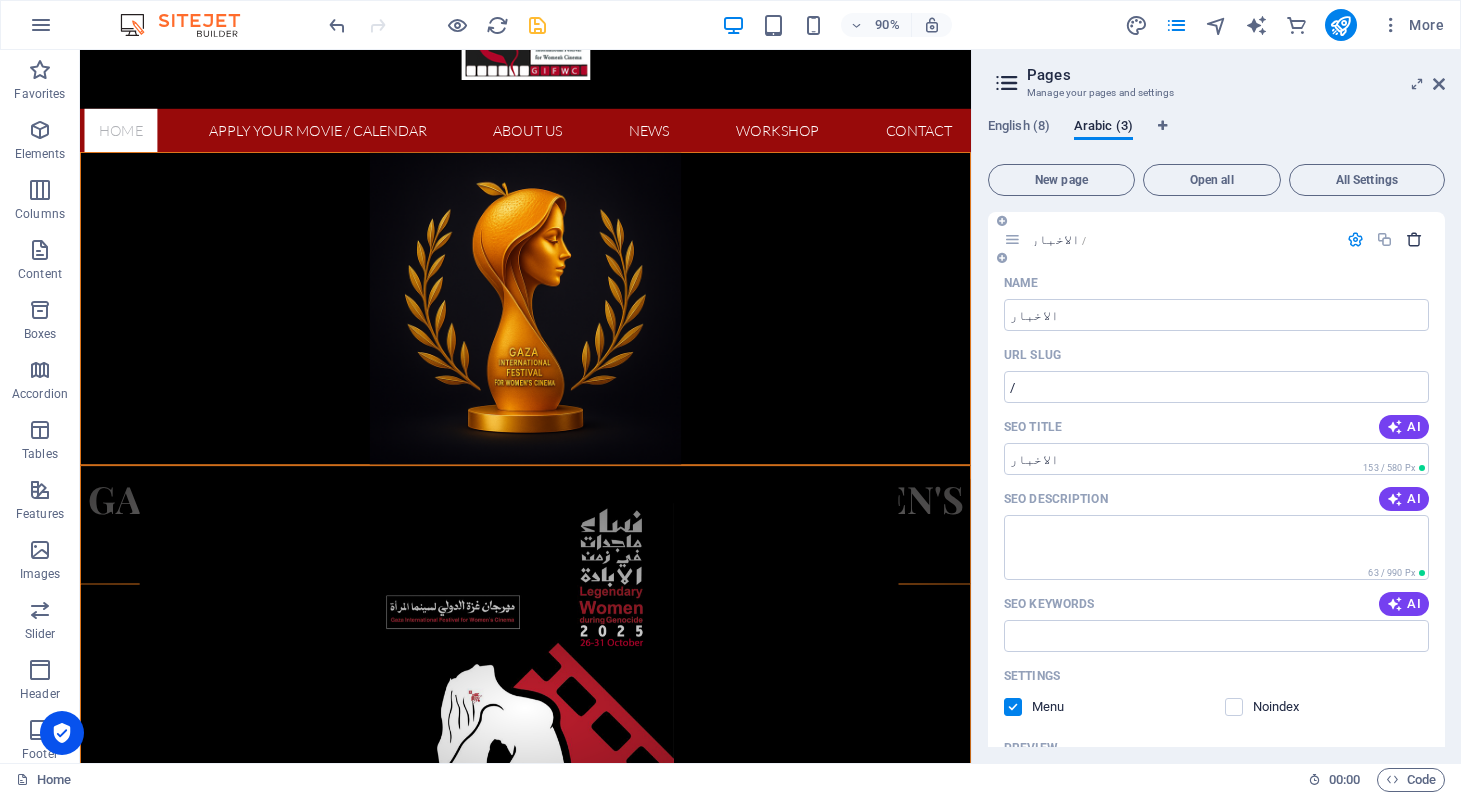 click at bounding box center [1414, 239] 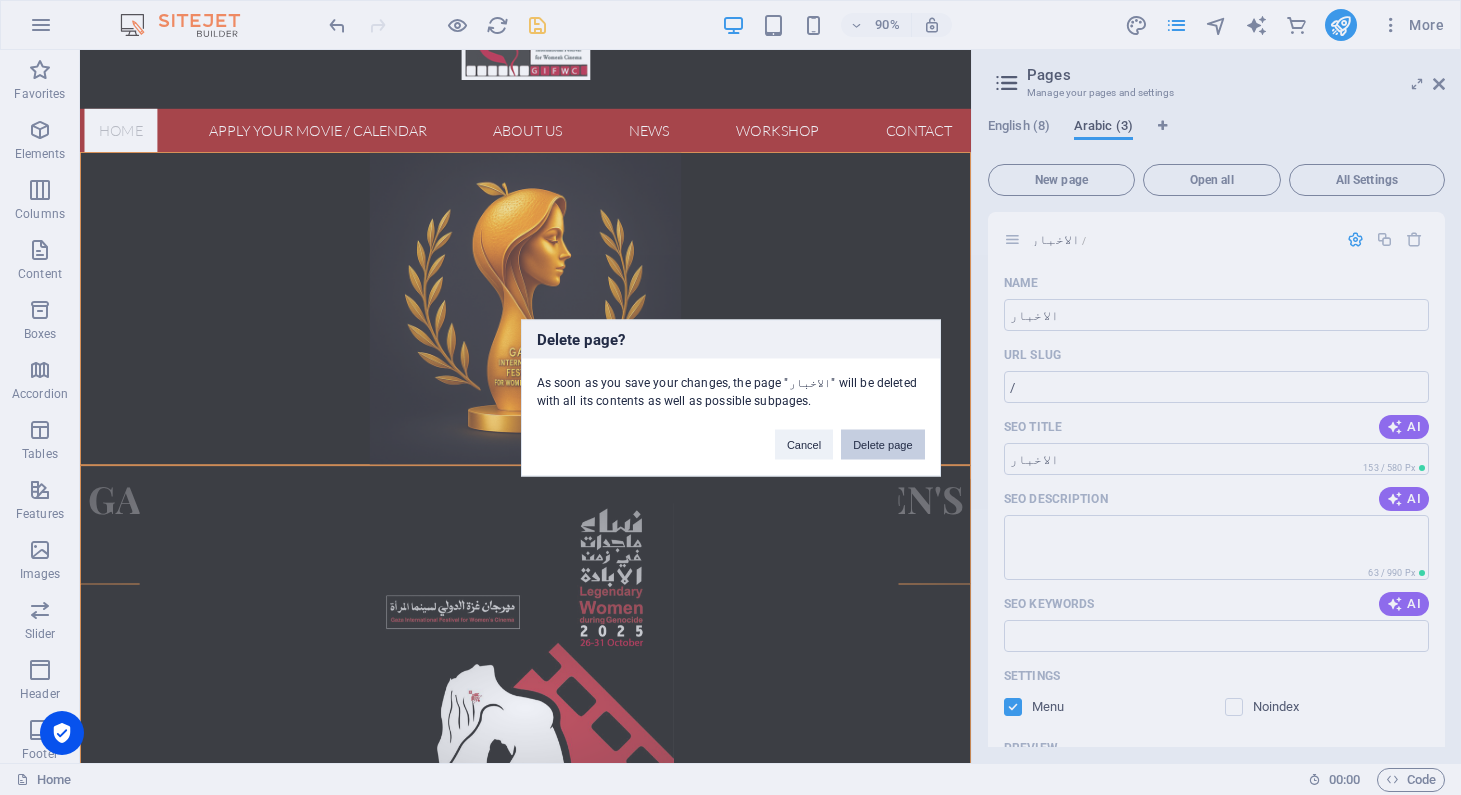 click on "Delete page" at bounding box center (882, 444) 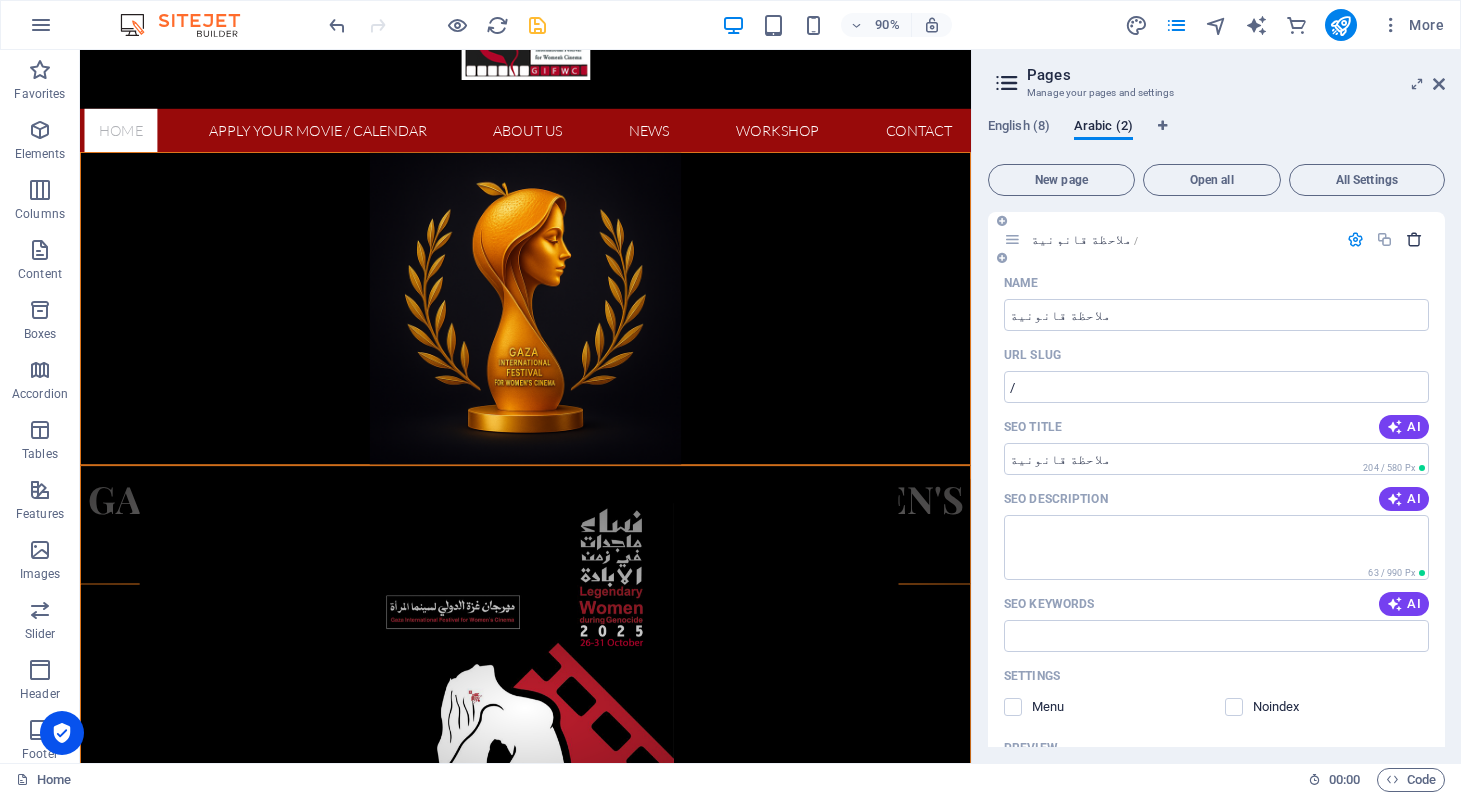 click at bounding box center [1414, 239] 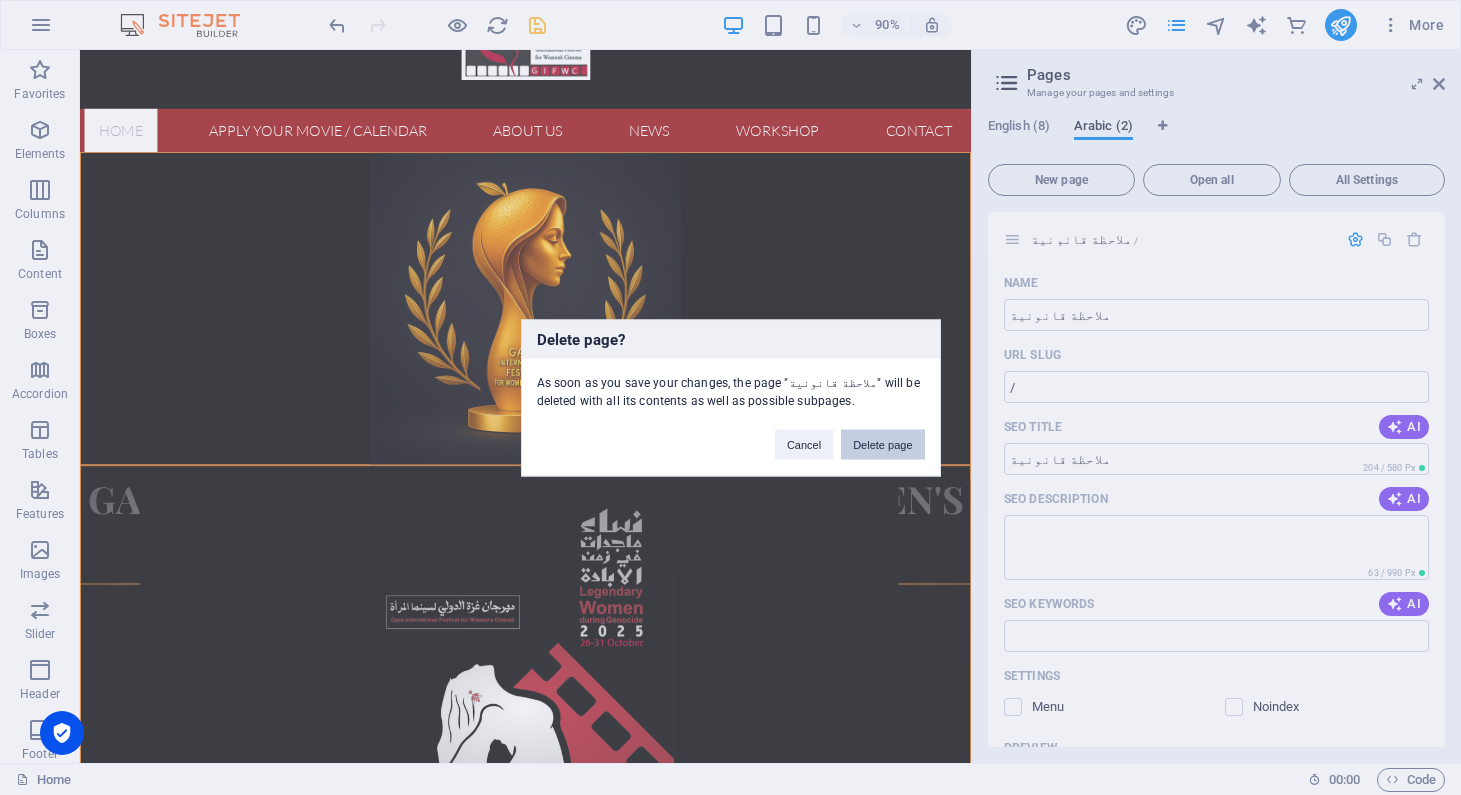 click on "Delete page" at bounding box center [882, 444] 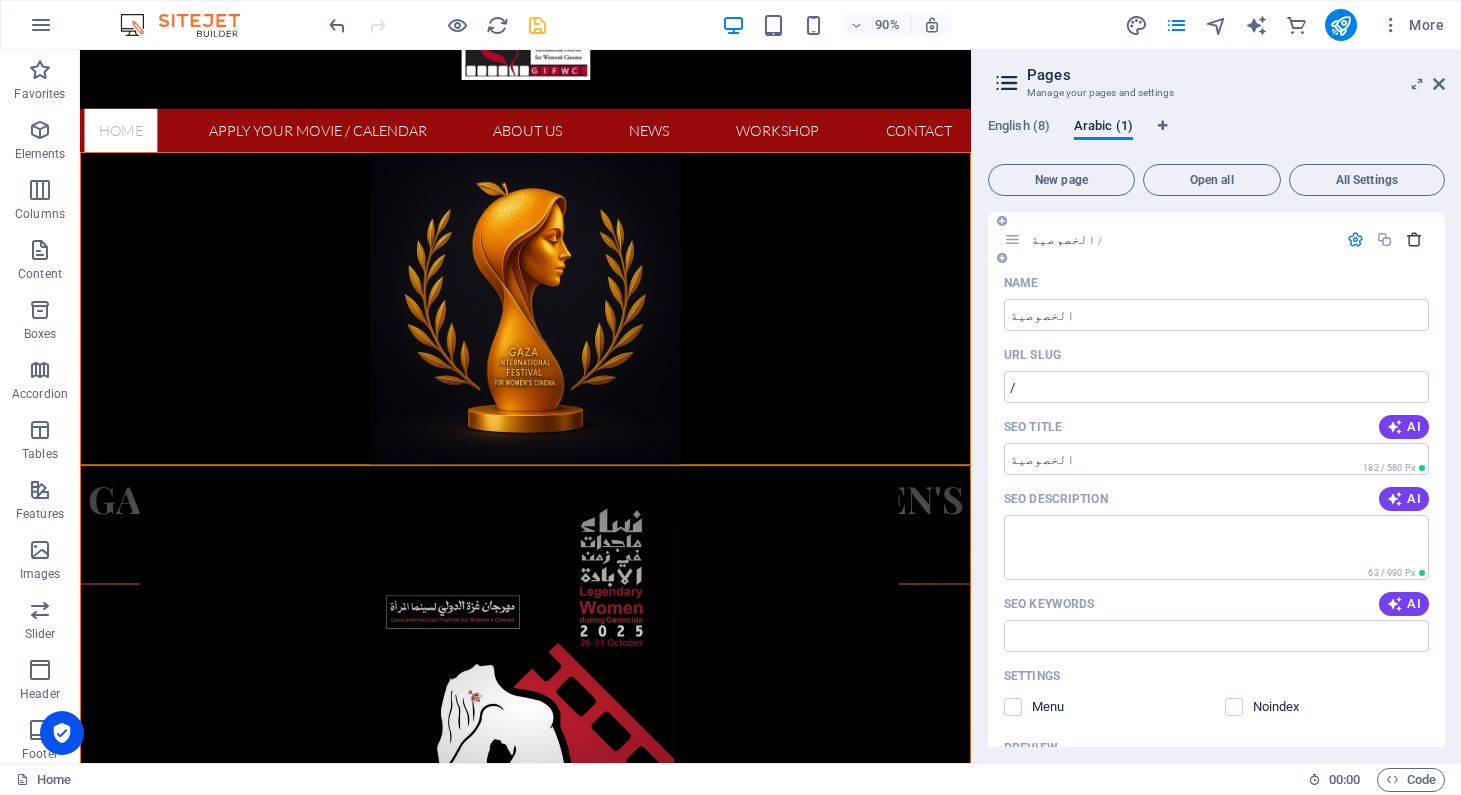 click at bounding box center (1414, 239) 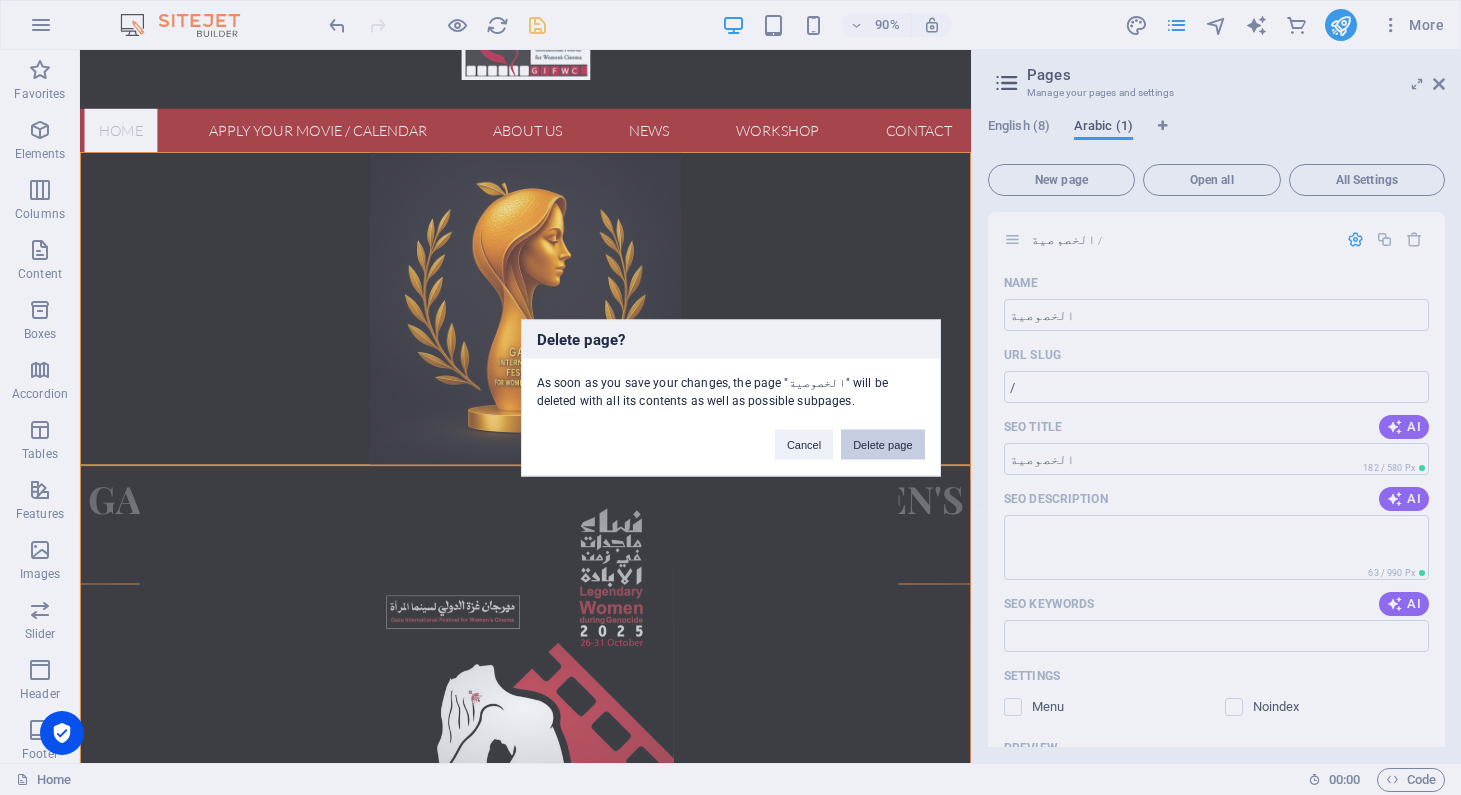 click on "Delete page" at bounding box center [882, 444] 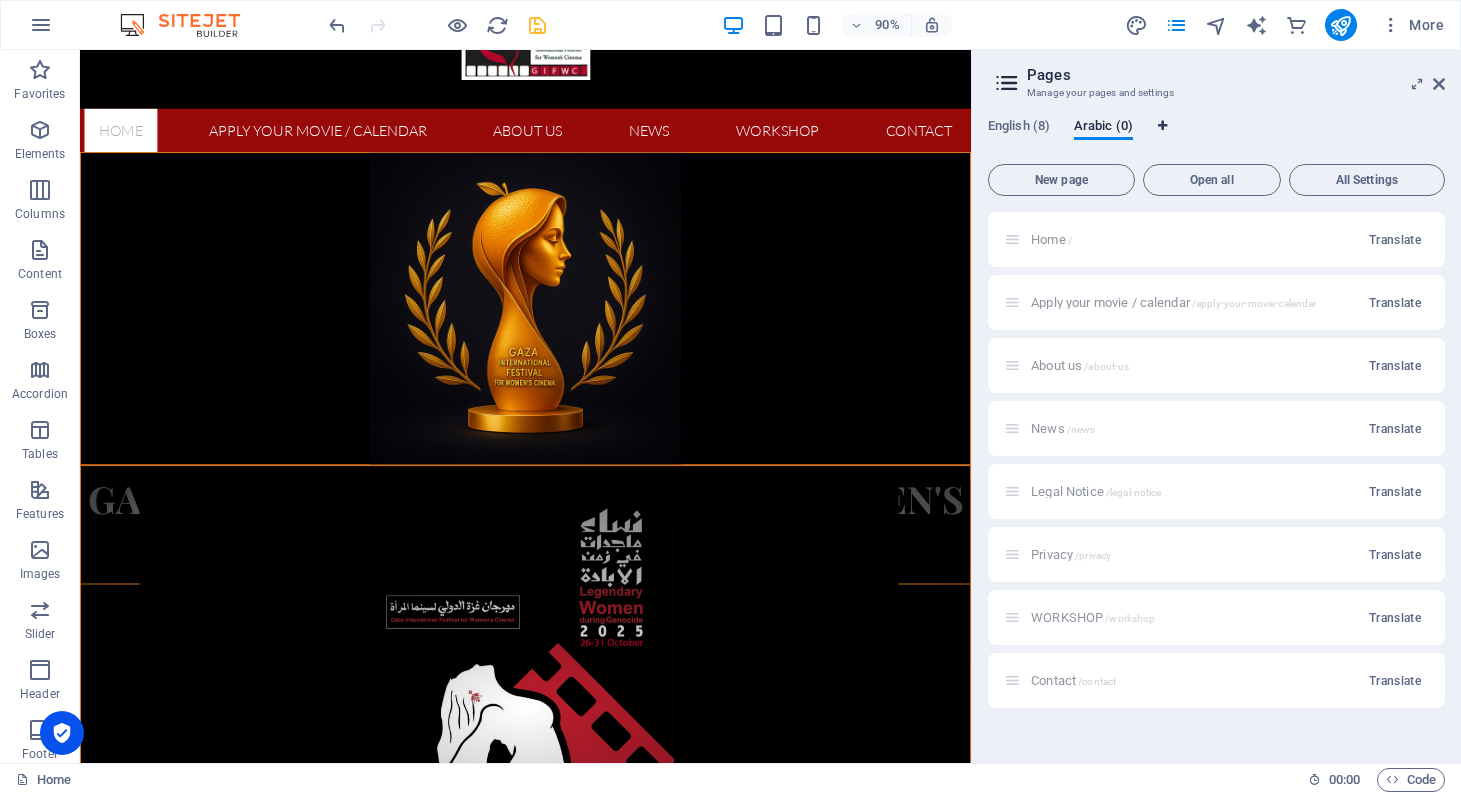 click at bounding box center [1162, 126] 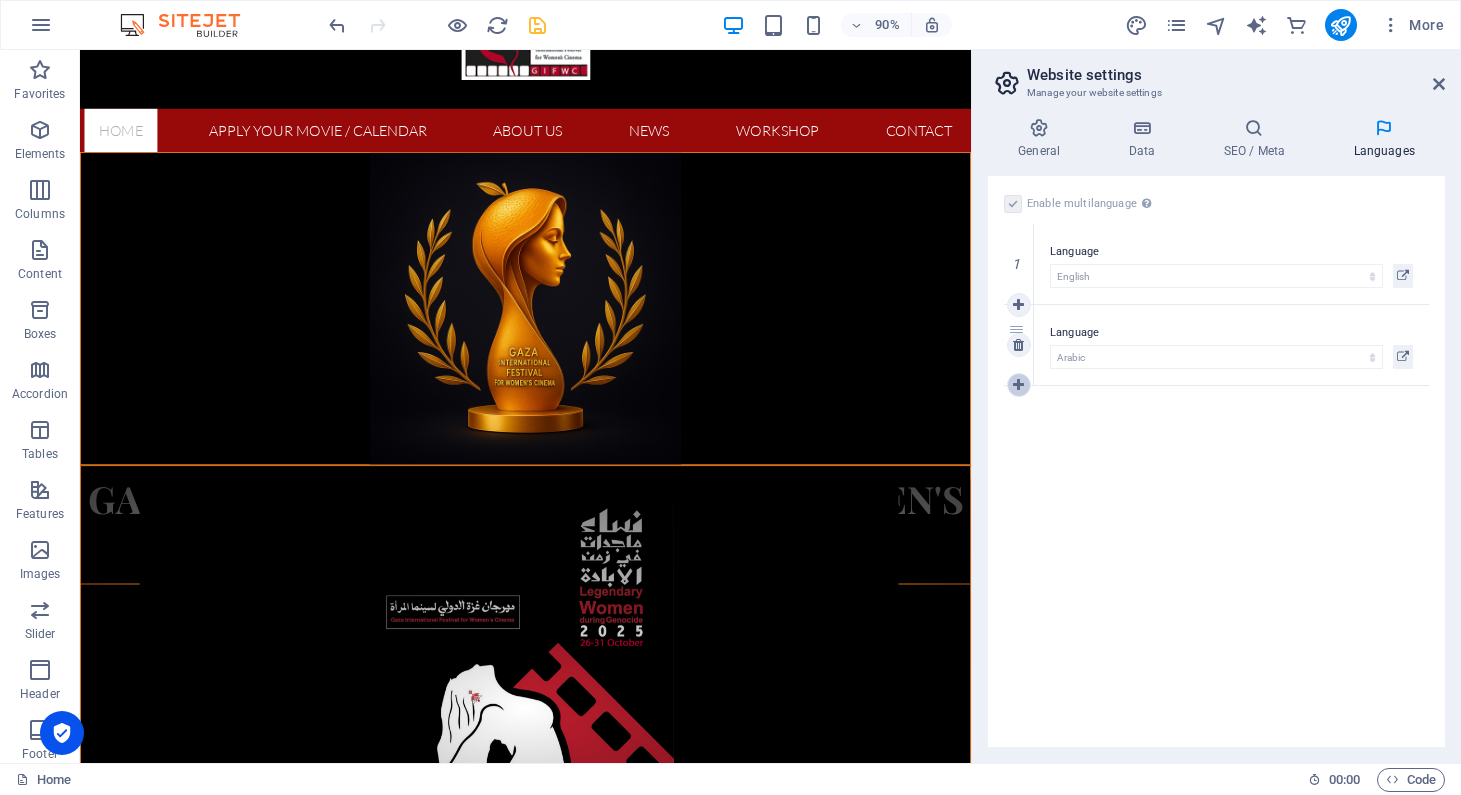 click at bounding box center (1018, 385) 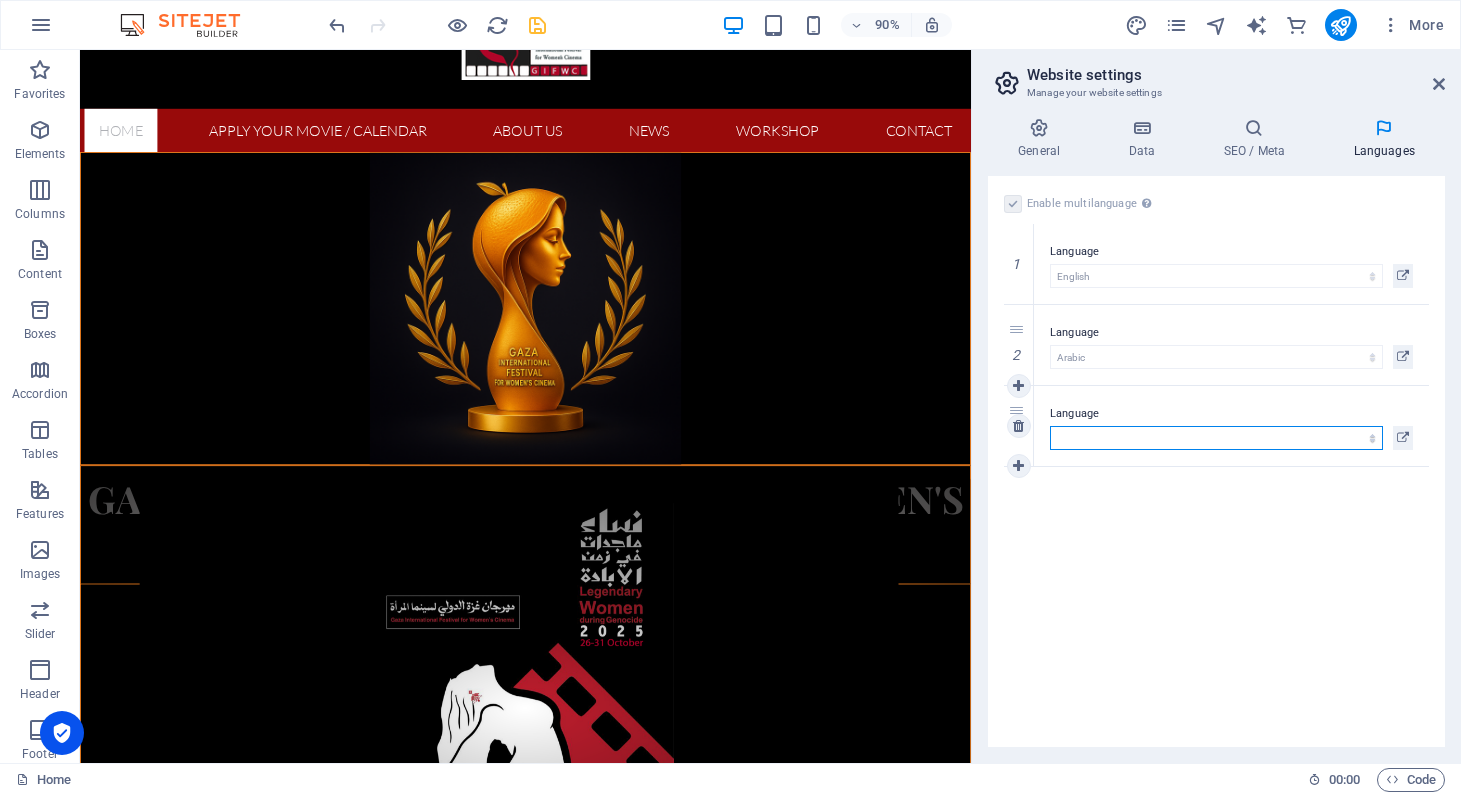 click on "Abkhazian Afar Afrikaans Akan Albanian Amharic Arabic Aragonese Armenian Assamese Avaric Avestan Aymara Azerbaijani Bambara Bashkir Basque Belarusian Bengali Bihari languages Bislama Bokmål Bosnian Breton Bulgarian Burmese Catalan Central Khmer Chamorro Chechen Chinese Church Slavic Chuvash Cornish Corsican Cree Croatian Czech Danish Dutch Dzongkha English Esperanto Estonian Ewe Faroese Farsi (Persian) Fijian Finnish French Fulah Gaelic Galician Ganda Georgian German Greek Greenlandic Guaraní Gujarati Haitian Creole Hausa Hebrew Herero Hindi Hiri Motu Hungarian Icelandic Ido Igbo Indonesian Interlingua Interlingue Inuktitut Inupiaq Irish Italian Japanese Javanese Kannada Kanuri Kashmiri Kazakh Kikuyu Kinyarwanda Komi Kongo Korean Kurdish Kwanyama Kyrgyz Lao Latin Latvian Limburgish Lingala Lithuanian Luba-Katanga Luxembourgish Macedonian Malagasy Malay Malayalam Maldivian Maltese Manx Maori Marathi Marshallese Mongolian [GEOGRAPHIC_DATA] Navajo [GEOGRAPHIC_DATA] Nepali North Ndebele Northern Sami Norwegian Norwegian Nynorsk Nuosu" at bounding box center (1216, 438) 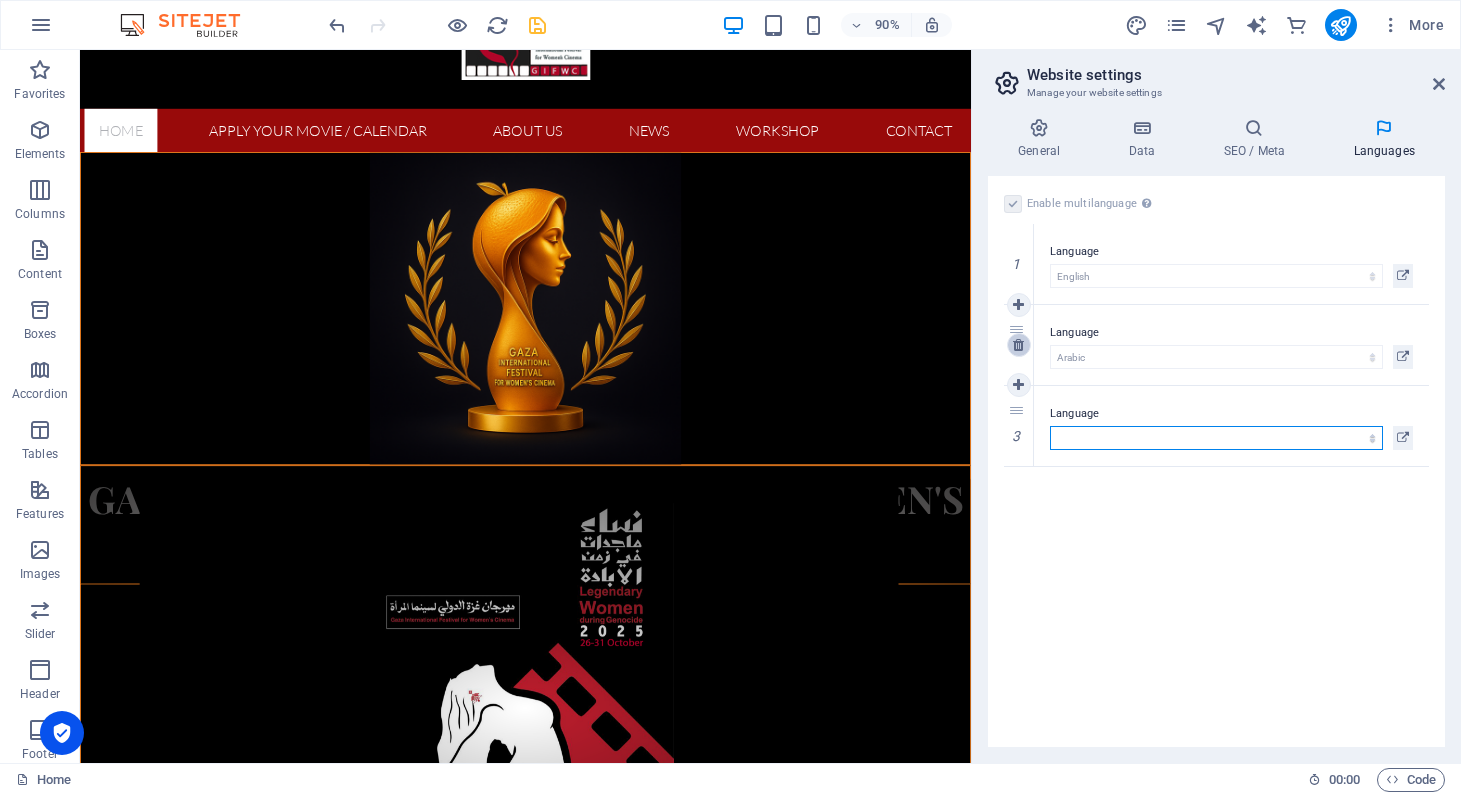click at bounding box center (1018, 345) 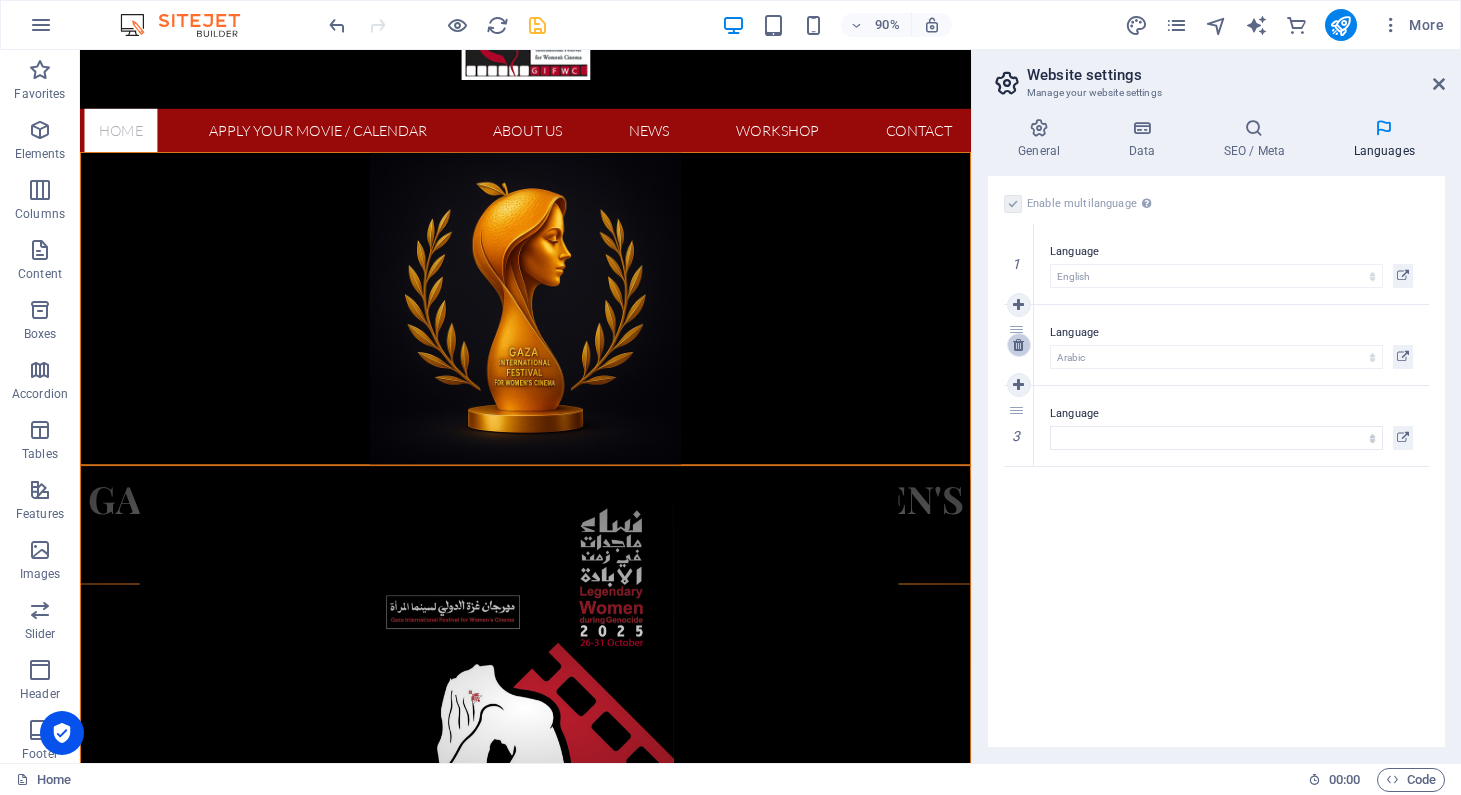 select 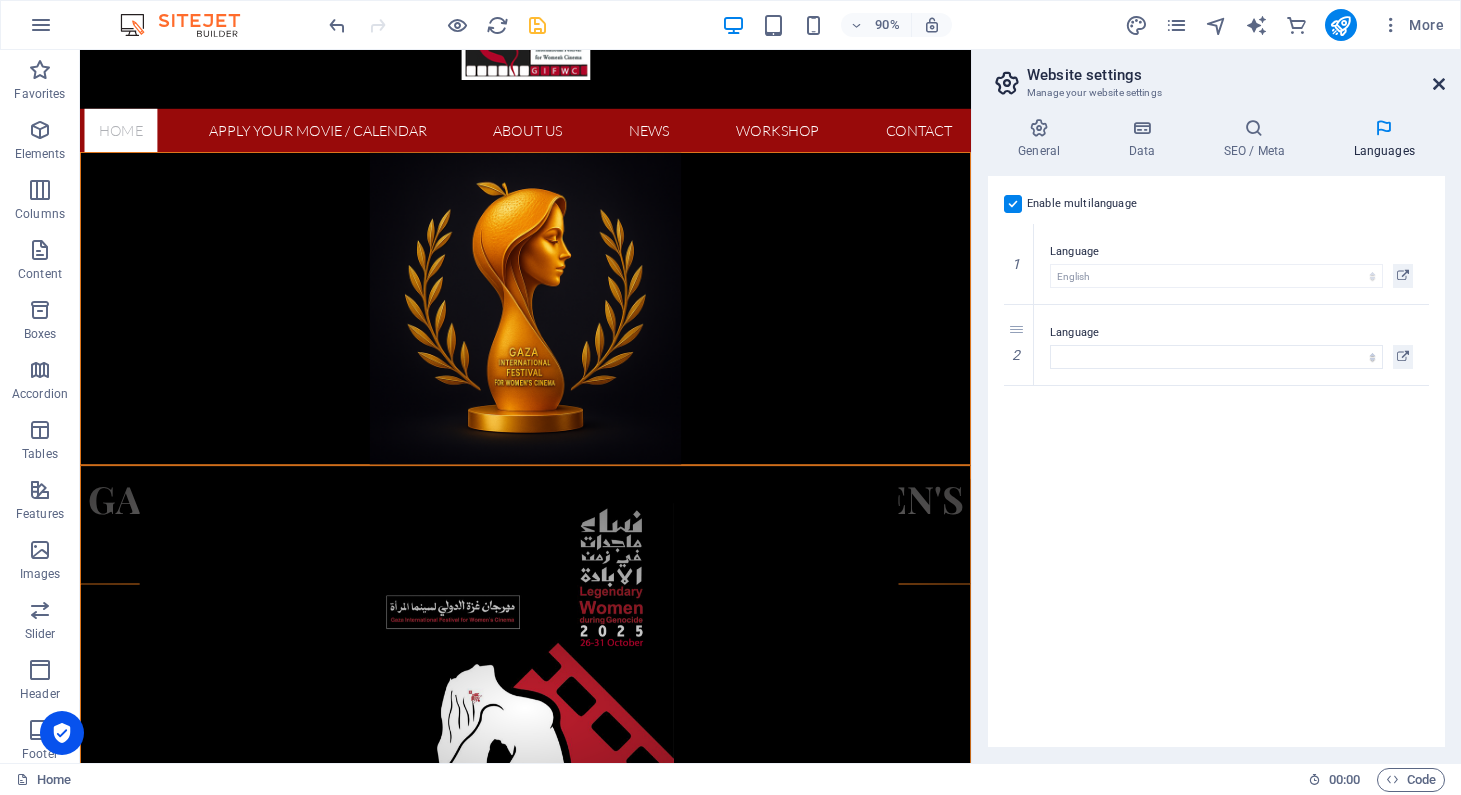 click at bounding box center [1439, 84] 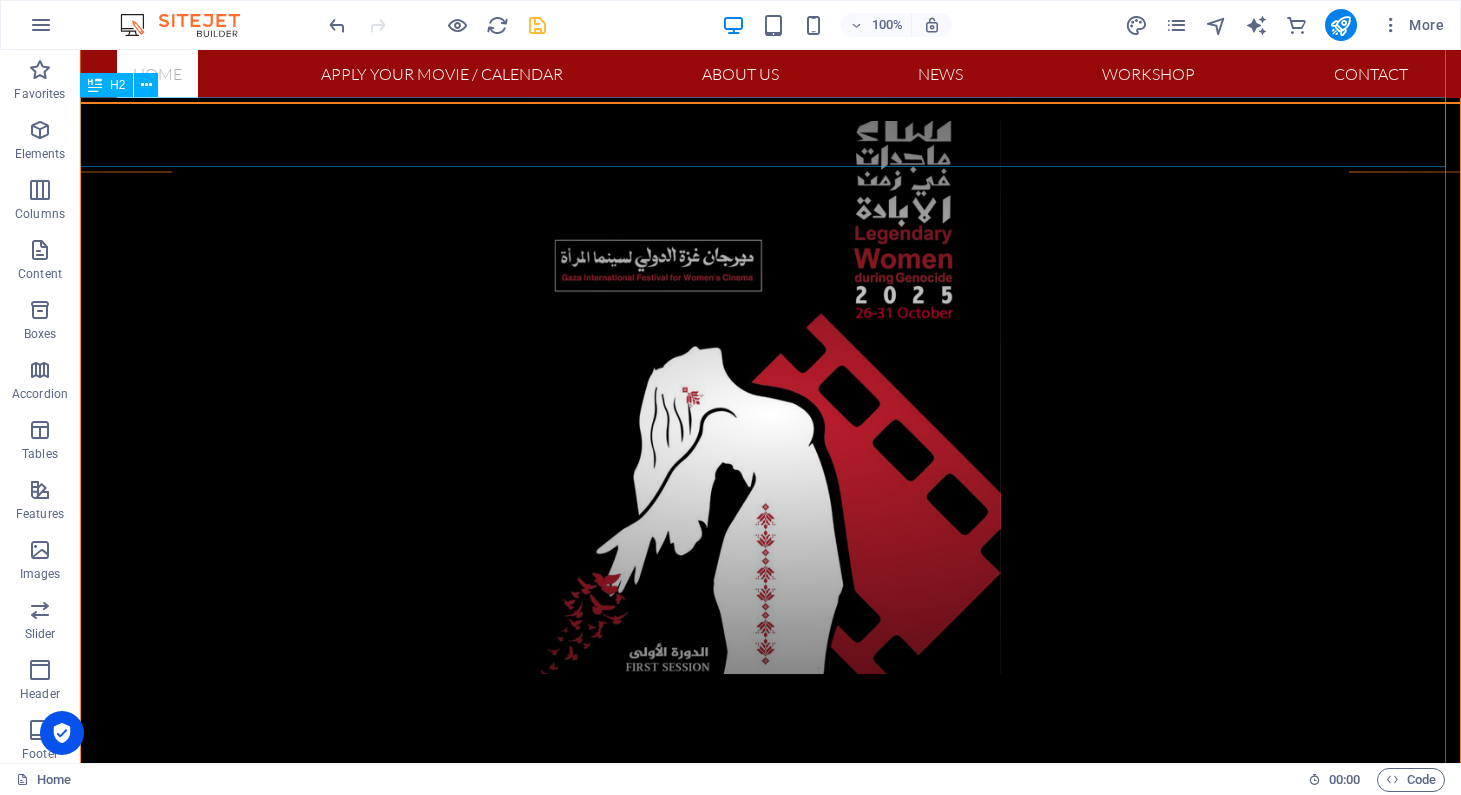 scroll, scrollTop: 0, scrollLeft: 0, axis: both 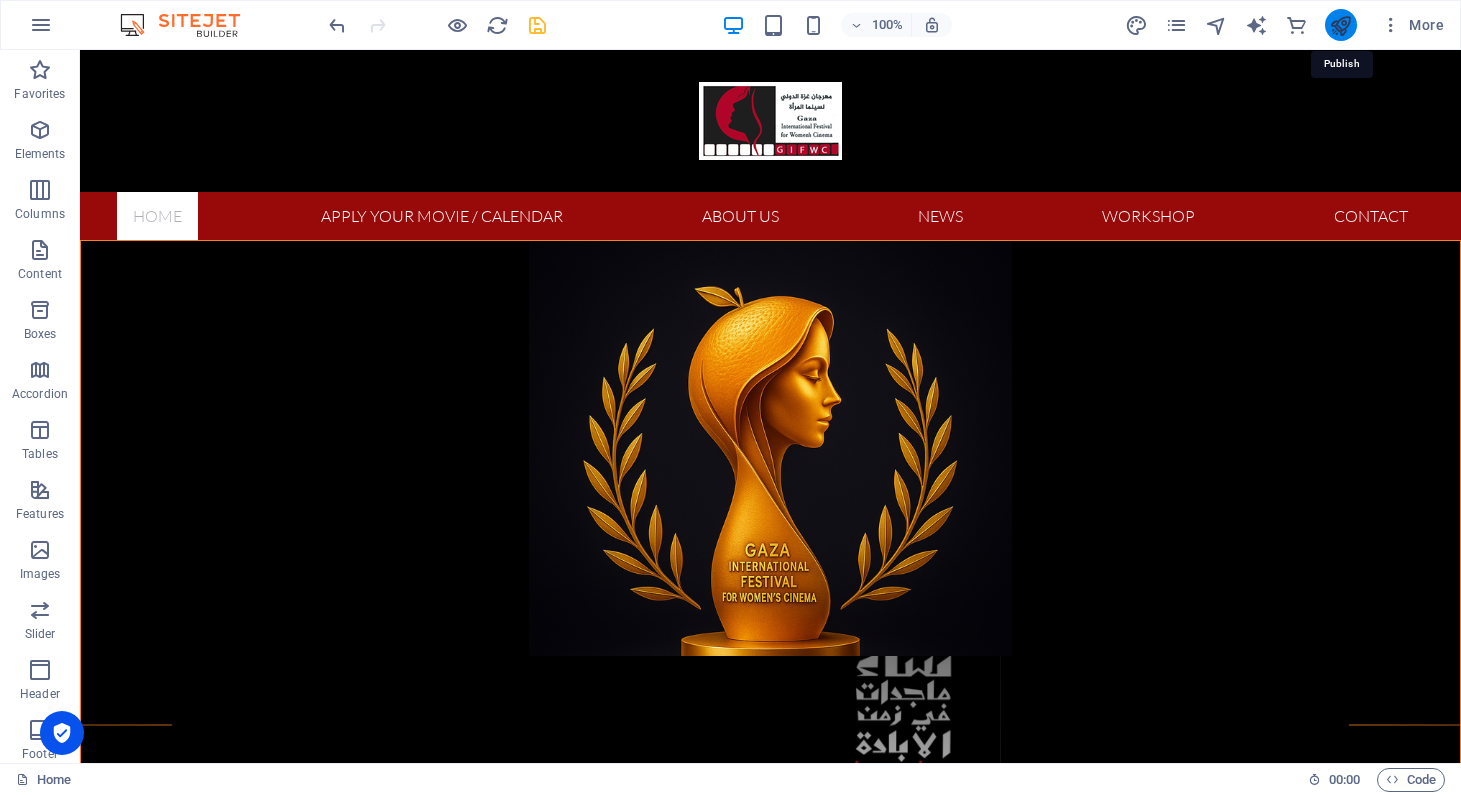 click at bounding box center (1340, 25) 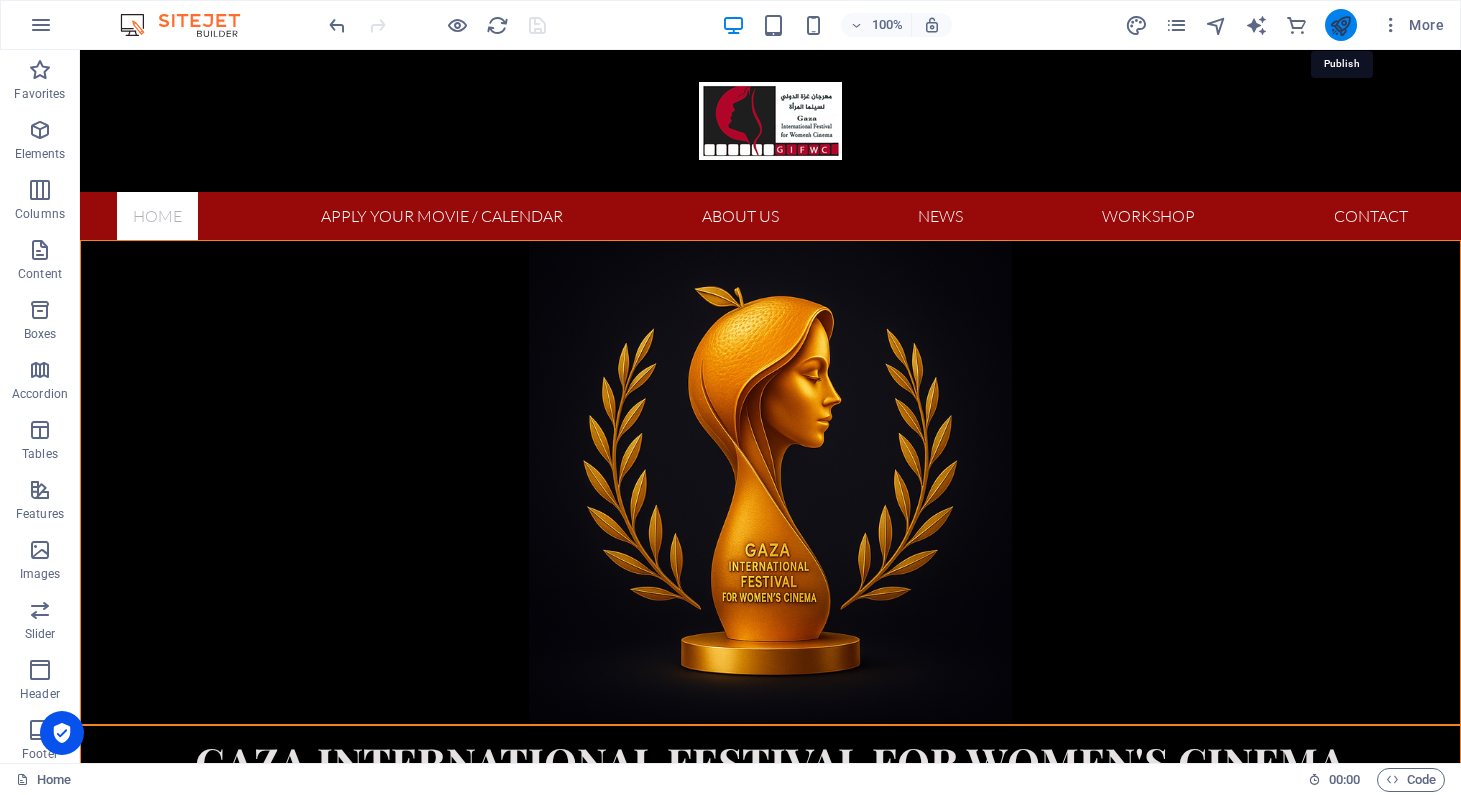 click at bounding box center (1340, 25) 